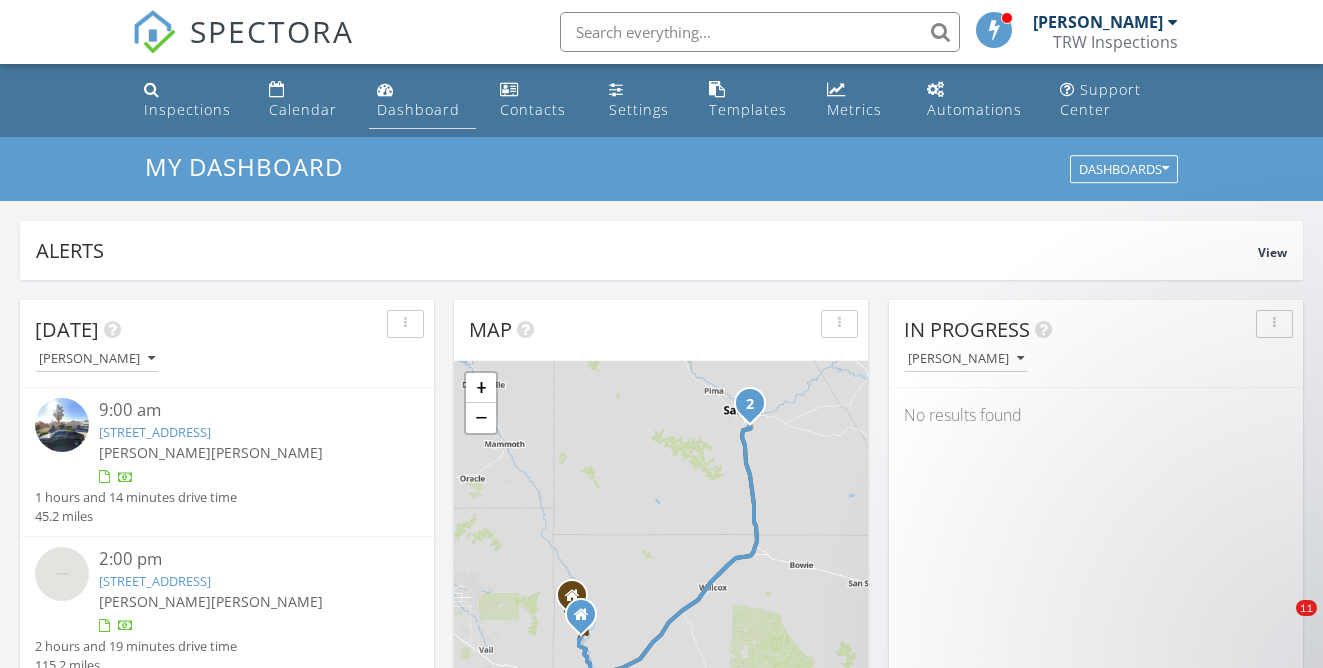 scroll, scrollTop: 0, scrollLeft: 0, axis: both 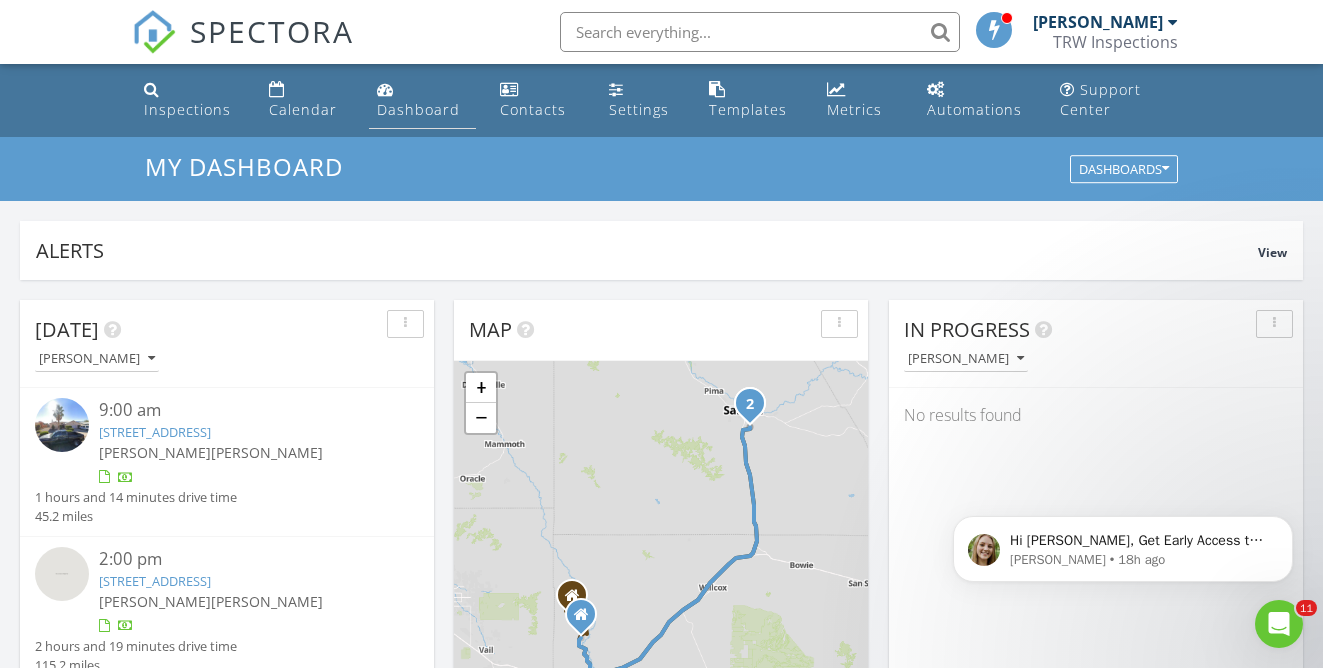 click on "Dashboard" at bounding box center [418, 109] 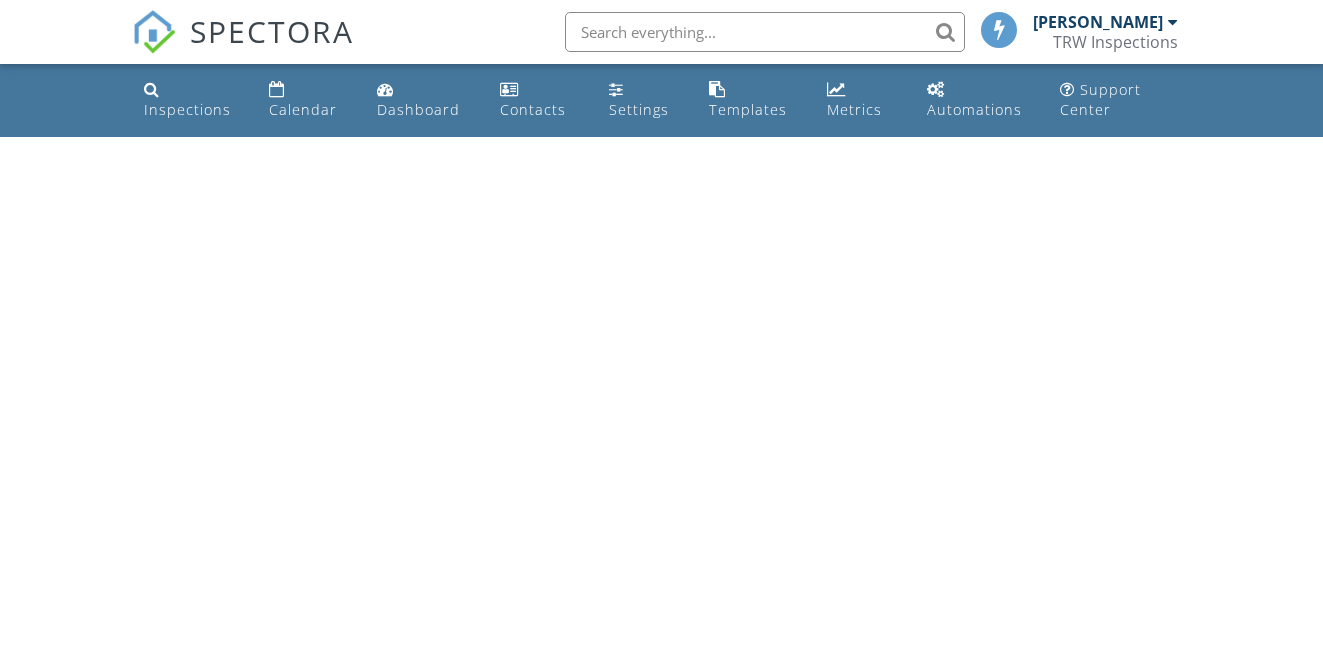 scroll, scrollTop: 0, scrollLeft: 0, axis: both 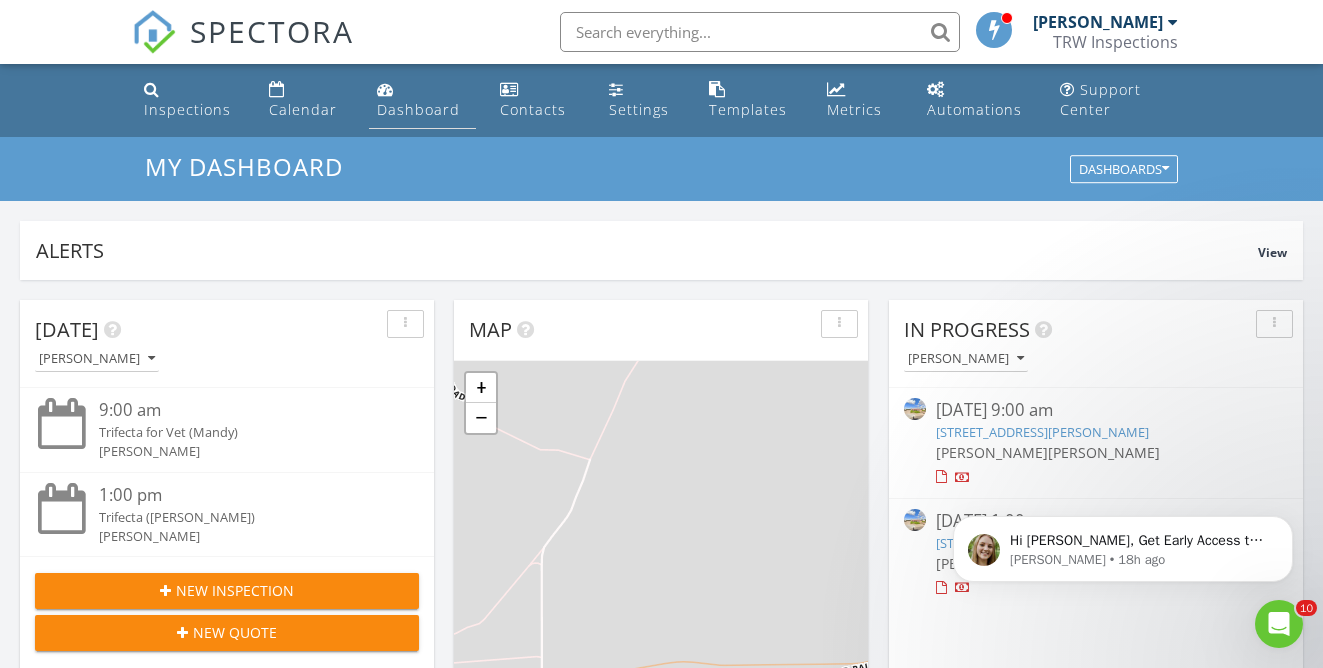 click on "Dashboard" at bounding box center (418, 109) 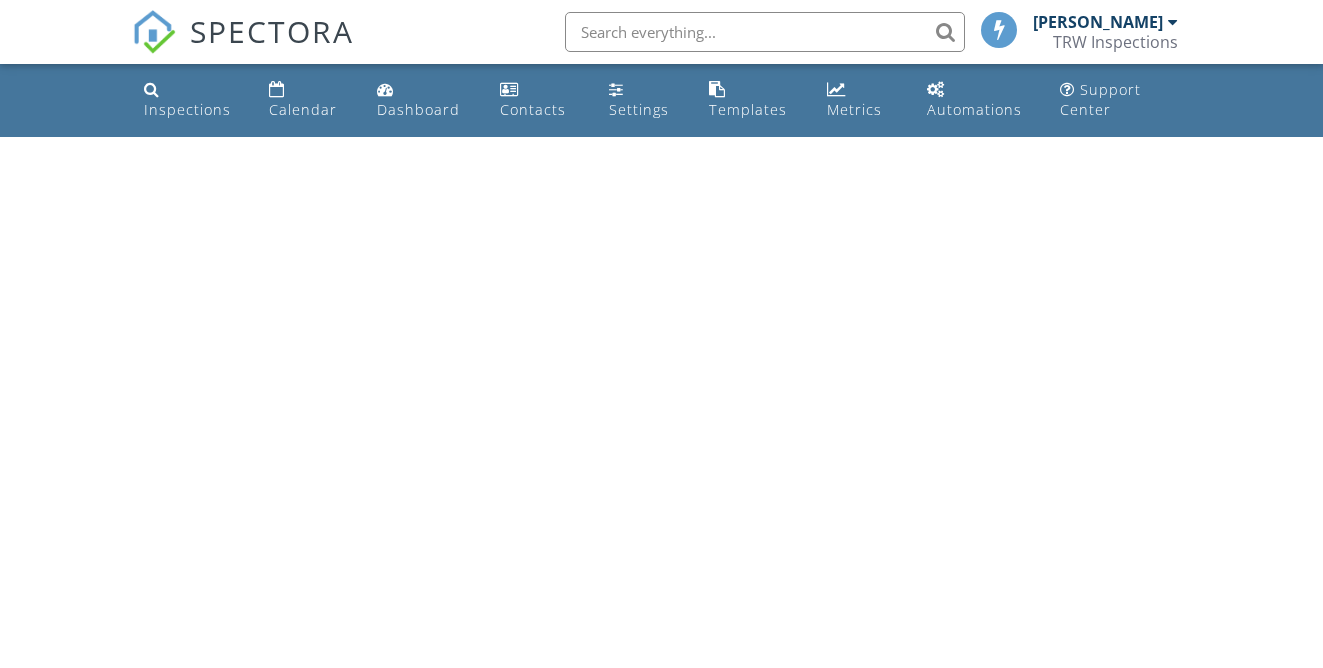scroll, scrollTop: 0, scrollLeft: 0, axis: both 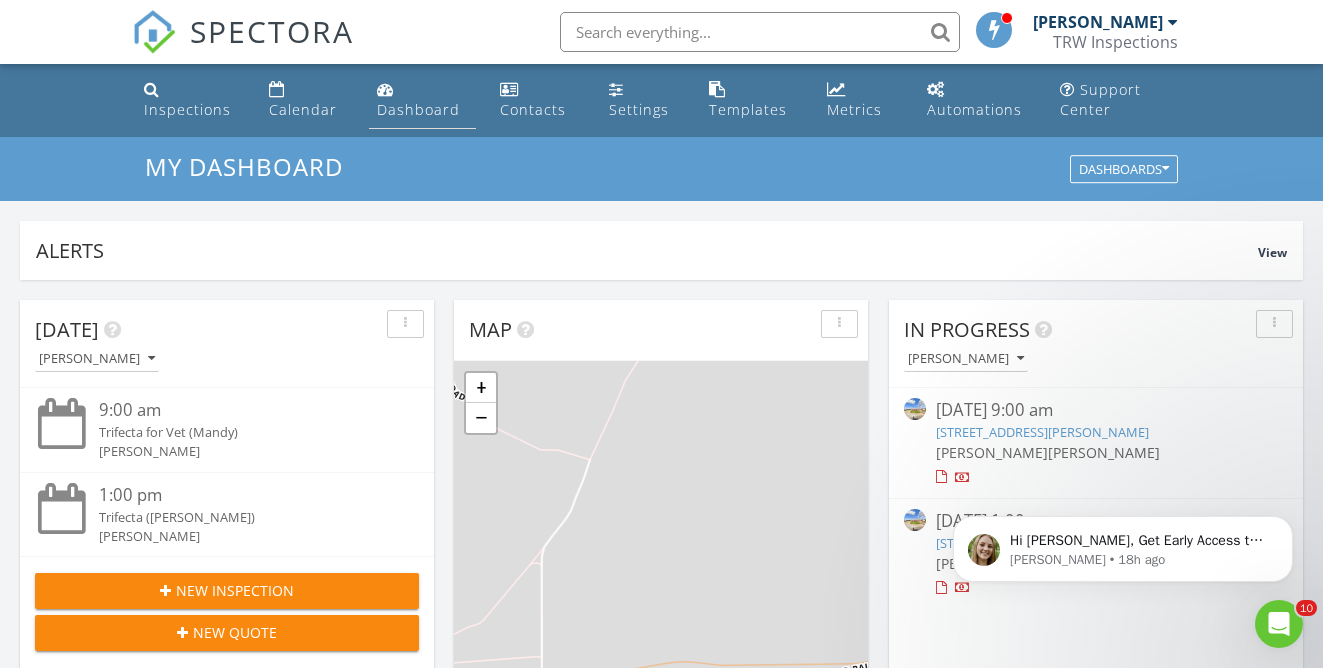 click on "Dashboard" at bounding box center [418, 109] 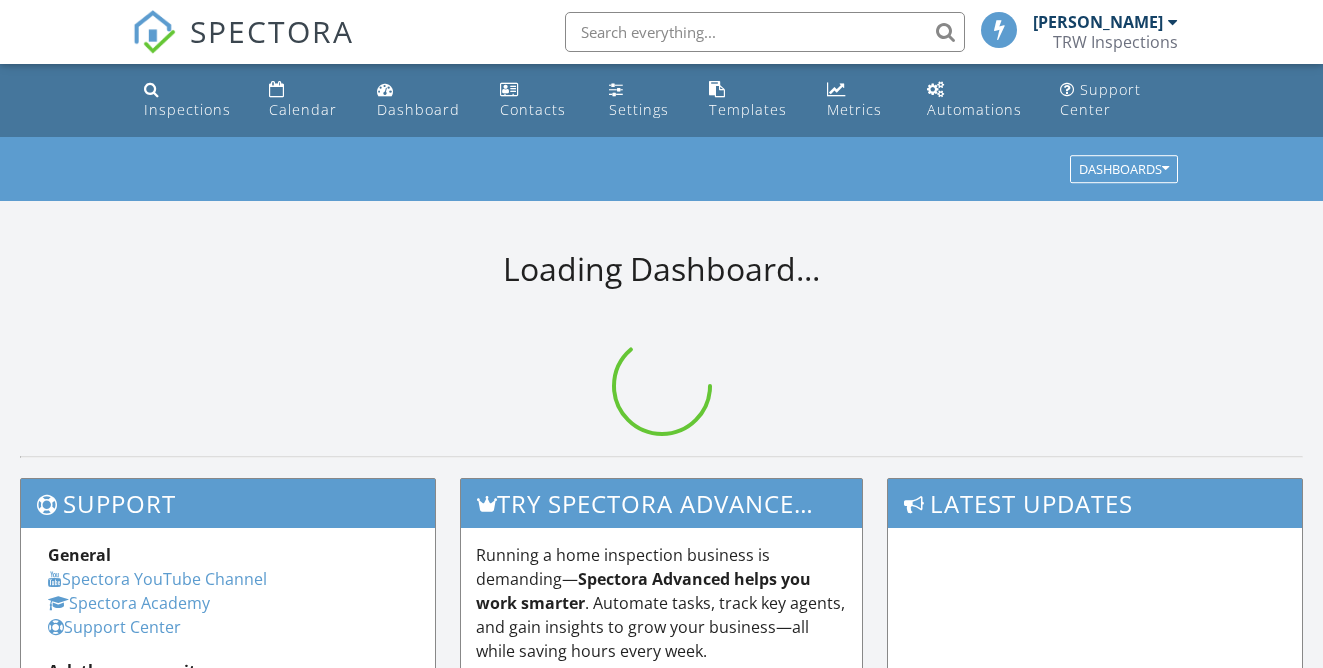 scroll, scrollTop: 0, scrollLeft: 0, axis: both 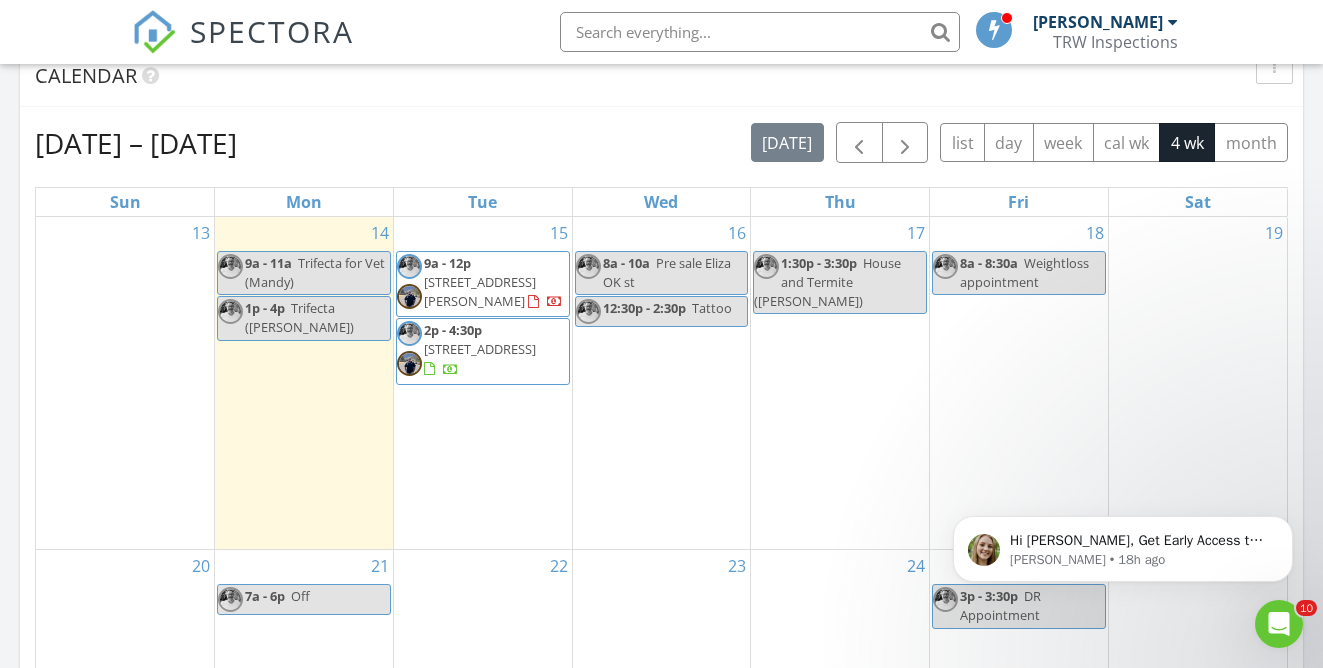click on "14
9a - 11a
Trifecta for Vet (Mandy)
1p - 4p
Trifecta (Silvia)" at bounding box center [304, 383] 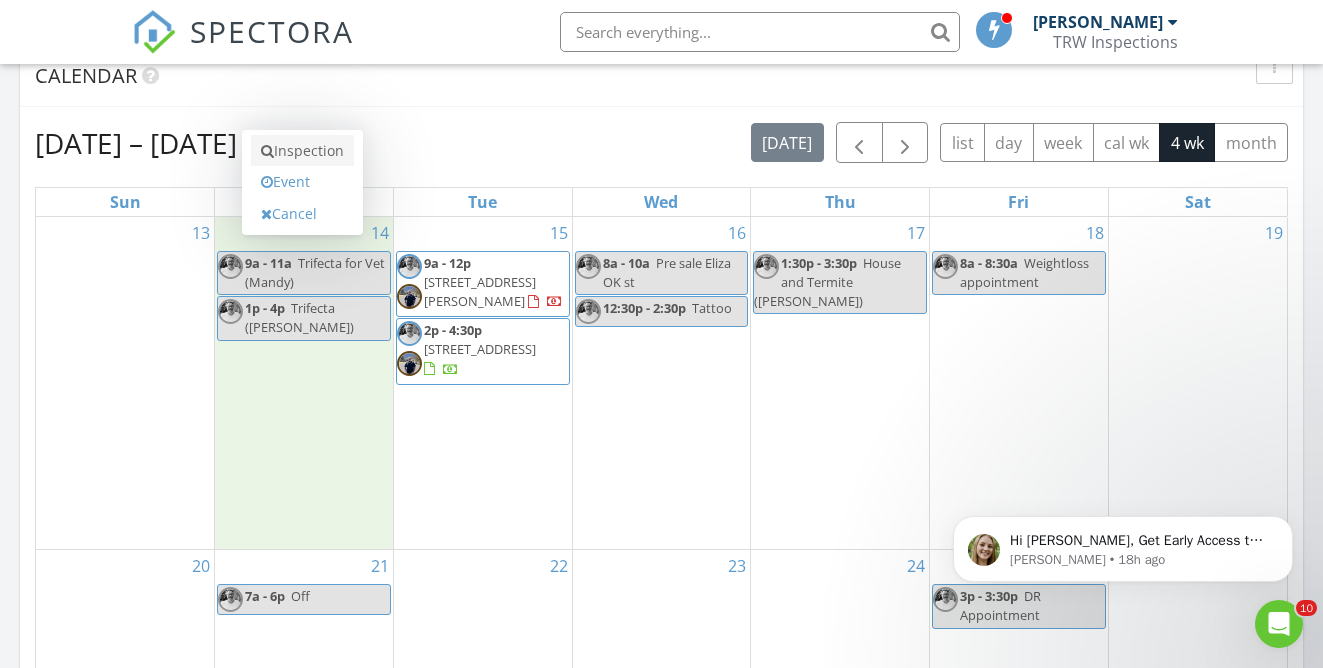 click on "Inspection" at bounding box center [302, 151] 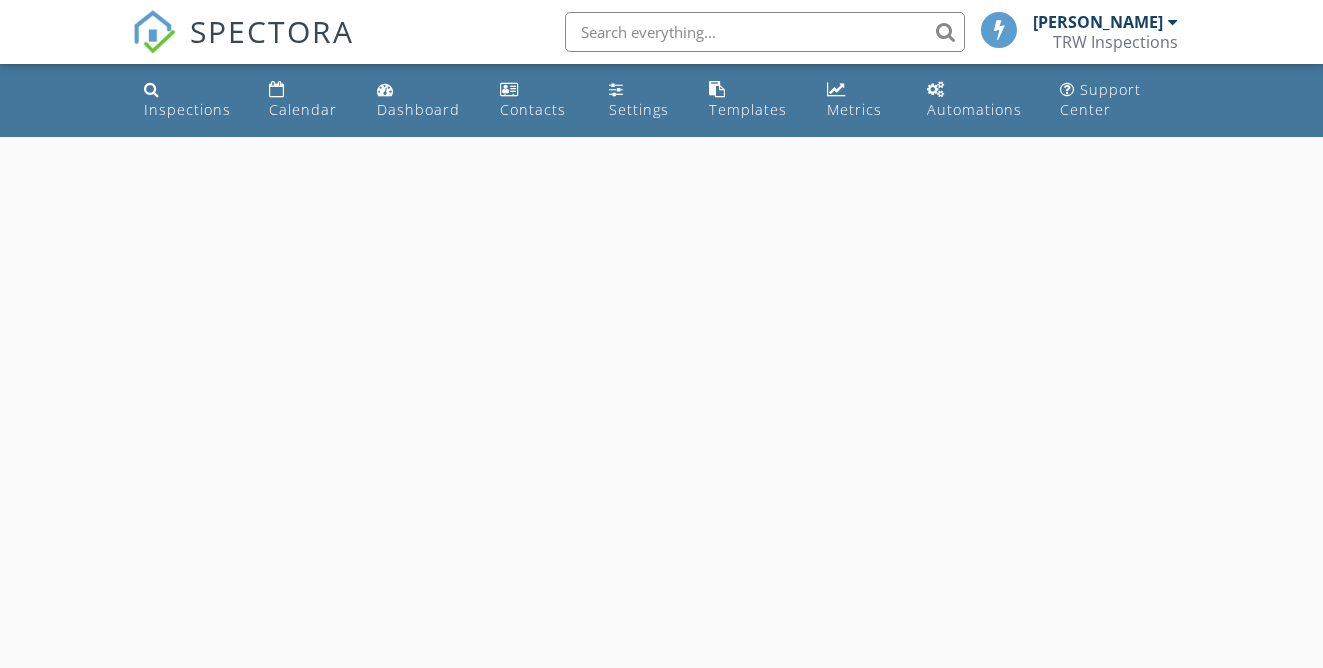 scroll, scrollTop: 0, scrollLeft: 0, axis: both 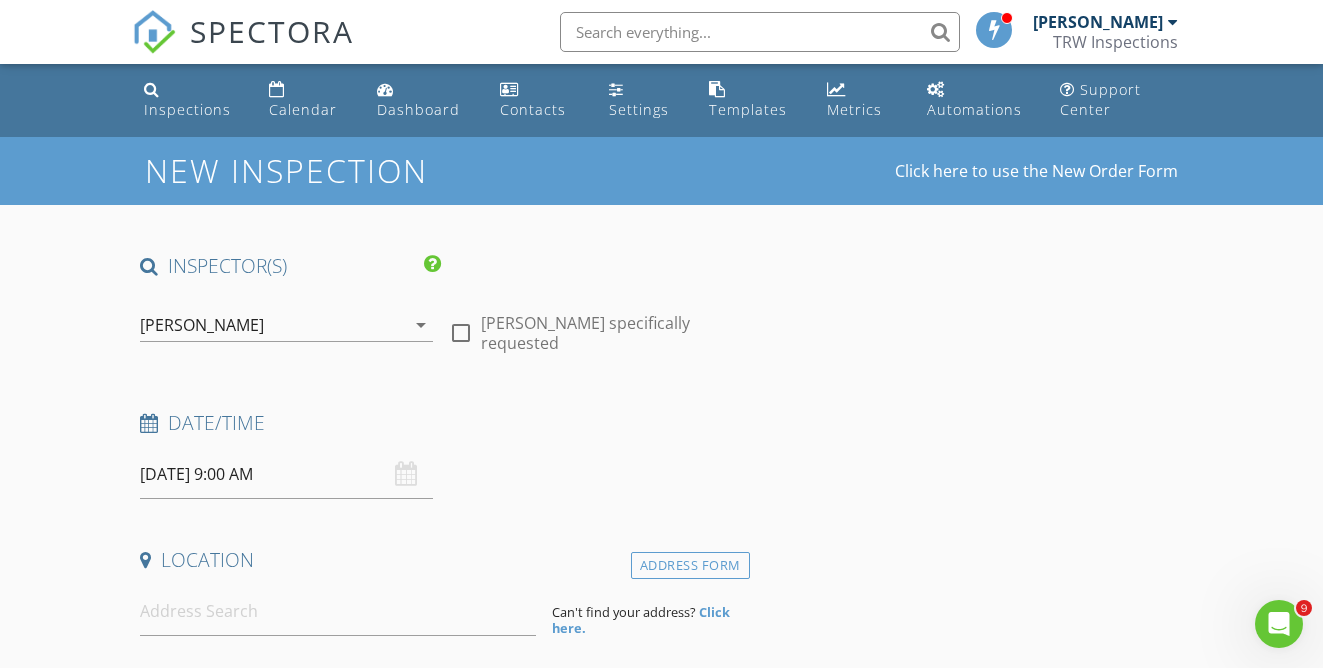 click on "[PERSON_NAME]" at bounding box center [202, 325] 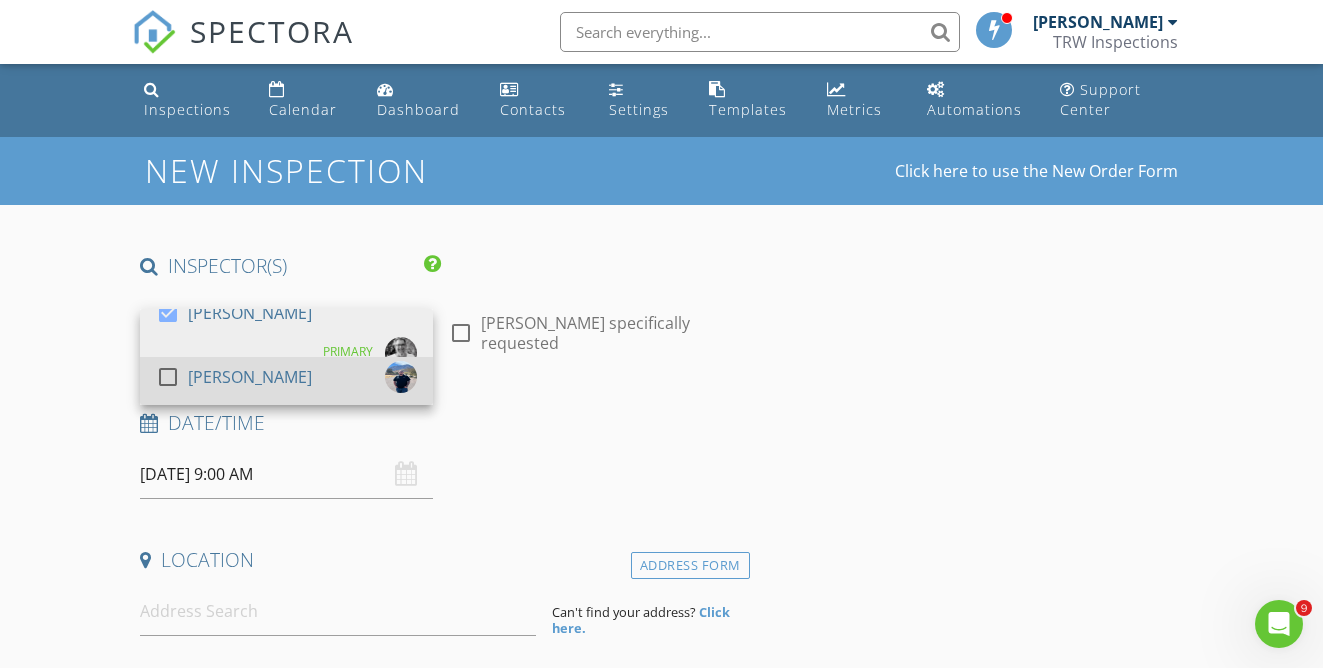 click at bounding box center (168, 377) 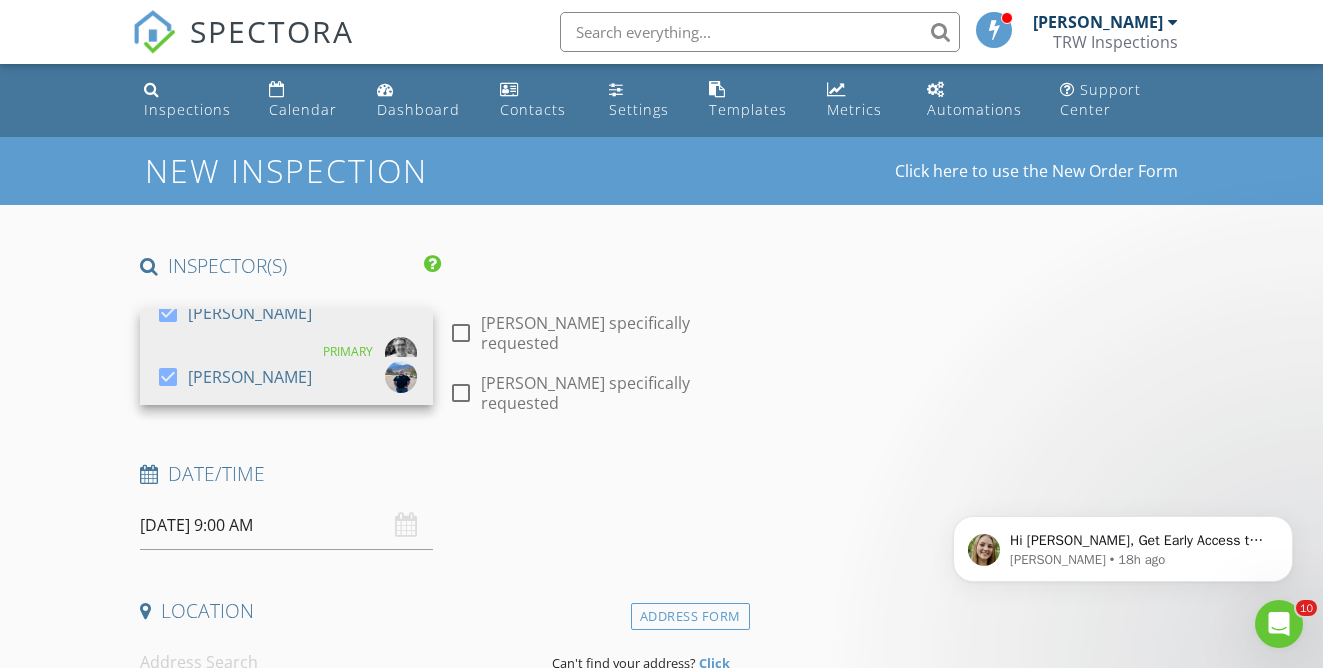 scroll, scrollTop: 0, scrollLeft: 0, axis: both 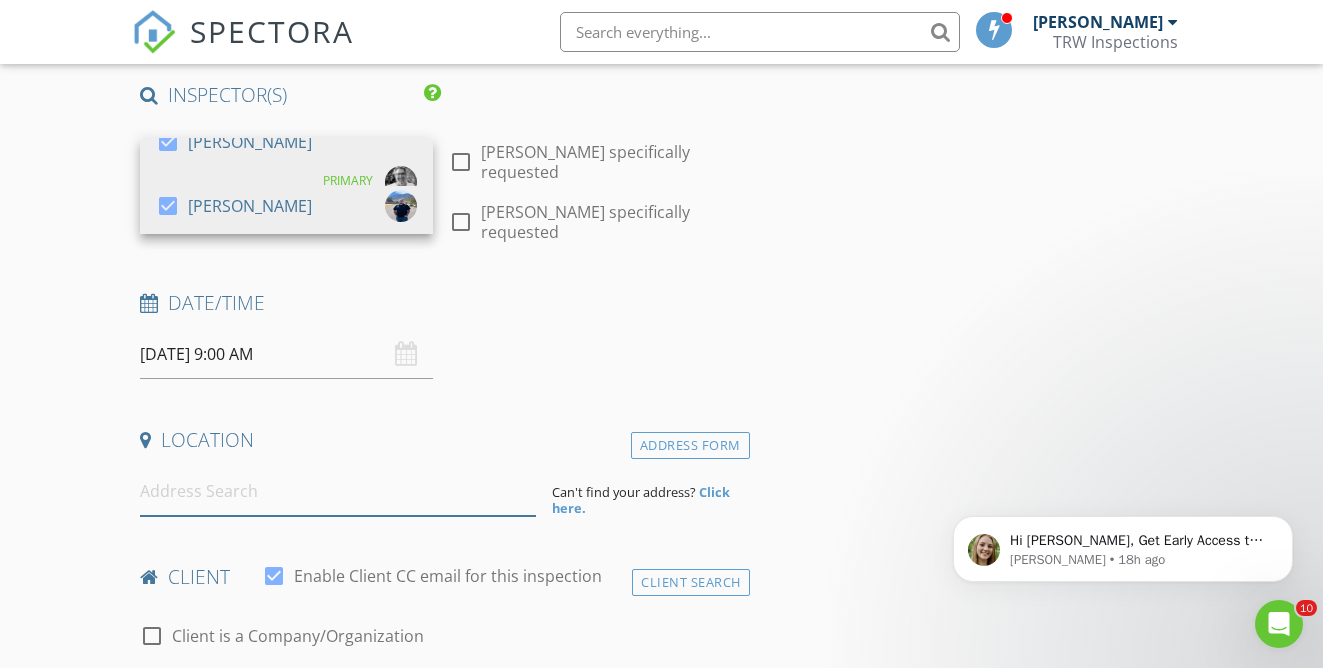 click at bounding box center (338, 491) 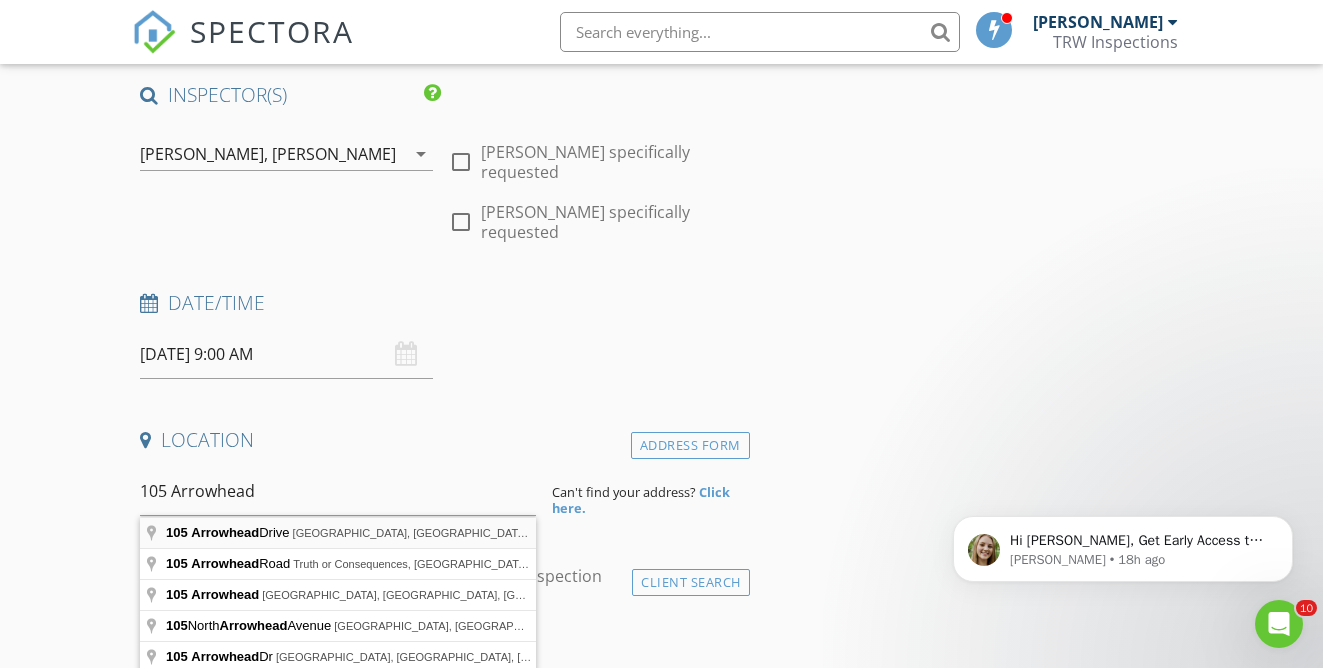 type on "105 Arrowhead Drive, Huachuca City, AZ, USA" 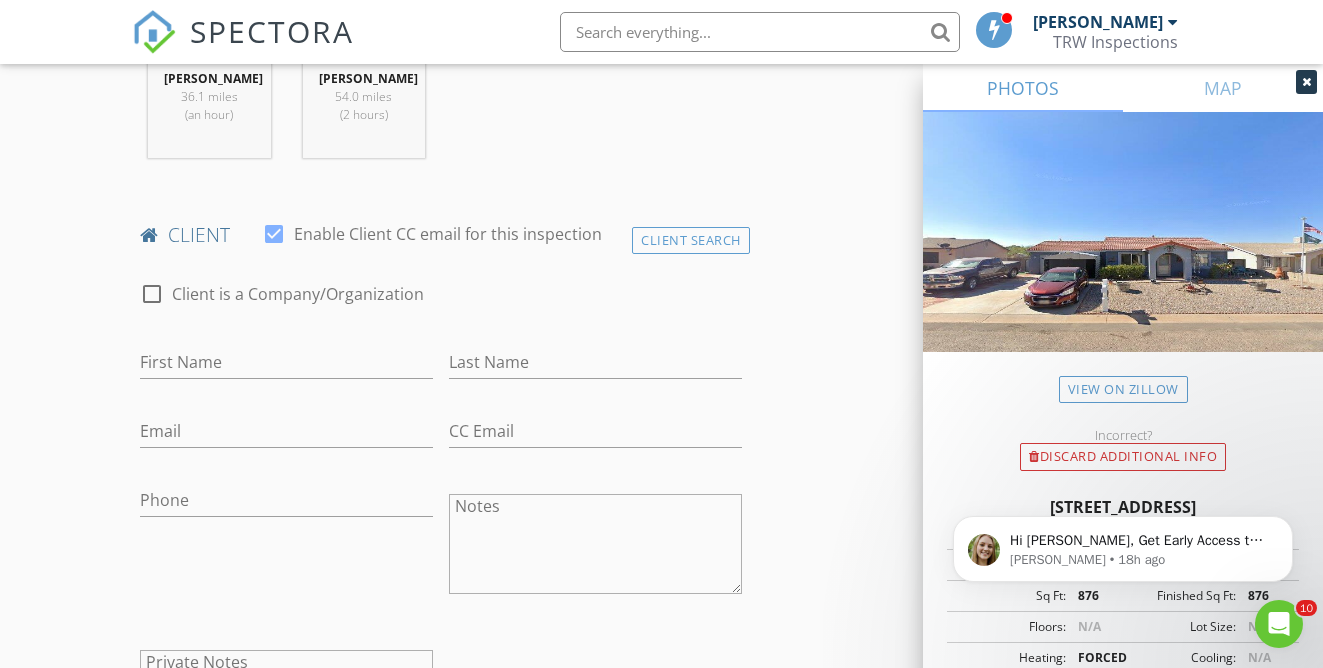 scroll, scrollTop: 934, scrollLeft: 0, axis: vertical 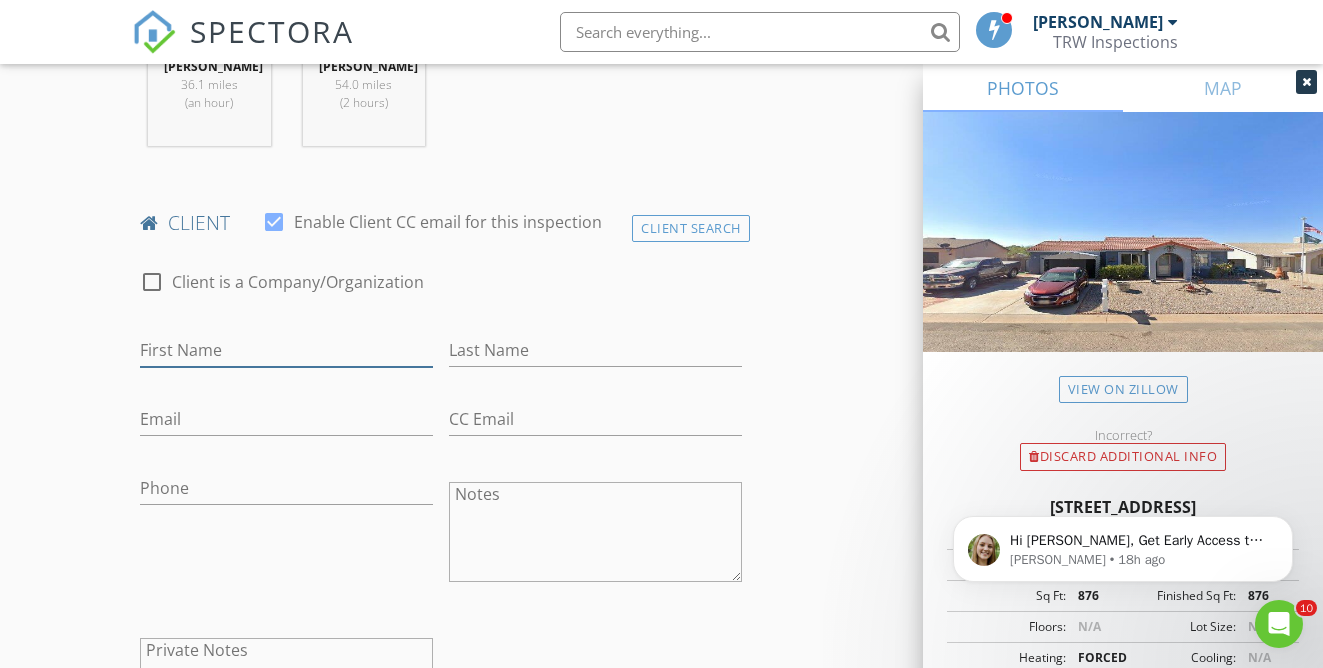 click on "First Name" at bounding box center (286, 350) 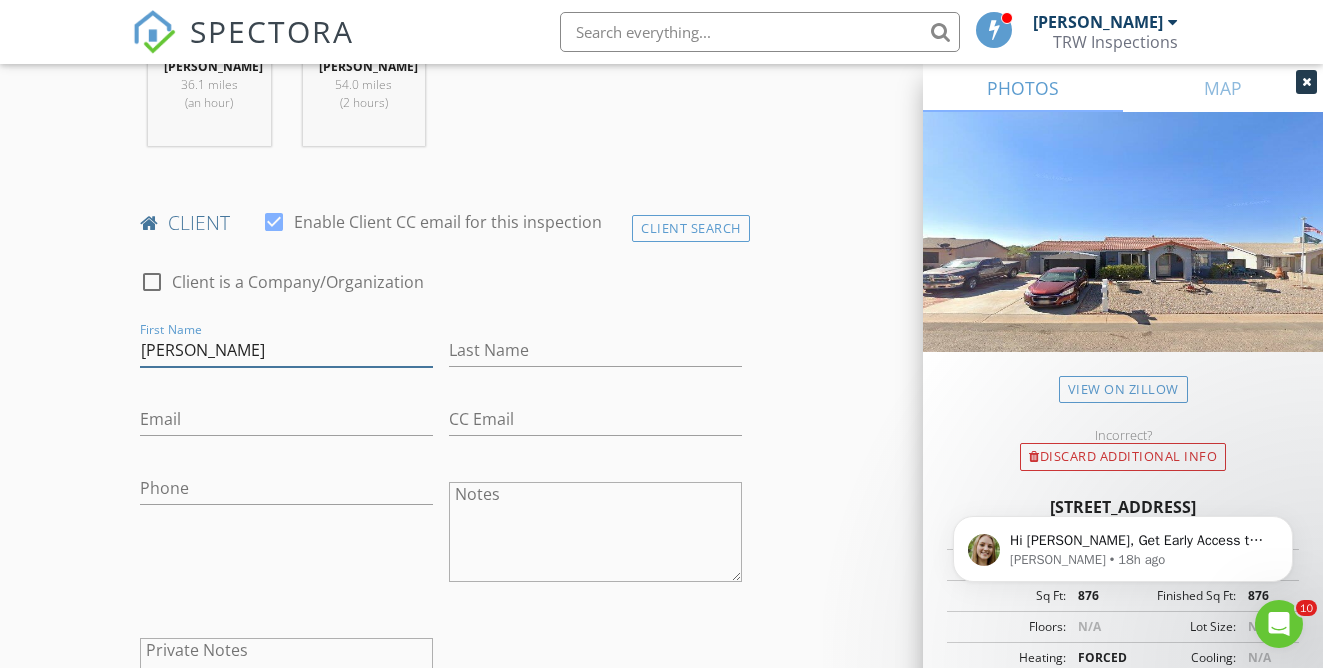 drag, startPoint x: 186, startPoint y: 350, endPoint x: 106, endPoint y: 356, distance: 80.224686 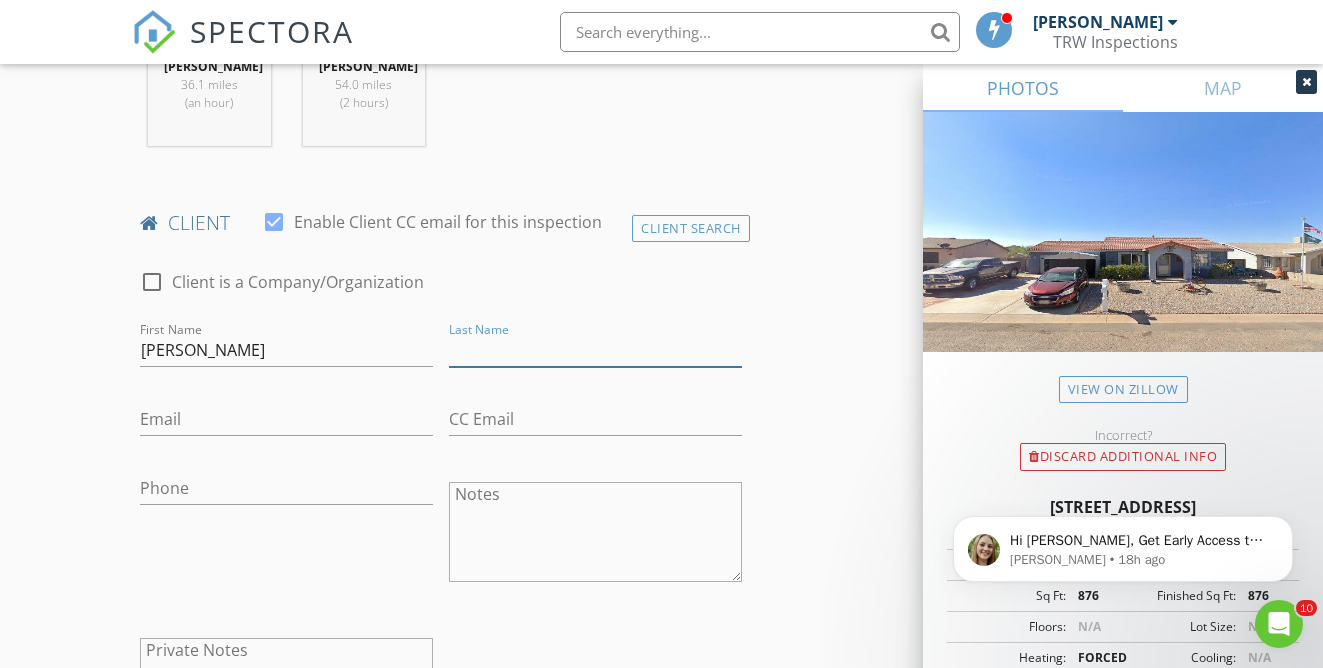 click on "Last Name" at bounding box center (595, 350) 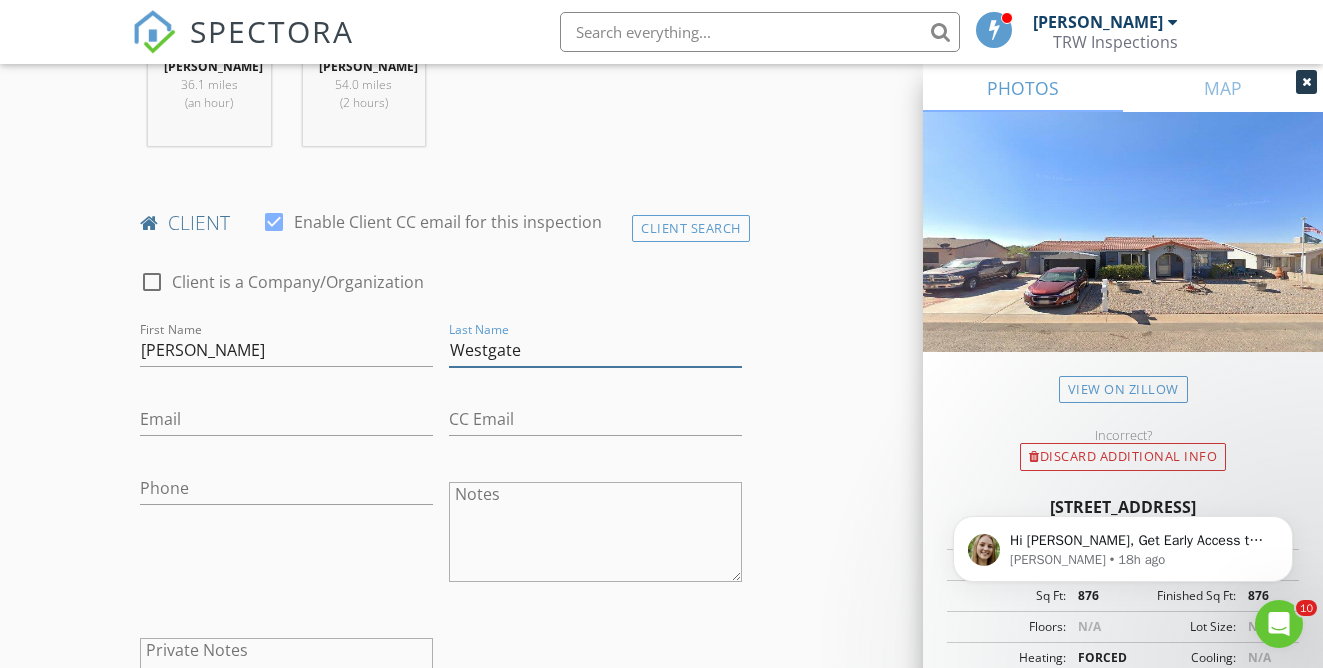 type on "Westgate" 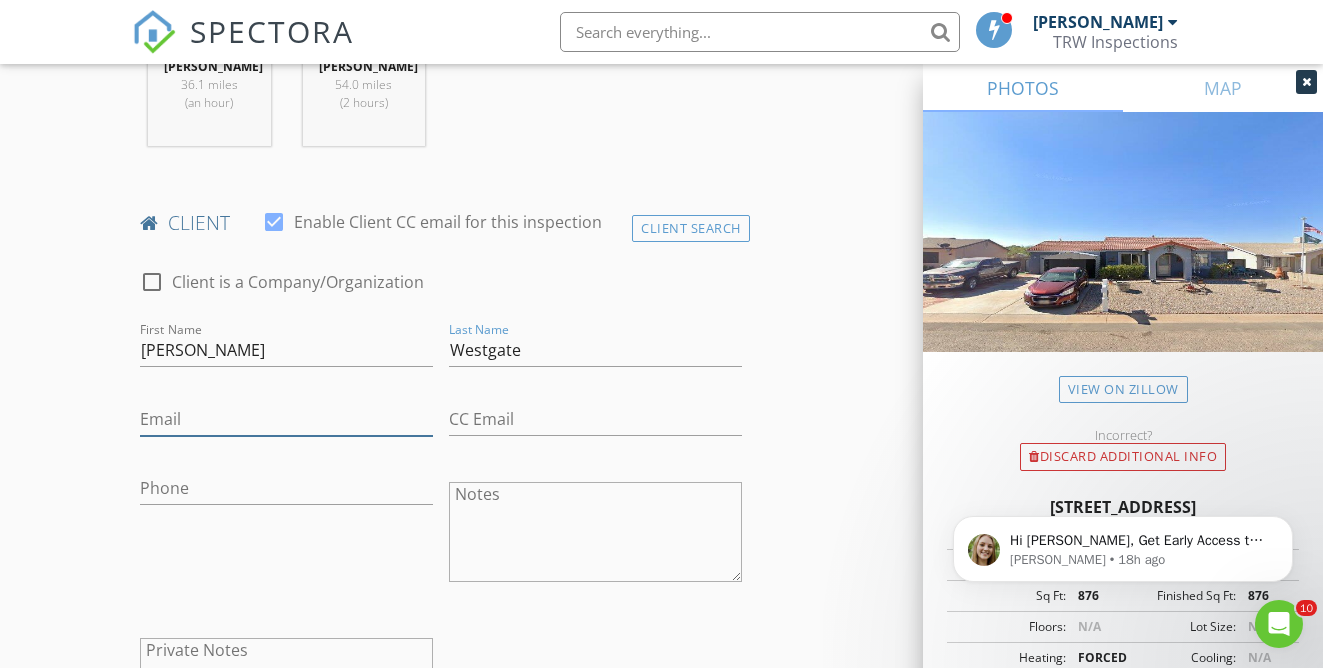 click on "Email" at bounding box center (286, 419) 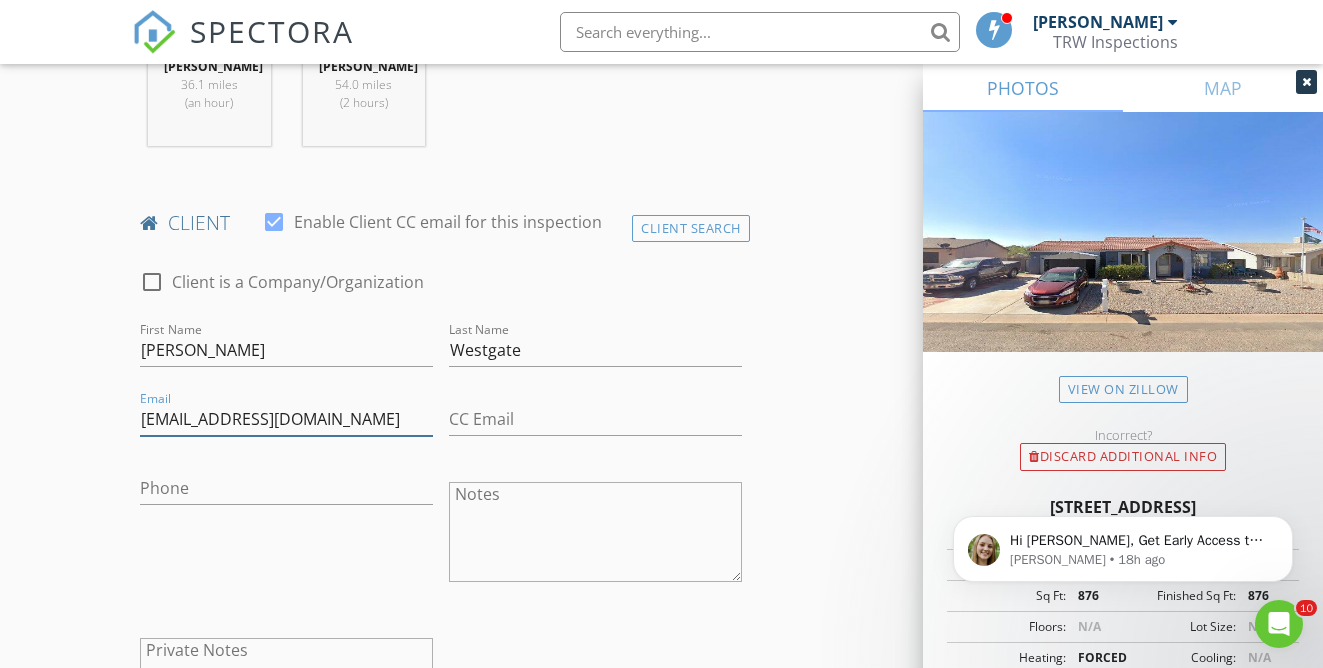 type on "drewwestgate74@gmail.com" 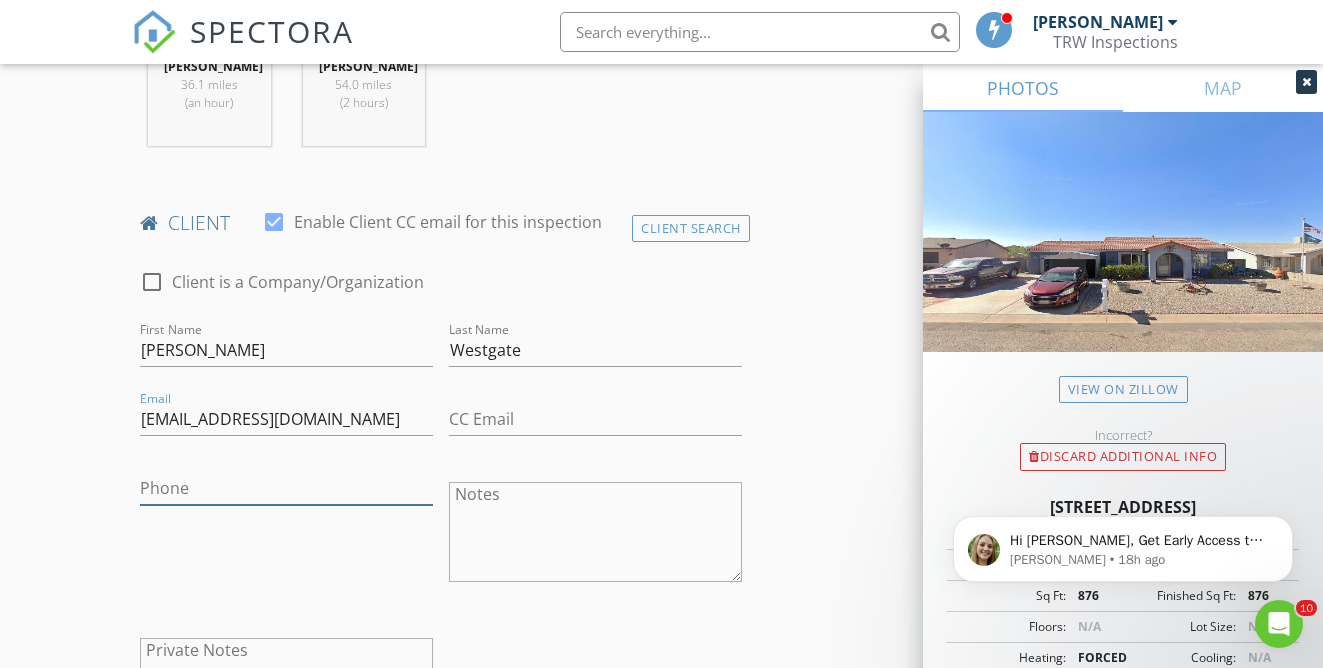 click on "Phone" at bounding box center [286, 488] 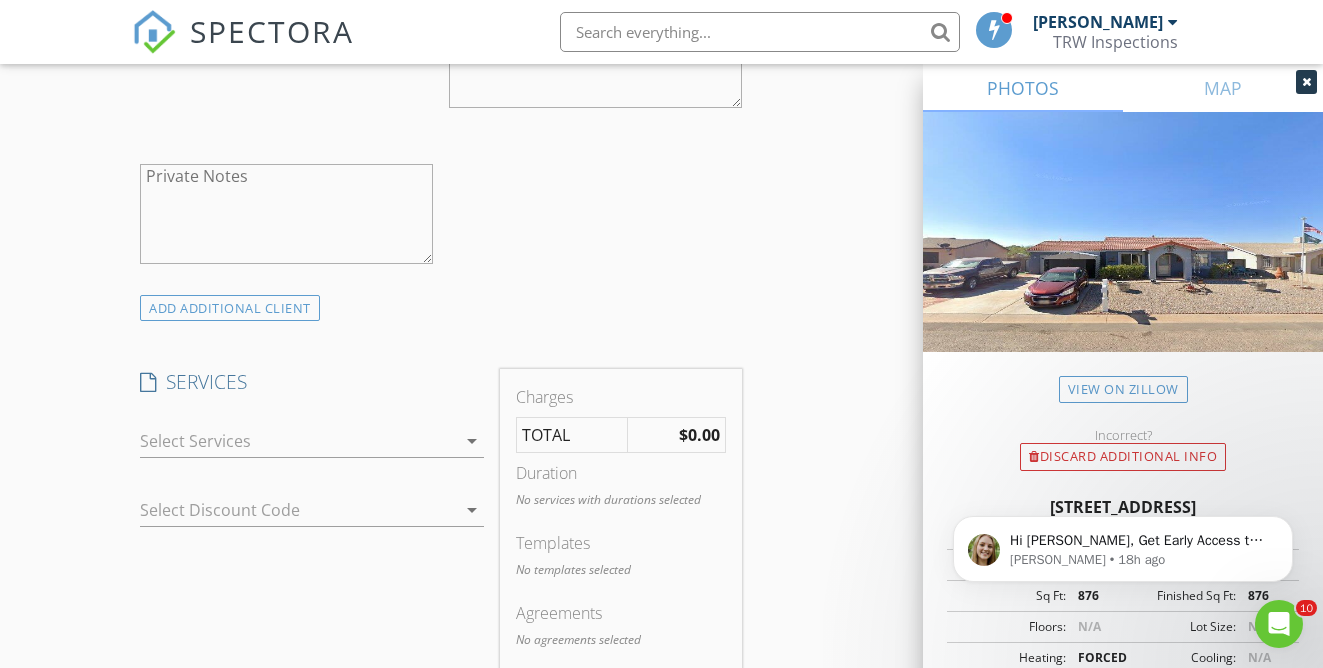 scroll, scrollTop: 1418, scrollLeft: 0, axis: vertical 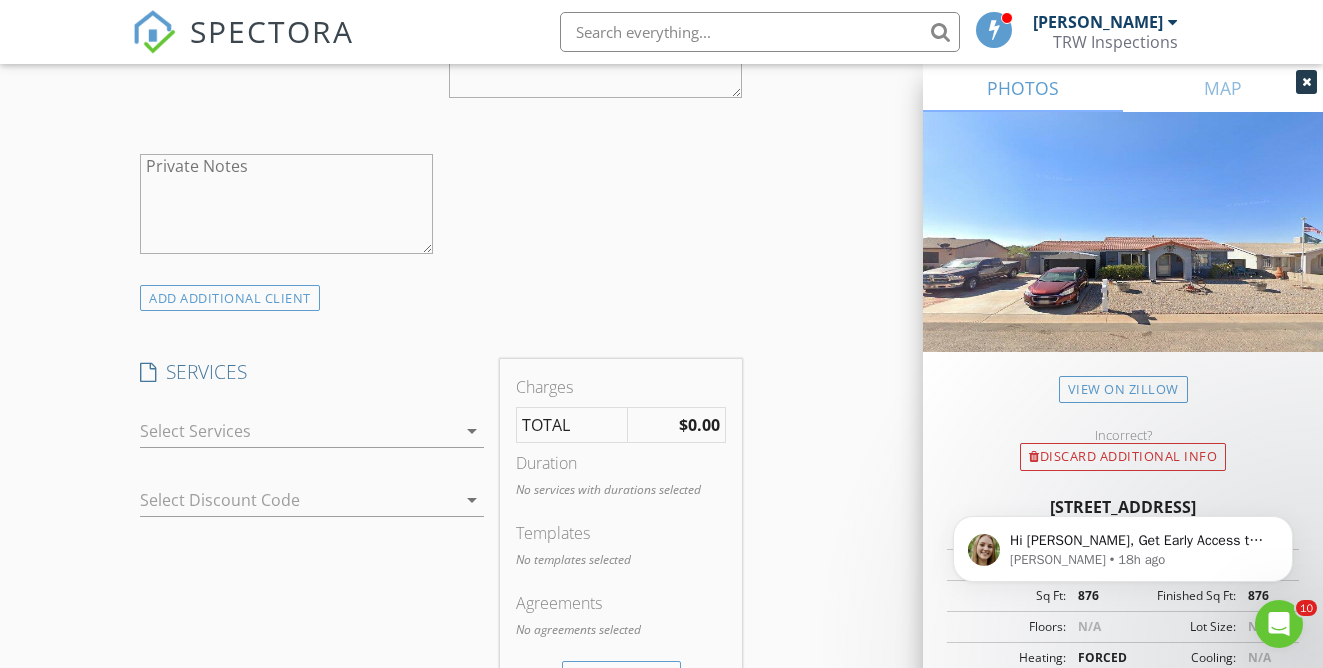 type on "520-504-7769" 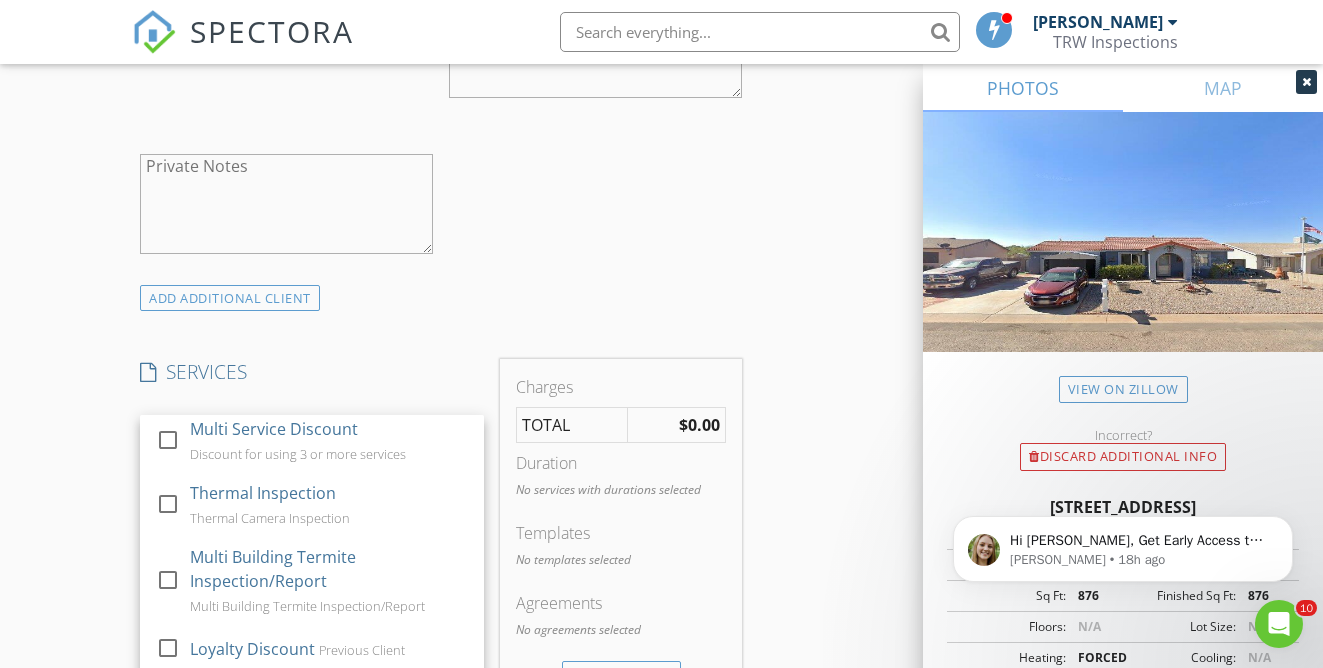 scroll, scrollTop: 332, scrollLeft: 0, axis: vertical 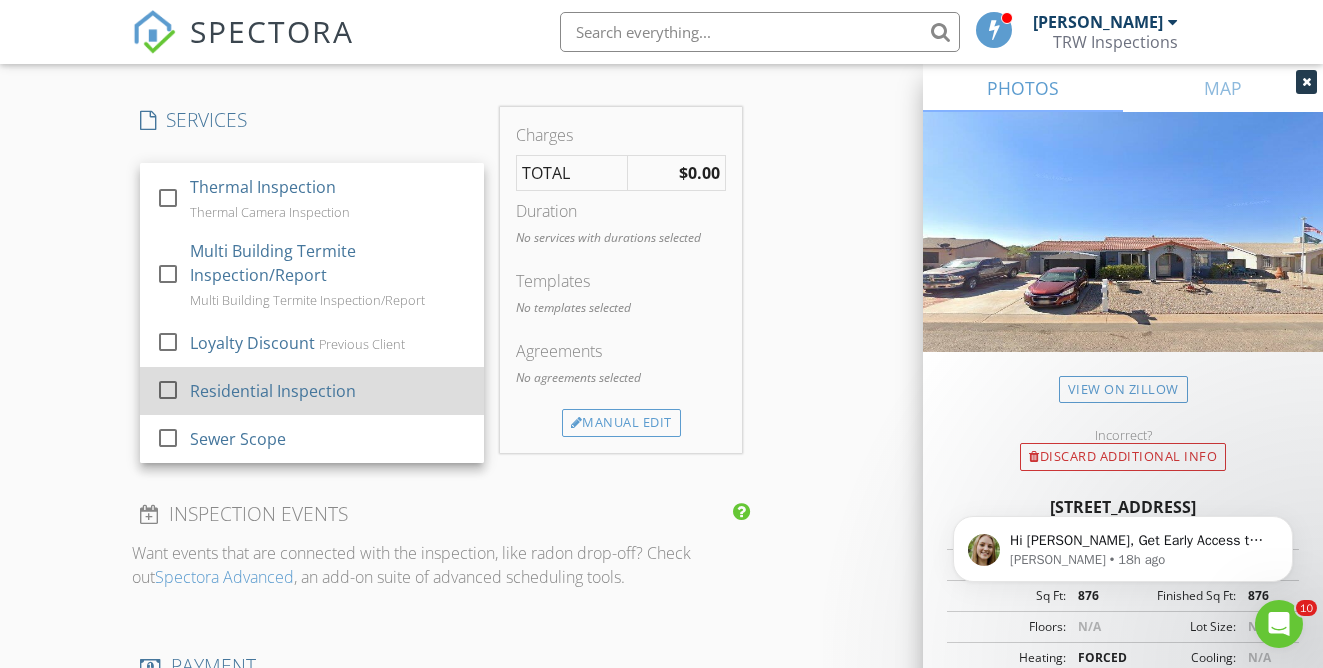 click at bounding box center (168, 390) 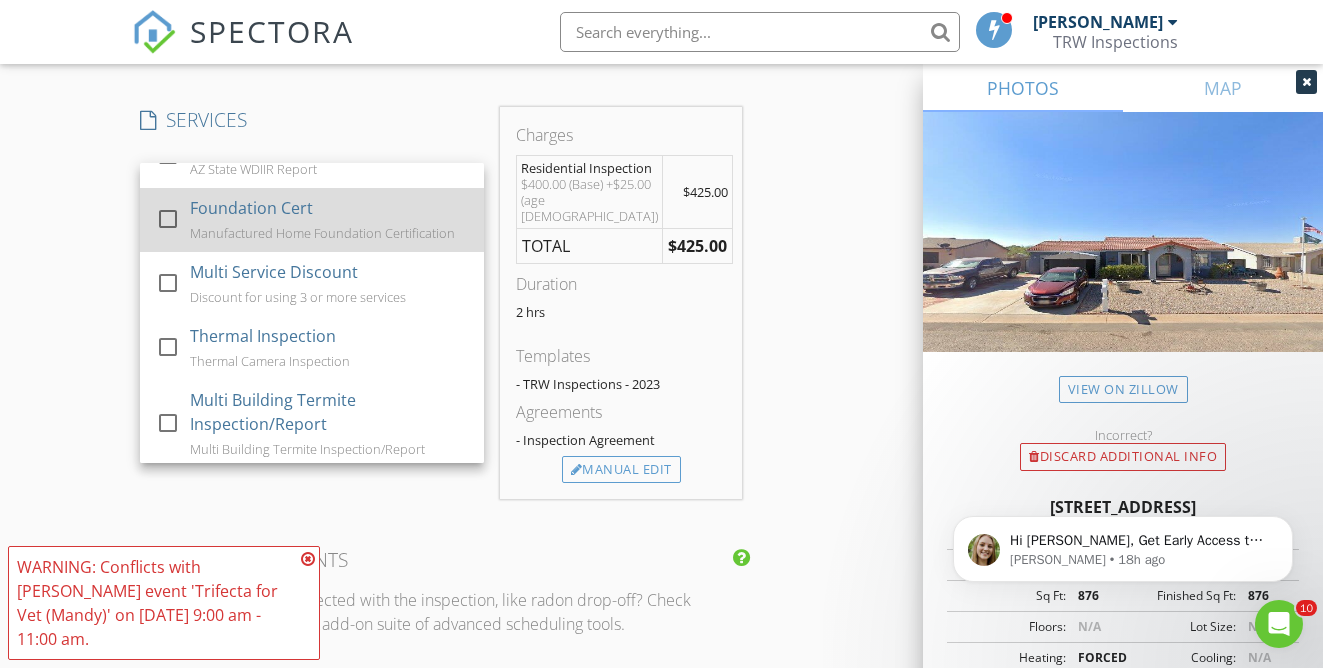 scroll, scrollTop: 138, scrollLeft: 0, axis: vertical 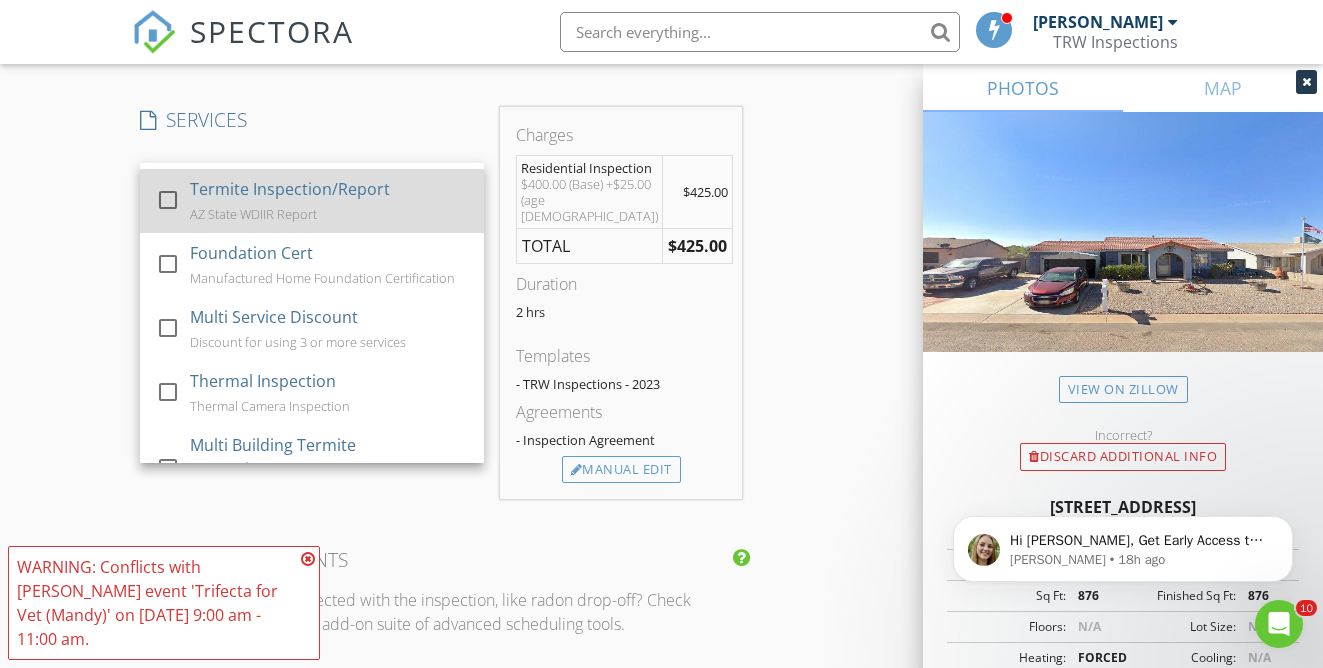 click at bounding box center [172, 218] 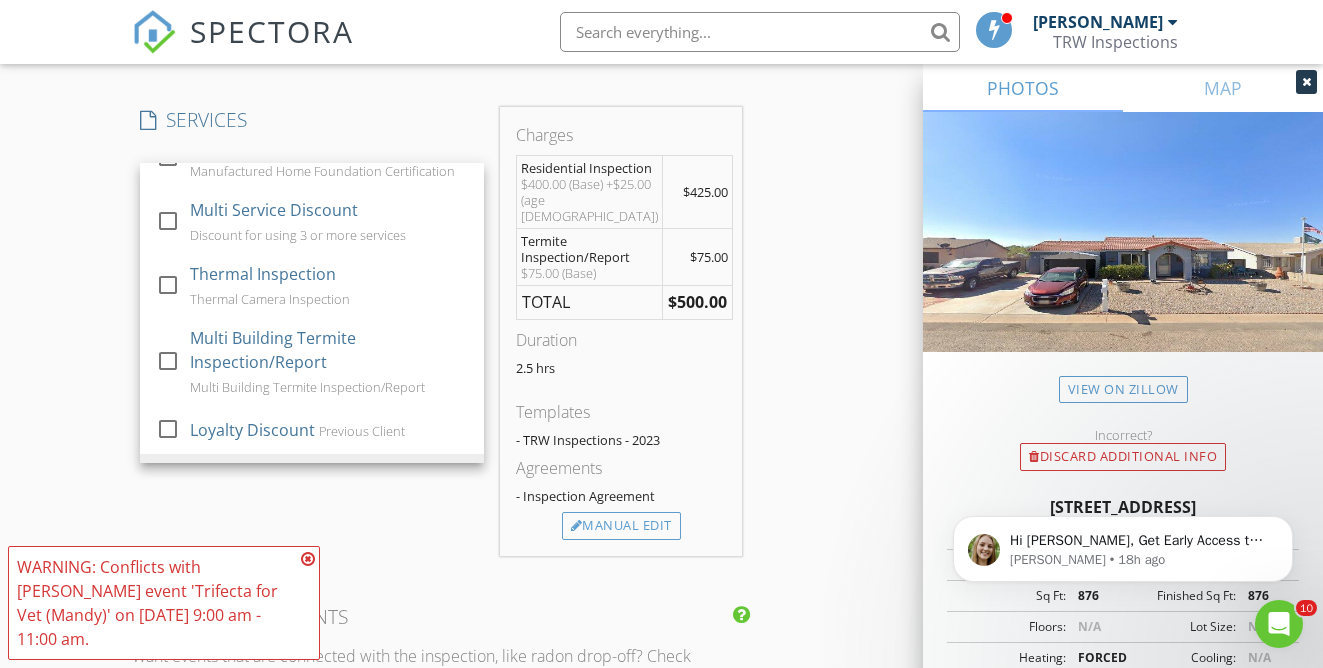 scroll, scrollTop: 332, scrollLeft: 0, axis: vertical 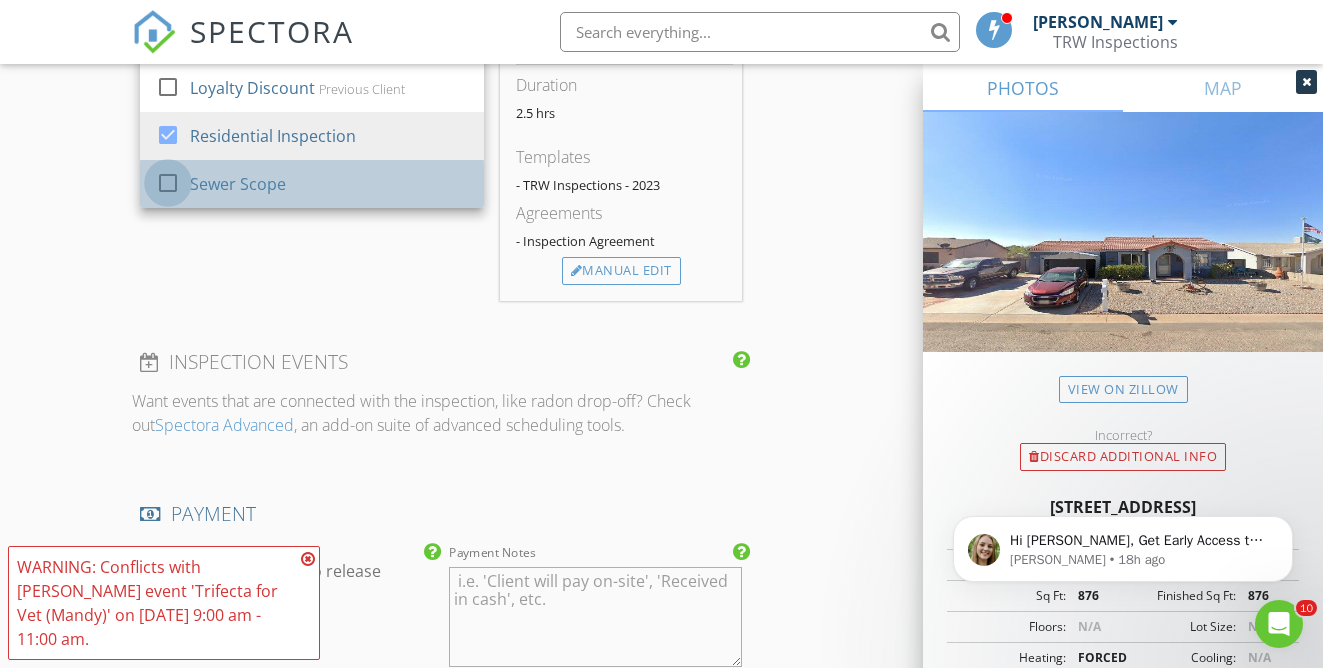 click at bounding box center (168, 183) 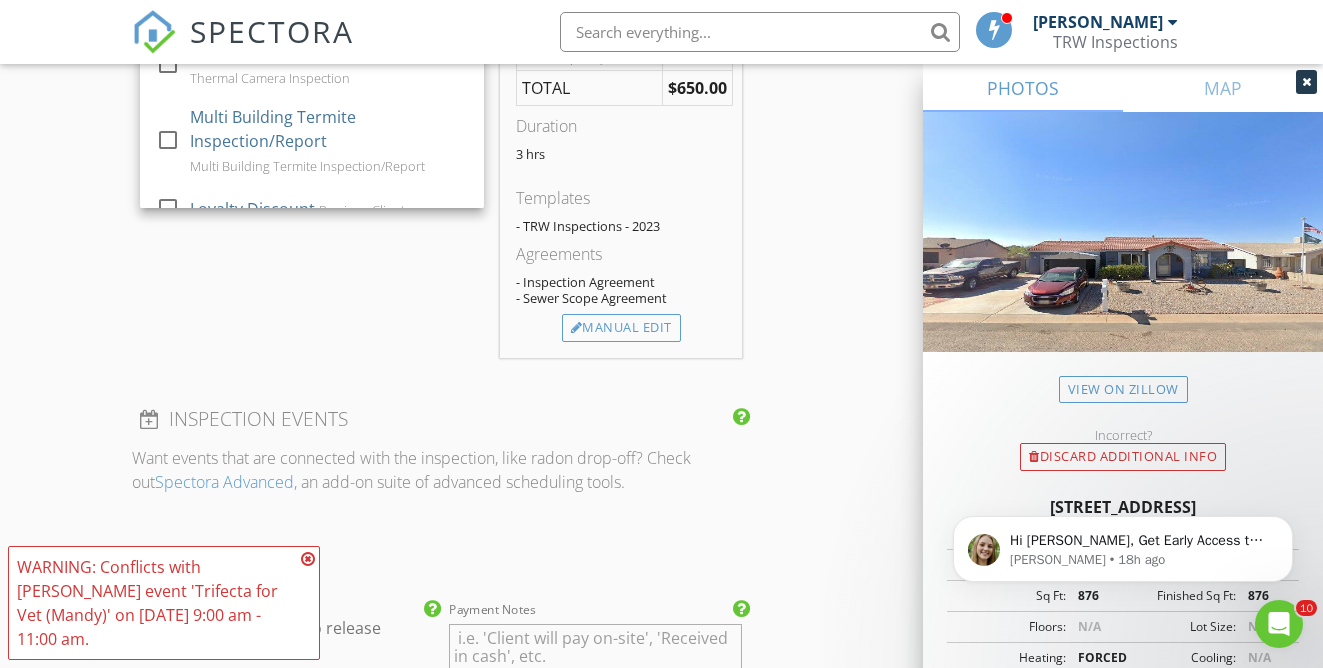 scroll, scrollTop: 205, scrollLeft: 0, axis: vertical 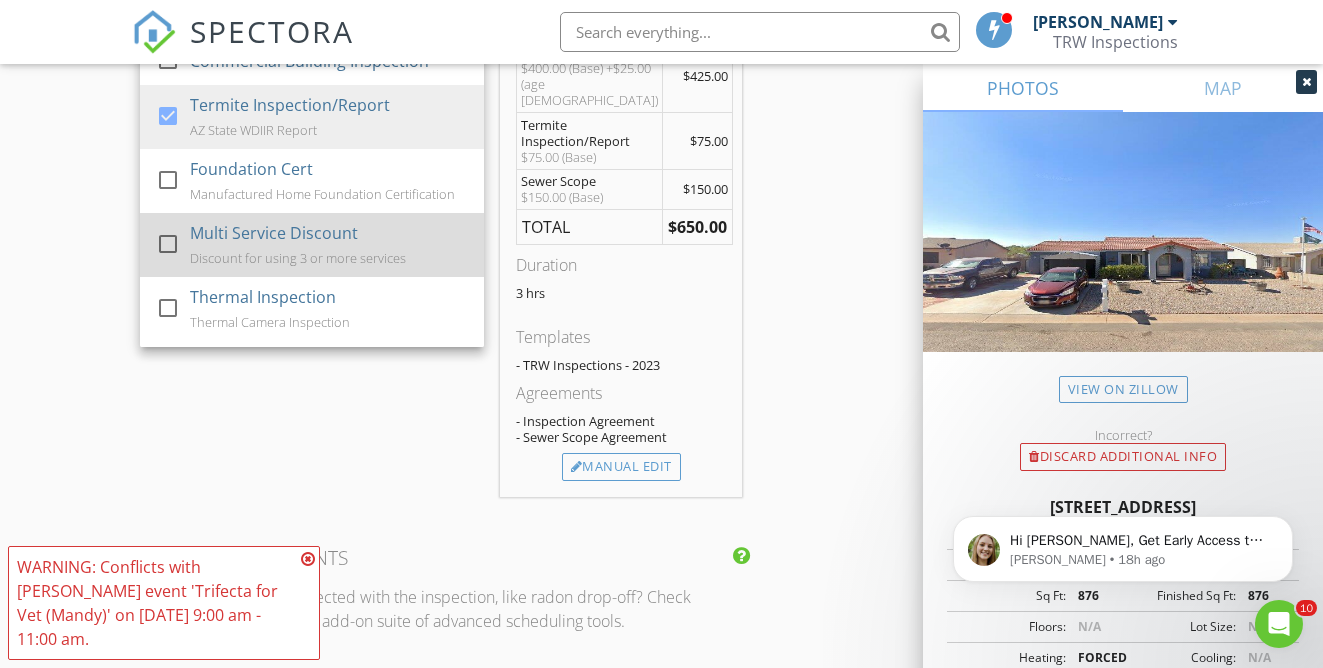 click at bounding box center [168, 244] 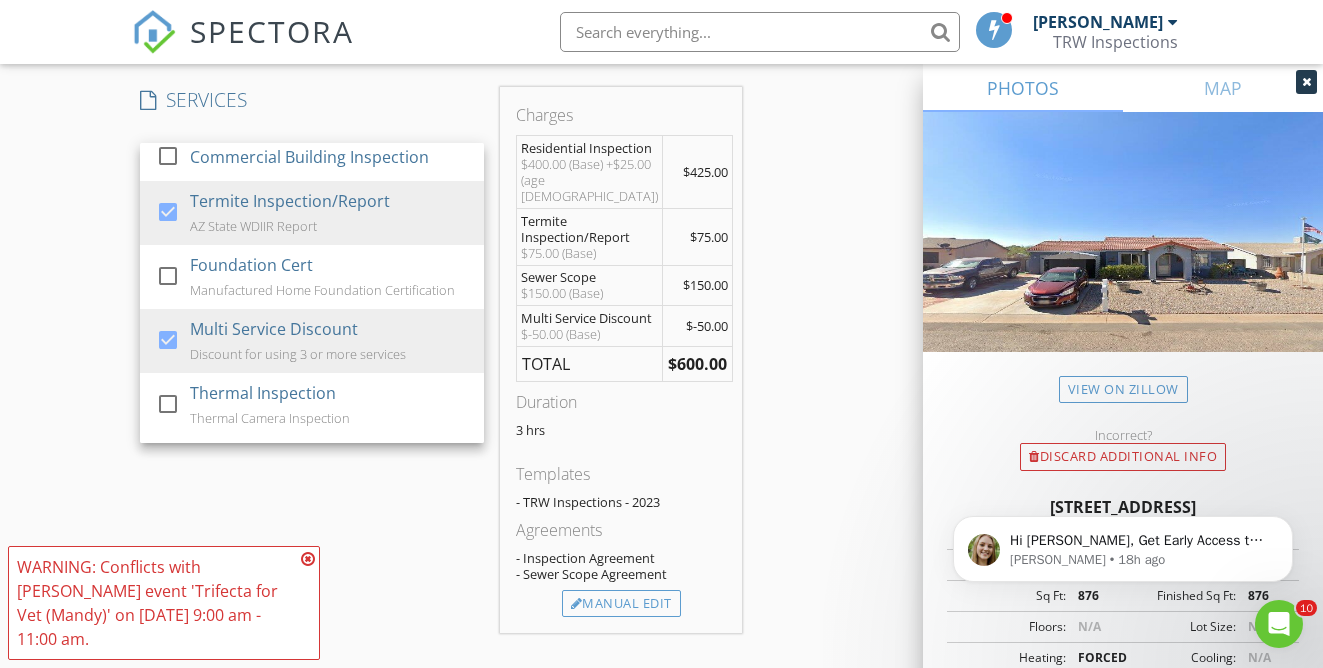 scroll, scrollTop: 1689, scrollLeft: 0, axis: vertical 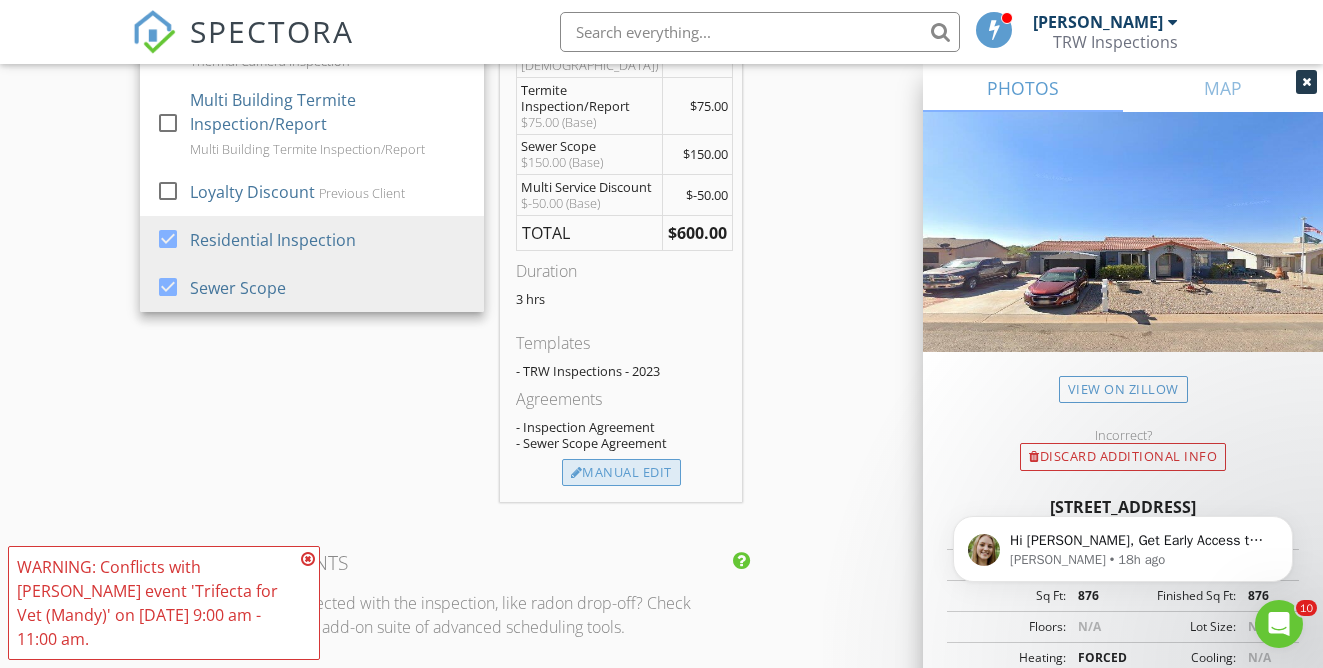 click on "Manual Edit" at bounding box center (621, 473) 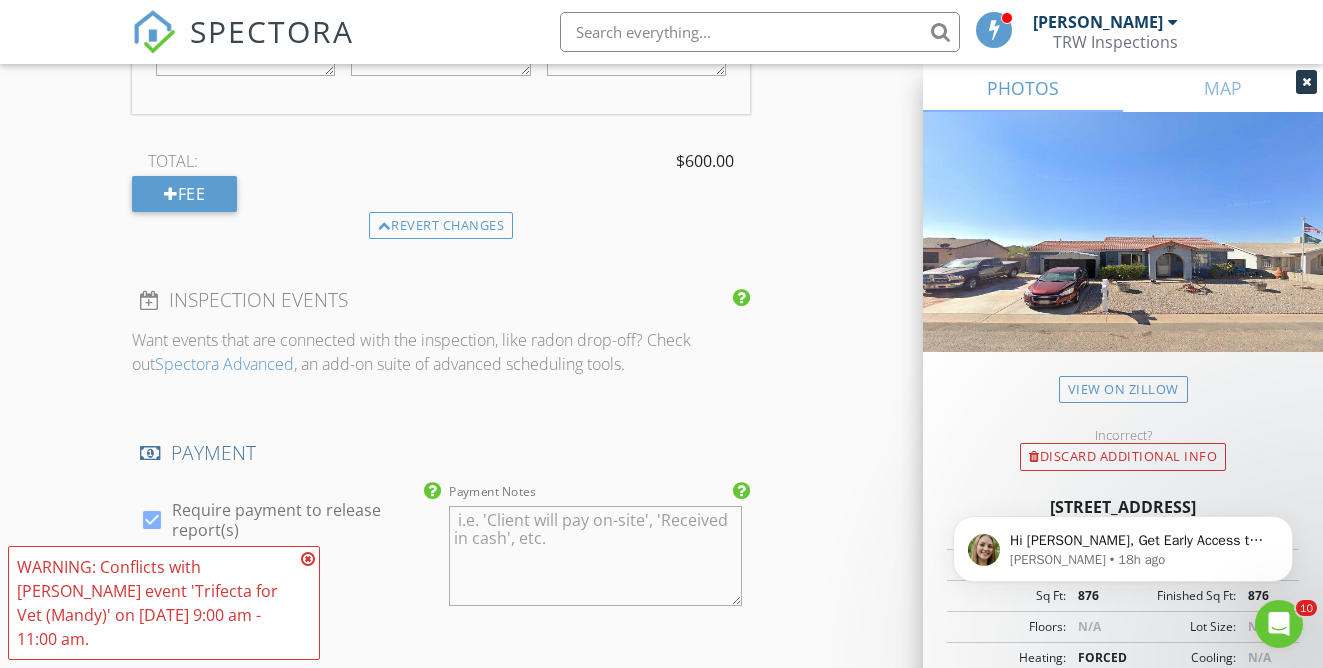 scroll, scrollTop: 2911, scrollLeft: 0, axis: vertical 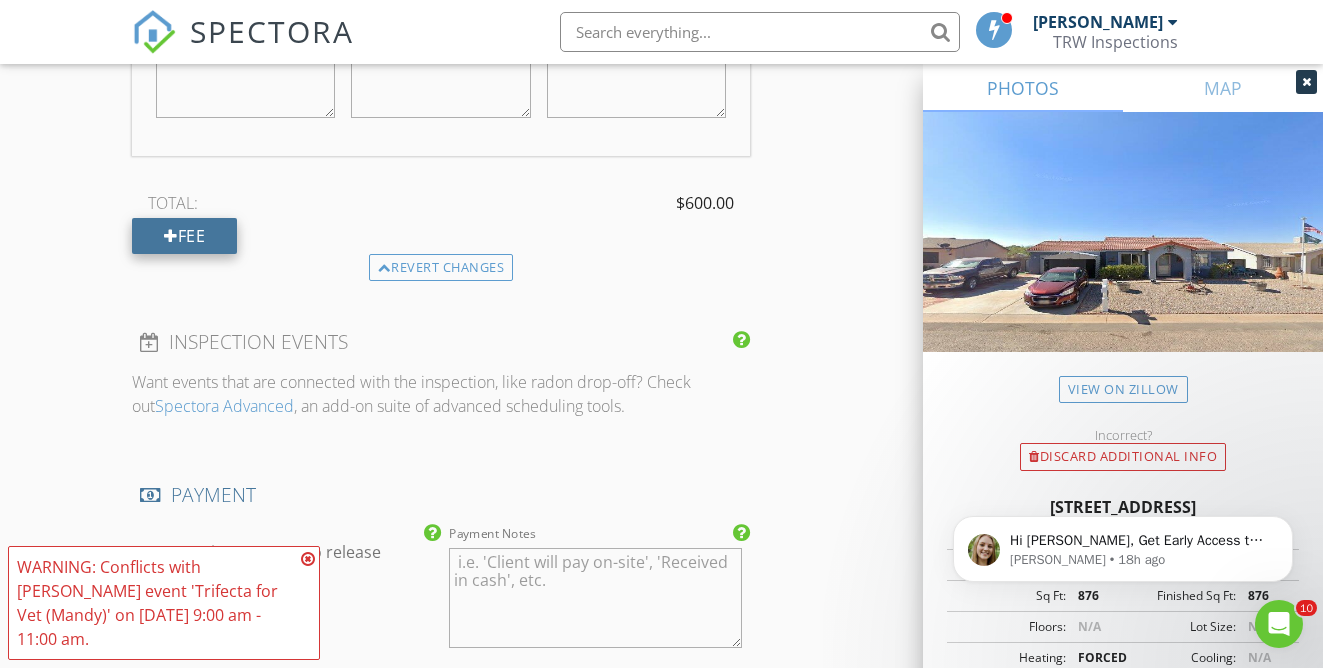 click at bounding box center [171, 236] 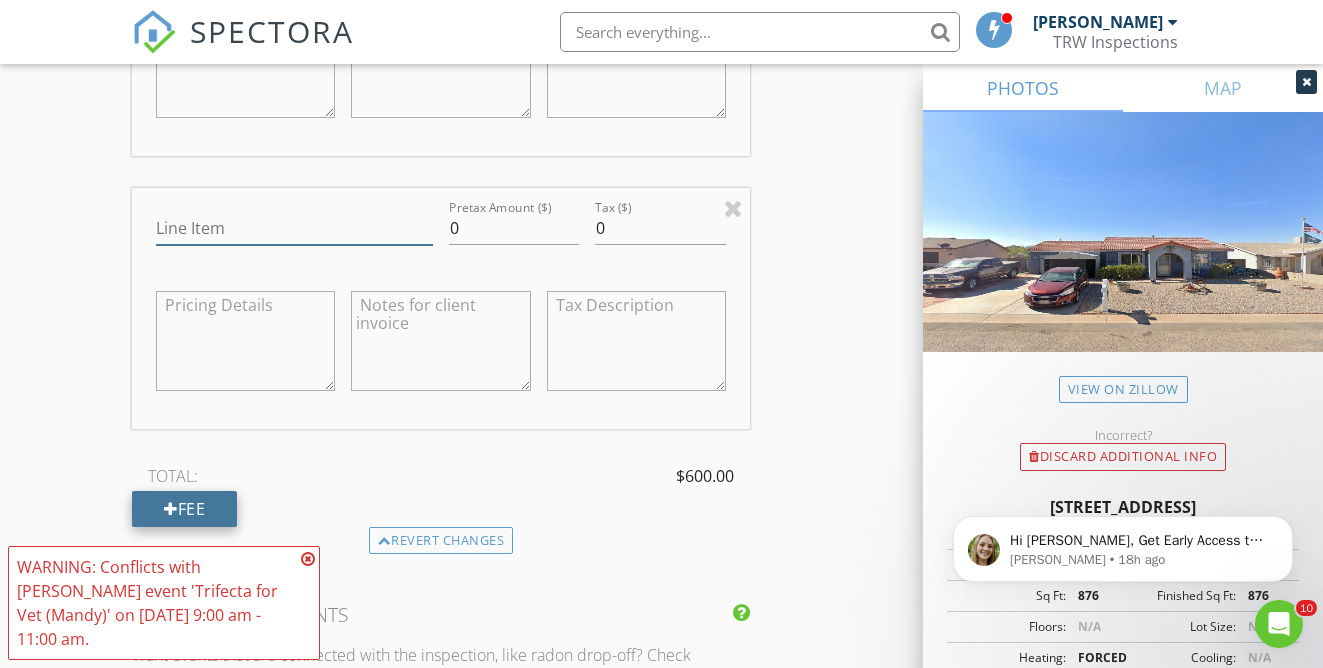 click on "Line Item" at bounding box center (294, 228) 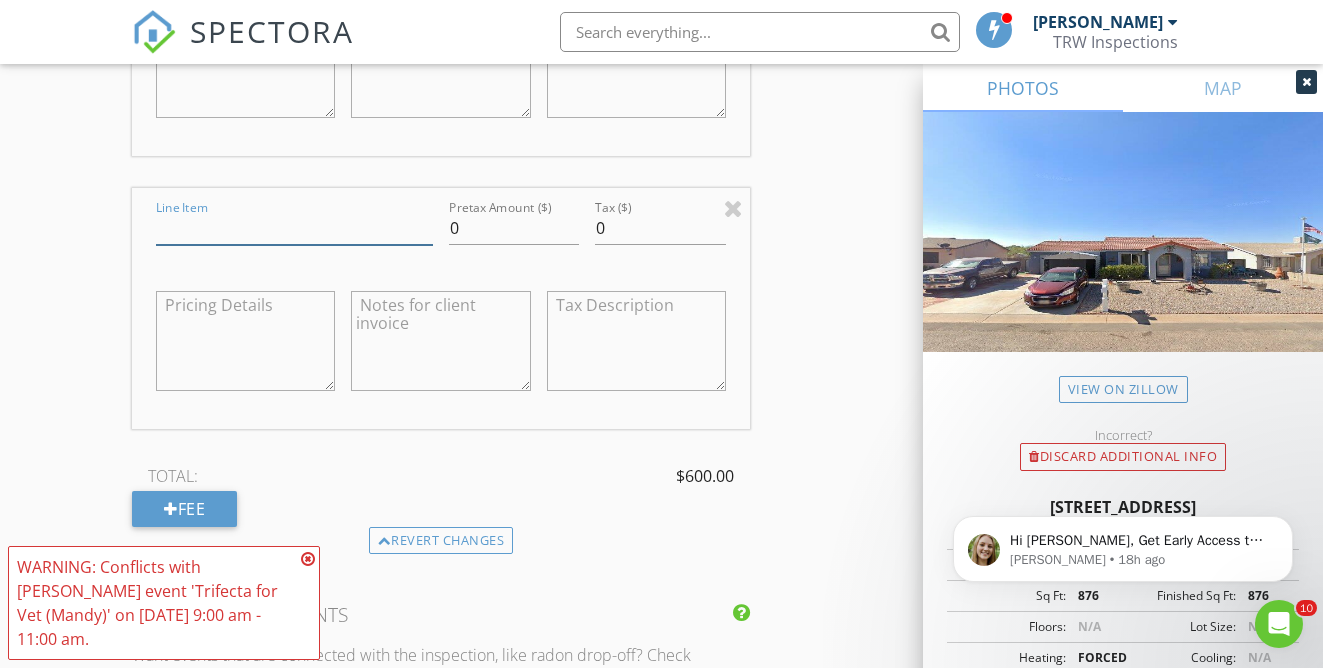 type on "Military Discount" 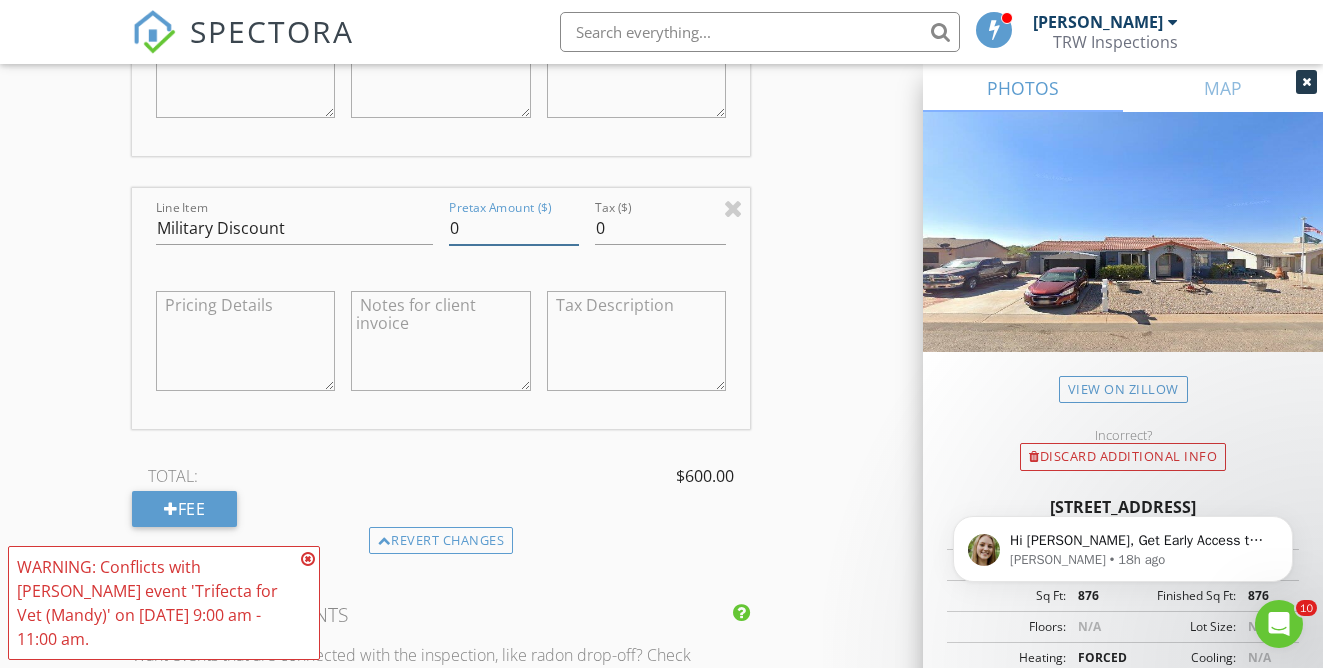 drag, startPoint x: 478, startPoint y: 236, endPoint x: 420, endPoint y: 235, distance: 58.00862 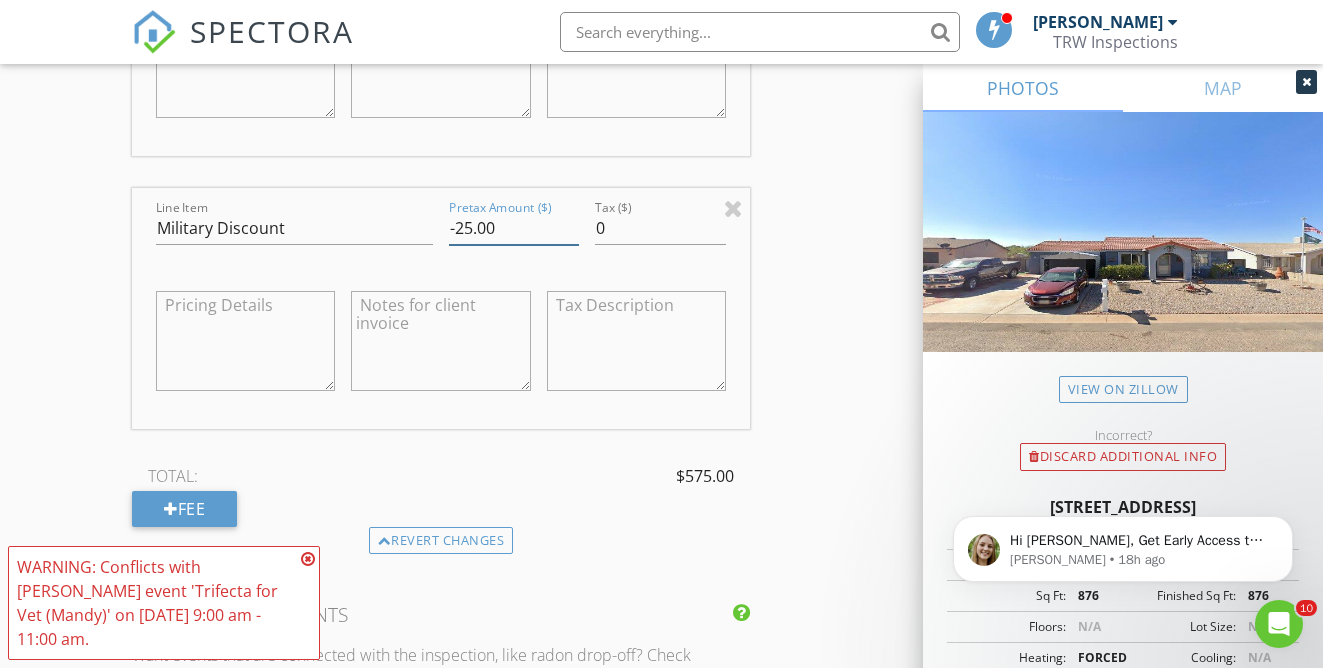type on "-25.00" 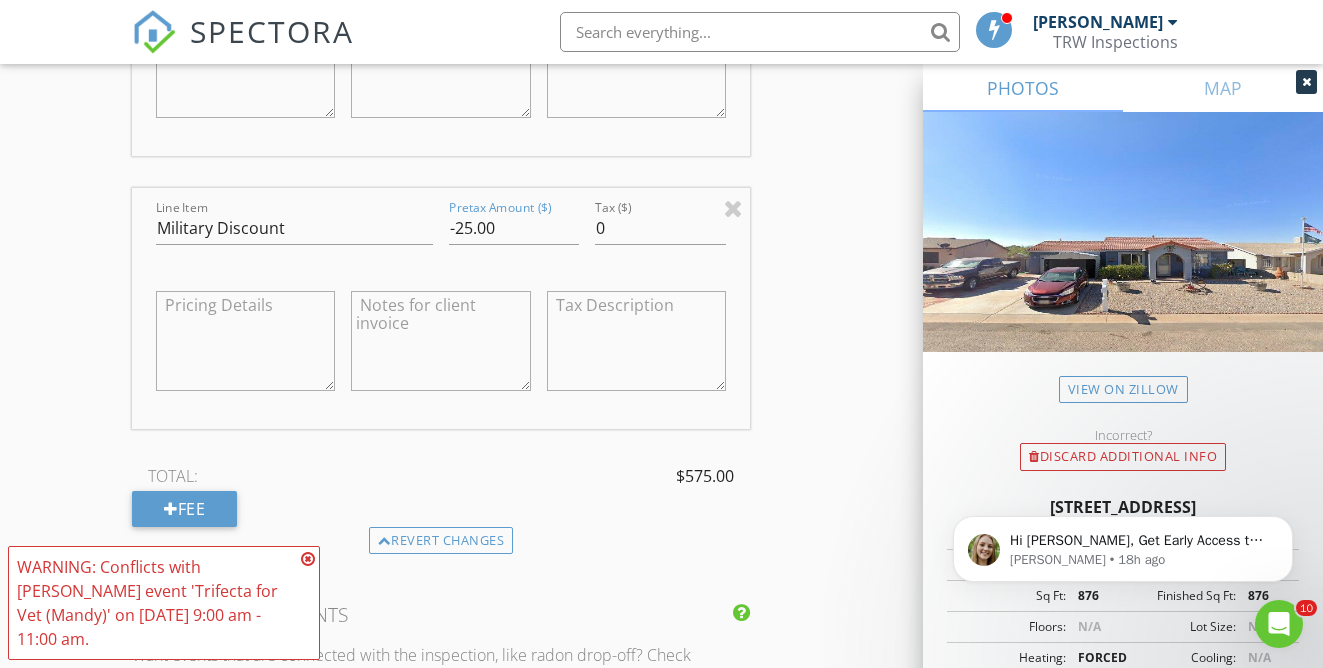 click on "INSPECTOR(S)
check_box   Travis Weddle   PRIMARY   check_box   Jaedon Weddle     Travis Weddle,  Jaedon Weddle arrow_drop_down   check_box_outline_blank Travis Weddle specifically requested check_box_outline_blank Jaedon Weddle specifically requested
Date/Time
07/14/2025 9:00 AM
Location
Address Search       Address 105 Arrowhead Dr   Unit   City Huachuca City   State AZ   Zip 85616   County Cochise     Square Feet 876   Year Built 1996   Foundation arrow_drop_down     Travis Weddle     36.1 miles     (an hour)         Jaedon Weddle     54.0 miles     (2 hours)
client
check_box Enable Client CC email for this inspection   Client Search     check_box_outline_blank Client is a Company/Organization     First Name Dawn   Last Name Westgate   Email drewwestgate74@gmail.com   CC Email   Phone 520-504-7769           Notes   Private Notes" at bounding box center [661, -288] 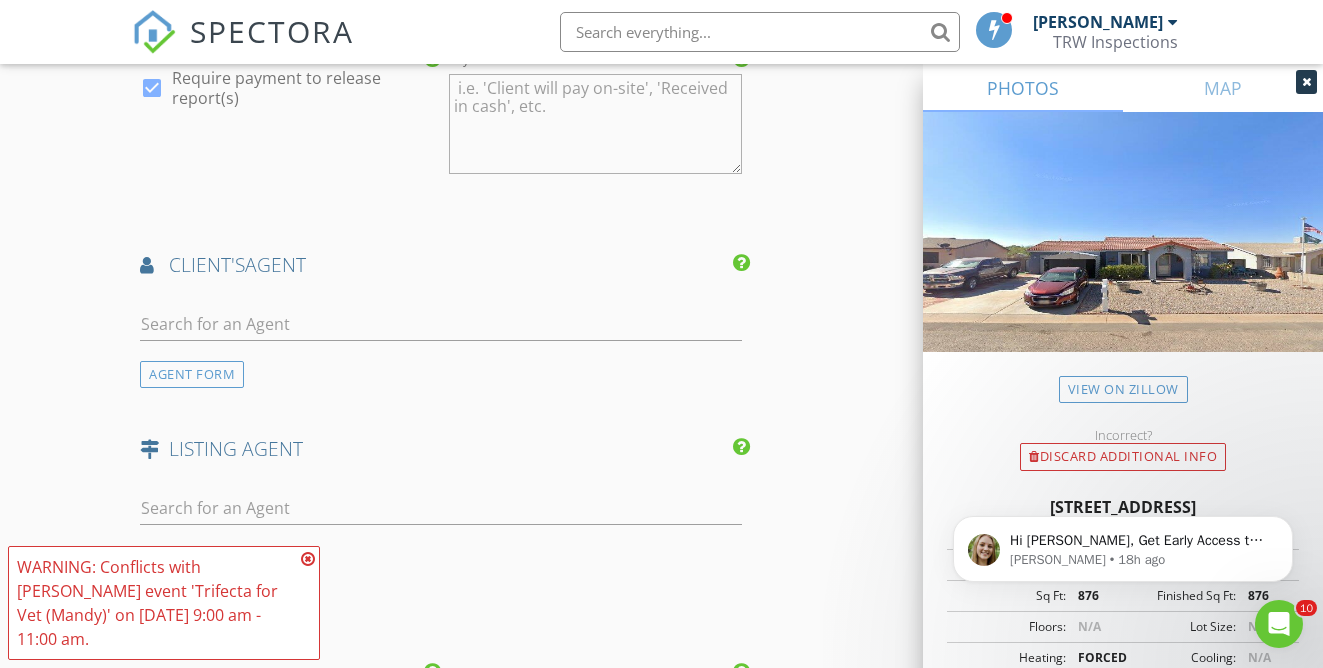 scroll, scrollTop: 3661, scrollLeft: 0, axis: vertical 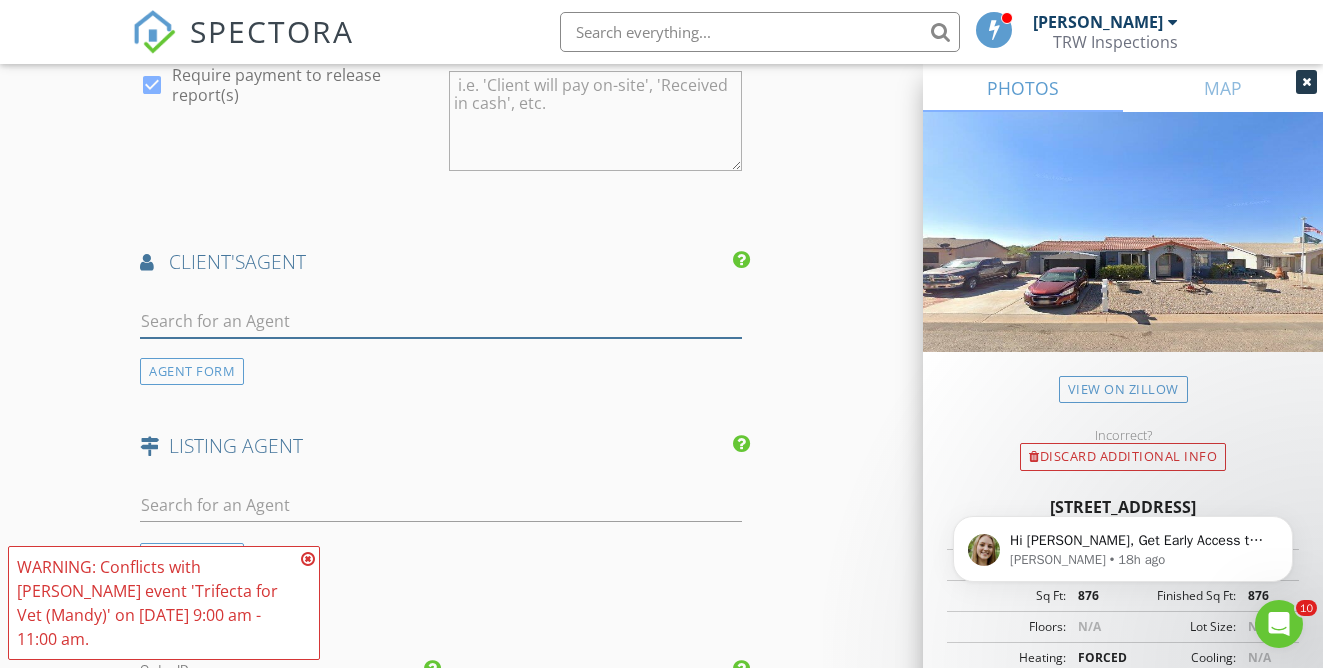 click at bounding box center (440, 321) 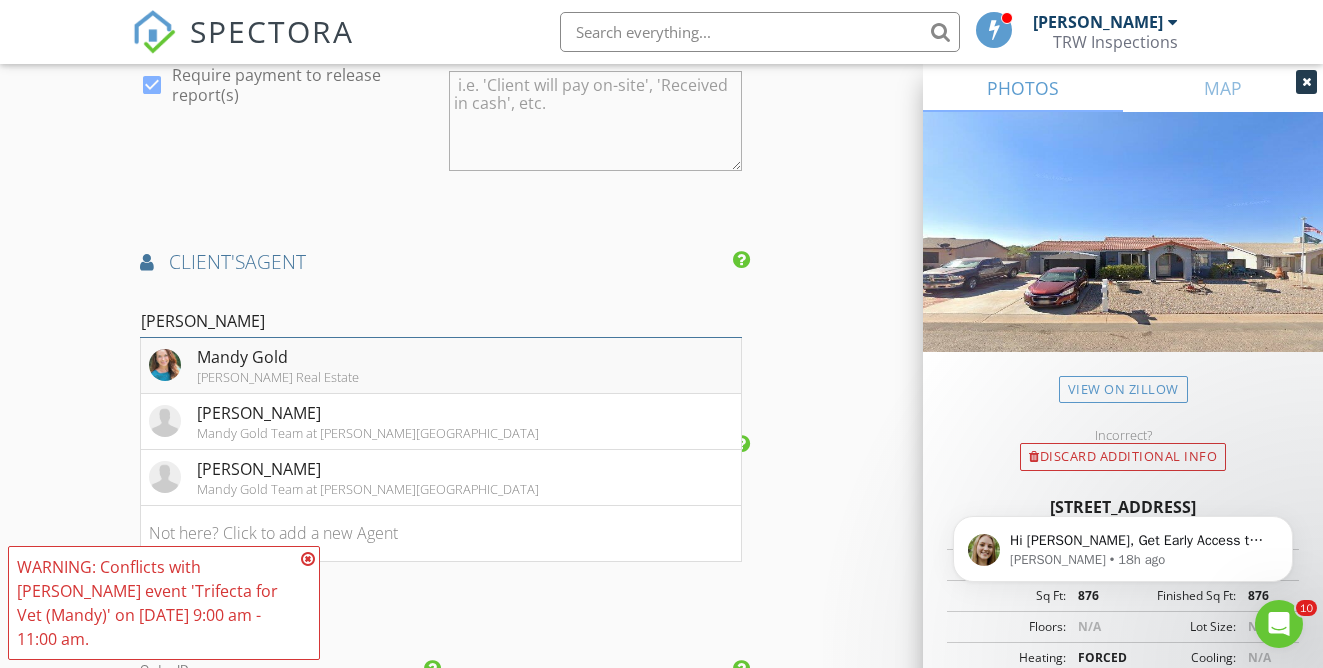 type on "mandy" 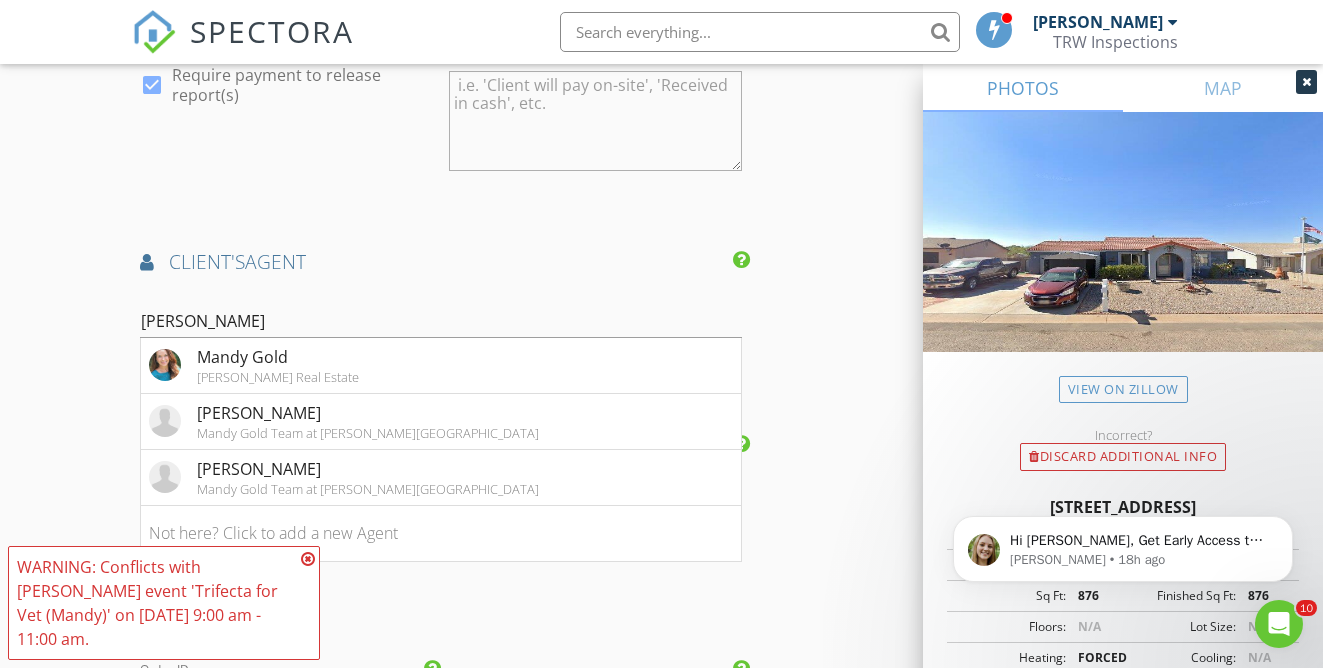click on "Mandy Gold
Haymore Real Estate" at bounding box center (440, 366) 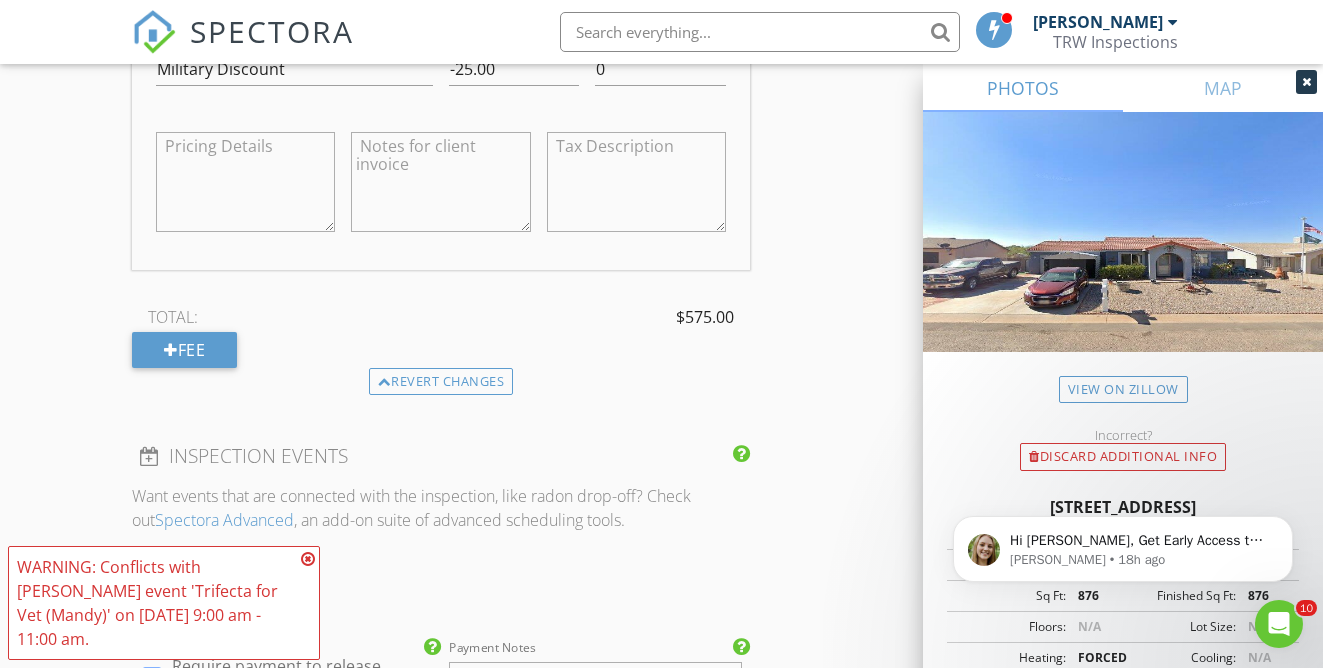 scroll, scrollTop: 3043, scrollLeft: 0, axis: vertical 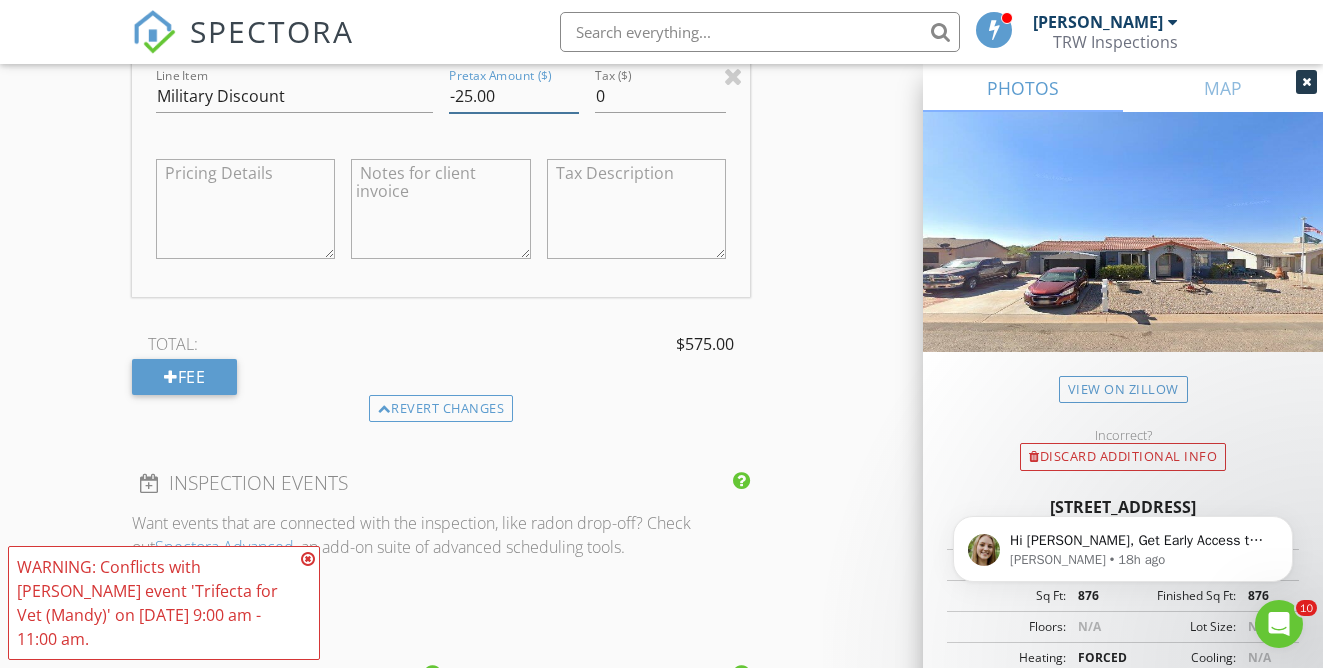 click on "-25.00" at bounding box center (514, 96) 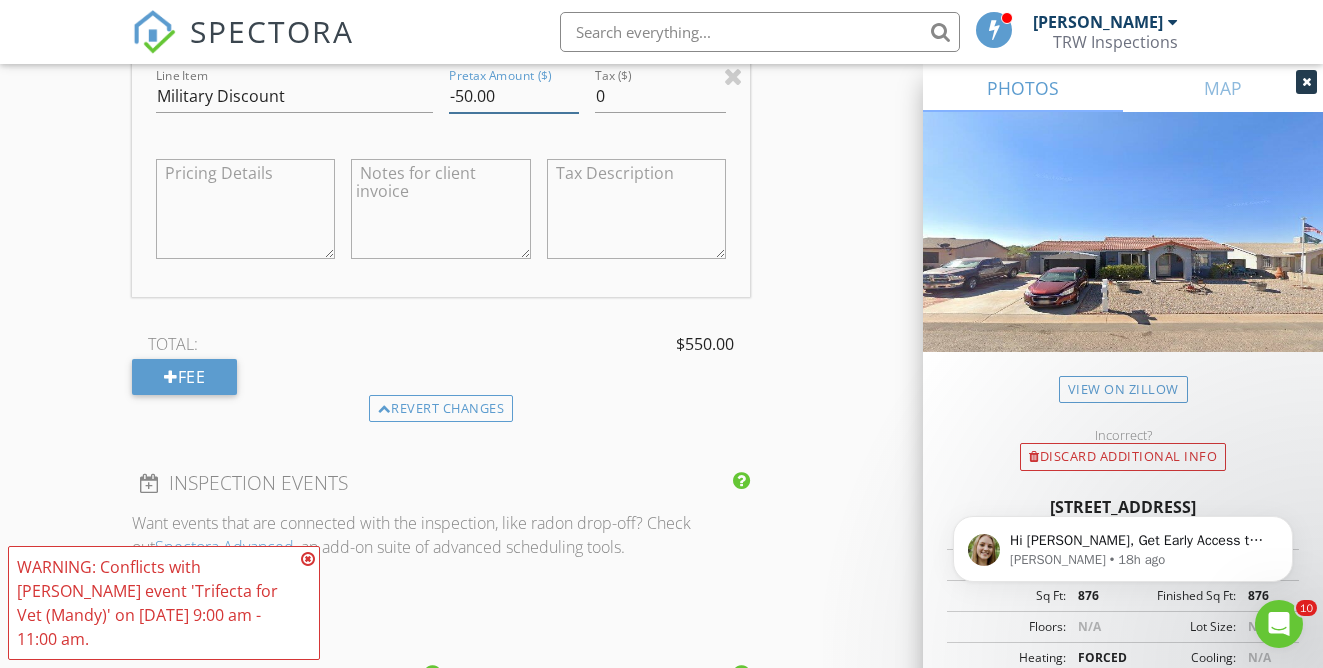 type on "-50.00" 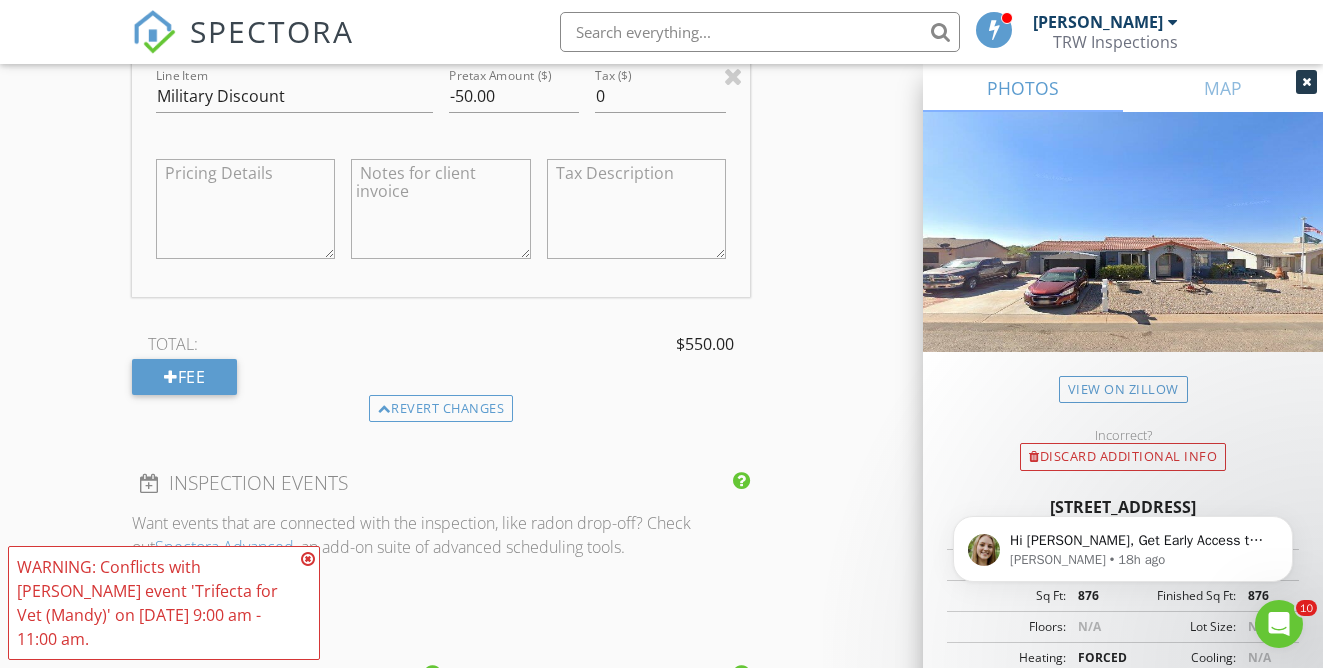 click on "INSPECTOR(S)
check_box   Travis Weddle   PRIMARY   check_box   Jaedon Weddle     Travis Weddle,  Jaedon Weddle arrow_drop_down   check_box_outline_blank Travis Weddle specifically requested check_box_outline_blank Jaedon Weddle specifically requested
Date/Time
07/14/2025 9:00 AM
Location
Address Search       Address 105 Arrowhead Dr   Unit   City Huachuca City   State AZ   Zip 85616   County Cochise     Square Feet 876   Year Built 1996   Foundation arrow_drop_down     Travis Weddle     36.1 miles     (an hour)         Jaedon Weddle     54.0 miles     (2 hours)
client
check_box Enable Client CC email for this inspection   Client Search     check_box_outline_blank Client is a Company/Organization     First Name Dawn   Last Name Westgate   Email drewwestgate74@gmail.com   CC Email   Phone 520-504-7769           Notes   Private Notes" at bounding box center [661, -193] 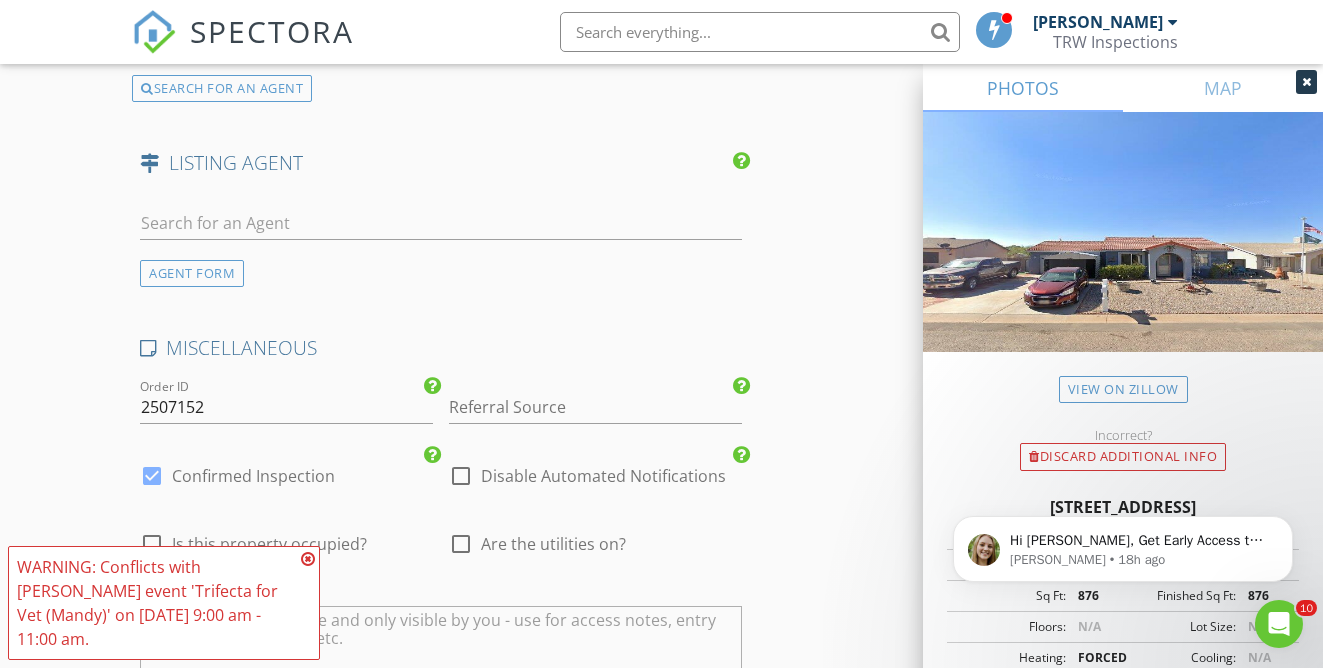 scroll, scrollTop: 4401, scrollLeft: 0, axis: vertical 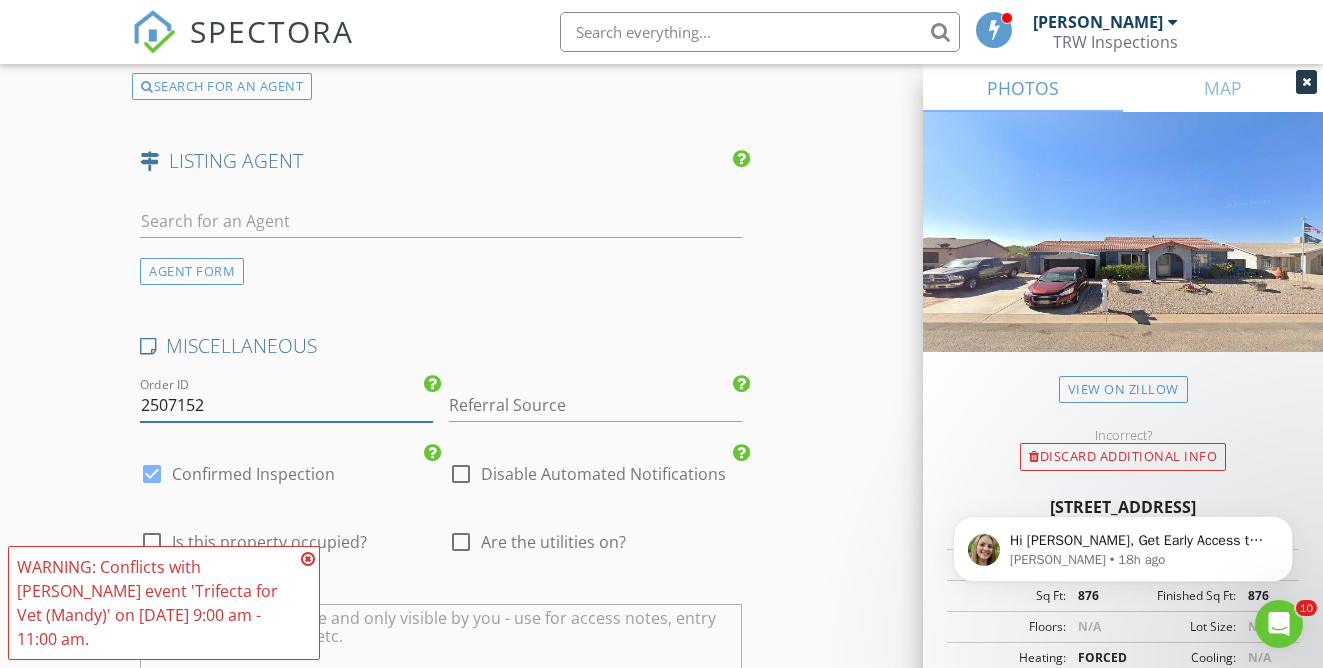 click on "2507152" at bounding box center (286, 405) 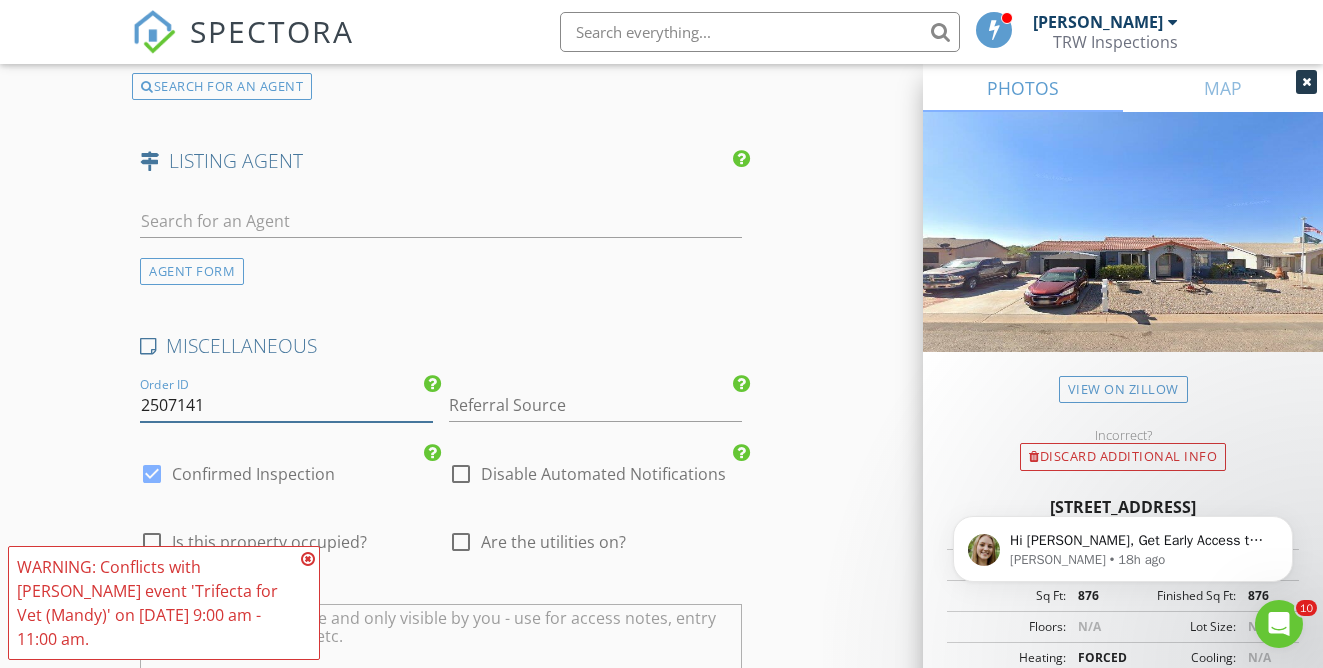 type on "2507141" 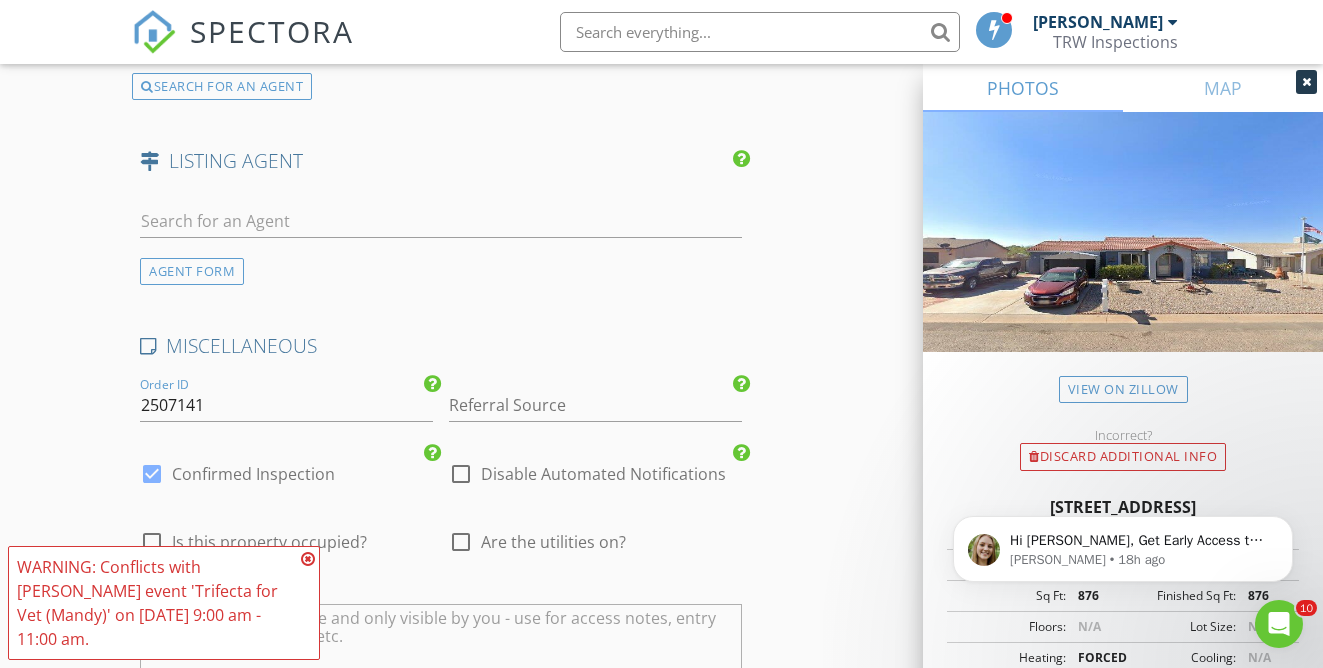 click on "INSPECTOR(S)
check_box   Travis Weddle   PRIMARY   check_box   Jaedon Weddle     Travis Weddle,  Jaedon Weddle arrow_drop_down   check_box_outline_blank Travis Weddle specifically requested check_box_outline_blank Jaedon Weddle specifically requested
Date/Time
07/14/2025 9:00 AM
Location
Address Search       Address 105 Arrowhead Dr   Unit   City Huachuca City   State AZ   Zip 85616   County Cochise     Square Feet 876   Year Built 1996   Foundation arrow_drop_down     Travis Weddle     36.1 miles     (an hour)         Jaedon Weddle     54.0 miles     (2 hours)
client
check_box Enable Client CC email for this inspection   Client Search     check_box_outline_blank Client is a Company/Organization     First Name Dawn   Last Name Westgate   Email drewwestgate74@gmail.com   CC Email   Phone 520-504-7769           Notes   Private Notes" at bounding box center (661, -1551) 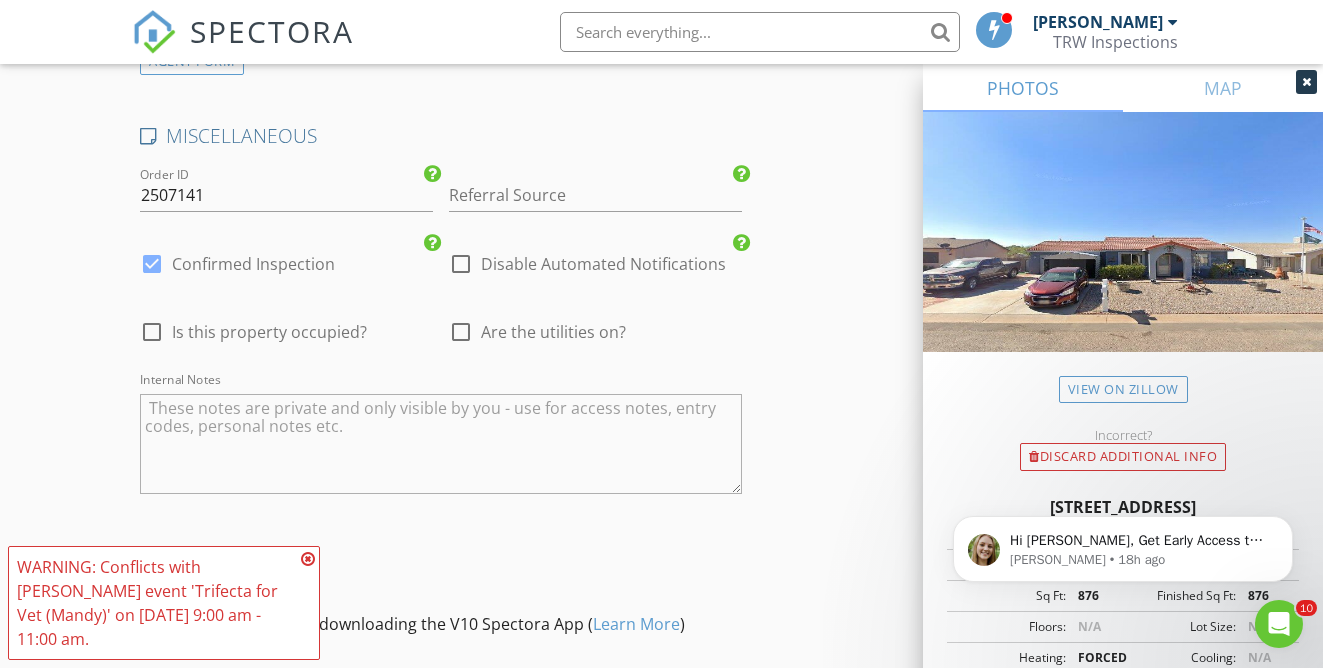scroll, scrollTop: 4827, scrollLeft: 0, axis: vertical 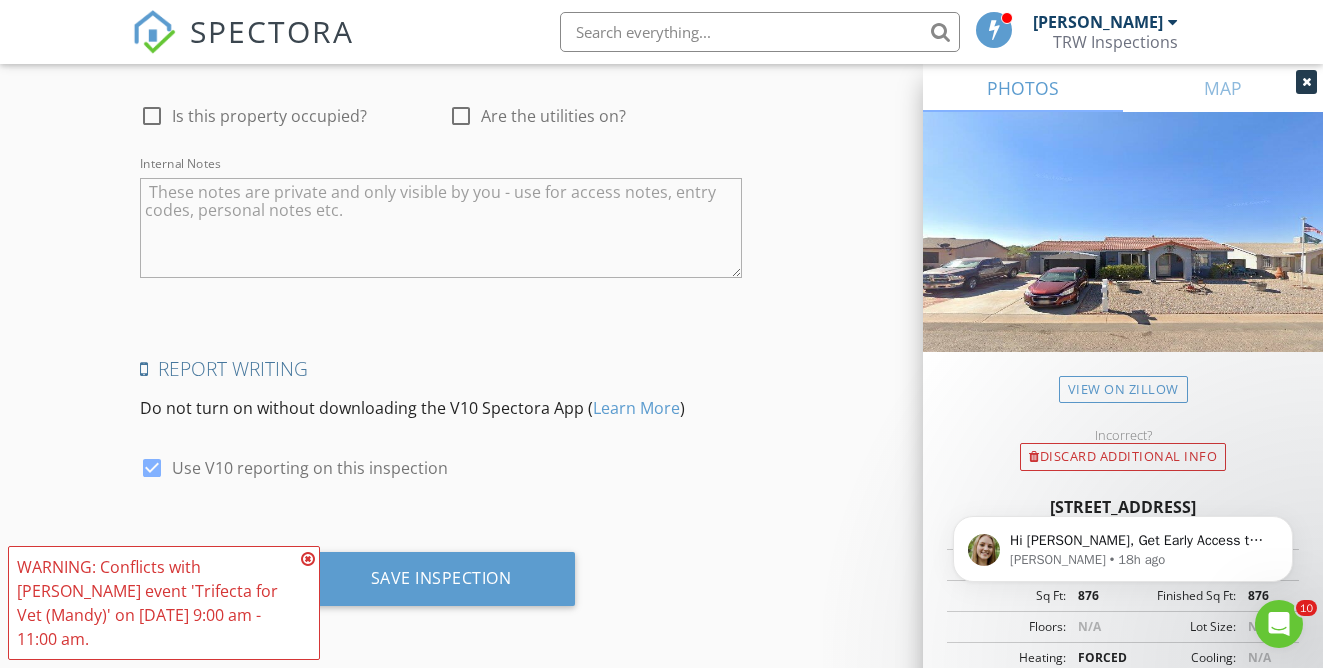 click on "Save Inspection" at bounding box center [440, 586] 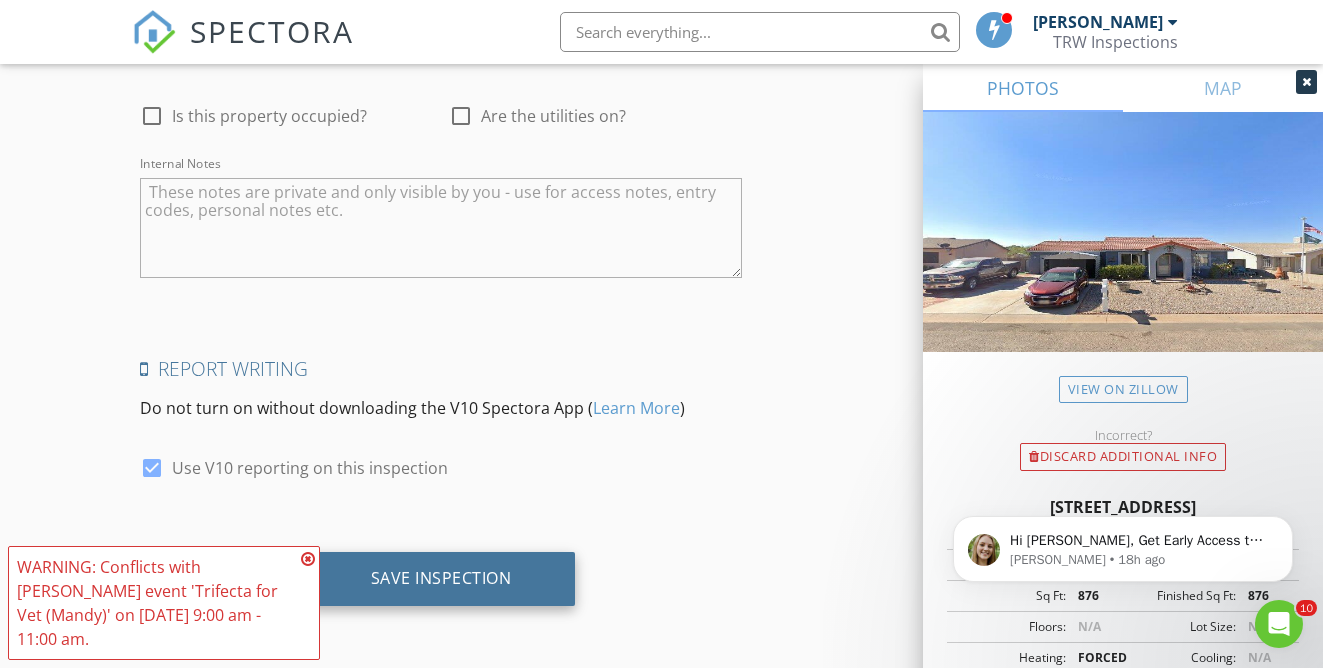 click on "Save Inspection" at bounding box center (441, 578) 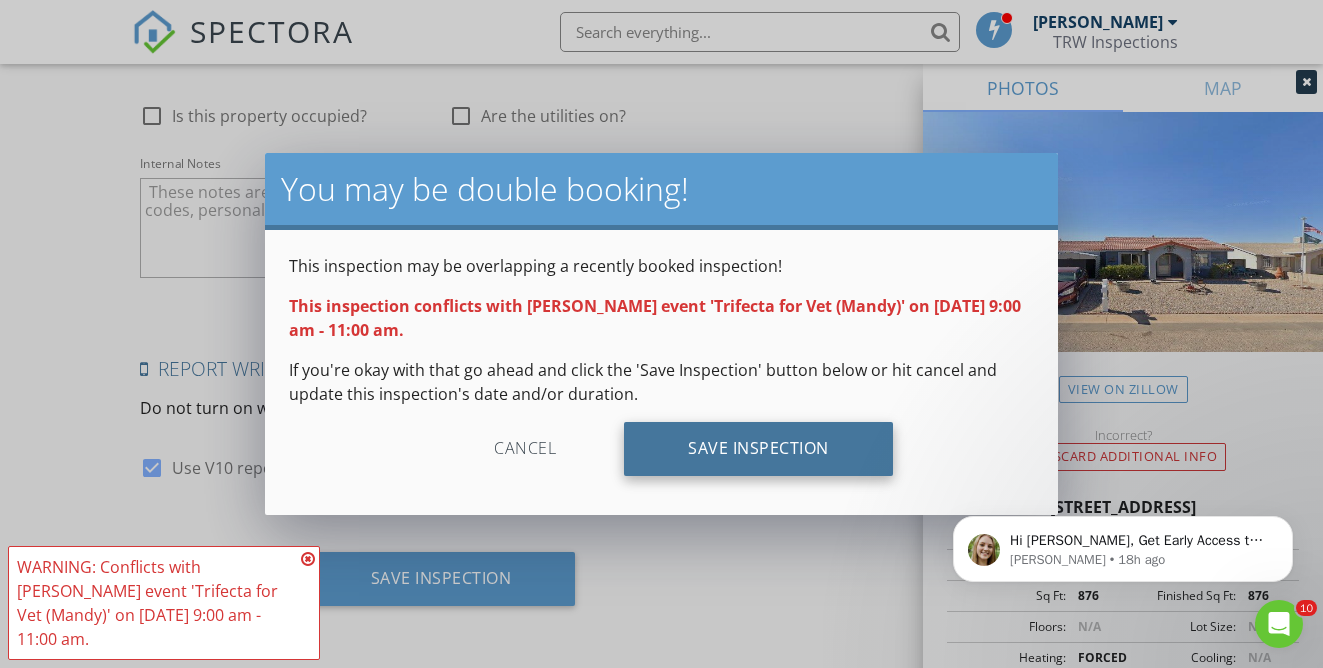 click on "Save Inspection" at bounding box center (758, 449) 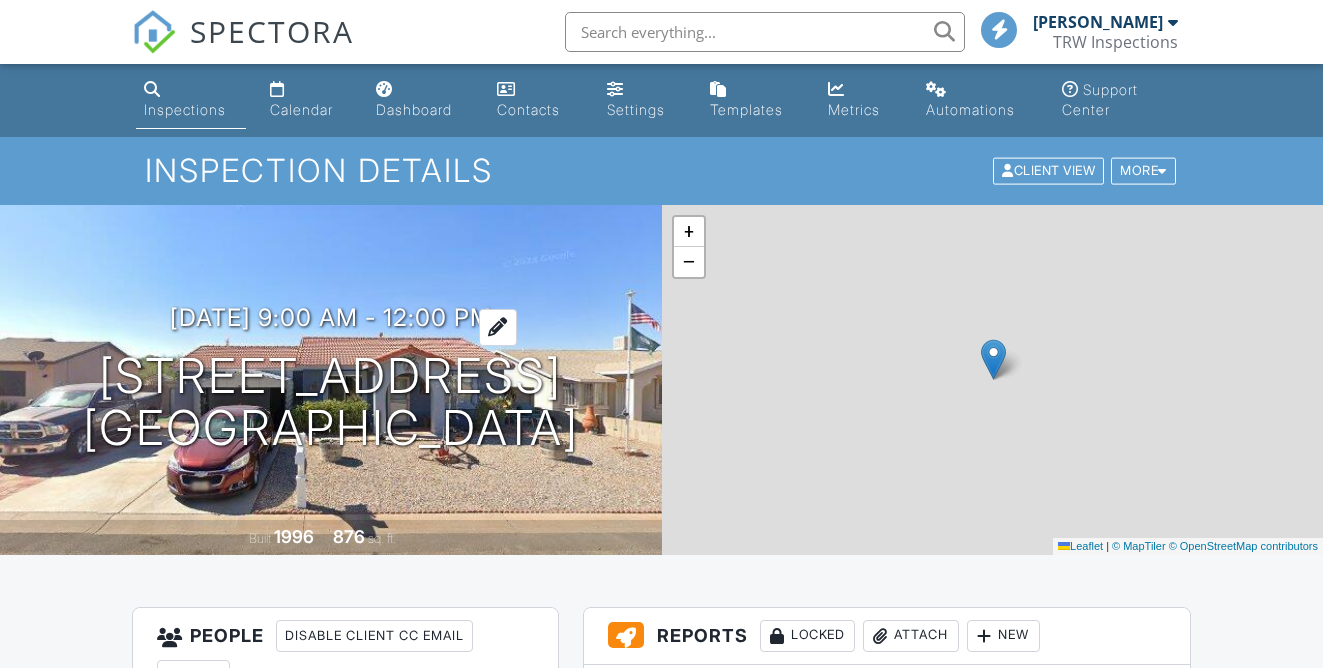 scroll, scrollTop: 0, scrollLeft: 0, axis: both 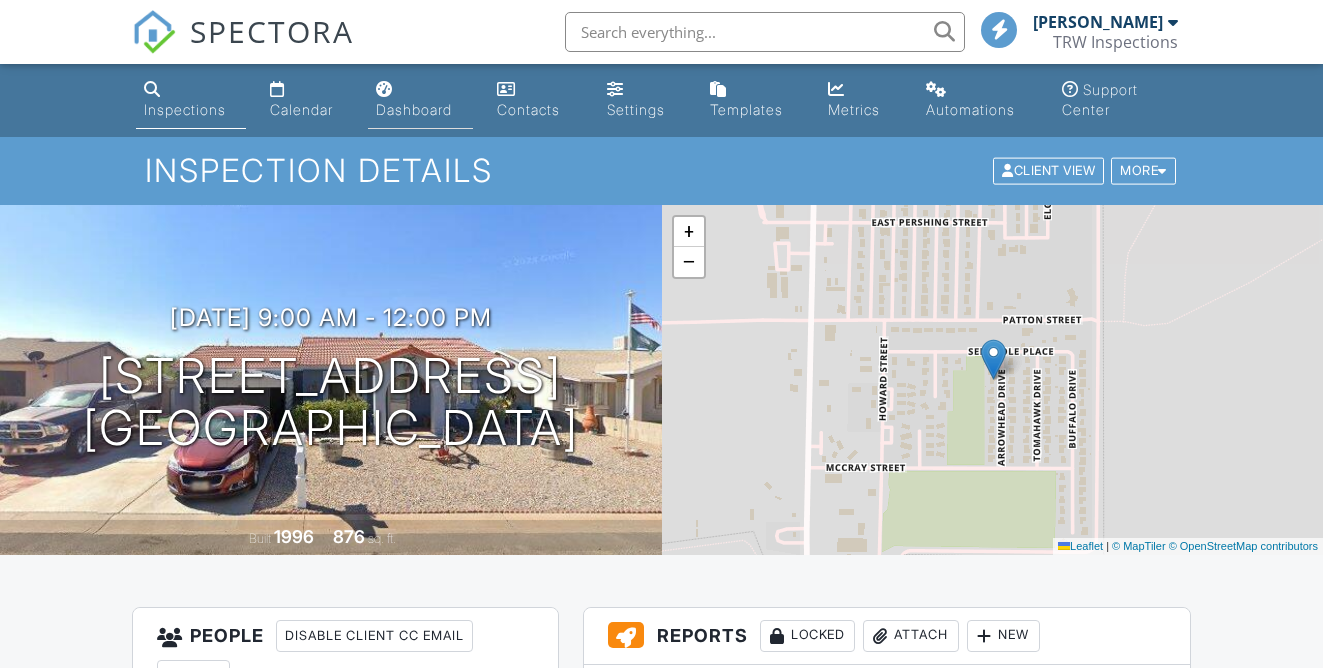 click on "Dashboard" at bounding box center (420, 100) 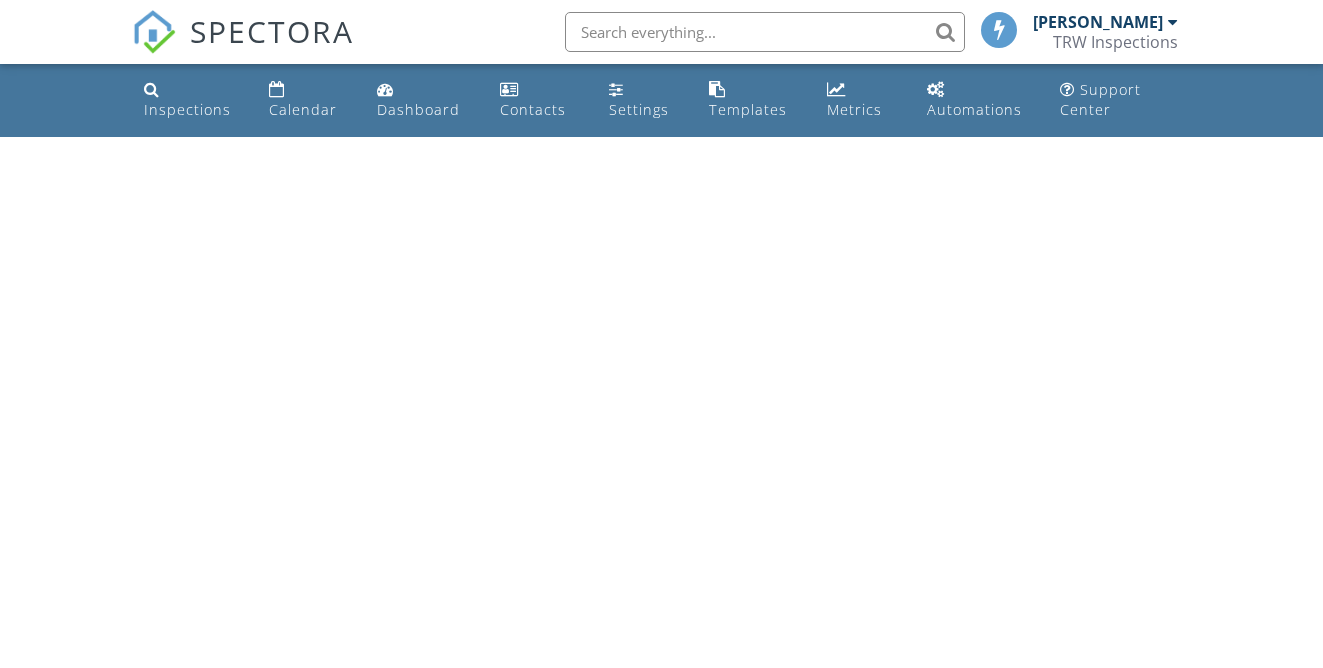 scroll, scrollTop: 0, scrollLeft: 0, axis: both 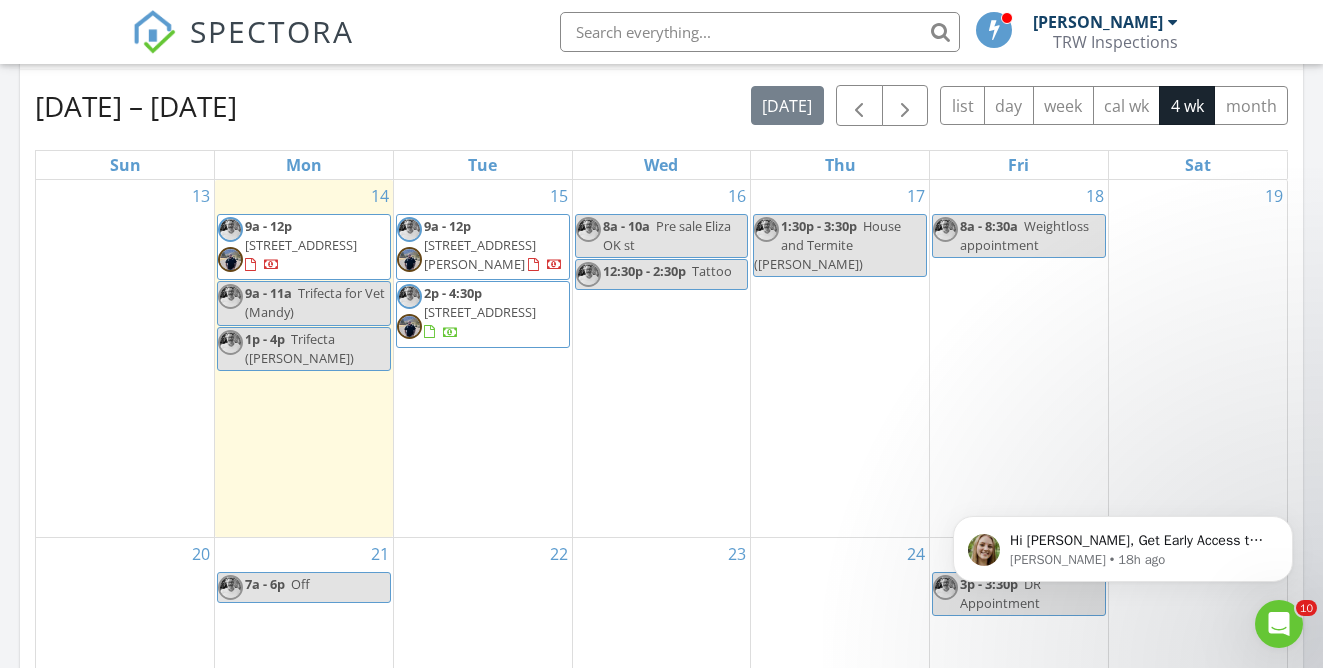 click on "Trifecta for Vet (Mandy)" at bounding box center [315, 302] 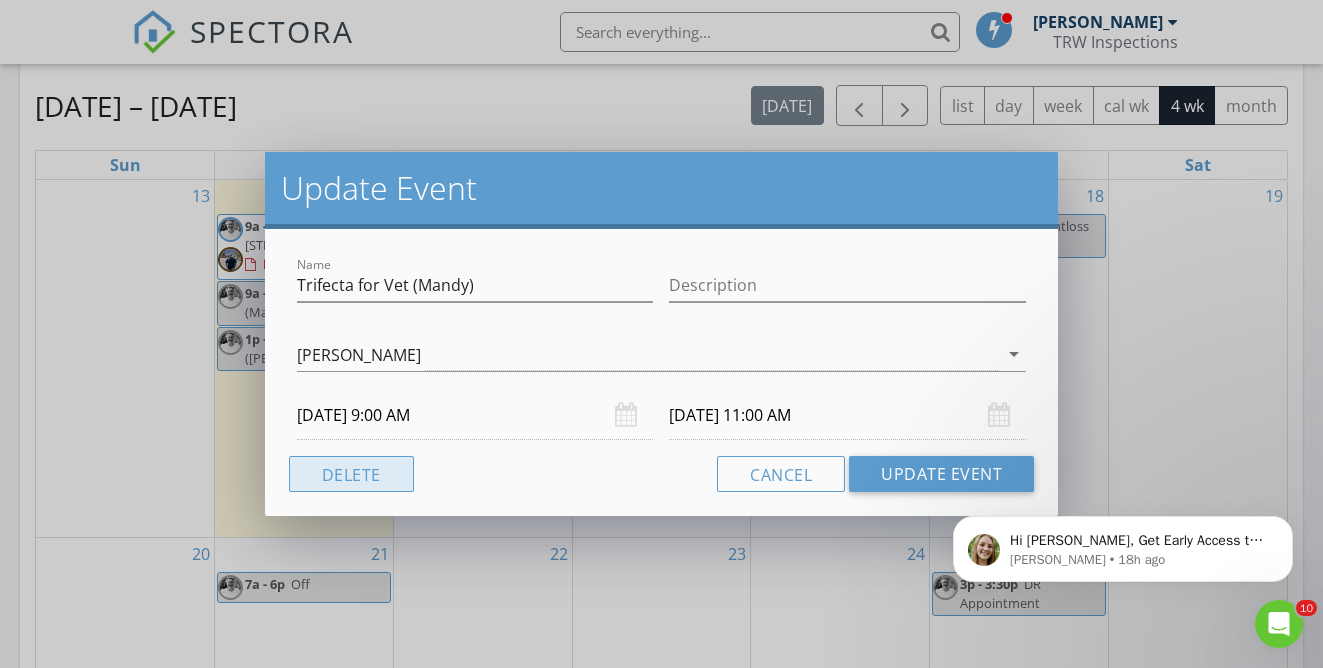 click on "Delete" at bounding box center [351, 474] 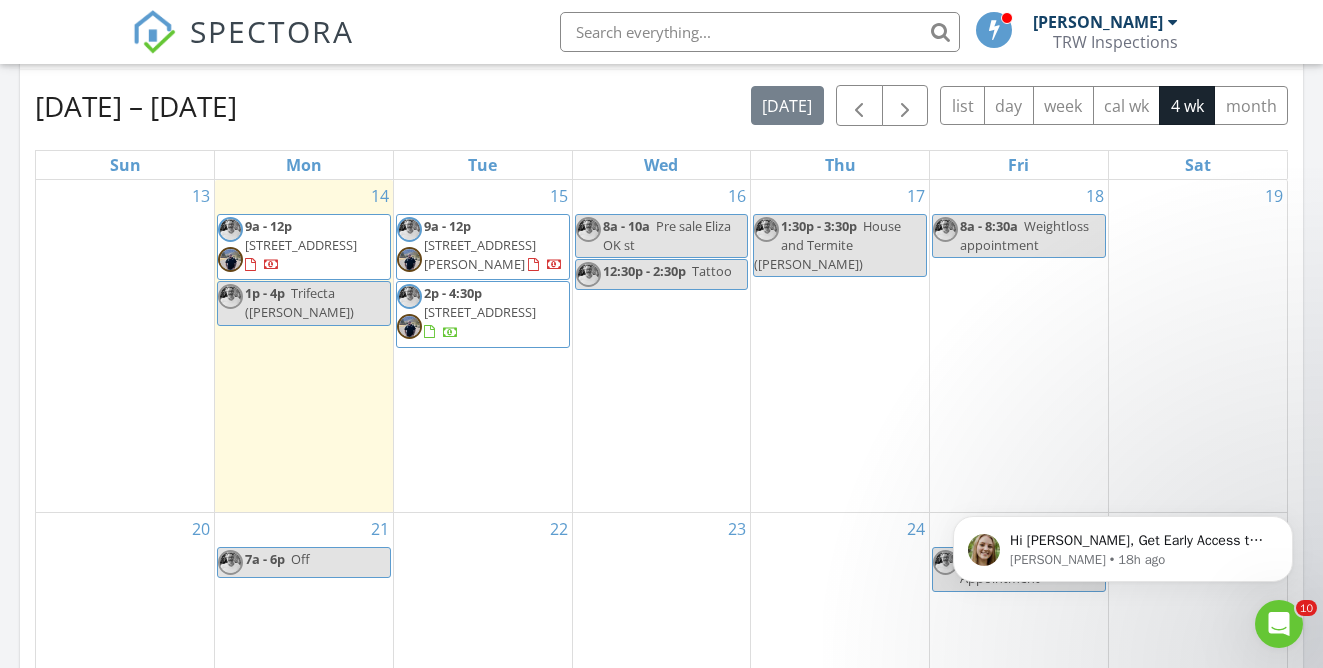 click on "14
9a - 12p
105 Arrowhead Dr, Huachuca City 85616
1p - 4p
Trifecta (Silvia)" at bounding box center [304, 346] 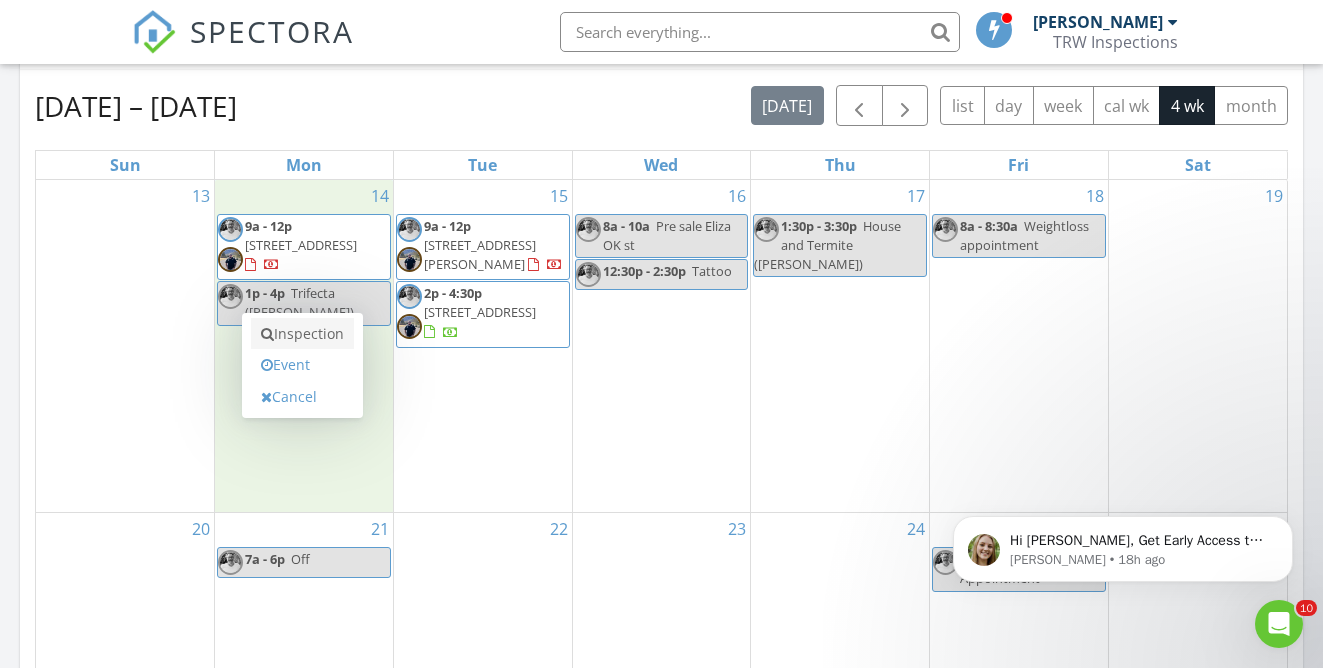 click on "Inspection" at bounding box center (302, 334) 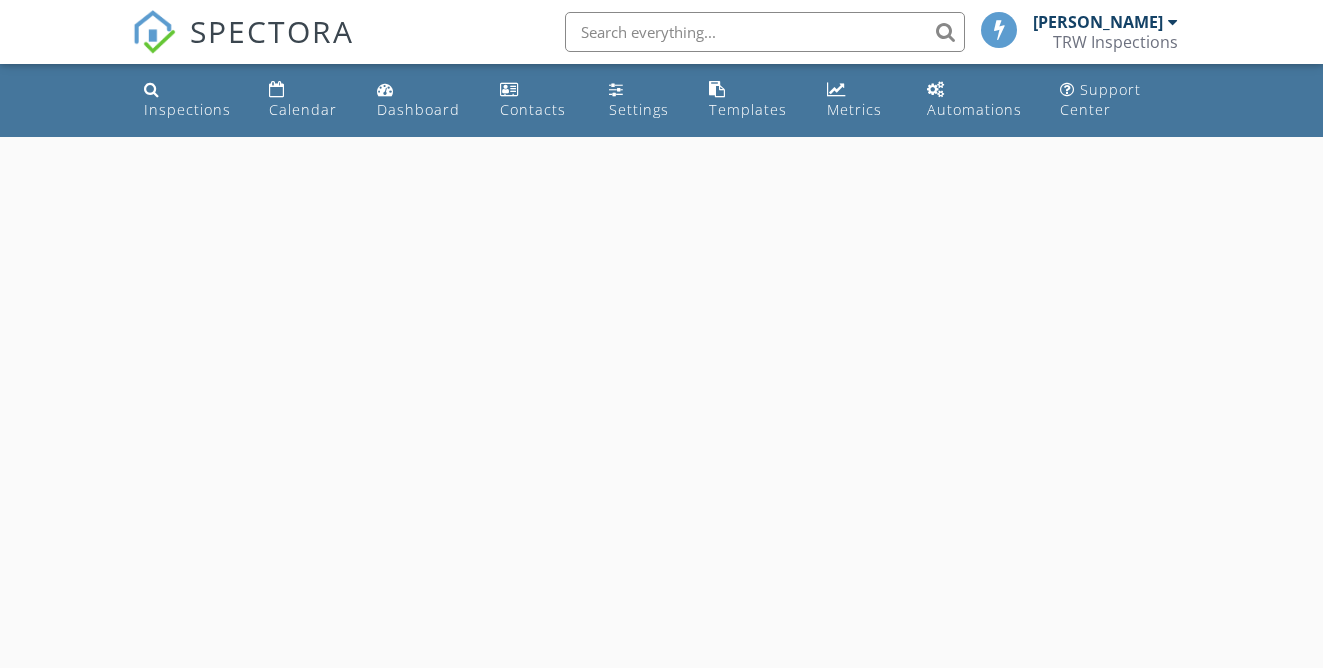 scroll, scrollTop: 0, scrollLeft: 0, axis: both 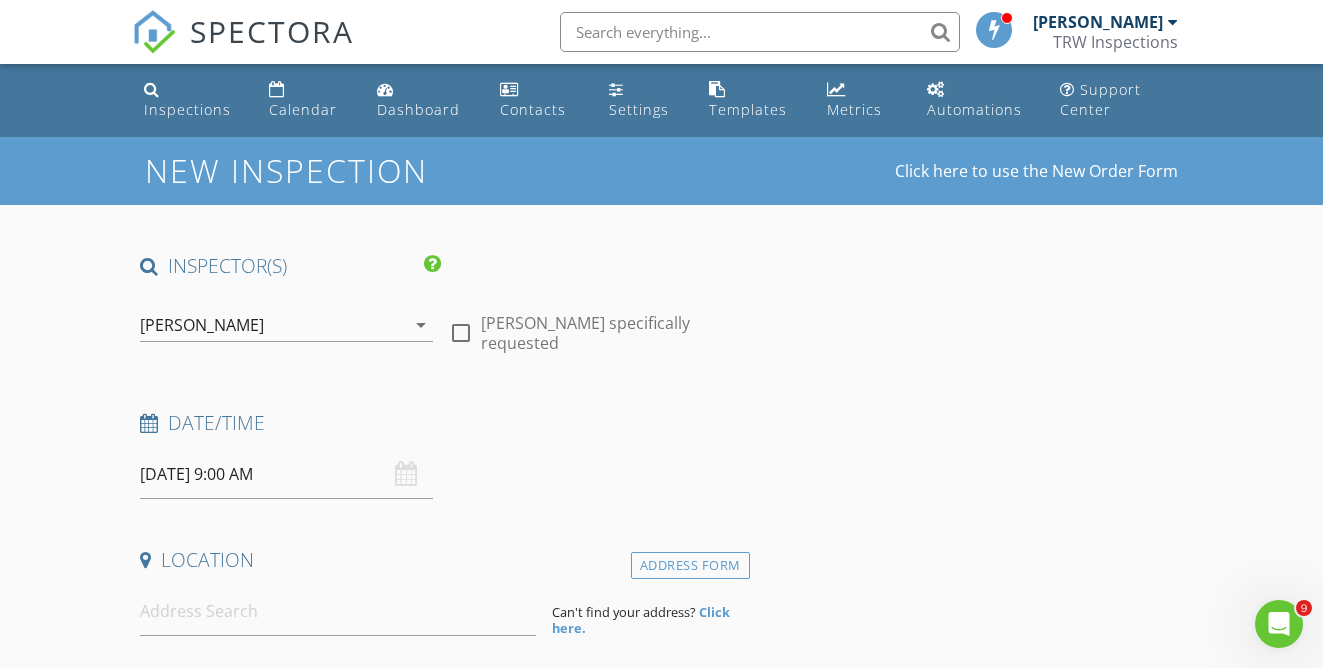 click on "[PERSON_NAME]" at bounding box center [272, 325] 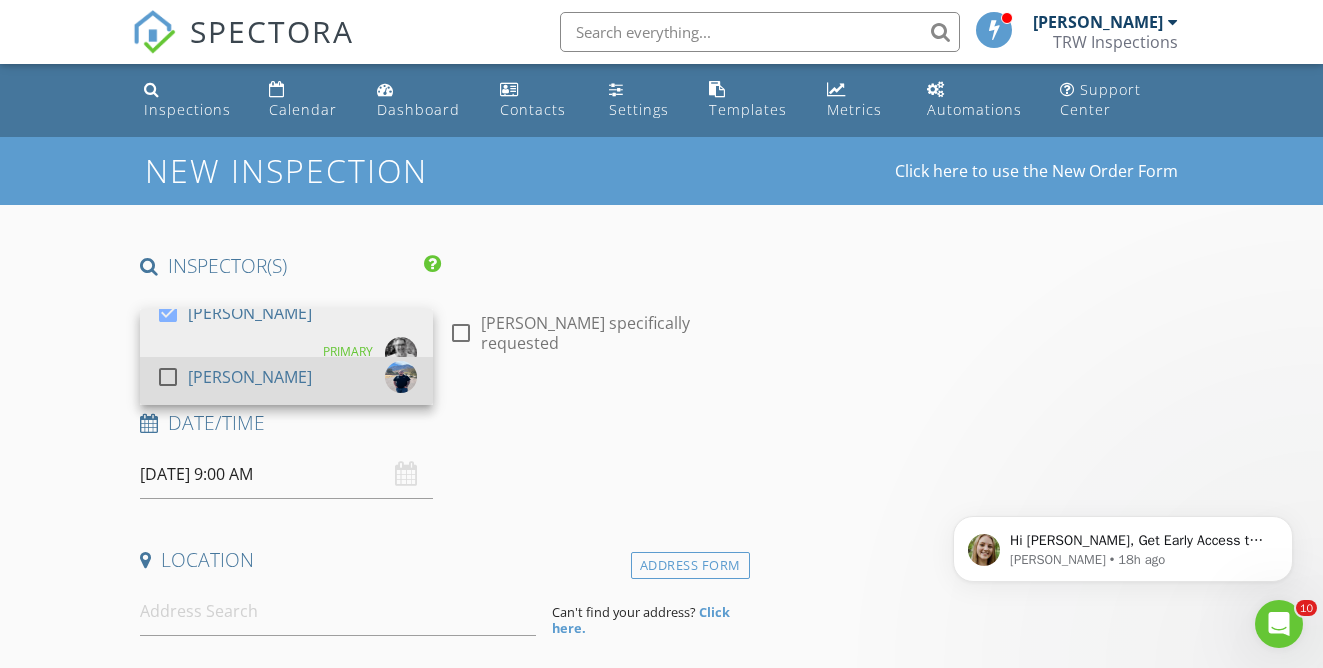 scroll, scrollTop: 0, scrollLeft: 0, axis: both 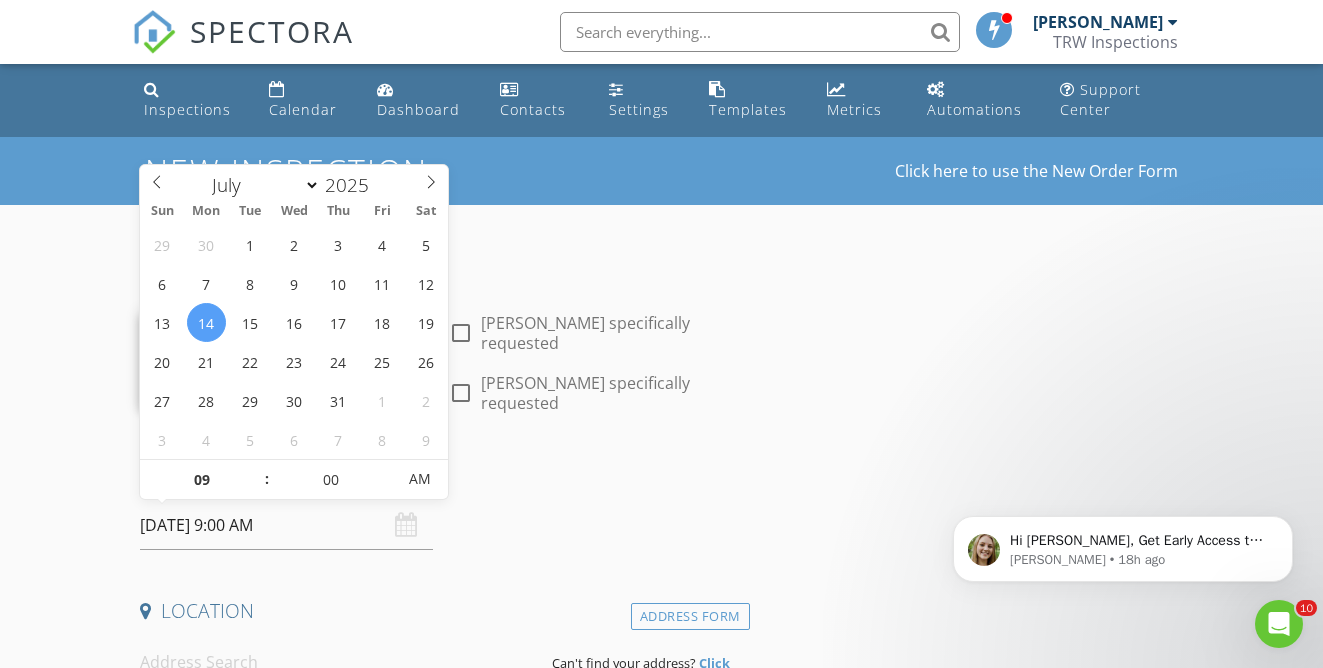 click on "[DATE] 9:00 AM" at bounding box center (286, 525) 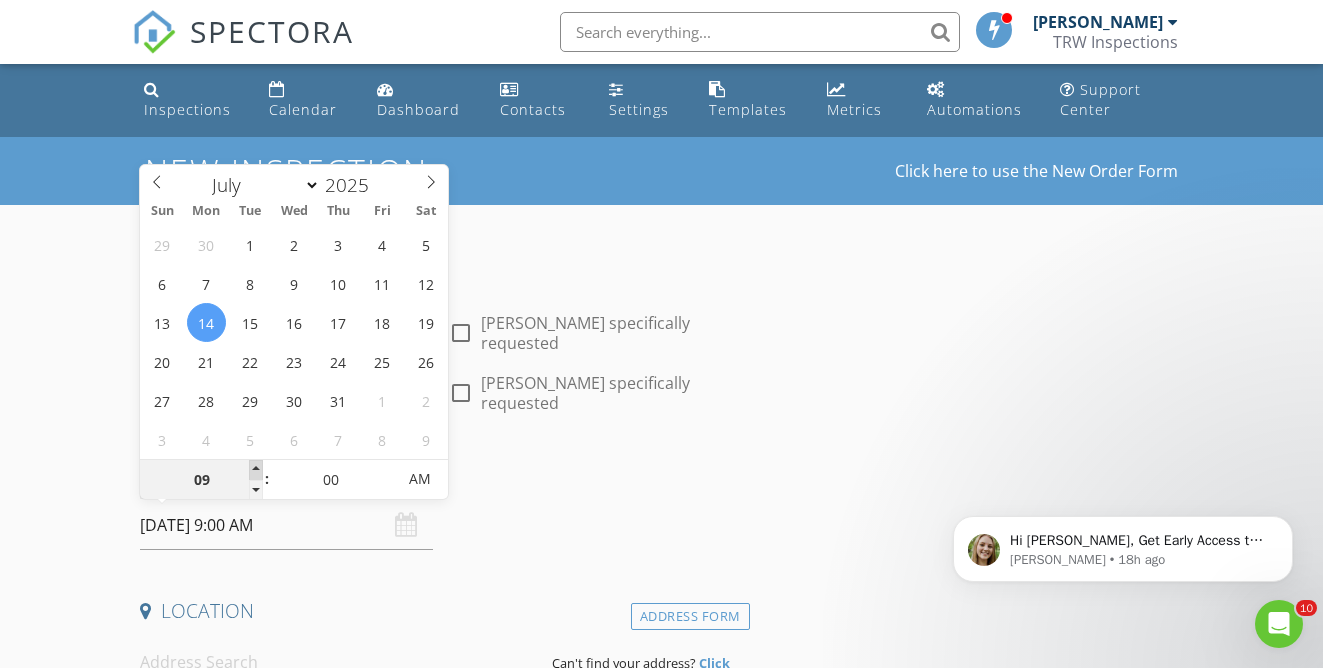 type on "10" 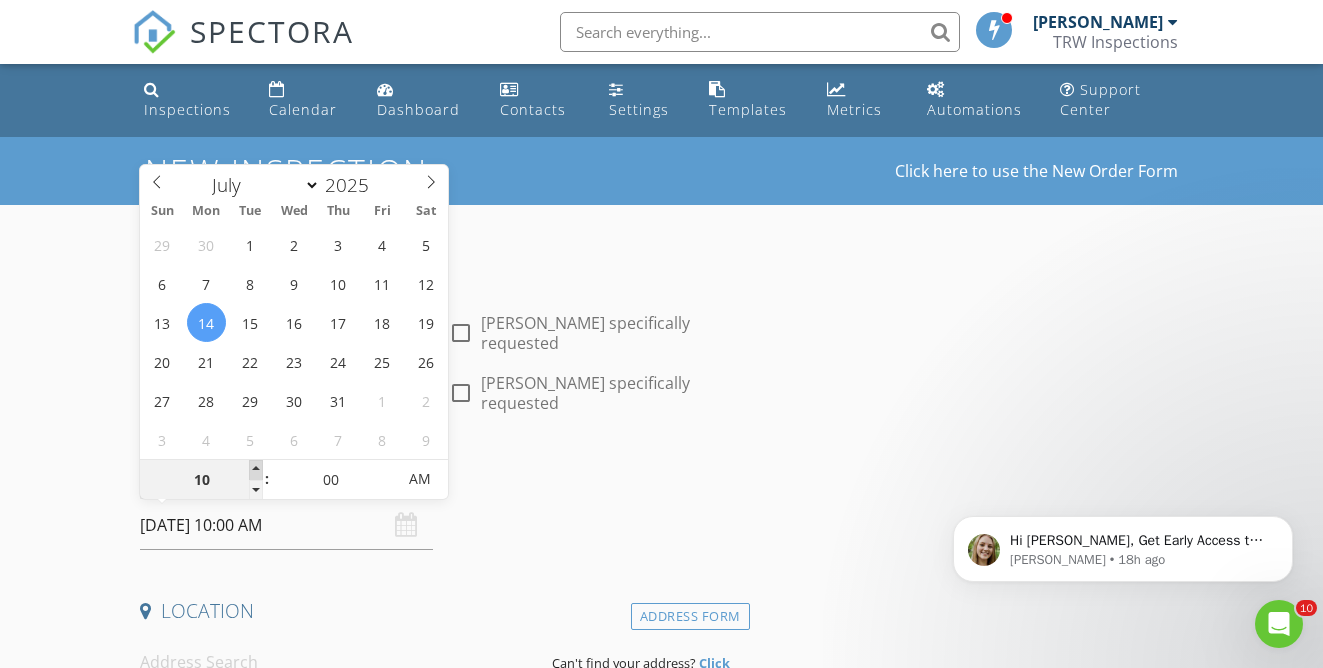 click at bounding box center [256, 470] 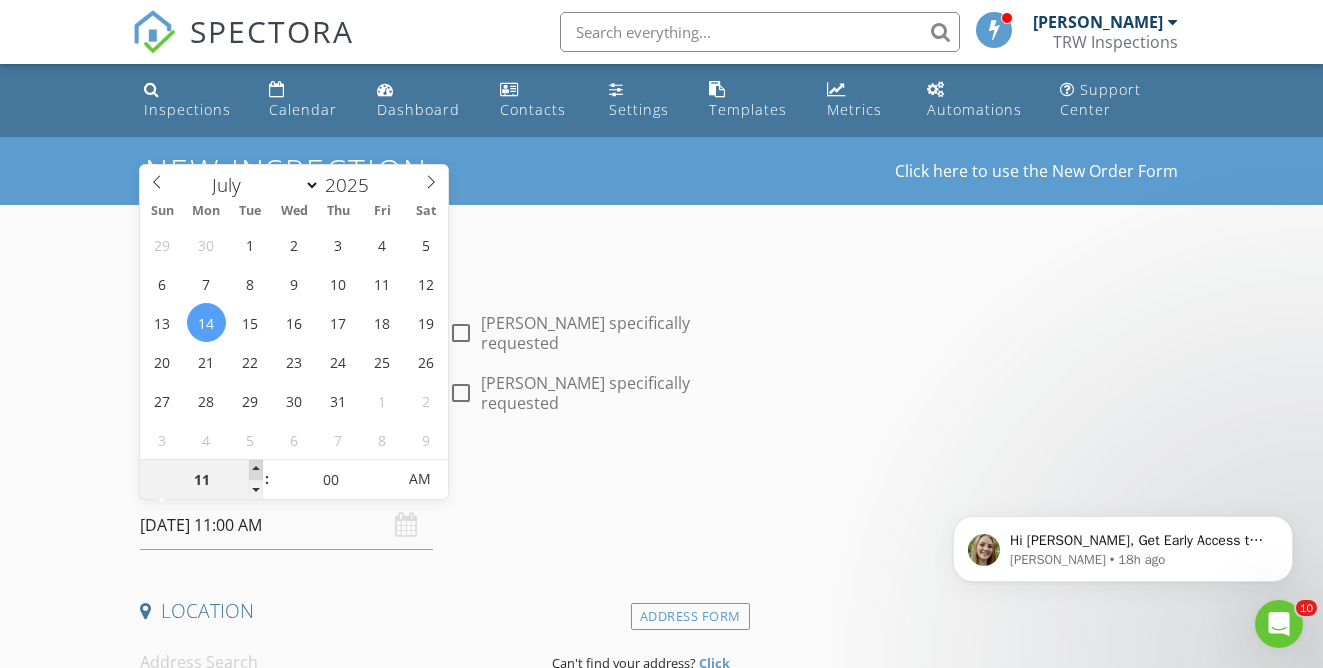 click at bounding box center [256, 470] 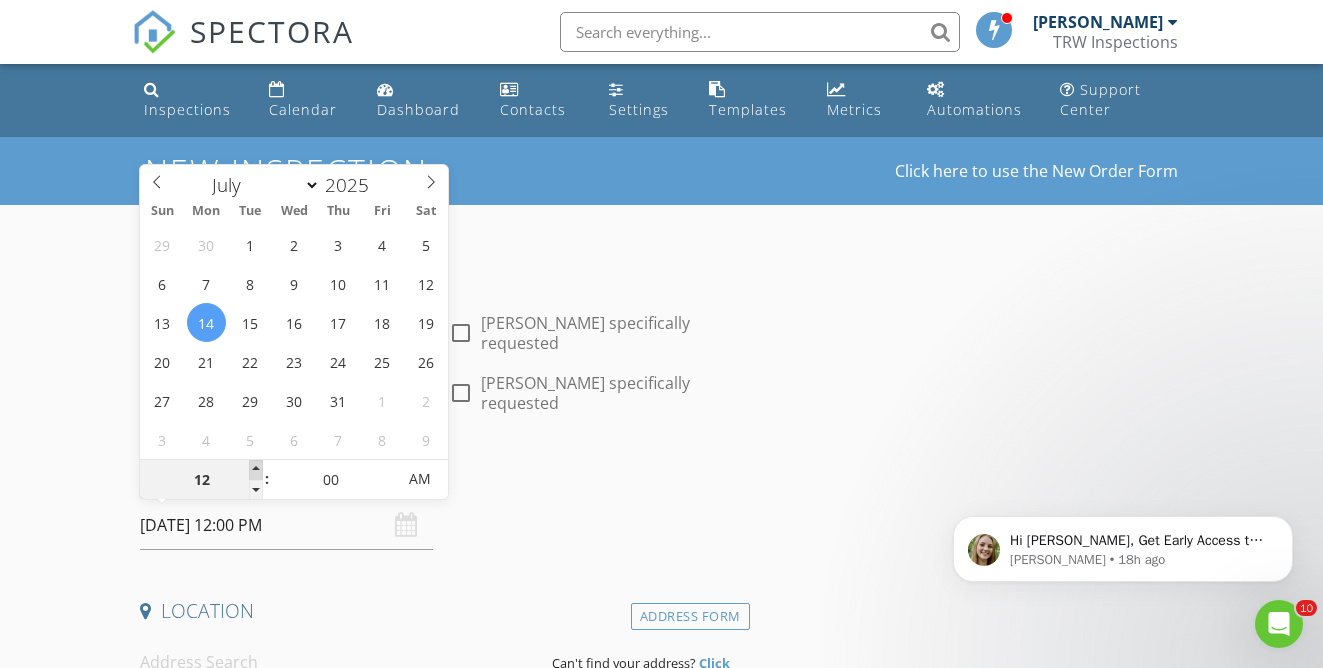 click at bounding box center [256, 470] 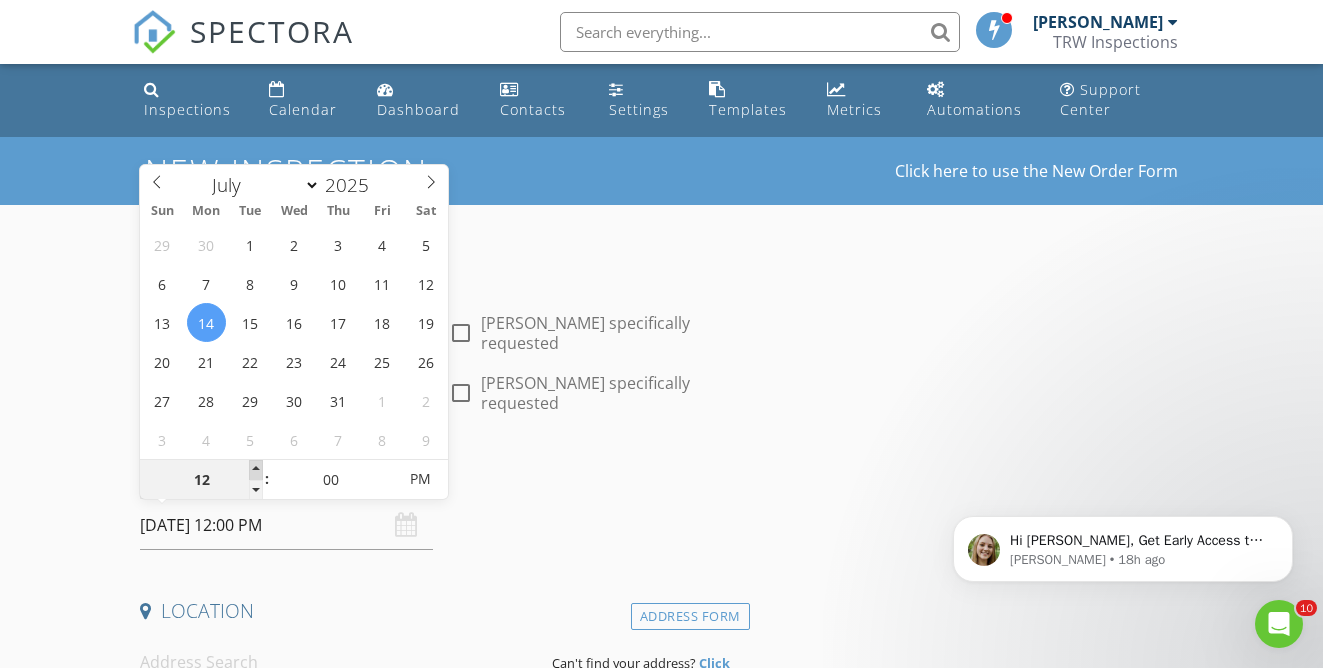 type on "01" 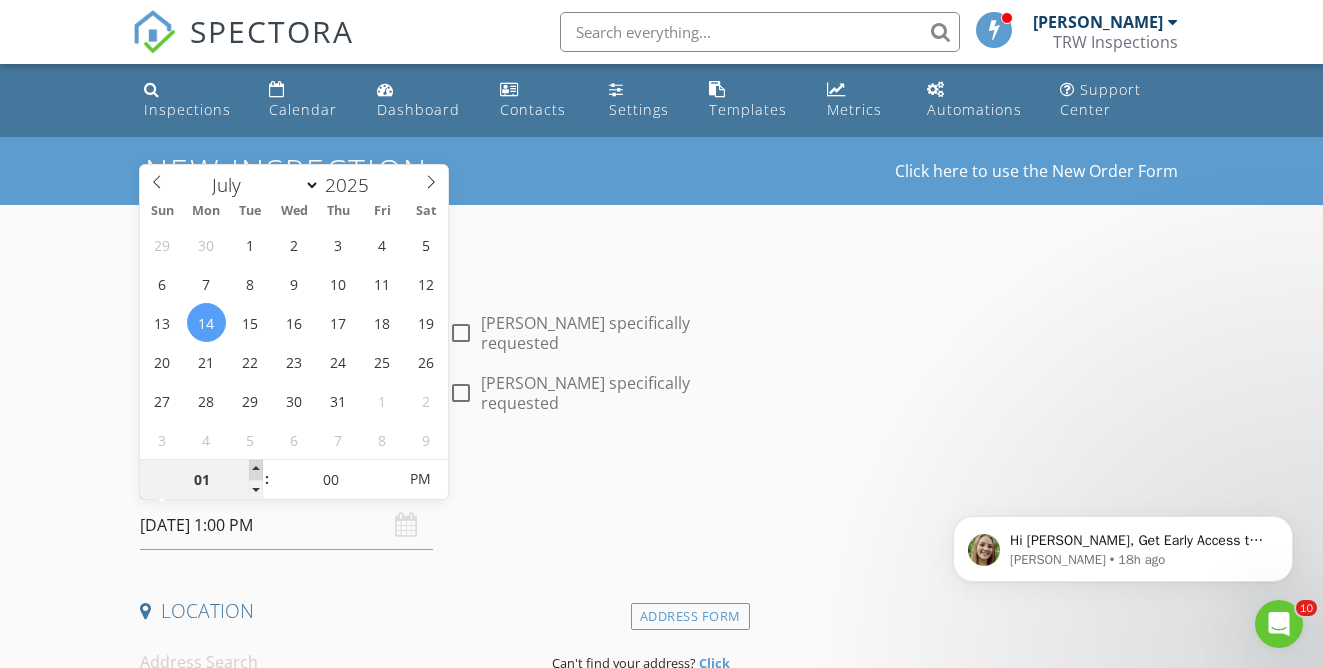 click at bounding box center (256, 470) 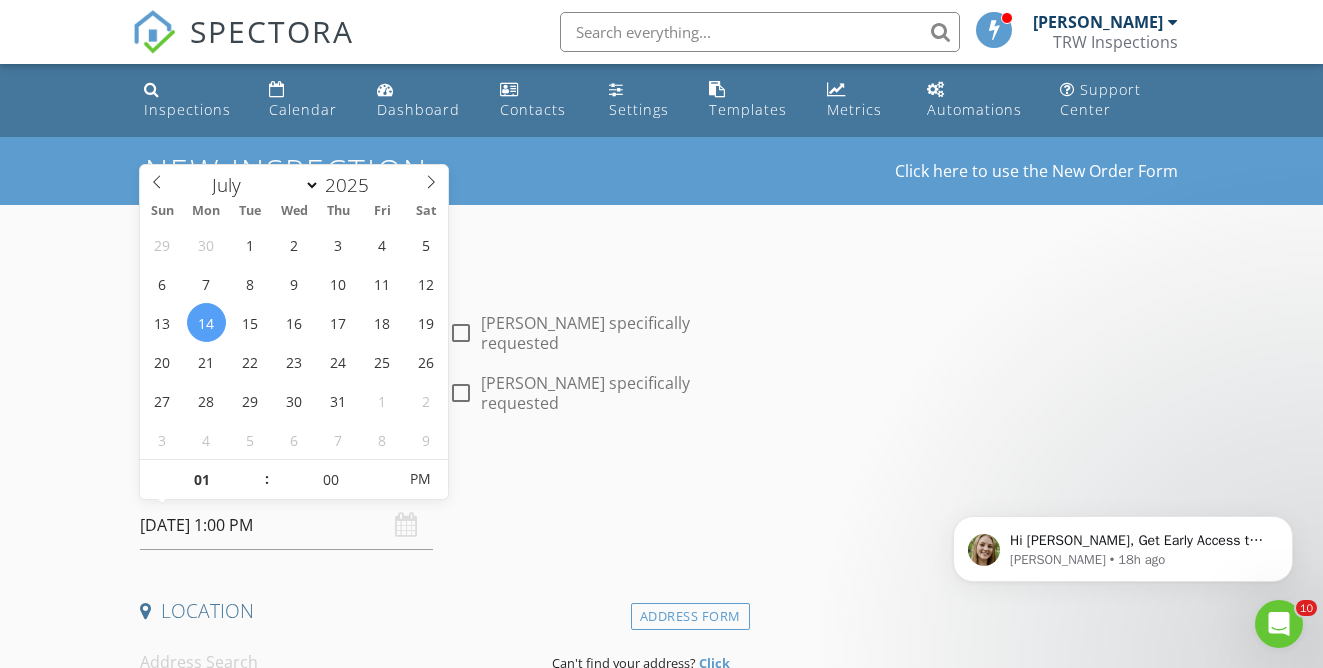 click on "Date/Time
07/14/2025 1:00 PM" at bounding box center (440, 505) 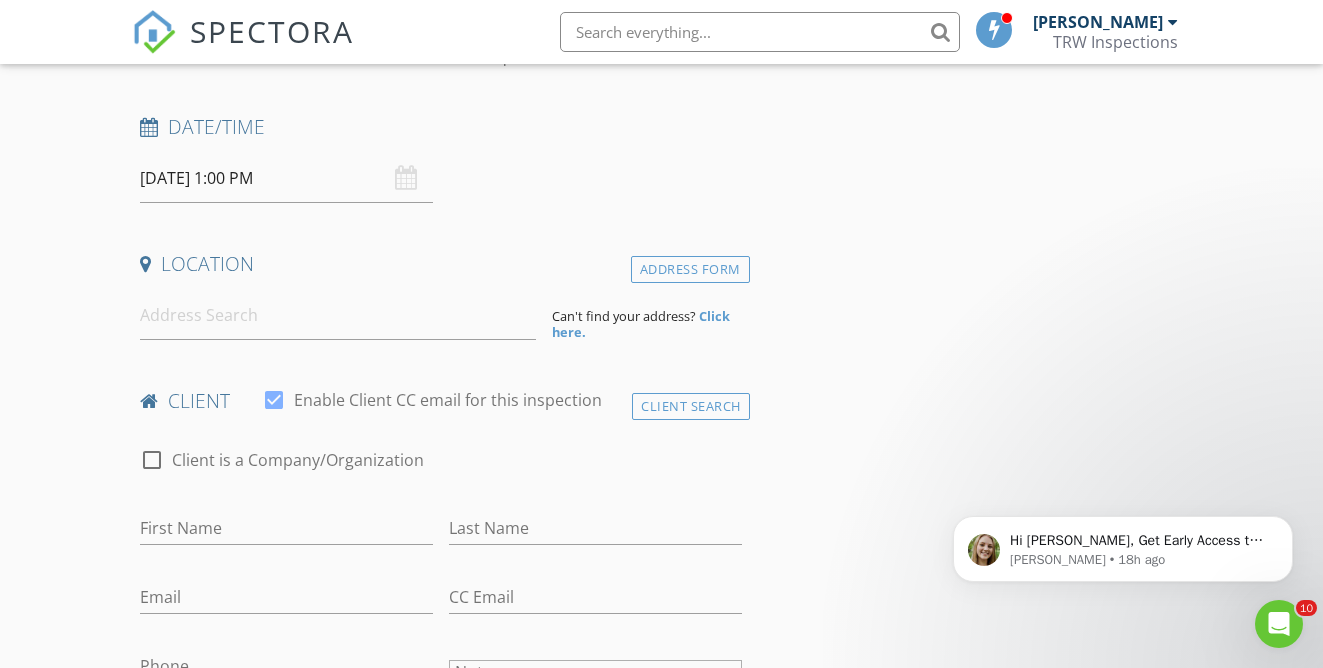 scroll, scrollTop: 384, scrollLeft: 0, axis: vertical 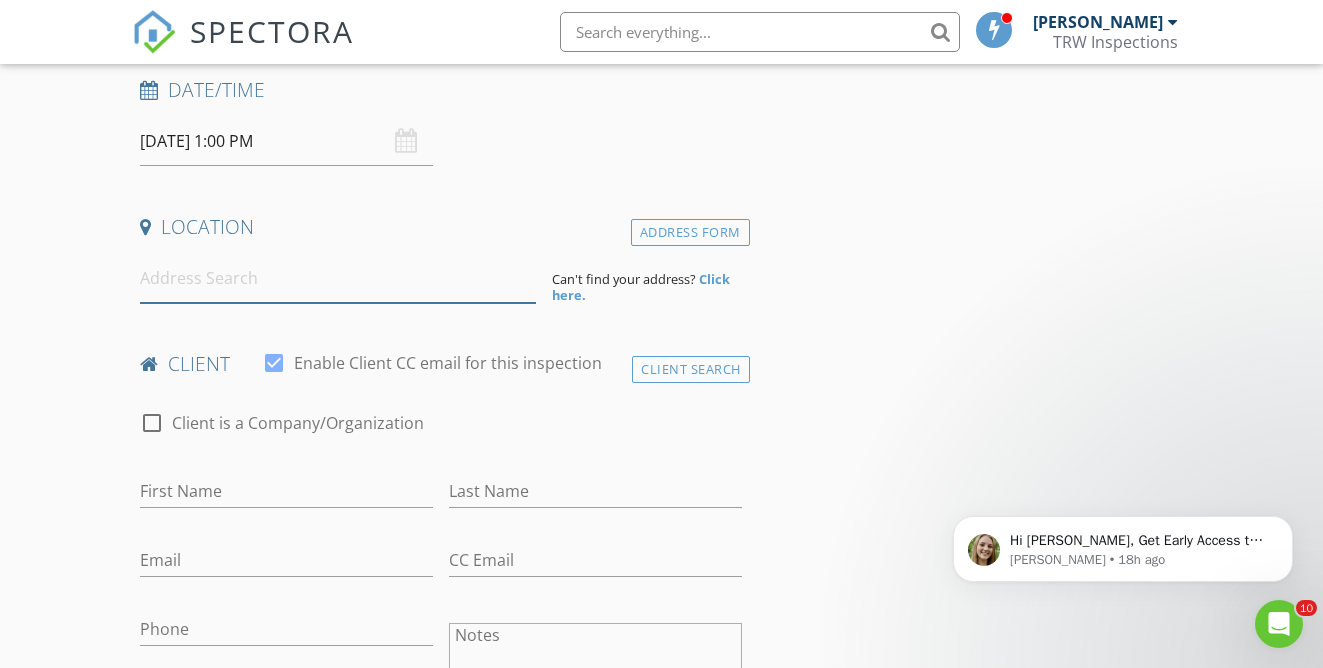 click at bounding box center (338, 278) 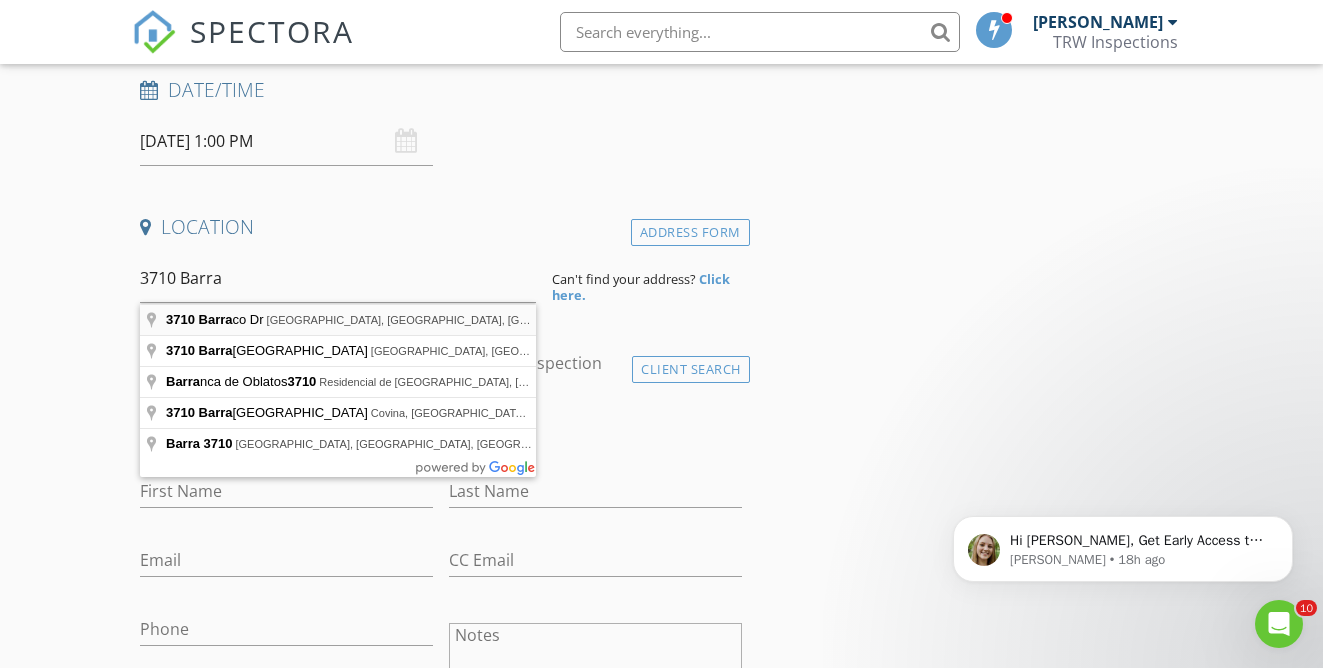 type on "3710 Barraco Dr, Sierra Vista, AZ, USA" 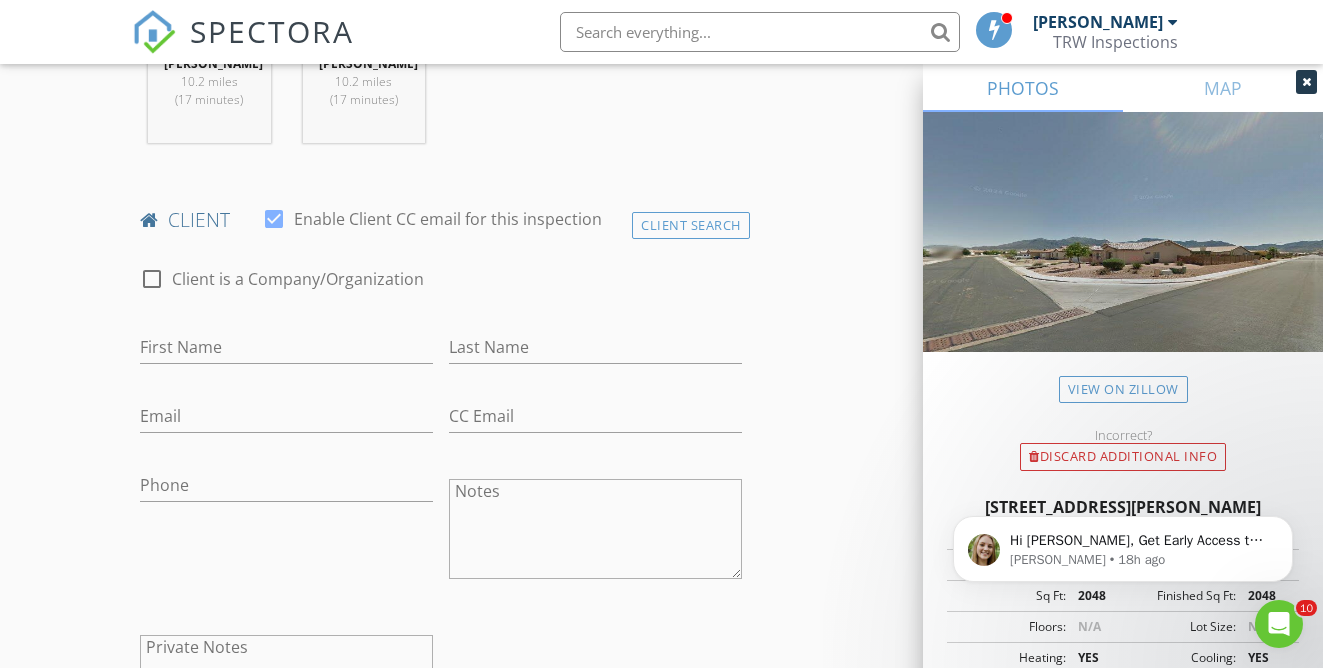 scroll, scrollTop: 954, scrollLeft: 0, axis: vertical 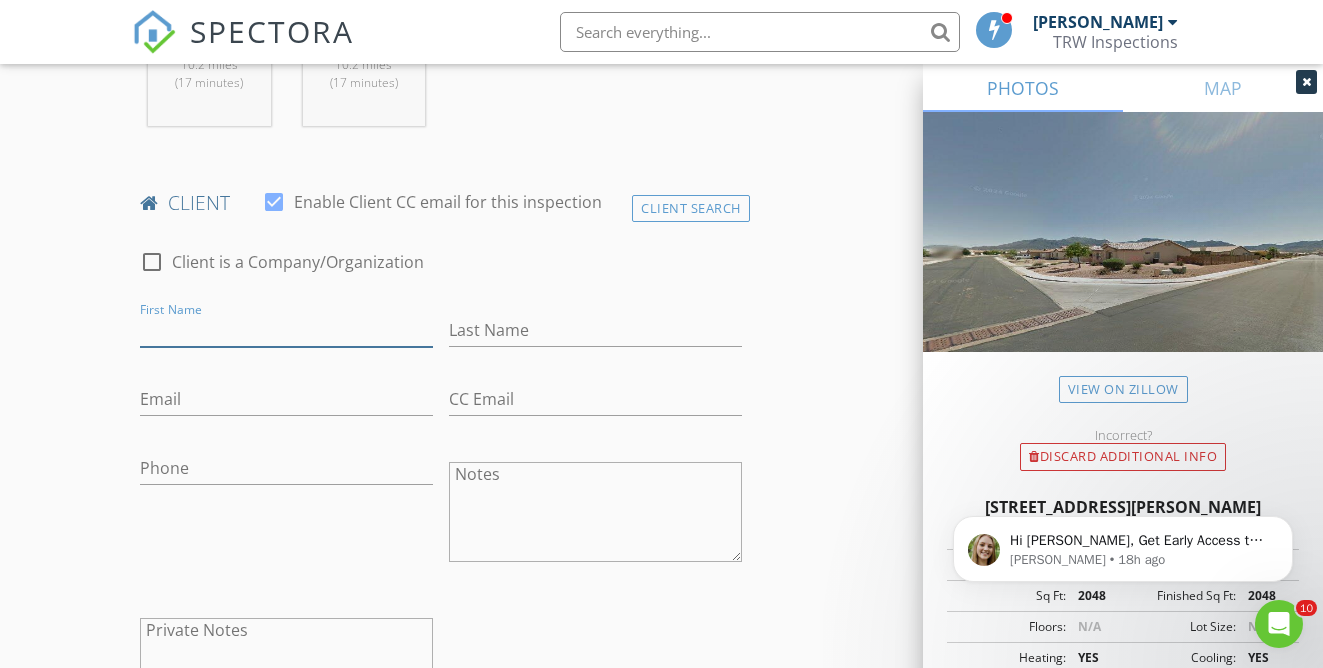 click on "First Name" at bounding box center [286, 330] 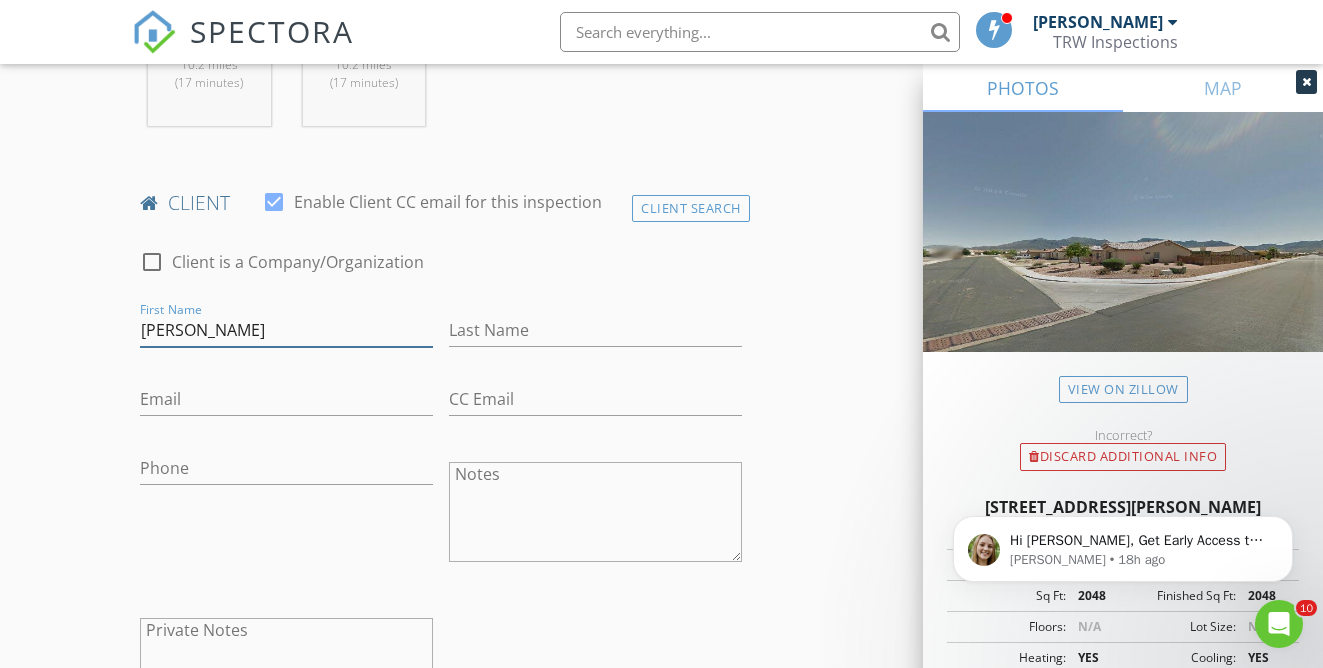 type on "Julio" 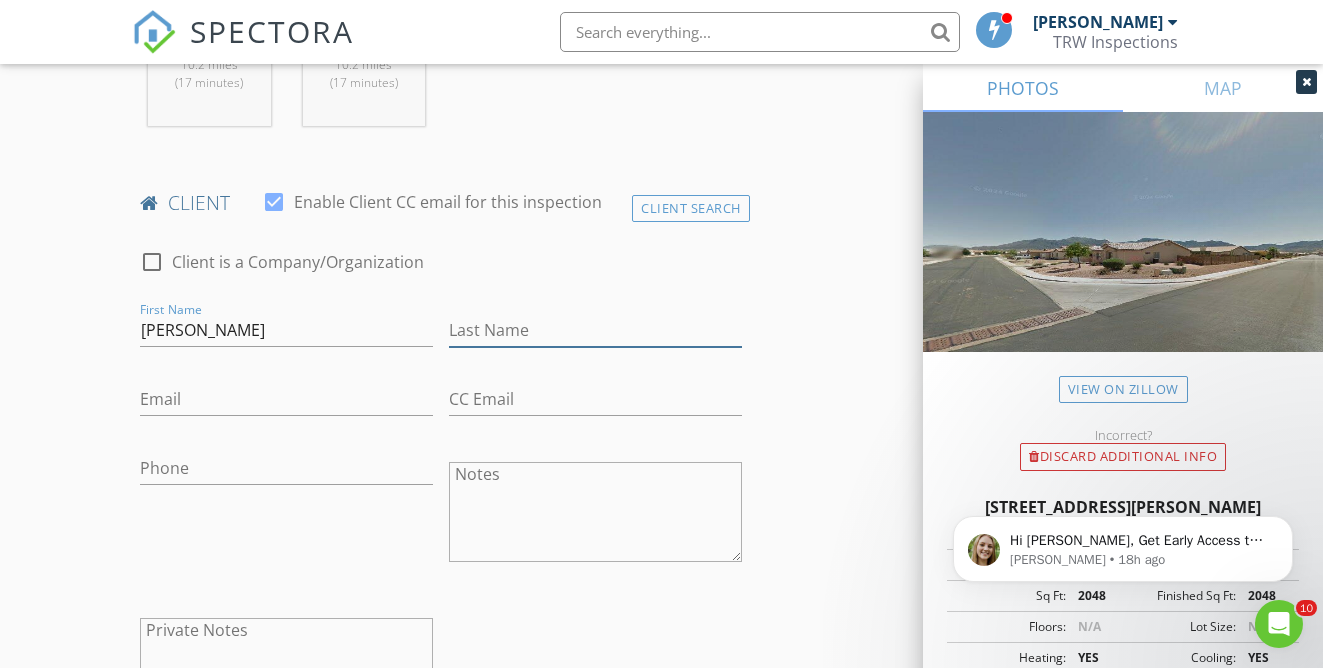 click on "Last Name" at bounding box center (595, 330) 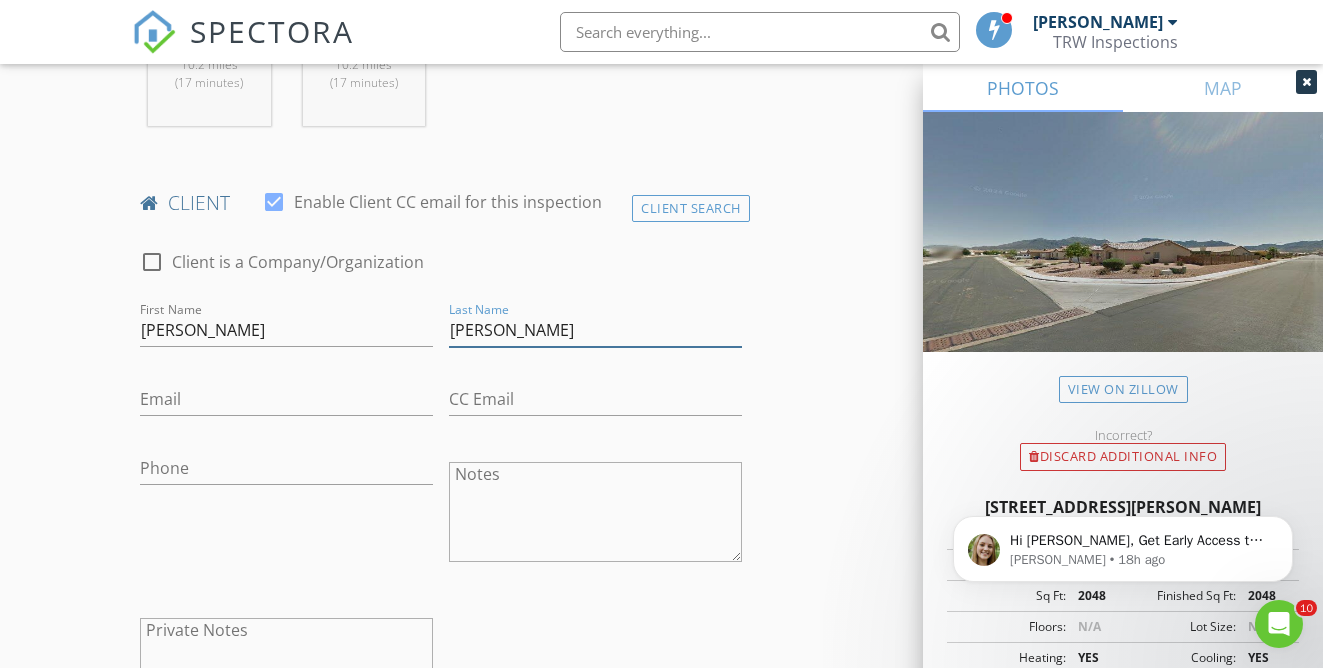 type on "Rivera" 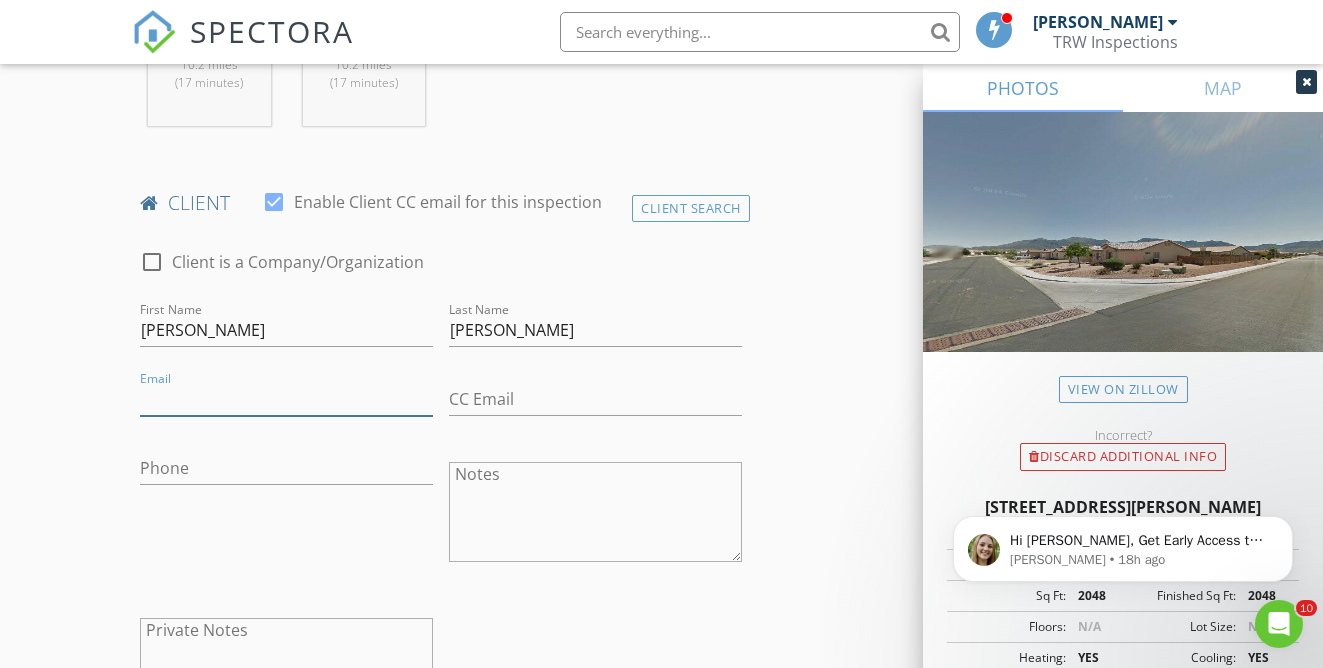 click on "Email" at bounding box center [286, 399] 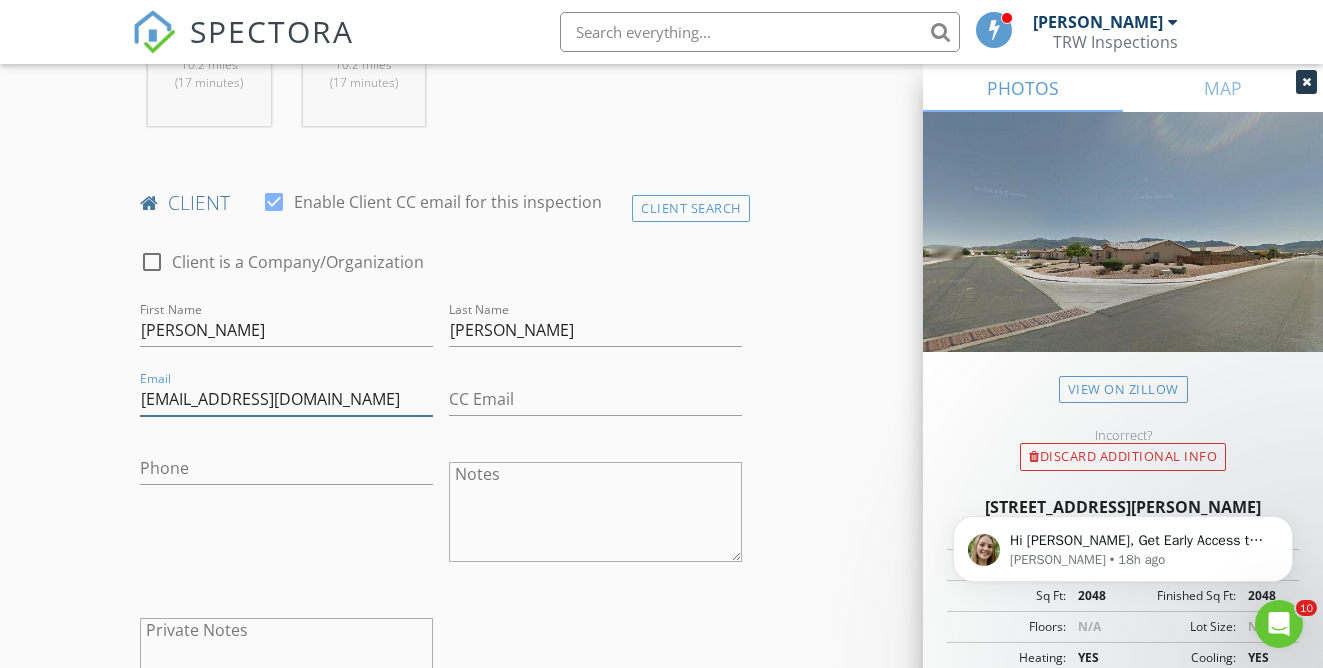 type on "tonrivrom@gmail.com" 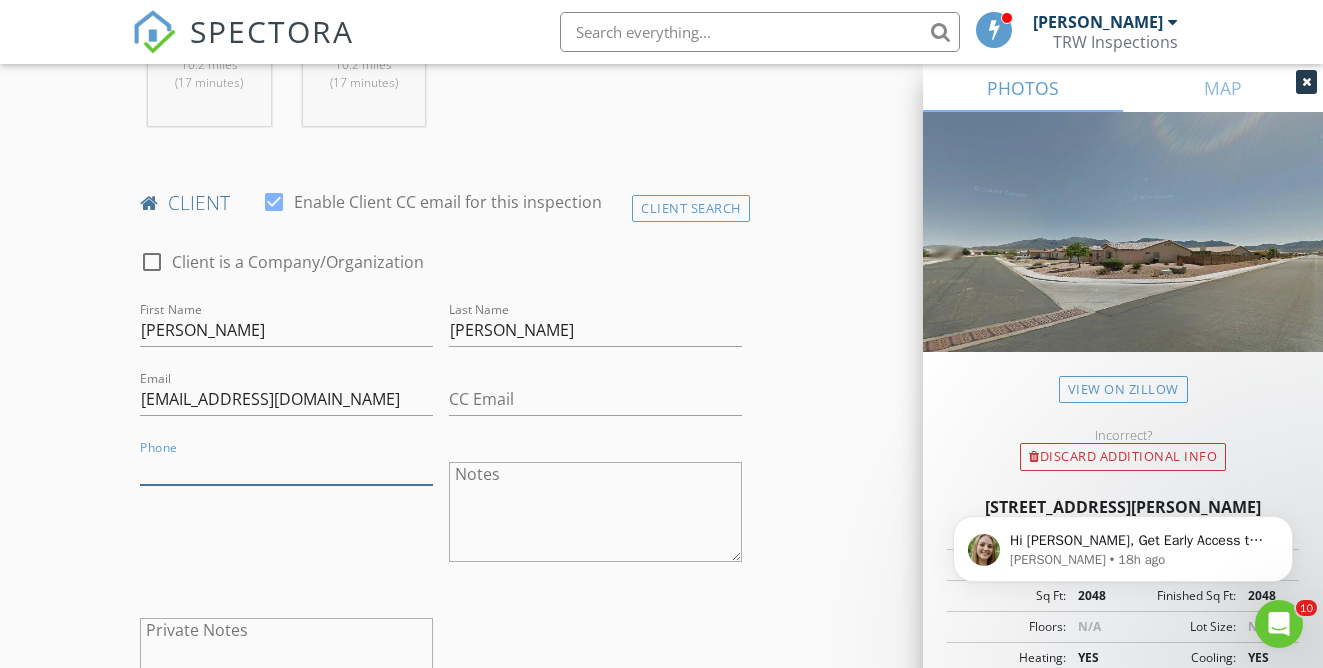 click on "Phone" at bounding box center [286, 468] 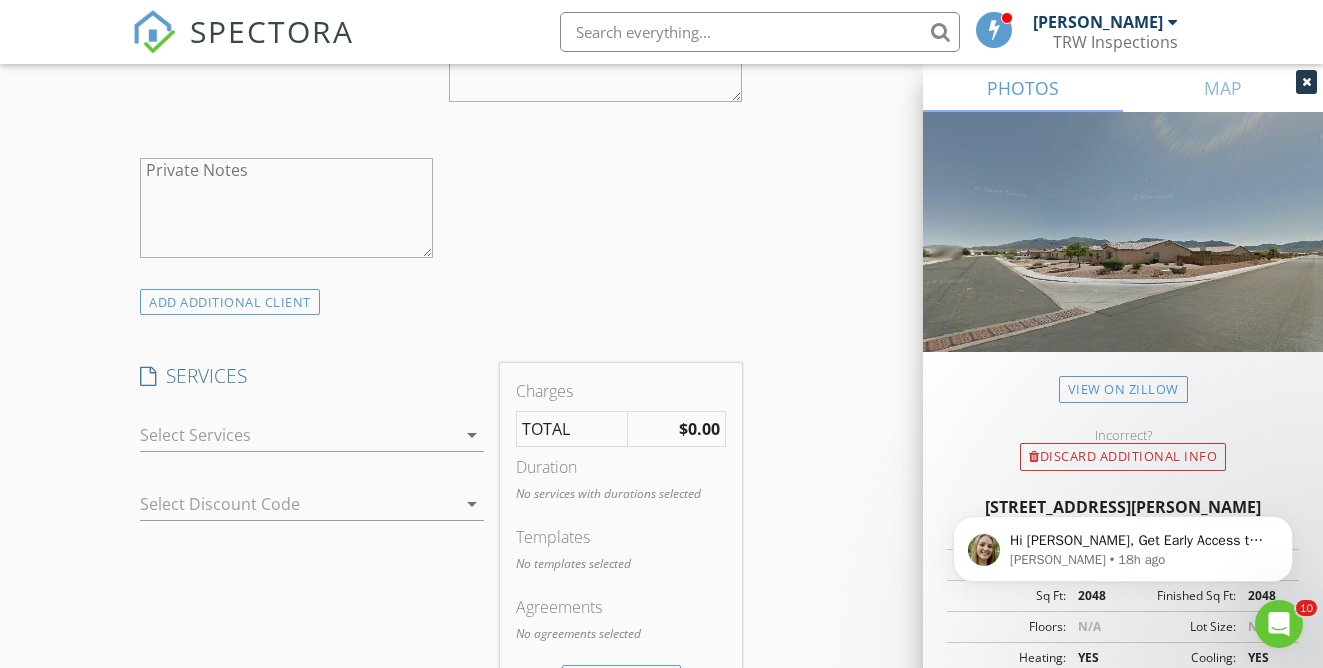 scroll, scrollTop: 1435, scrollLeft: 0, axis: vertical 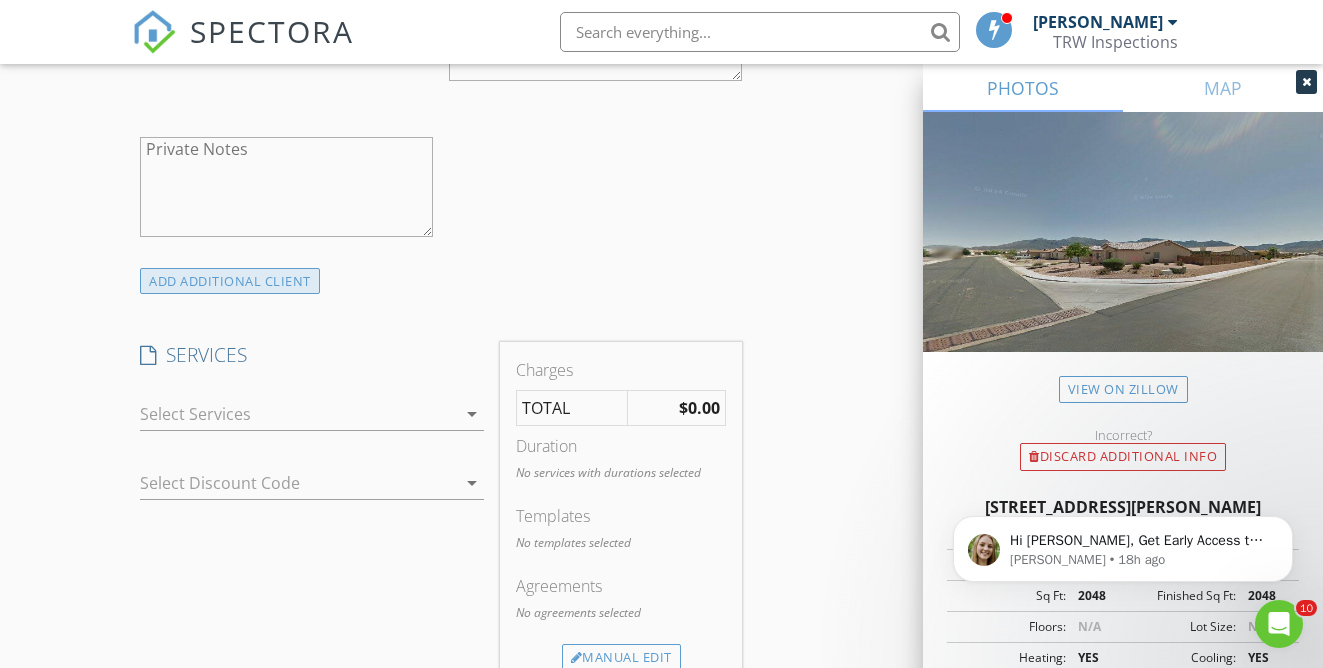 type on "520-227-2935" 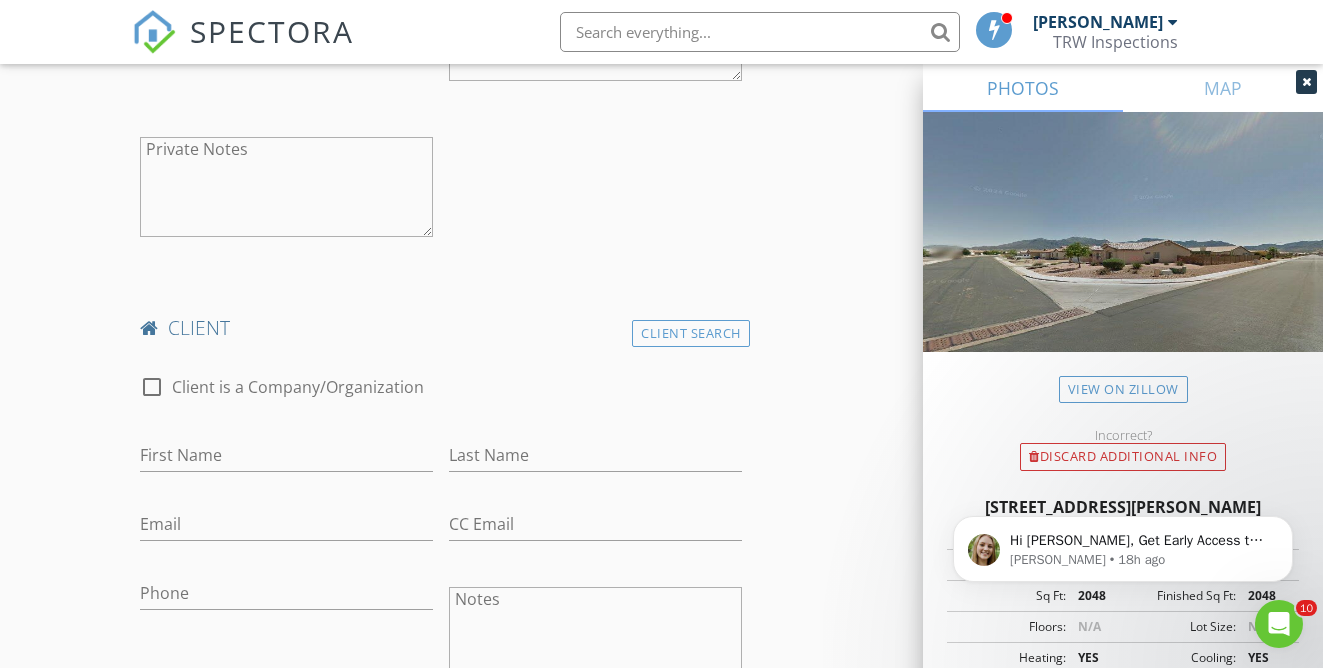click on "Last Name" at bounding box center [595, 457] 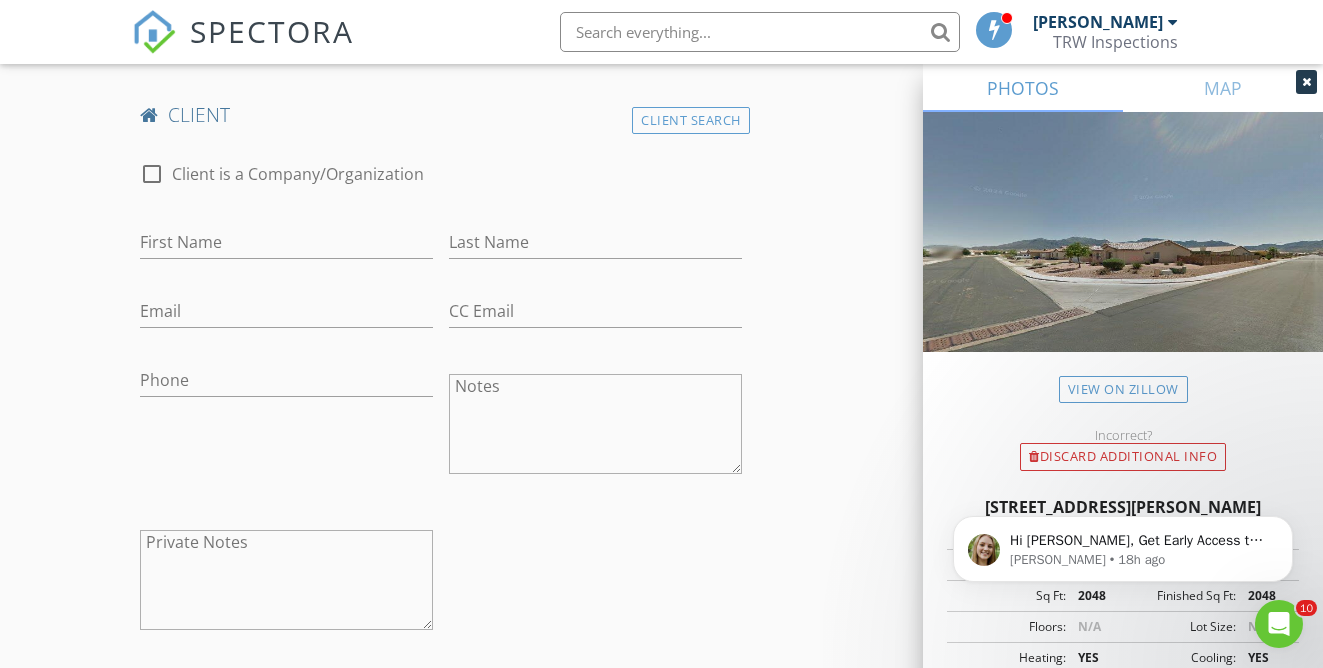 scroll, scrollTop: 1647, scrollLeft: 0, axis: vertical 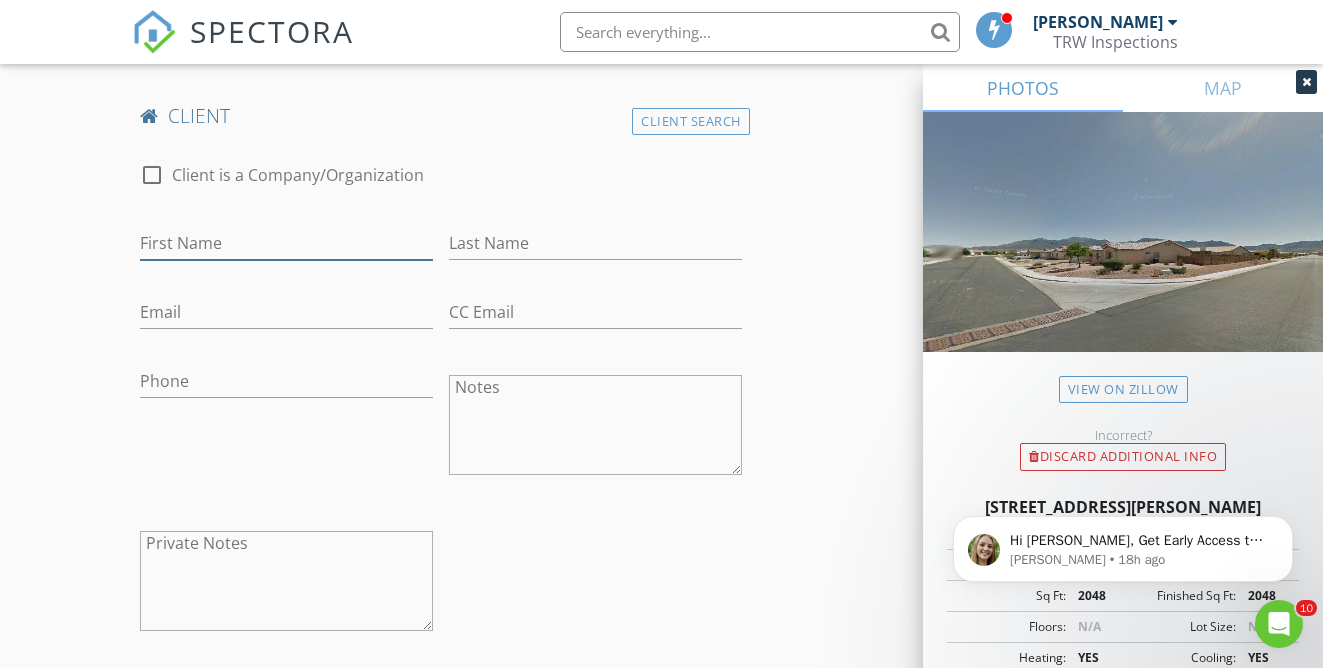 click on "First Name" at bounding box center [286, 243] 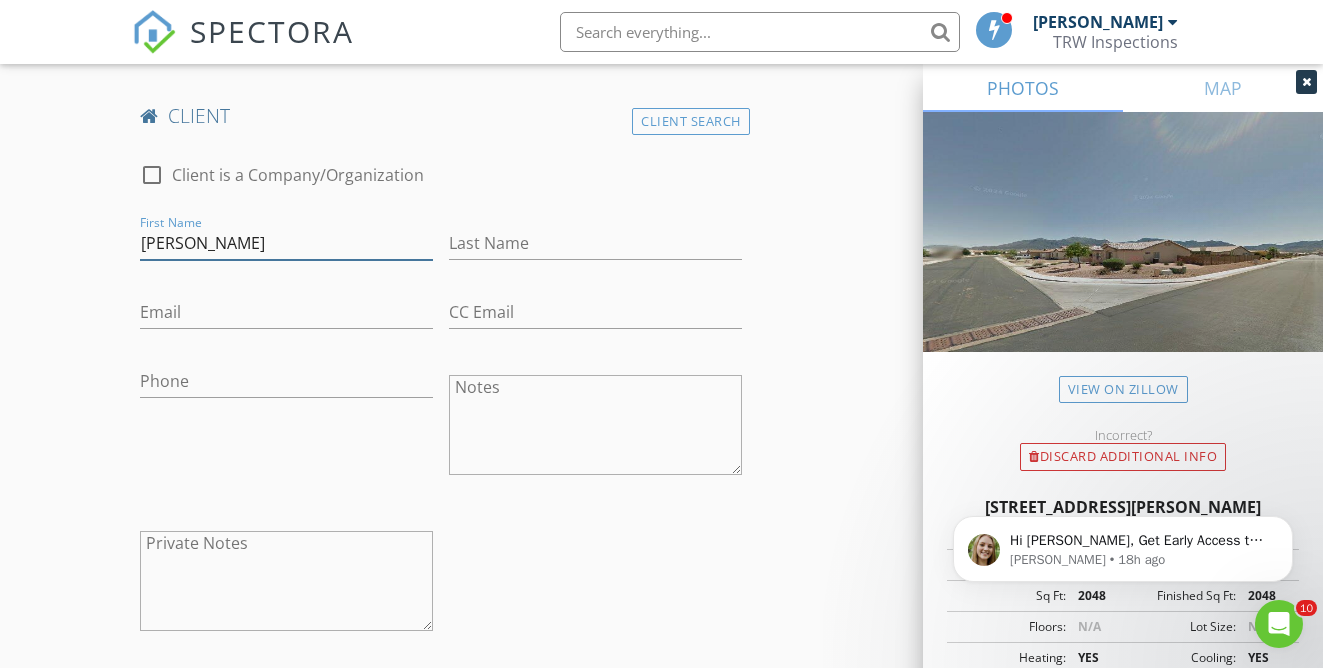 type on "Rafael" 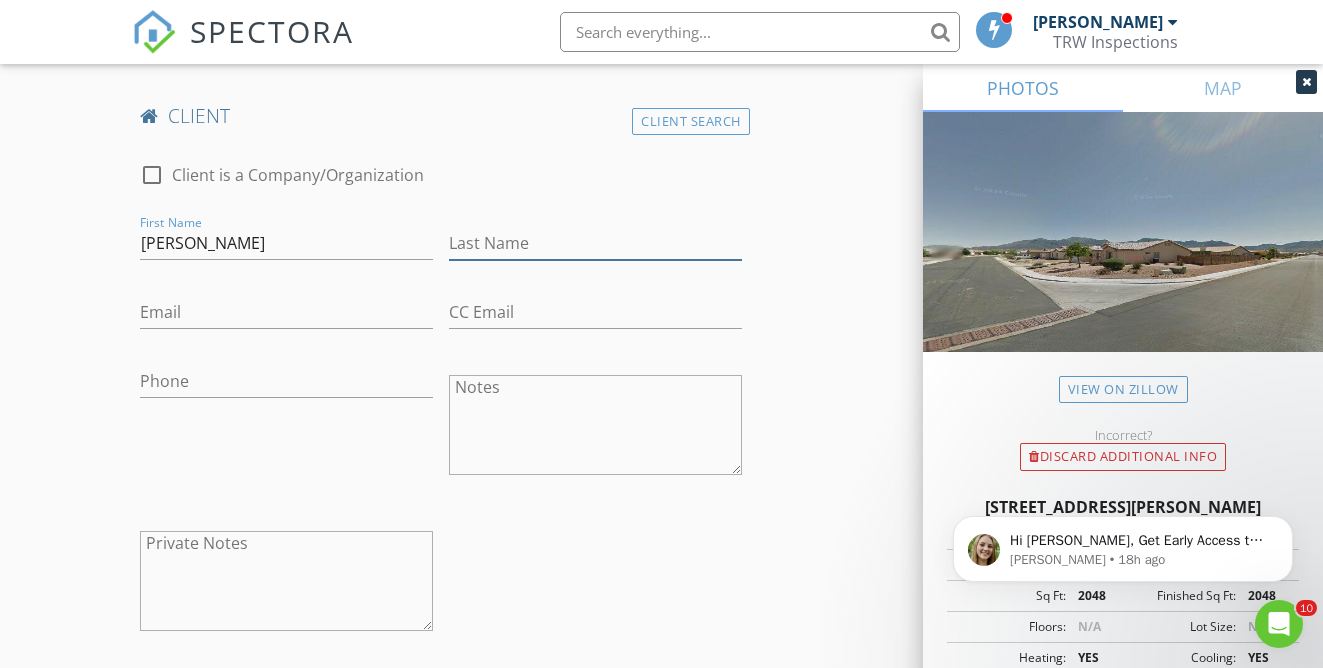 click on "Last Name" at bounding box center (595, 243) 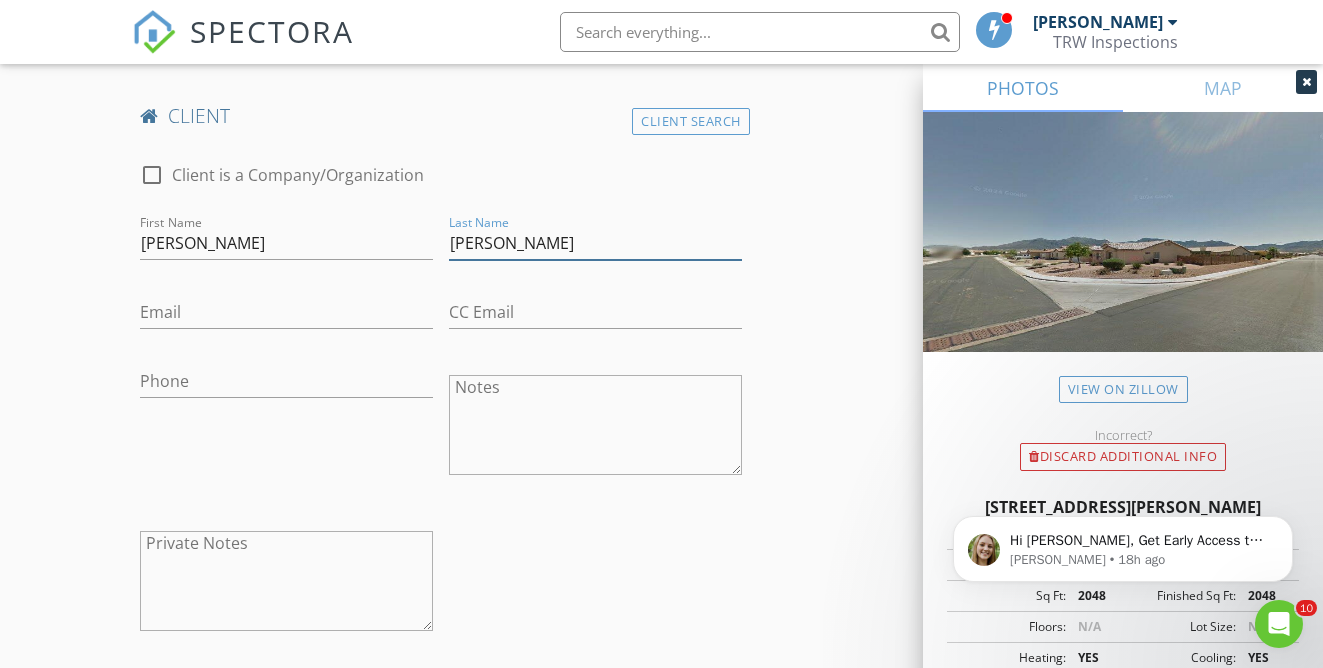type on "Rivera Romero" 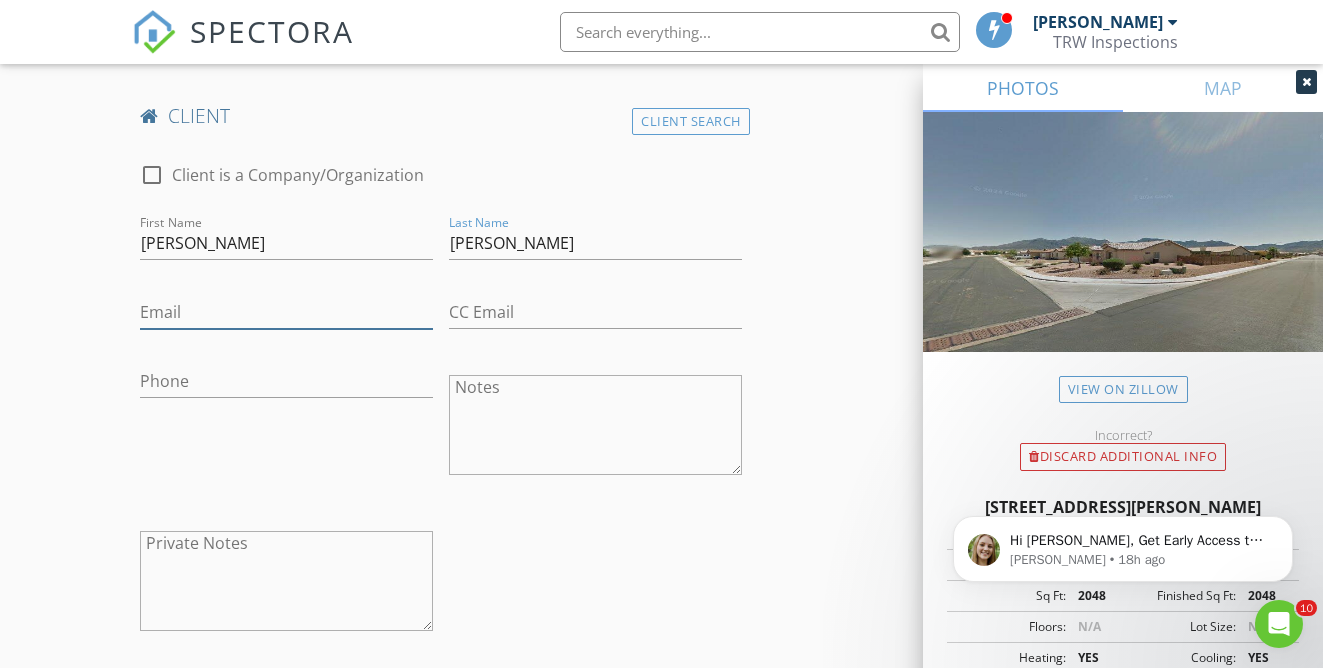 click on "Email" at bounding box center [286, 312] 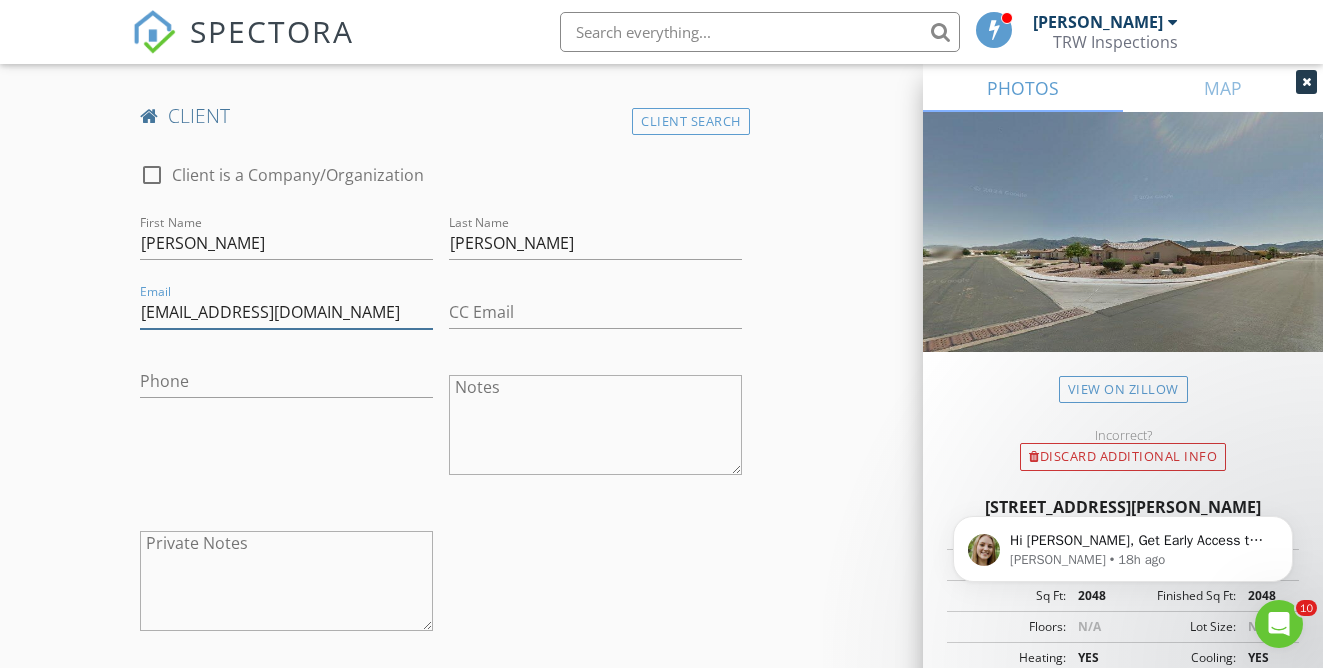type on "rafilla4947mary@hotmail.com" 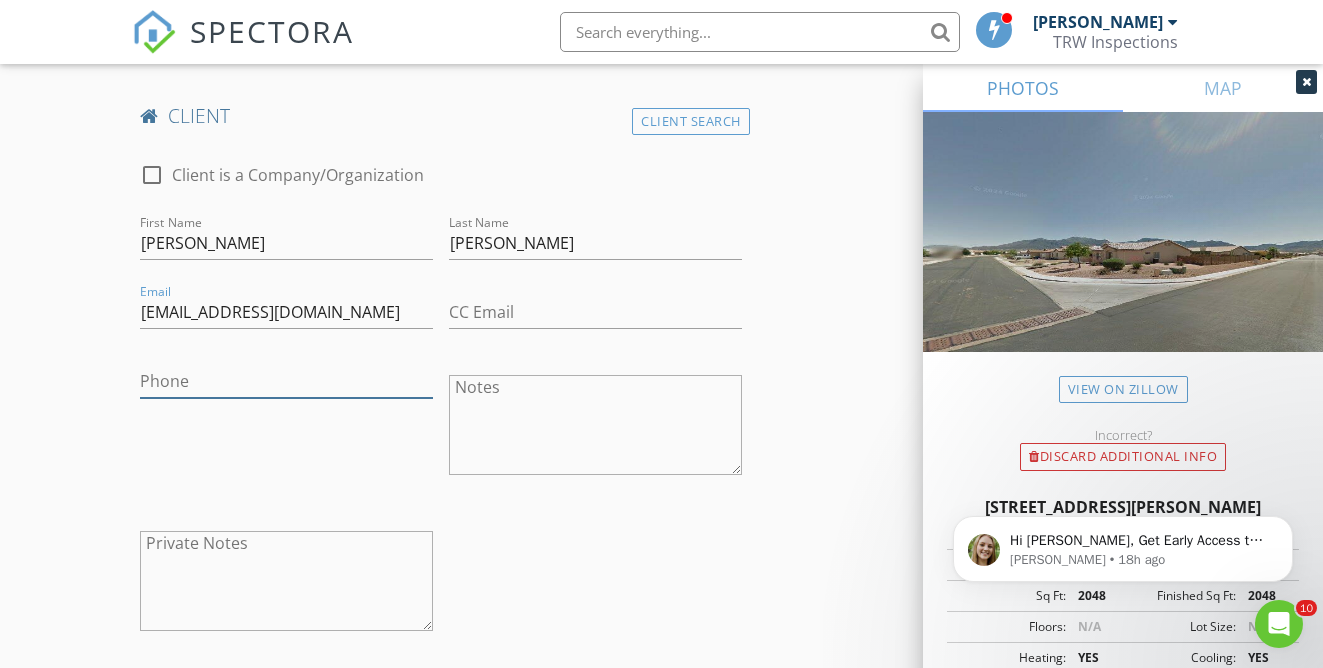 click on "Phone" at bounding box center [286, 381] 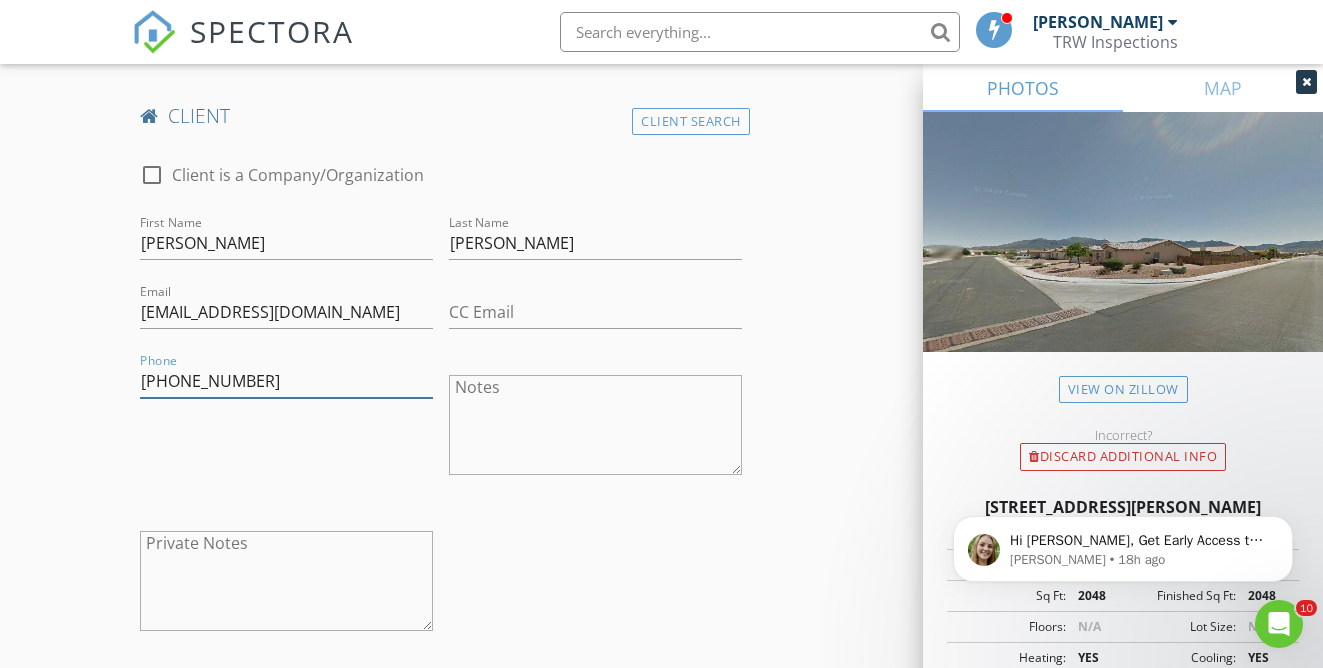 type on "520-678-0346" 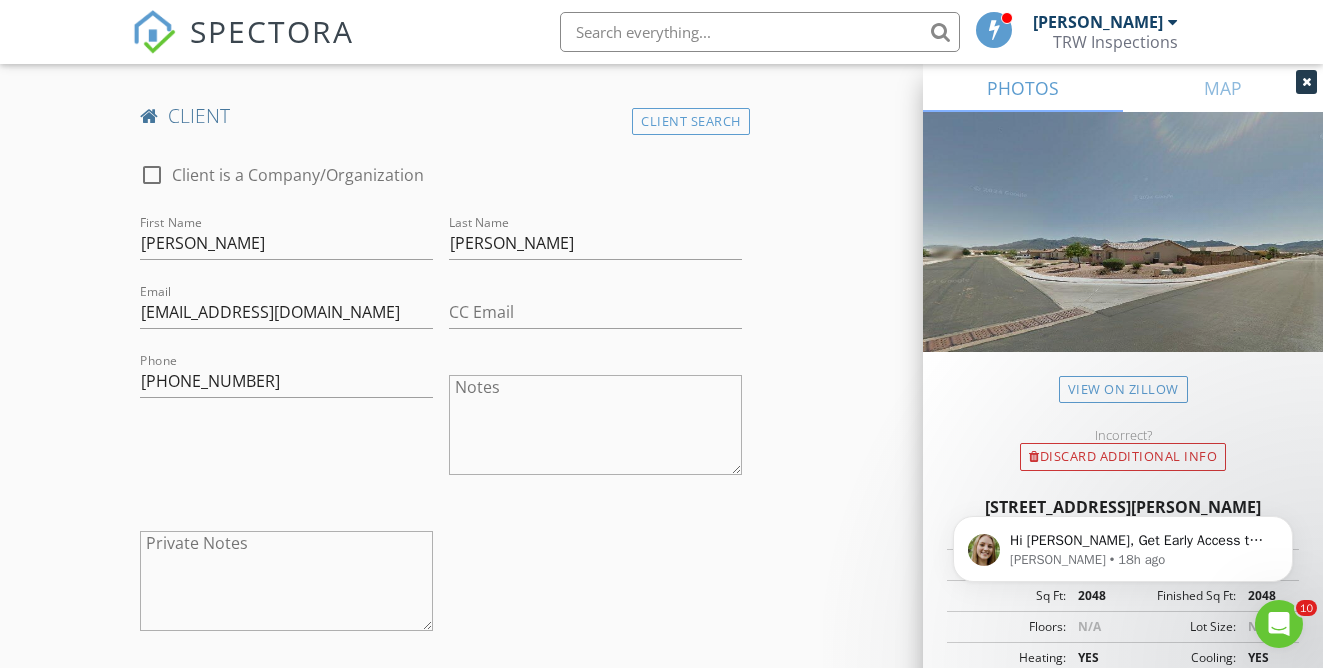 click on "check_box_outline_blank Client is a Company/Organization     First Name Rafael   Last Name Rivera Romero   Email rafilla4947mary@hotmail.com   CC Email   Phone 520-678-0346           Notes   Private Notes" at bounding box center [440, 402] 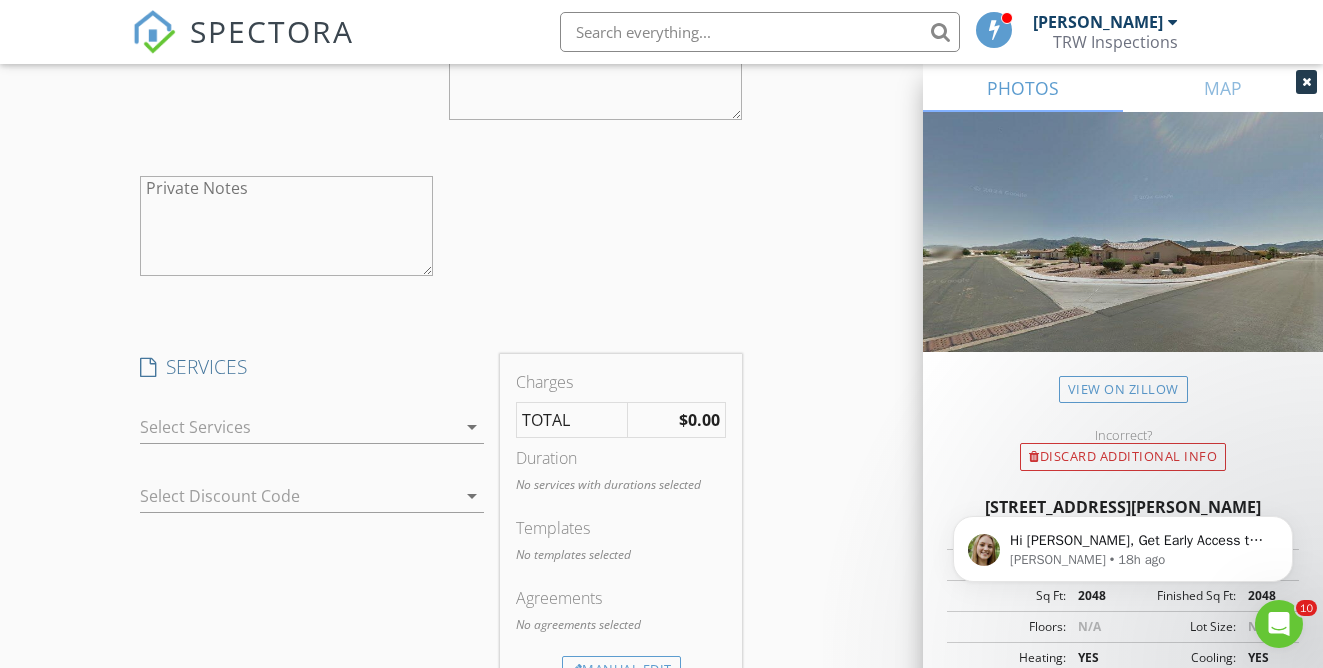 scroll, scrollTop: 2039, scrollLeft: 0, axis: vertical 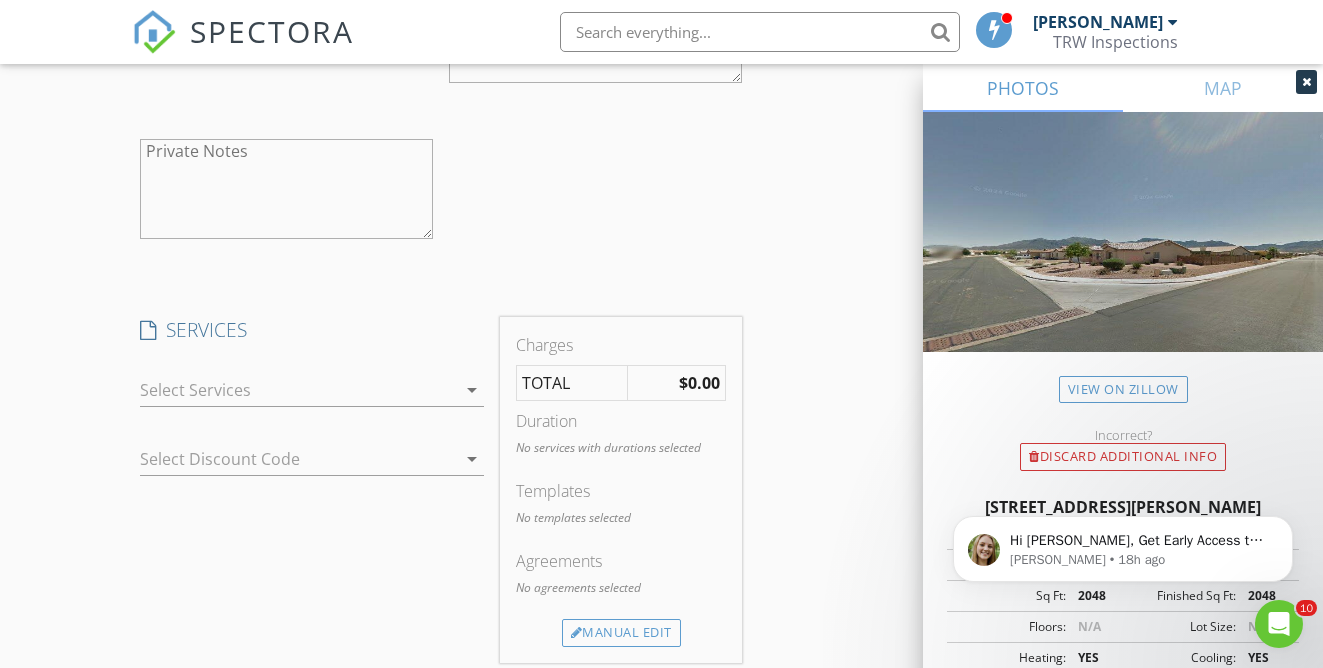 click on "arrow_drop_down" at bounding box center (472, 390) 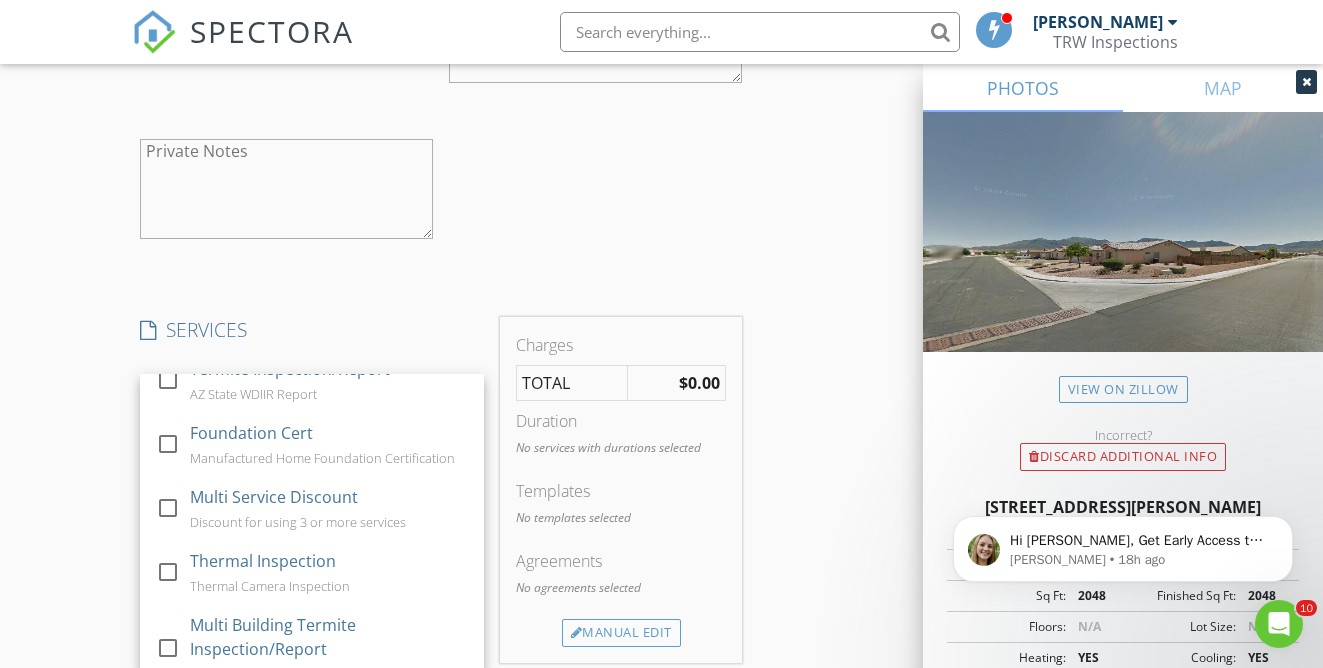 scroll, scrollTop: 332, scrollLeft: 0, axis: vertical 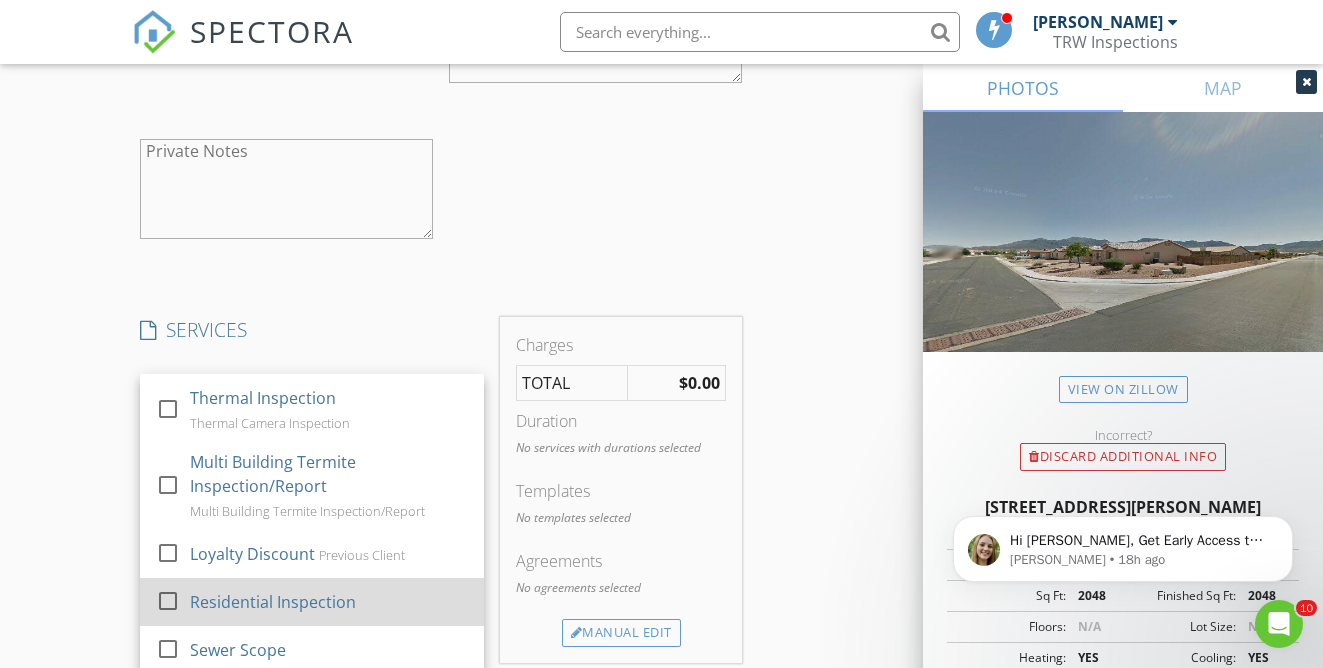 click at bounding box center [168, 600] 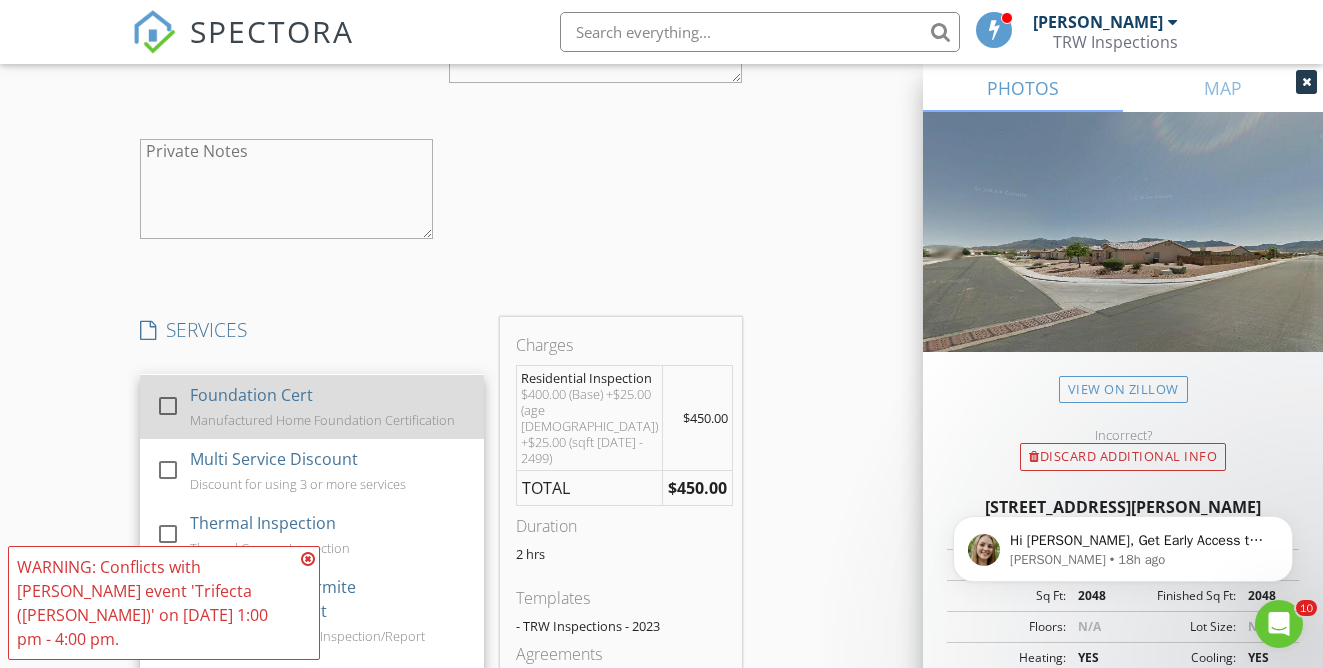 scroll, scrollTop: 147, scrollLeft: 0, axis: vertical 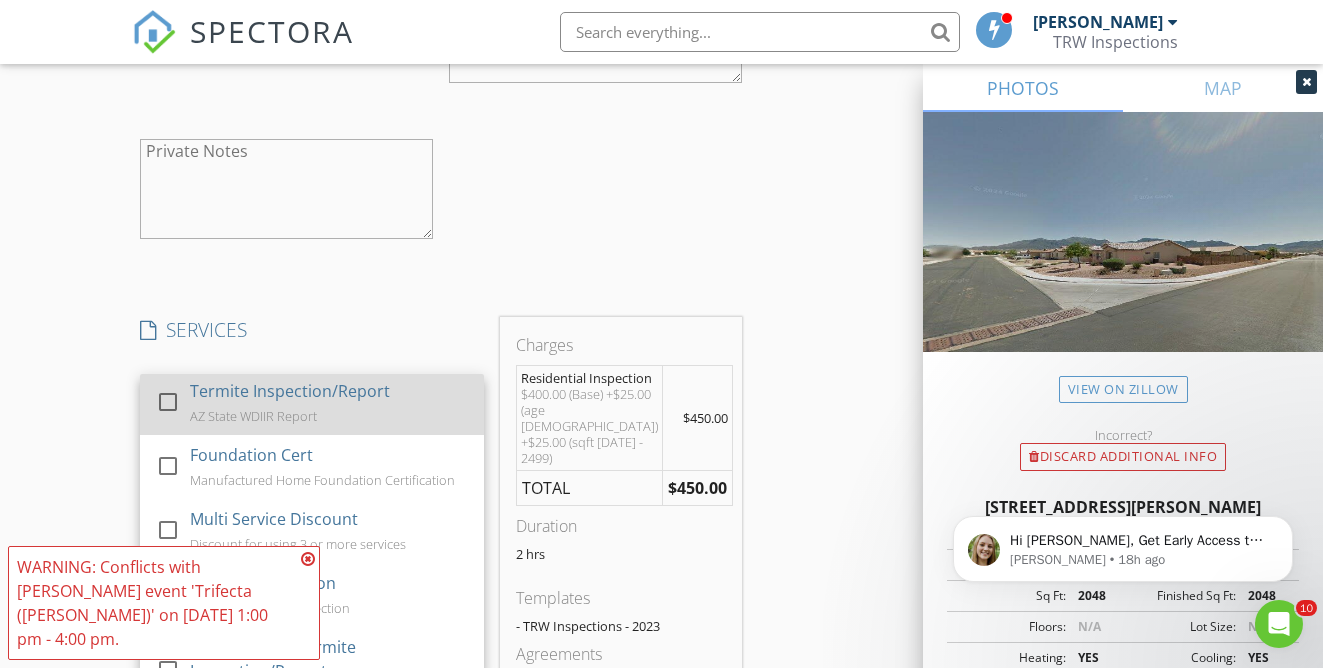 click at bounding box center [168, 401] 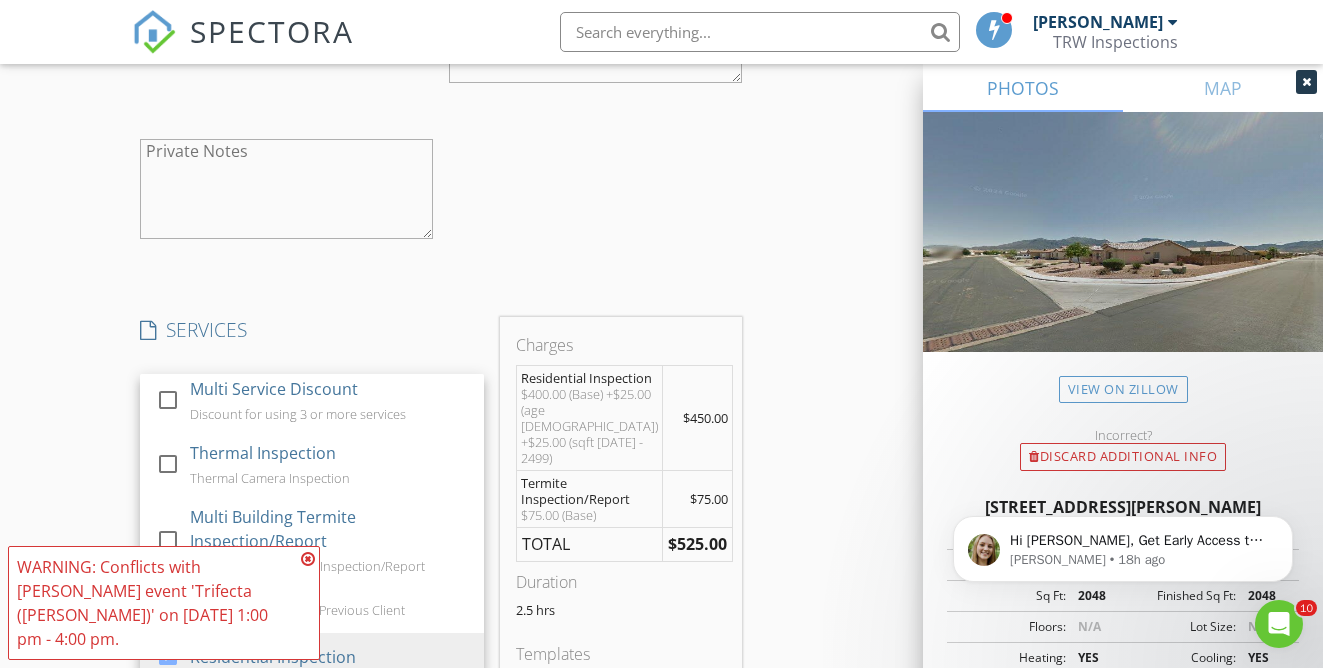 scroll, scrollTop: 332, scrollLeft: 0, axis: vertical 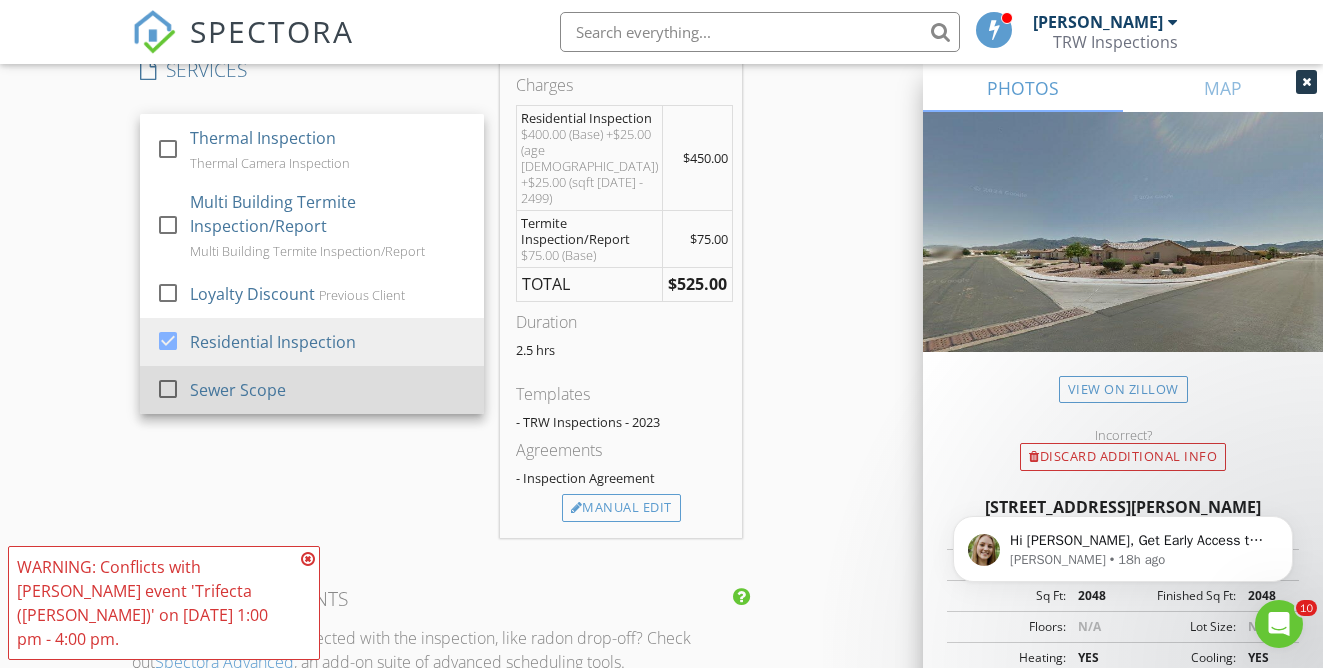 click at bounding box center [168, 388] 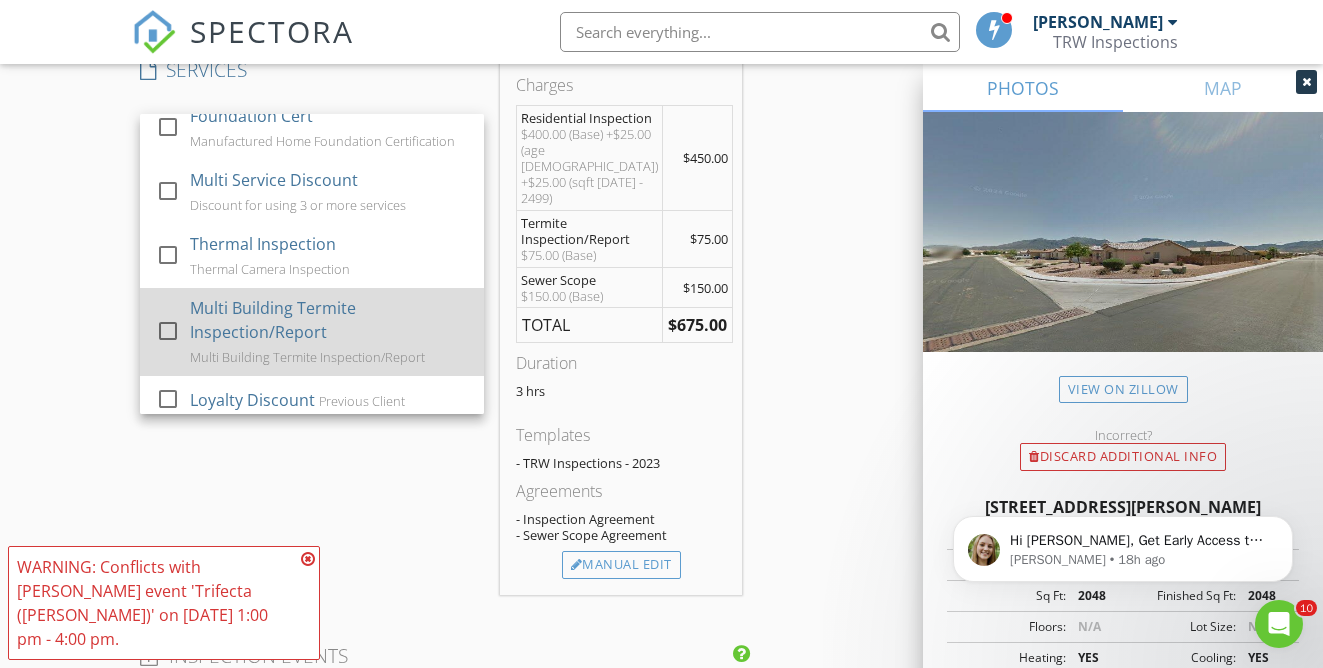 scroll, scrollTop: 214, scrollLeft: 0, axis: vertical 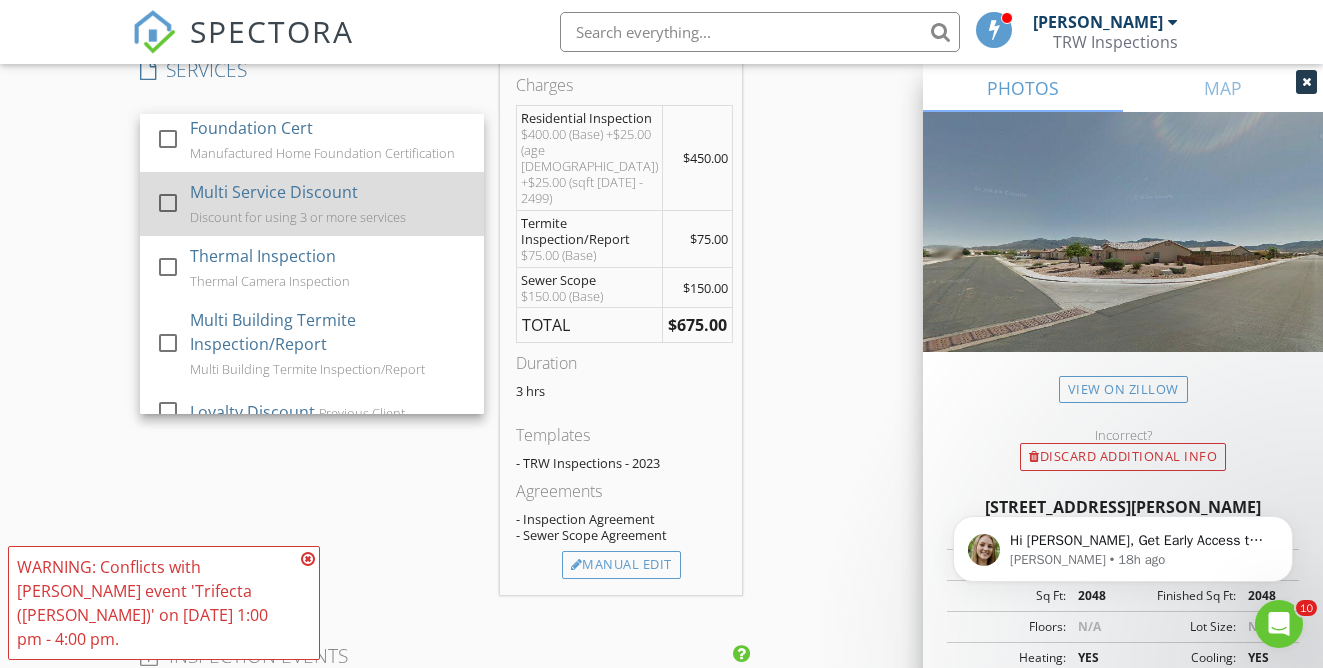 click at bounding box center (168, 202) 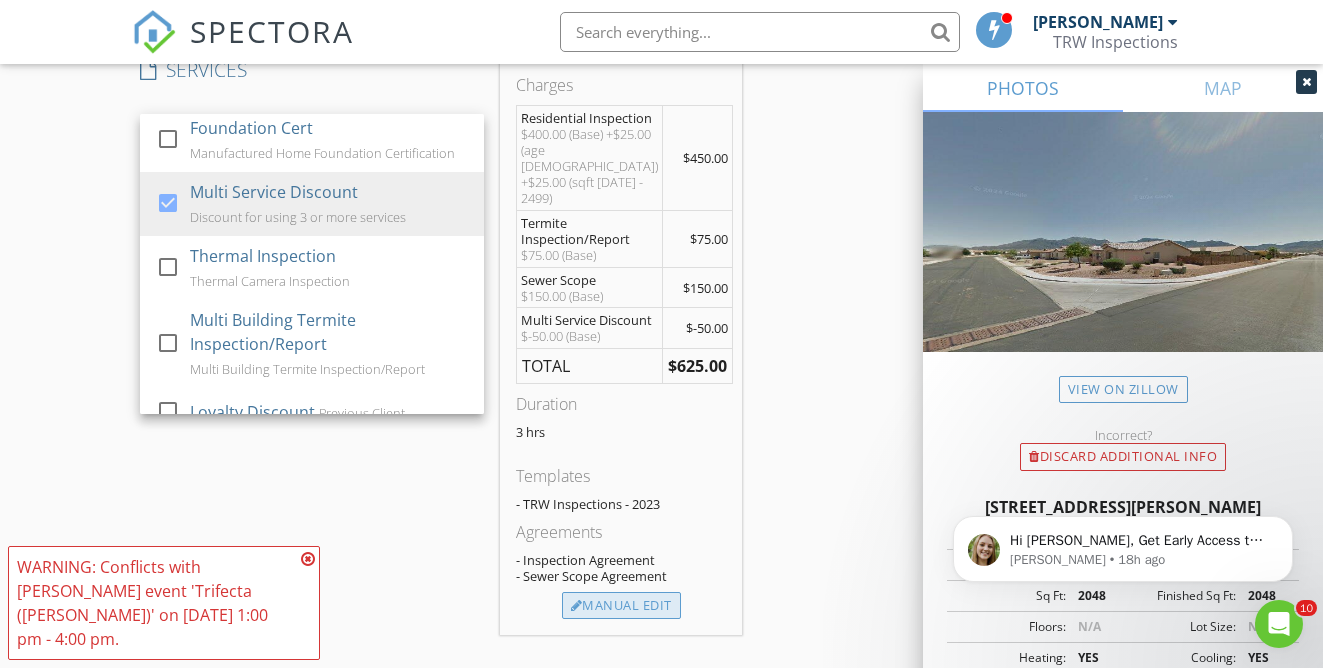 click on "Manual Edit" at bounding box center (621, 606) 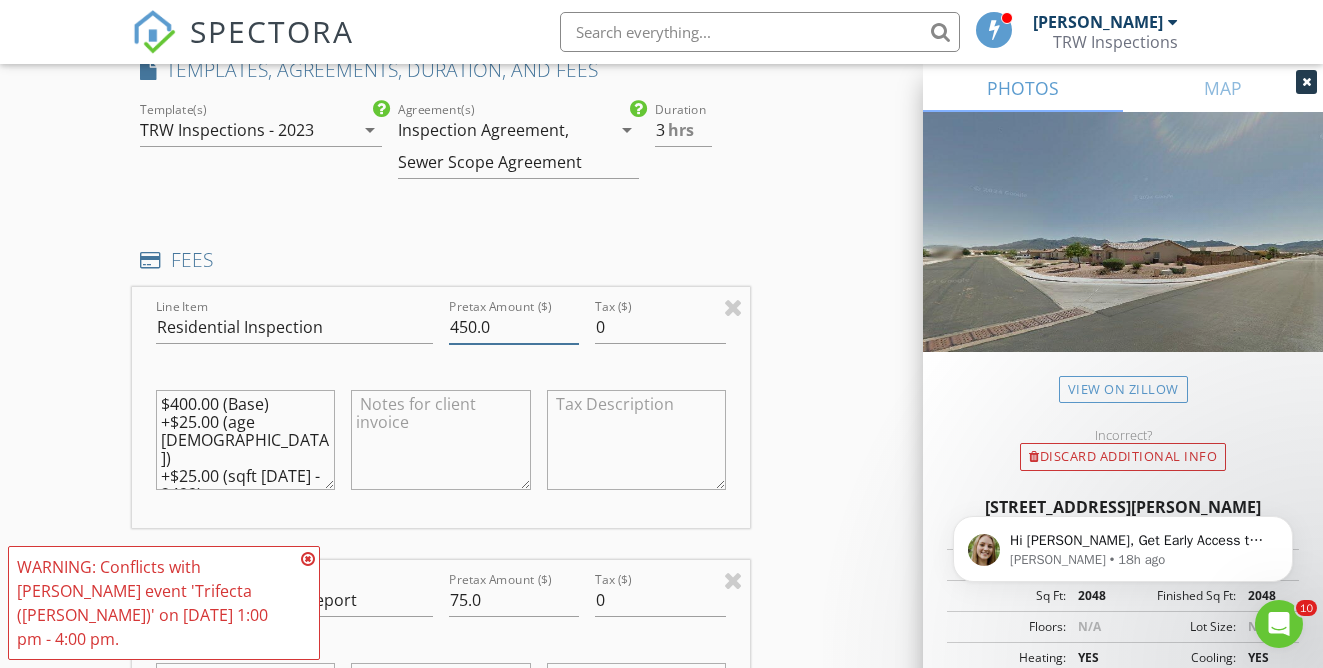 click on "450.0" at bounding box center (514, 327) 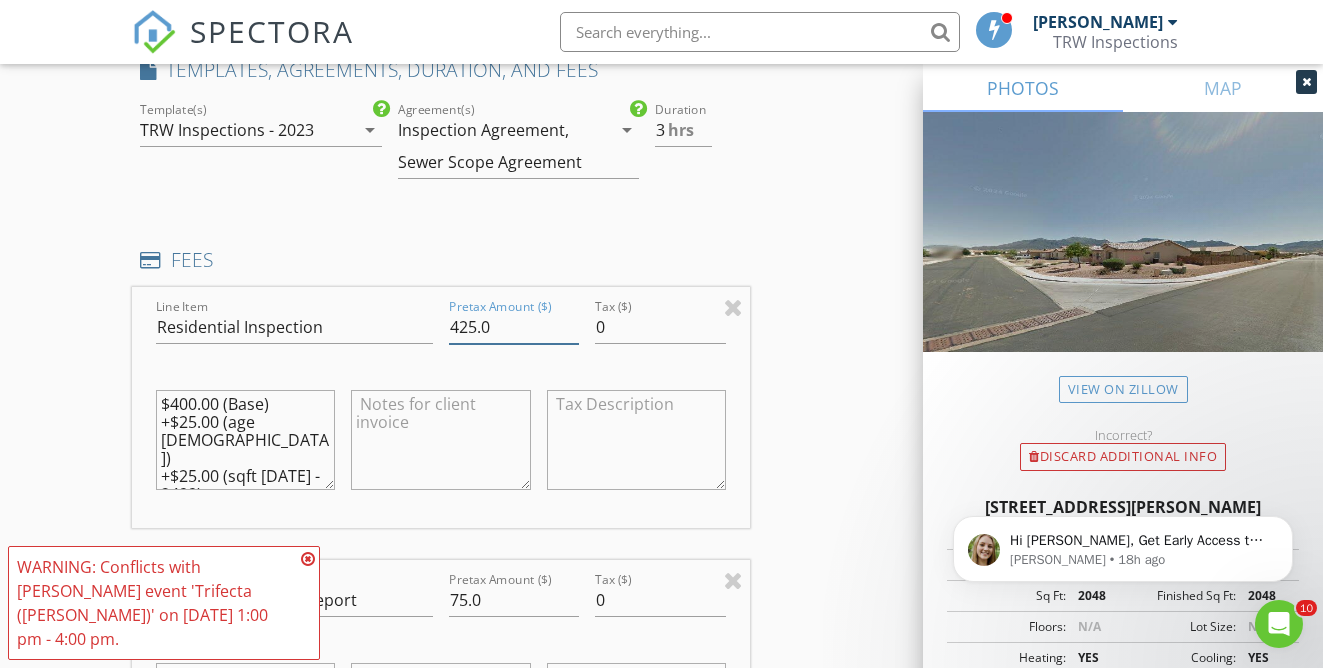 type on "425.0" 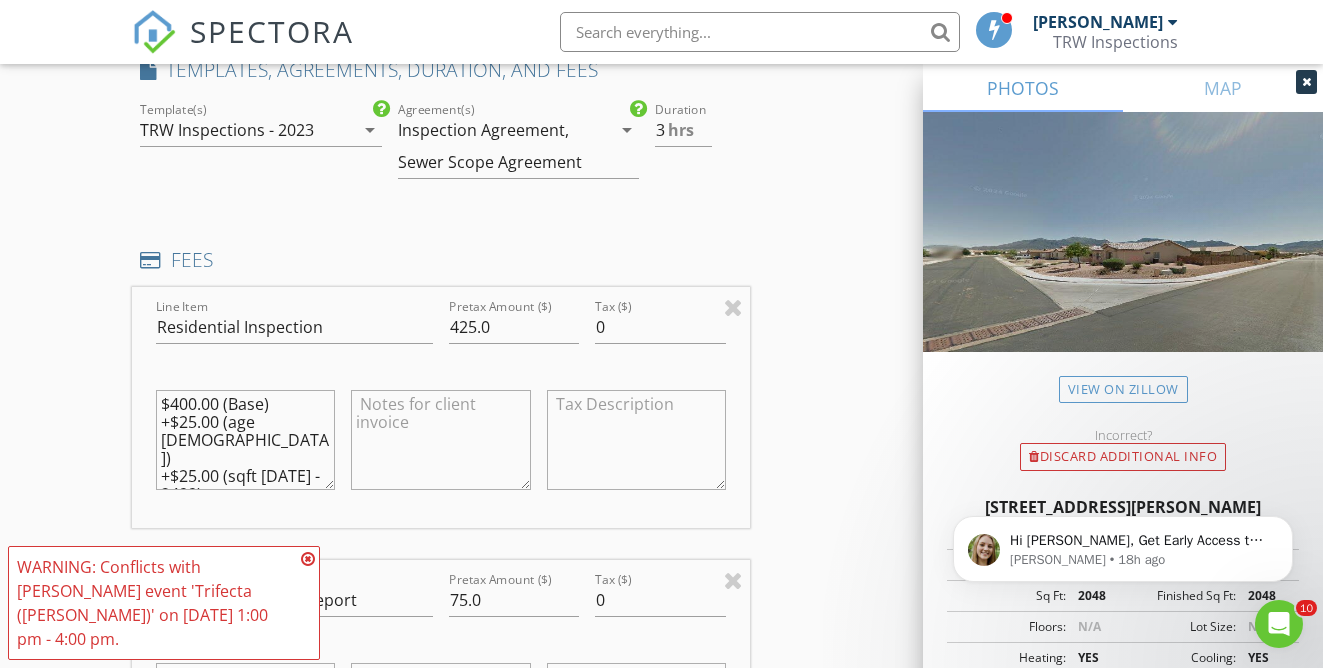click on "INSPECTOR(S)
check_box   Travis Weddle   PRIMARY   check_box   Jaedon Weddle     Travis Weddle,  Jaedon Weddle arrow_drop_down   check_box_outline_blank Travis Weddle specifically requested check_box_outline_blank Jaedon Weddle specifically requested
Date/Time
07/14/2025 1:00 PM
Location
Address Search       Address 3710 Barraco Dr   Unit   City Sierra Vista   State AZ   Zip 85650   County Cochise     Square Feet 2048   Year Built 2003   Foundation arrow_drop_down     Travis Weddle     10.2 miles     (17 minutes)         Jaedon Weddle     10.2 miles     (17 minutes)
client
check_box Enable Client CC email for this inspection   Client Search     check_box_outline_blank Client is a Company/Organization     First Name Julio   Last Name Rivera   Email tonrivrom@gmail.com   CC Email   Phone 520-227-2935           Notes   Private Notes       Client Search" at bounding box center [661, 477] 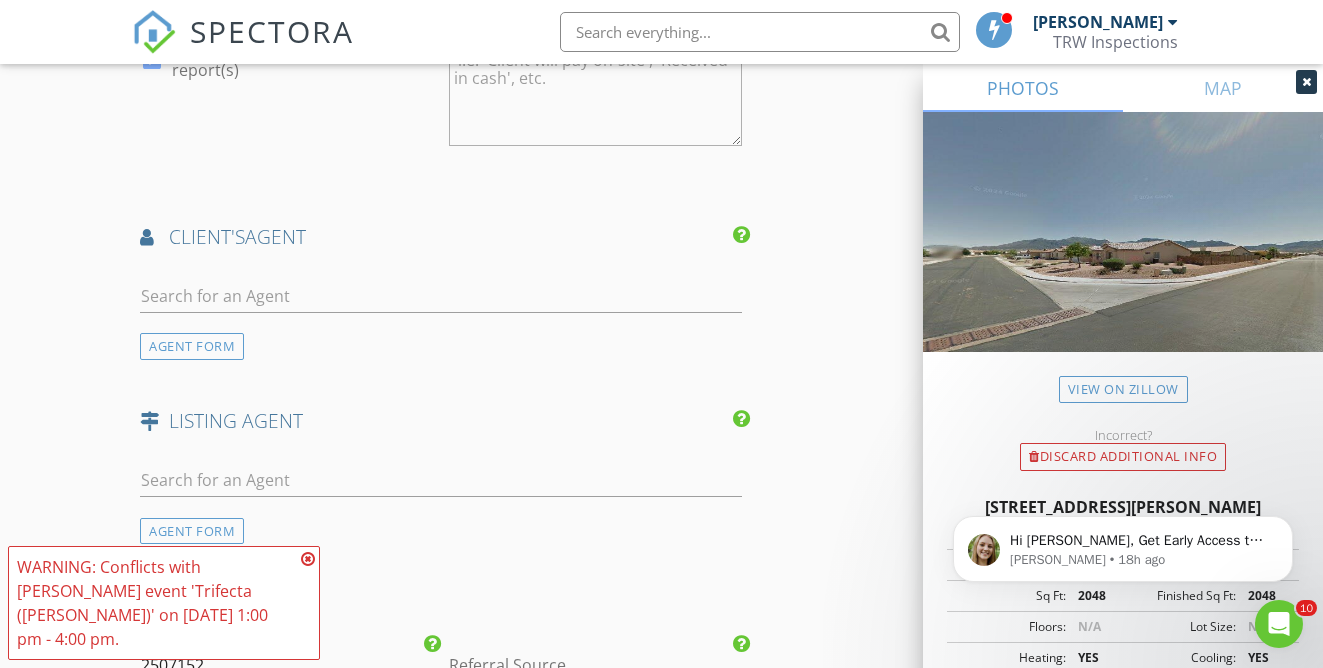 scroll, scrollTop: 4018, scrollLeft: 0, axis: vertical 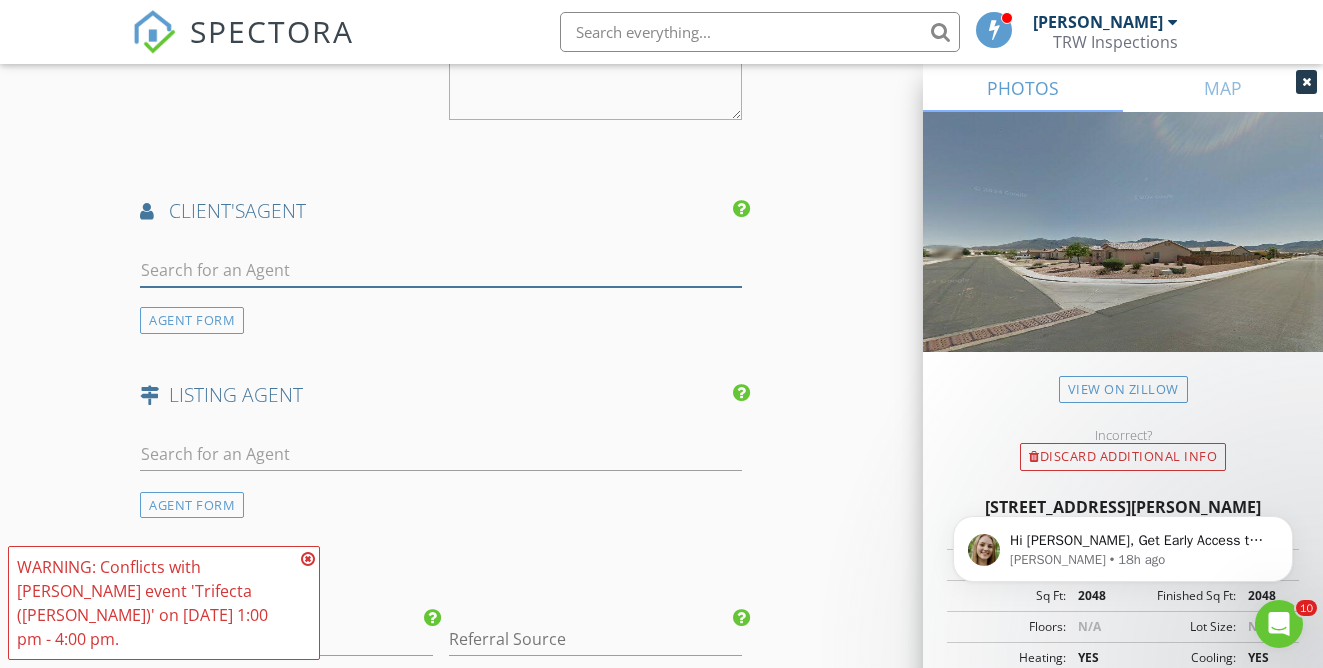 click at bounding box center [440, 270] 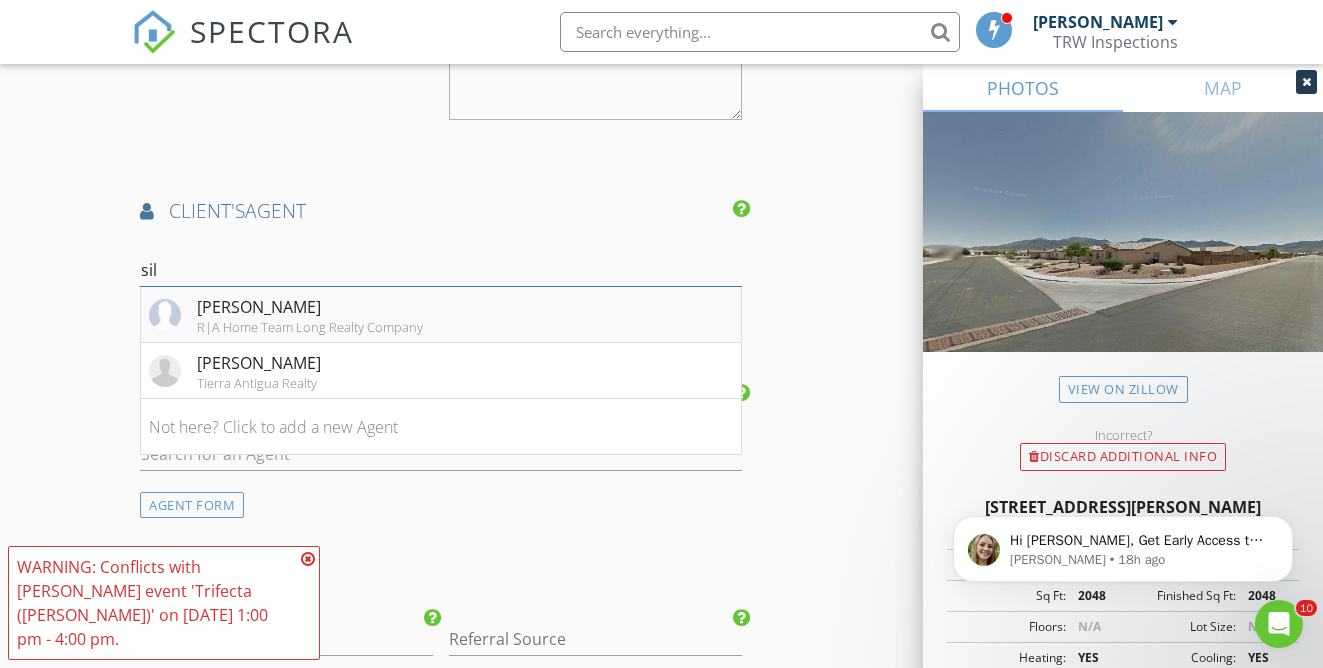 type on "sil" 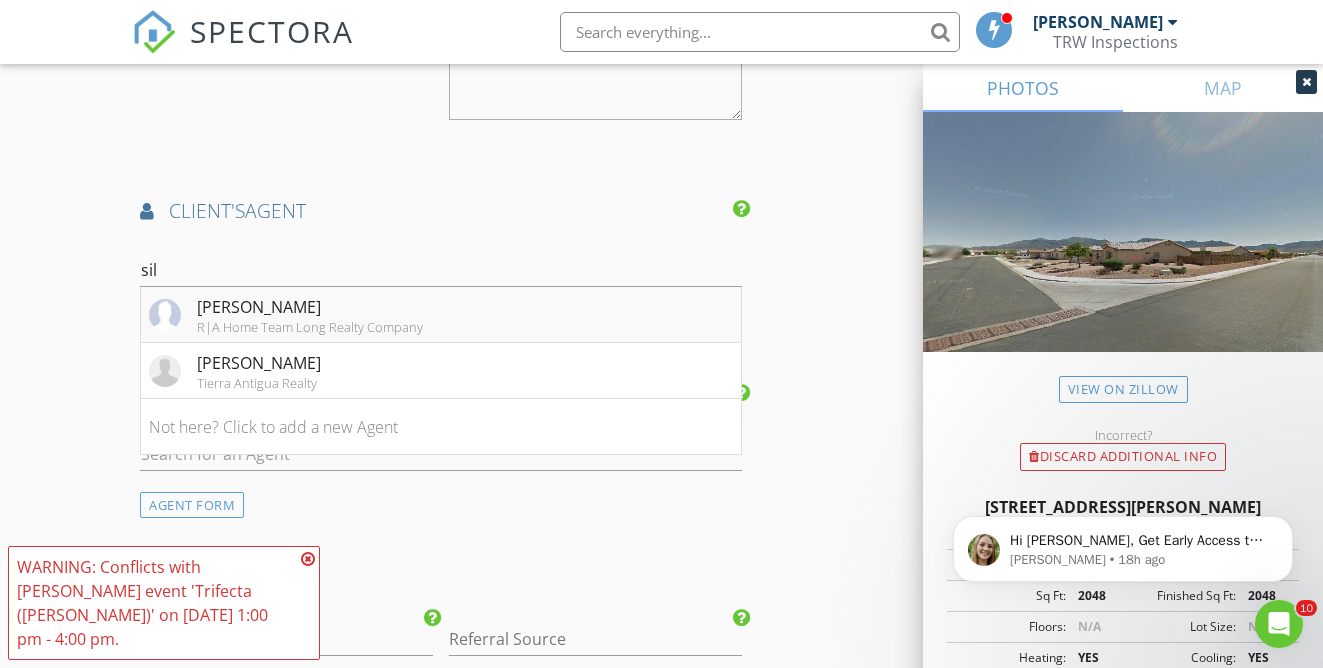 click at bounding box center [165, 315] 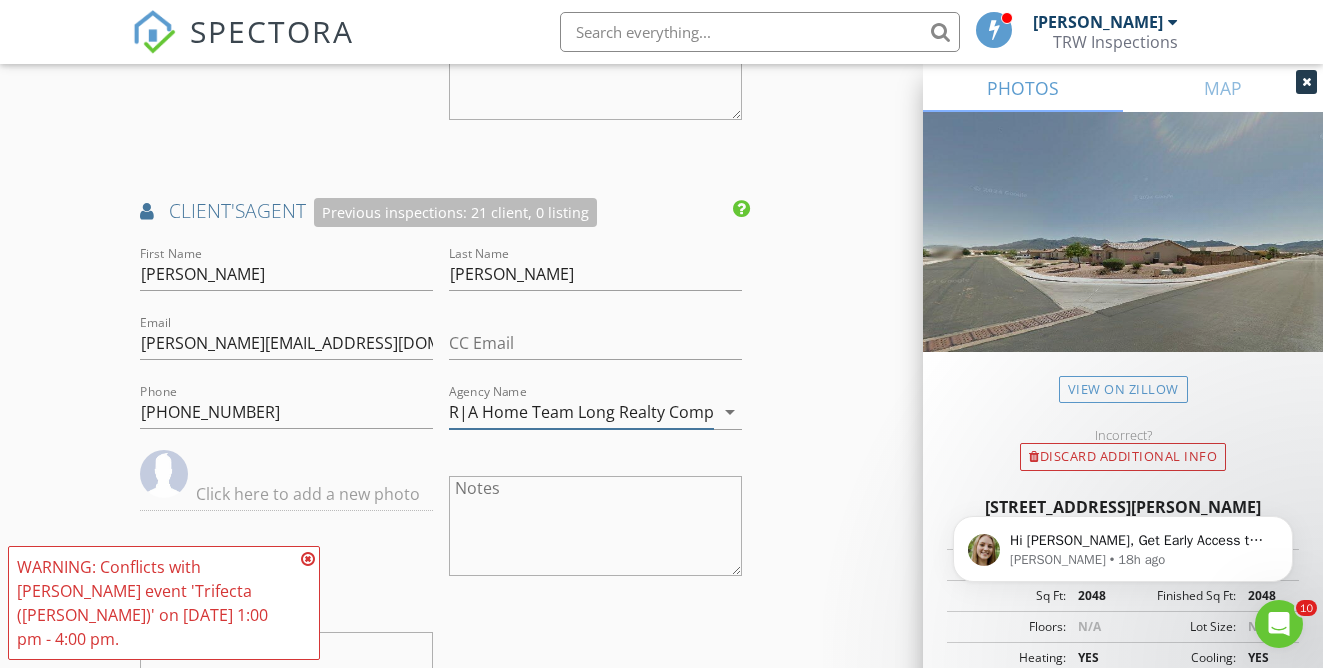 click on "R|A Home Team Long Realty Company" at bounding box center [581, 412] 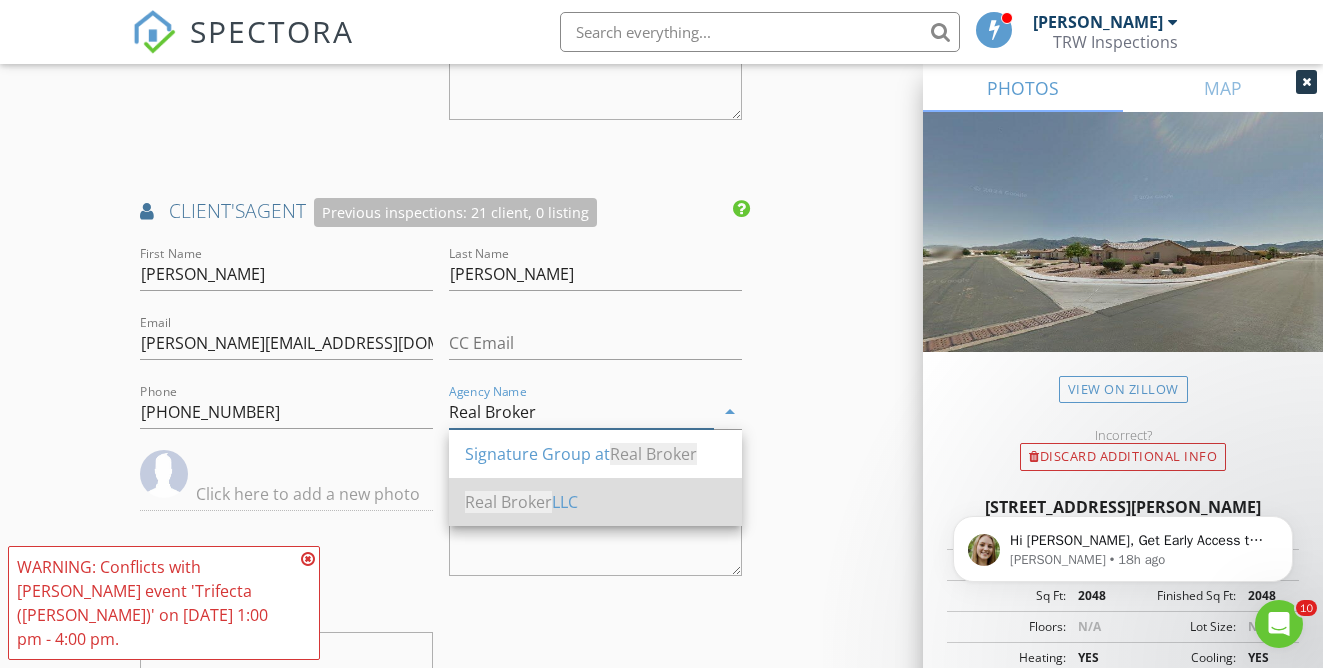 click on "Real Broker" at bounding box center [508, 502] 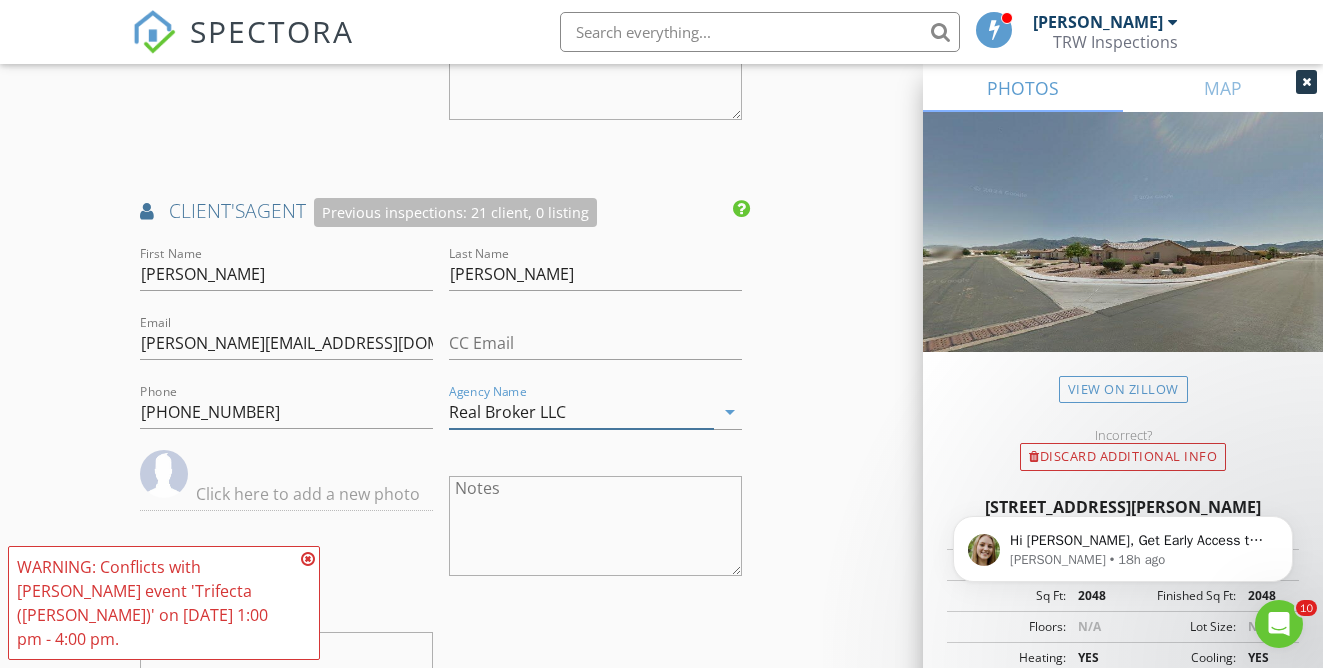 type on "Real Broker LLC" 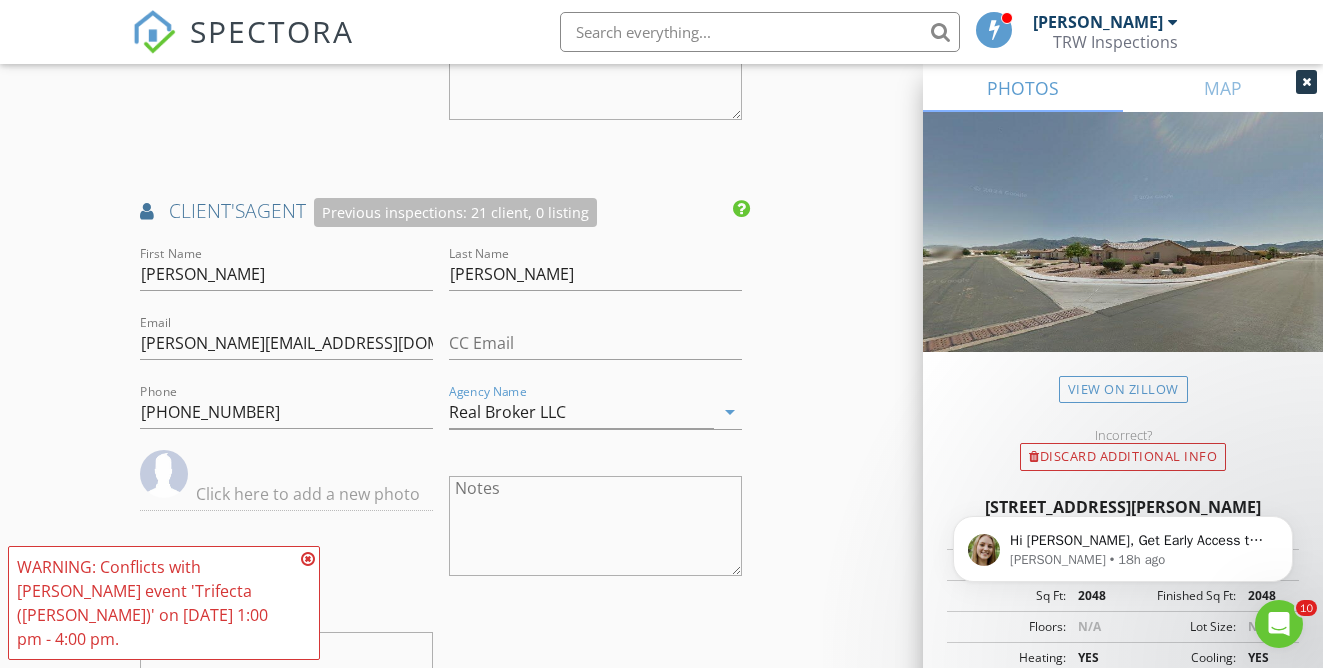 click on "INSPECTOR(S)
check_box   Travis Weddle   PRIMARY   check_box   Jaedon Weddle     Travis Weddle,  Jaedon Weddle arrow_drop_down   check_box_outline_blank Travis Weddle specifically requested check_box_outline_blank Jaedon Weddle specifically requested
Date/Time
07/14/2025 1:00 PM
Location
Address Search       Address 3710 Barraco Dr   Unit   City Sierra Vista   State AZ   Zip 85650   County Cochise     Square Feet 2048   Year Built 2003   Foundation arrow_drop_down     Travis Weddle     10.2 miles     (17 minutes)         Jaedon Weddle     10.2 miles     (17 minutes)
client
check_box Enable Client CC email for this inspection   Client Search     check_box_outline_blank Client is a Company/Organization     First Name Julio   Last Name Rivera   Email tonrivrom@gmail.com   CC Email   Phone 520-227-2935           Notes   Private Notes       Client Search" at bounding box center (661, -1014) 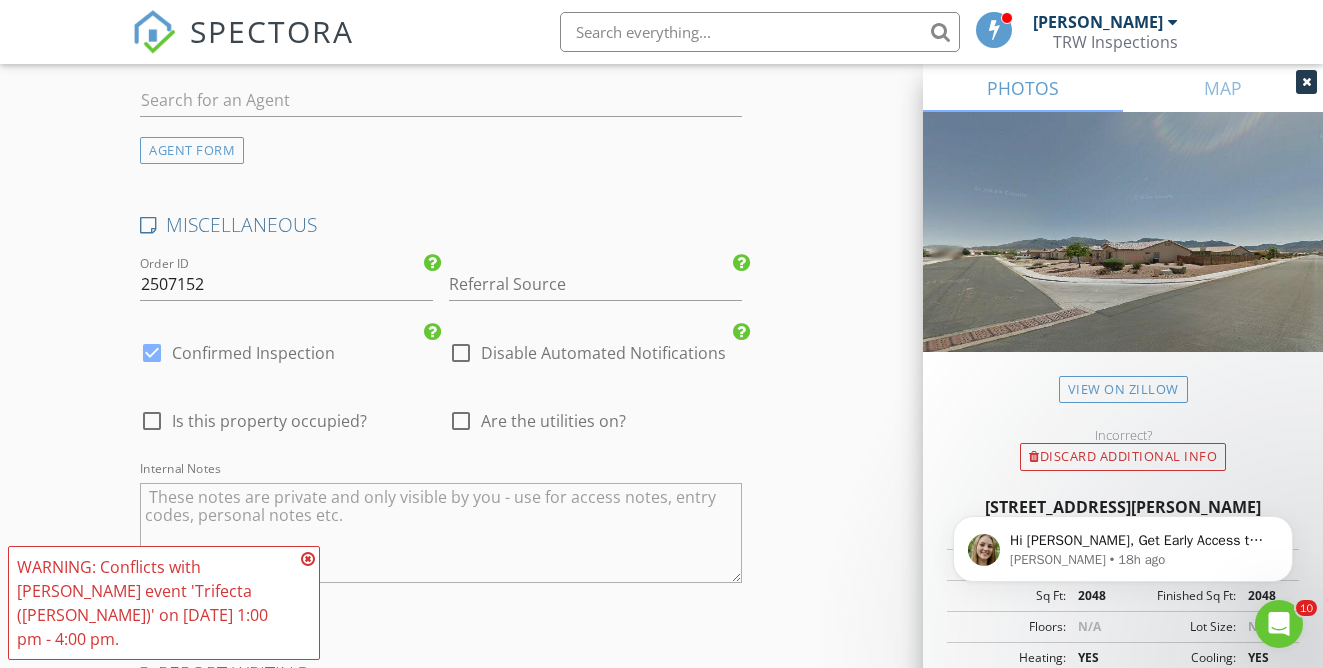 scroll, scrollTop: 4829, scrollLeft: 0, axis: vertical 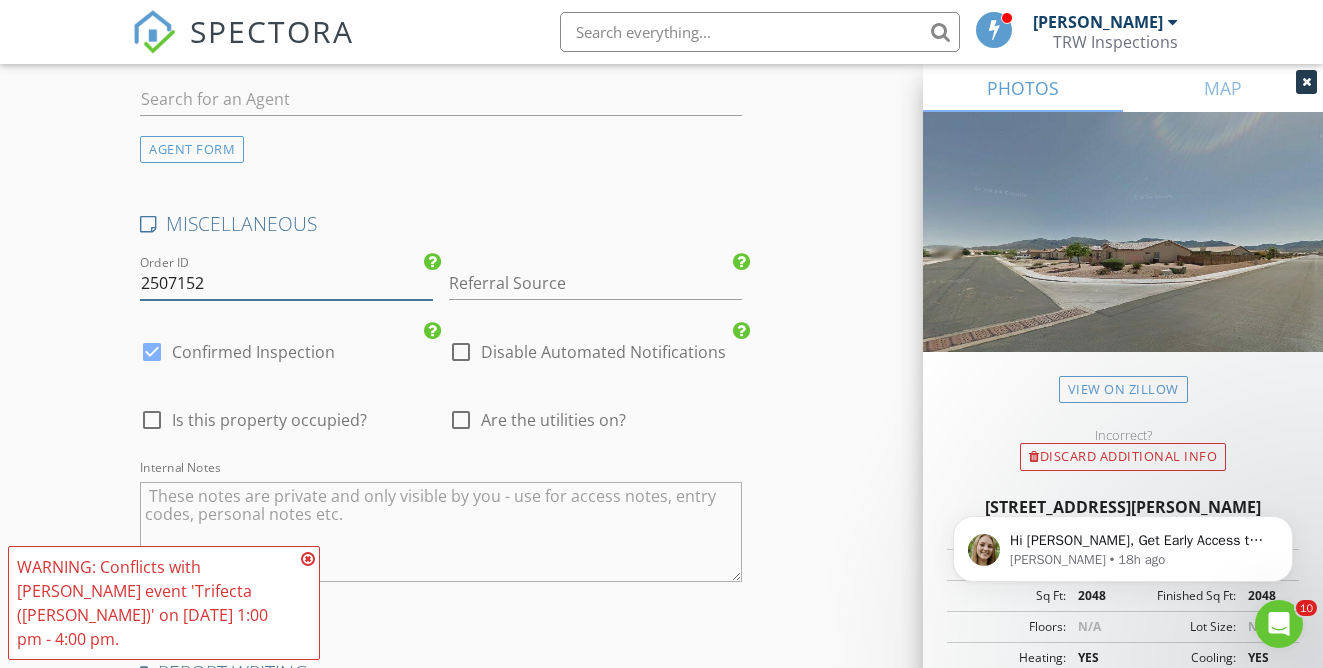 click on "2507152" at bounding box center (286, 283) 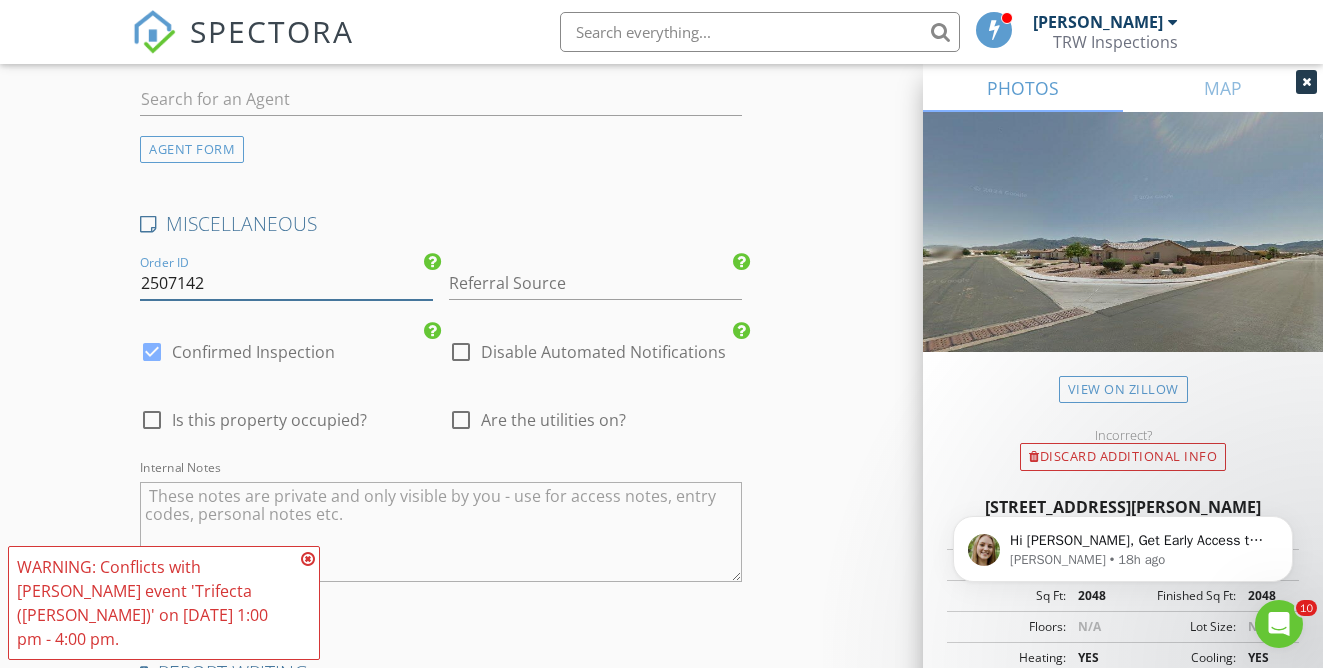 type on "2507142" 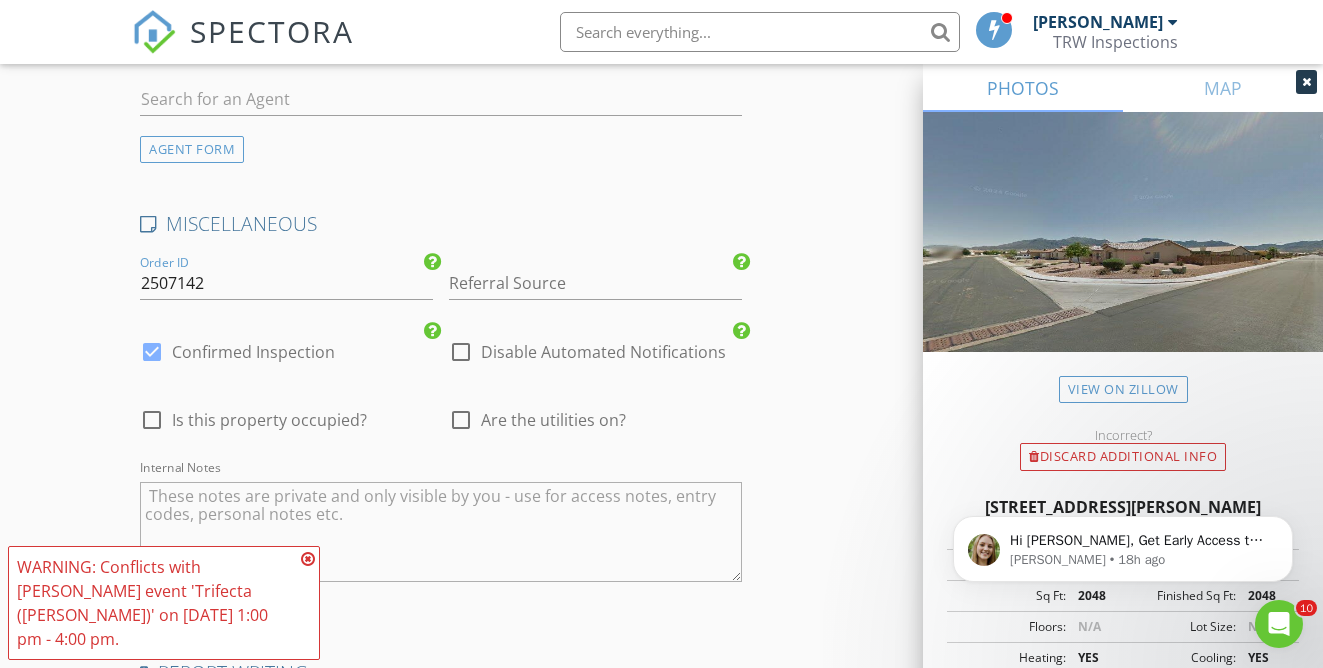 click on "INSPECTOR(S)
check_box   Travis Weddle   PRIMARY   check_box   Jaedon Weddle     Travis Weddle,  Jaedon Weddle arrow_drop_down   check_box_outline_blank Travis Weddle specifically requested check_box_outline_blank Jaedon Weddle specifically requested
Date/Time
07/14/2025 1:00 PM
Location
Address Search       Address 3710 Barraco Dr   Unit   City Sierra Vista   State AZ   Zip 85650   County Cochise     Square Feet 2048   Year Built 2003   Foundation arrow_drop_down     Travis Weddle     10.2 miles     (17 minutes)         Jaedon Weddle     10.2 miles     (17 minutes)
client
check_box Enable Client CC email for this inspection   Client Search     check_box_outline_blank Client is a Company/Organization     First Name Julio   Last Name Rivera   Email tonrivrom@gmail.com   CC Email   Phone 520-227-2935           Notes   Private Notes       Client Search" at bounding box center [661, -1825] 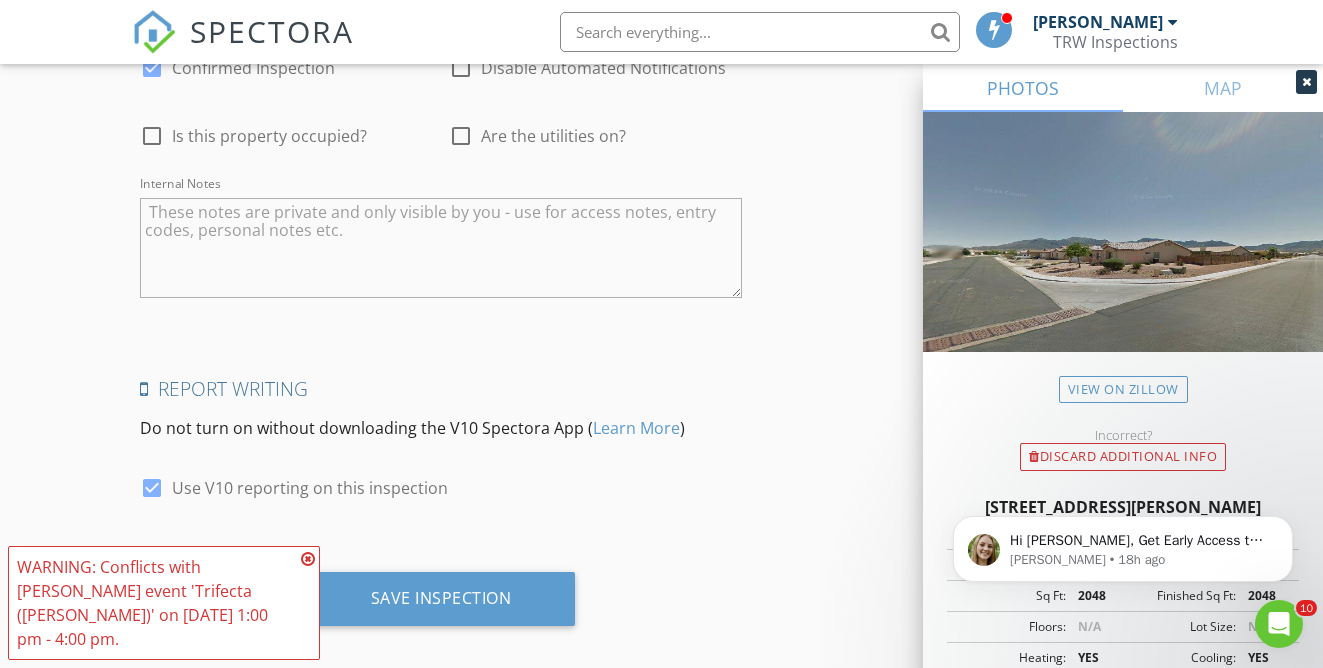 scroll, scrollTop: 5133, scrollLeft: 0, axis: vertical 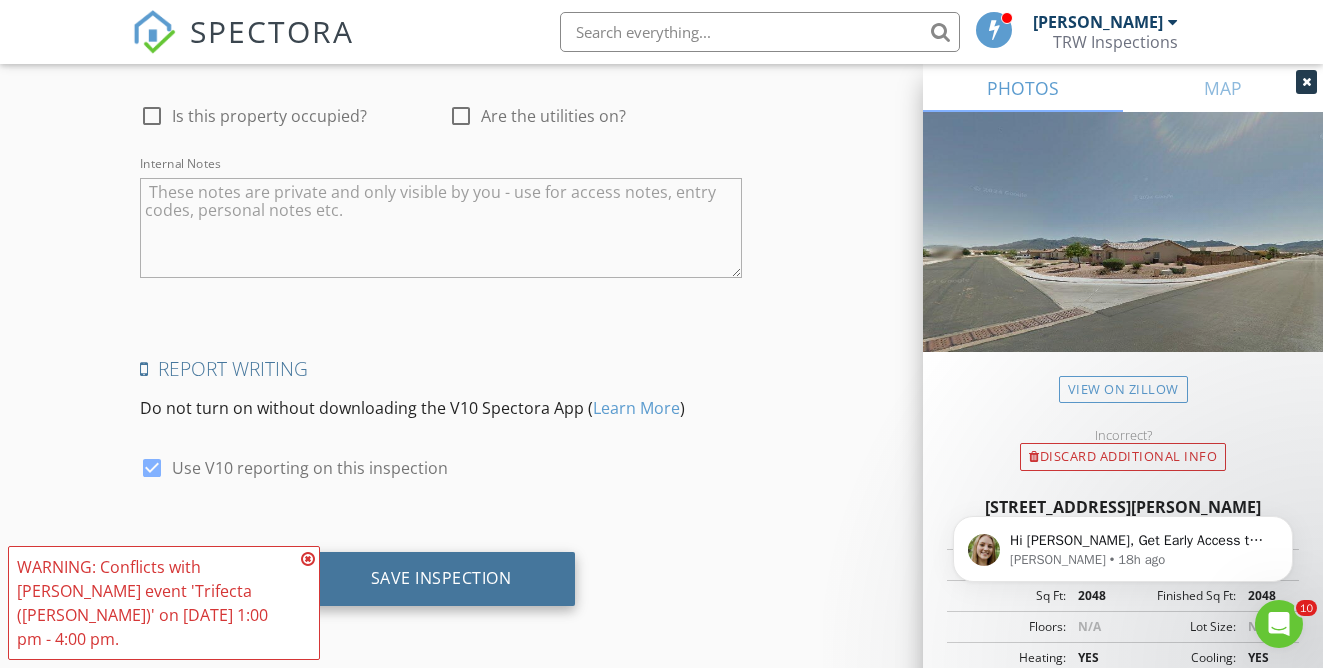 click on "Save Inspection" at bounding box center (441, 578) 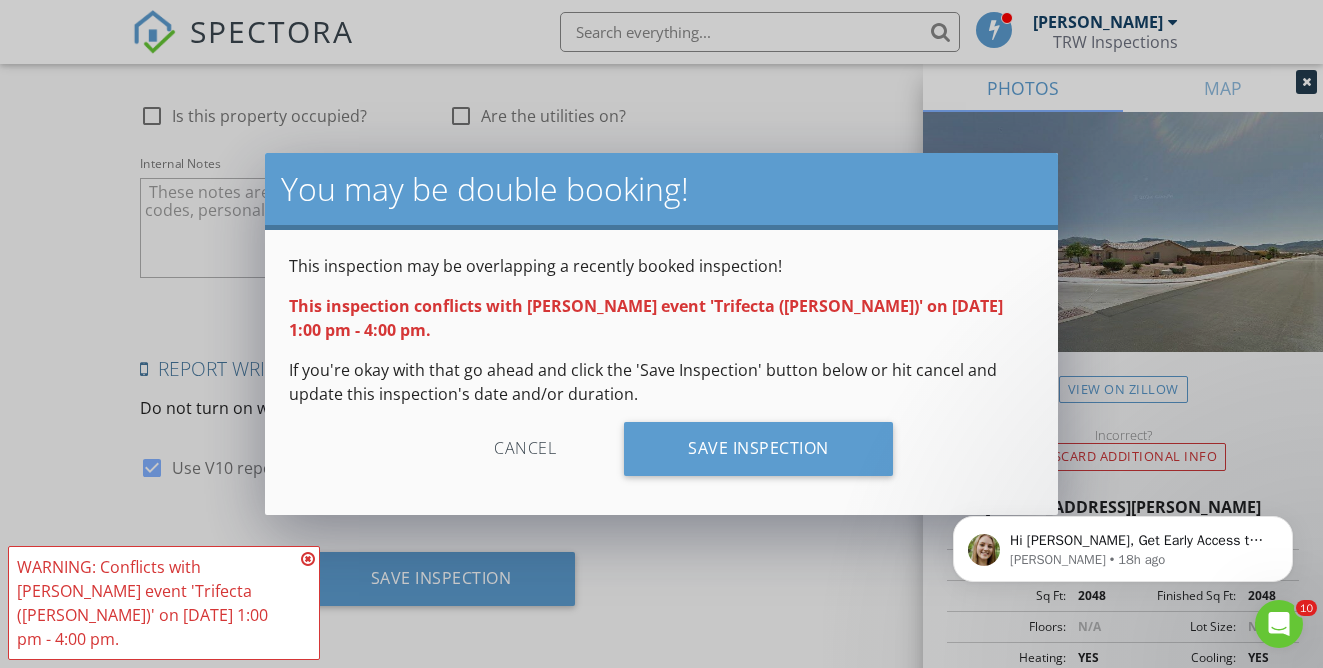 click on "You may be double booking!   This inspection may be overlapping a recently booked inspection!   This inspection
conflicts with Travis Weddle's event 'Trifecta (Silvia)' on 07/14/2025  1:00 pm -  4:00 pm.   If you're okay with that go ahead and click the 'Save Inspection'
button below or hit cancel and update this inspection's date and/or
duration.   Cancel    Save Inspection" at bounding box center [661, 334] 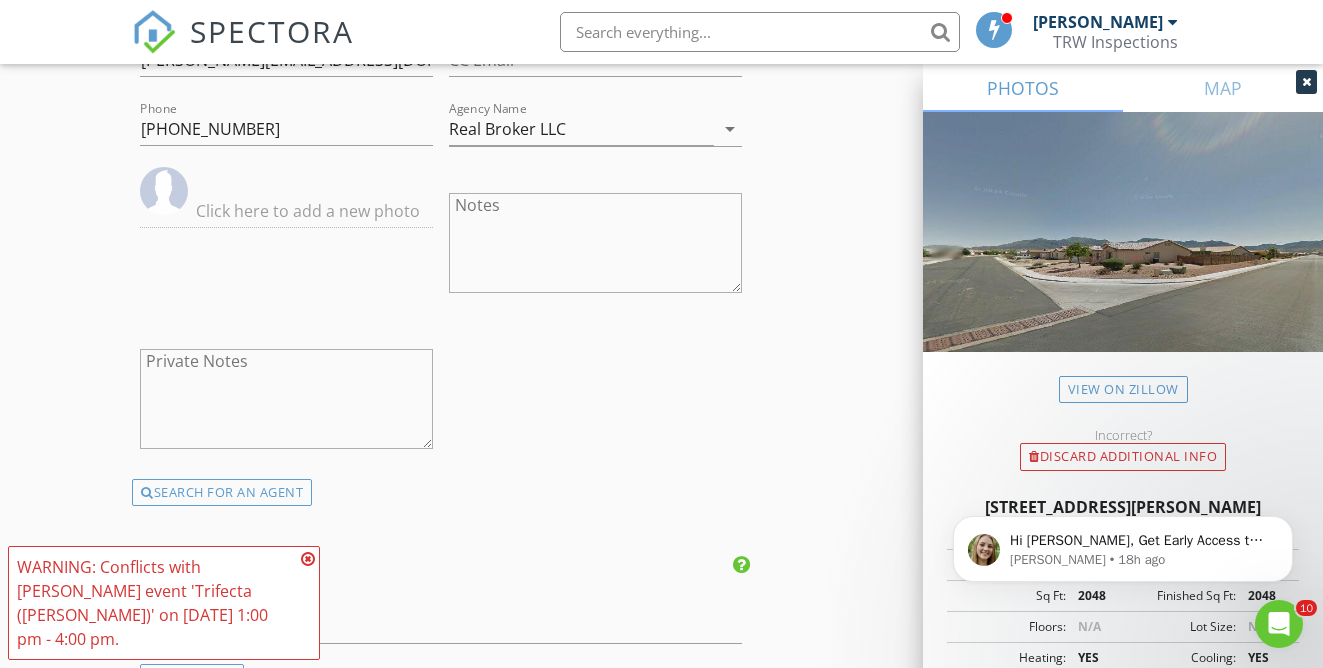 scroll, scrollTop: 5133, scrollLeft: 0, axis: vertical 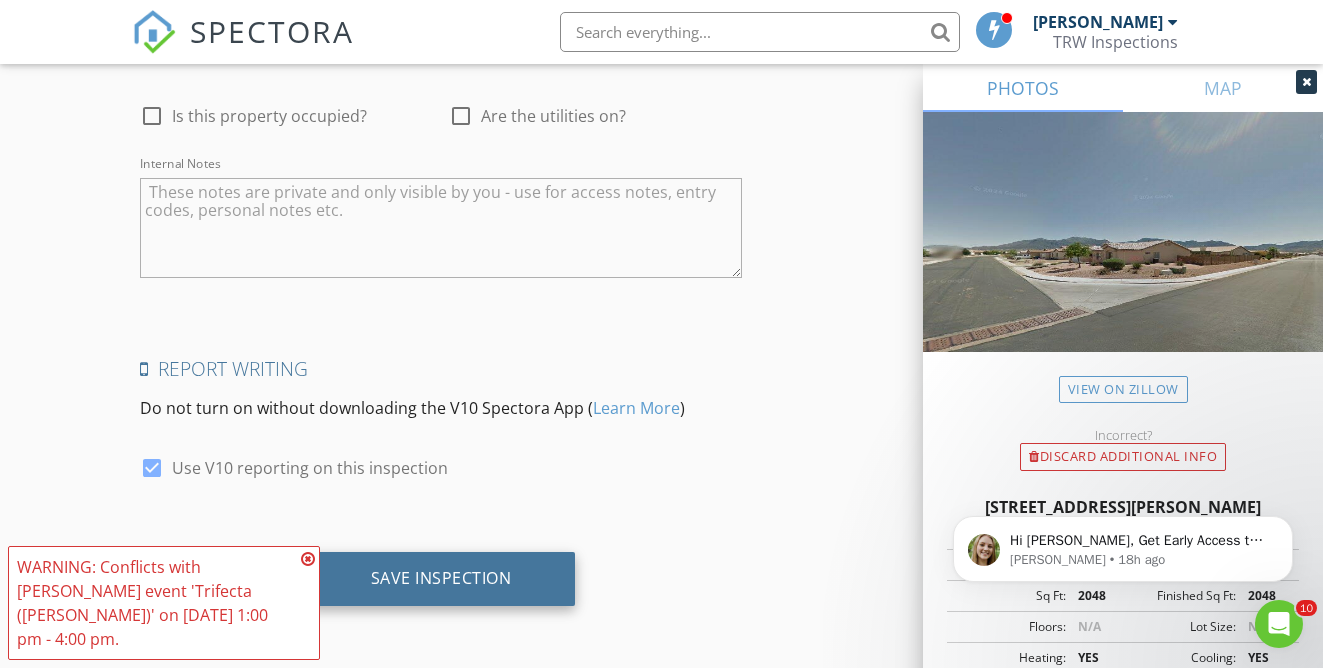 click on "Save Inspection" at bounding box center (441, 579) 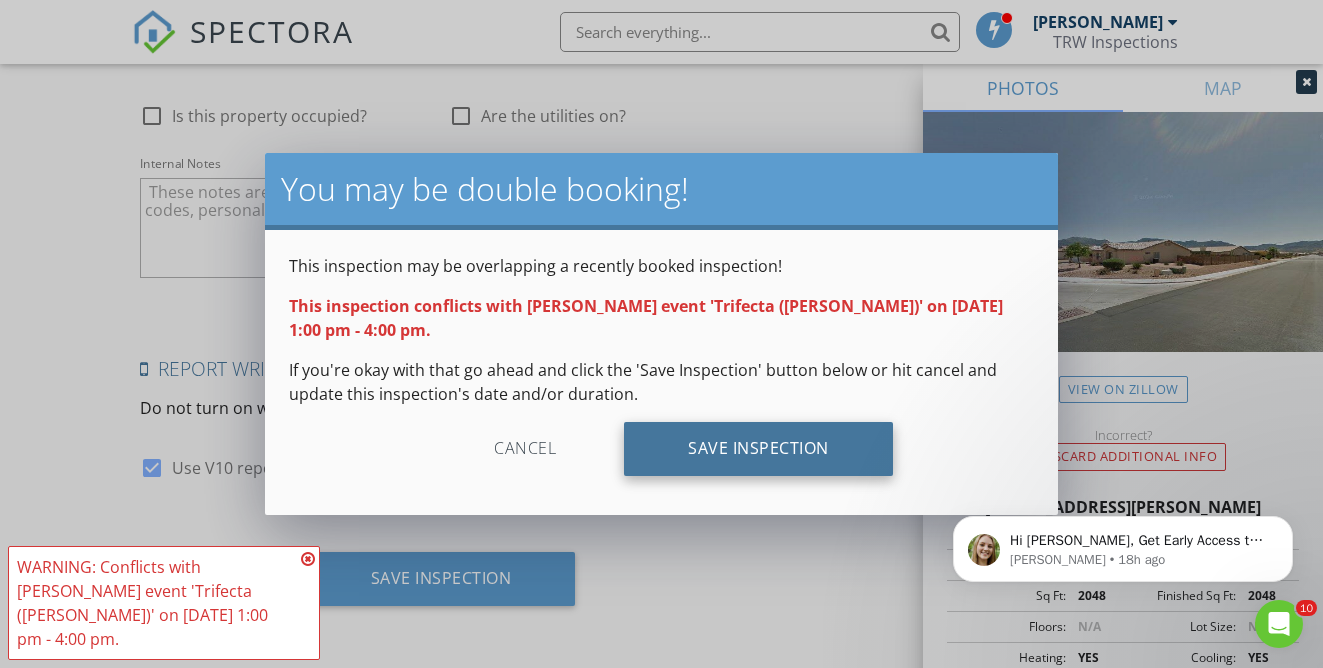 click on "Save Inspection" at bounding box center [758, 449] 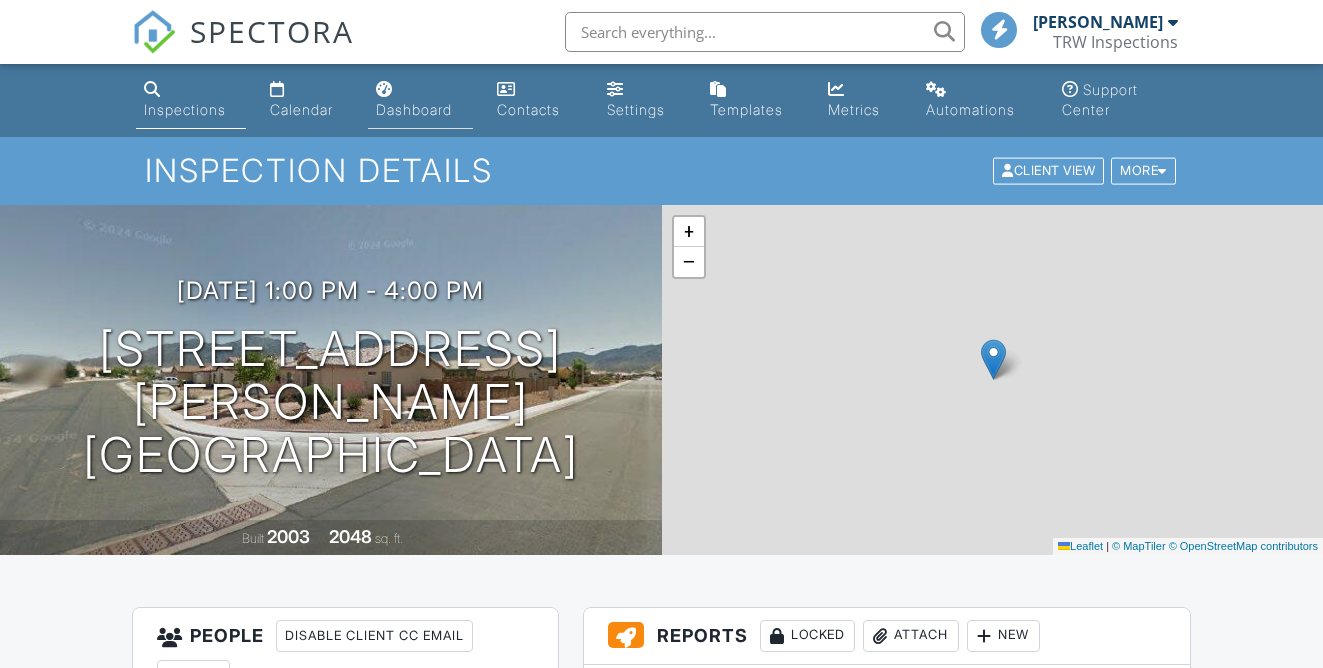 scroll, scrollTop: 0, scrollLeft: 0, axis: both 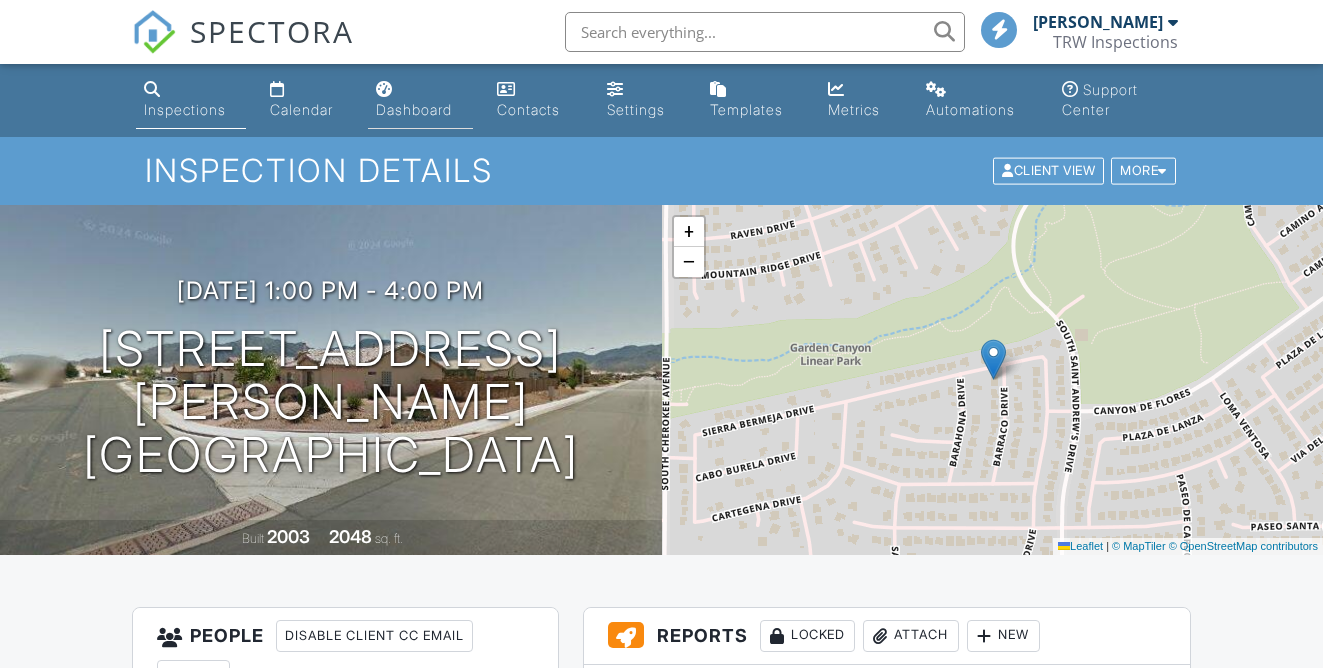 click on "Dashboard" at bounding box center (420, 100) 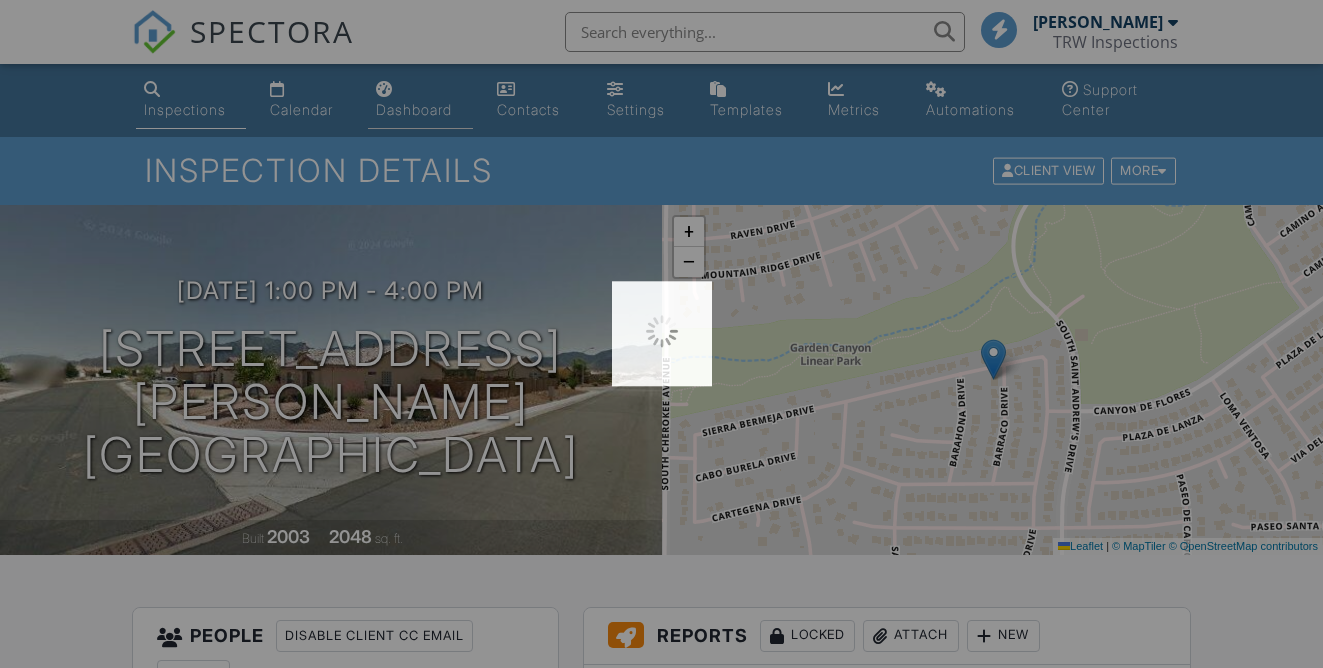 scroll, scrollTop: 0, scrollLeft: 0, axis: both 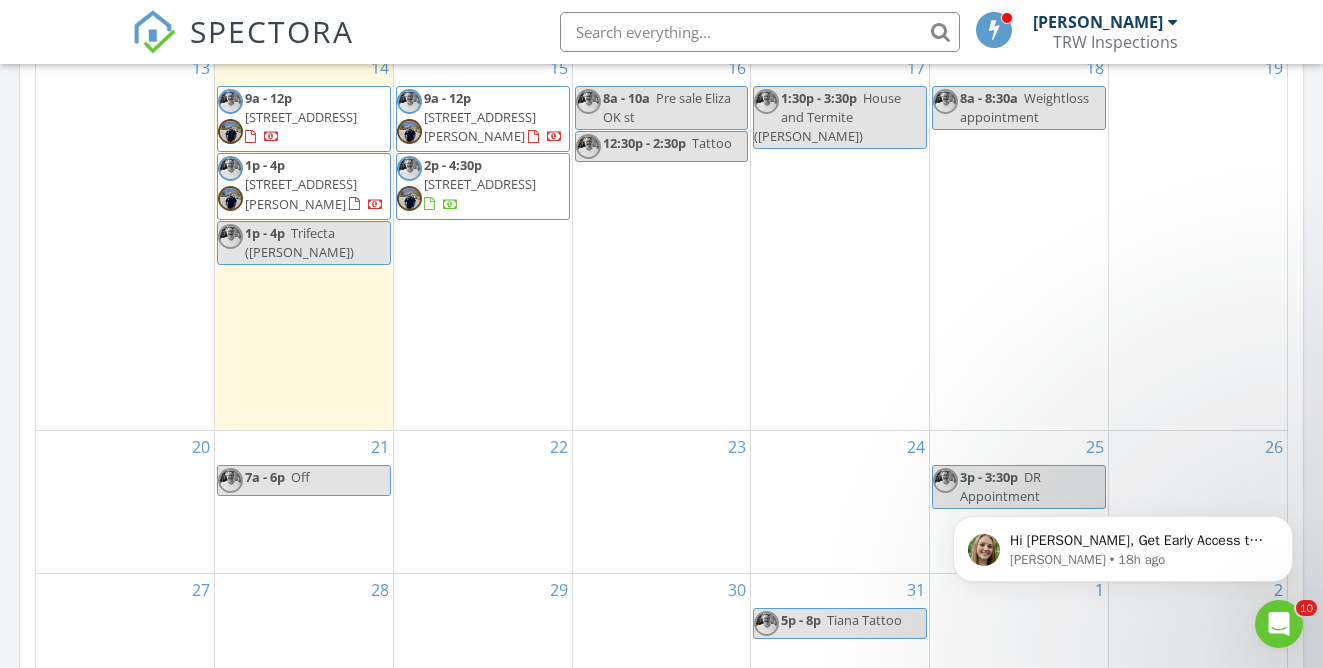 click on "1p - 4p
Trifecta ([PERSON_NAME])" at bounding box center [304, 243] 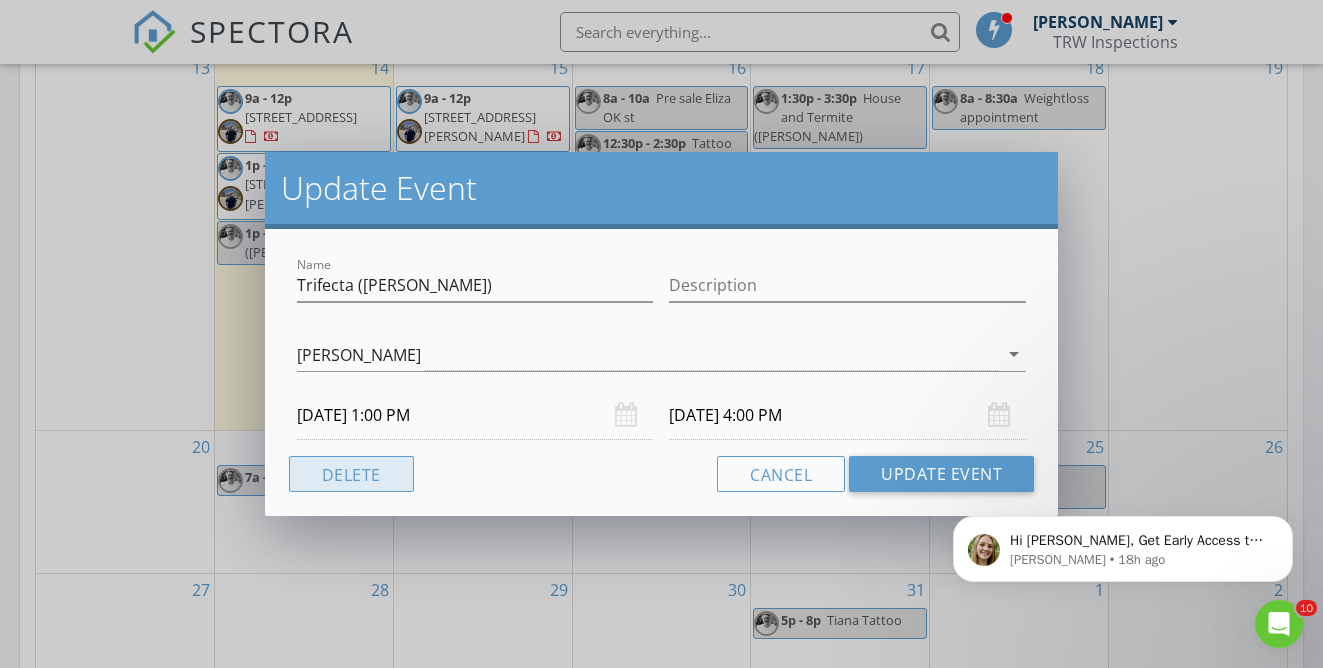 click on "Delete" at bounding box center (351, 474) 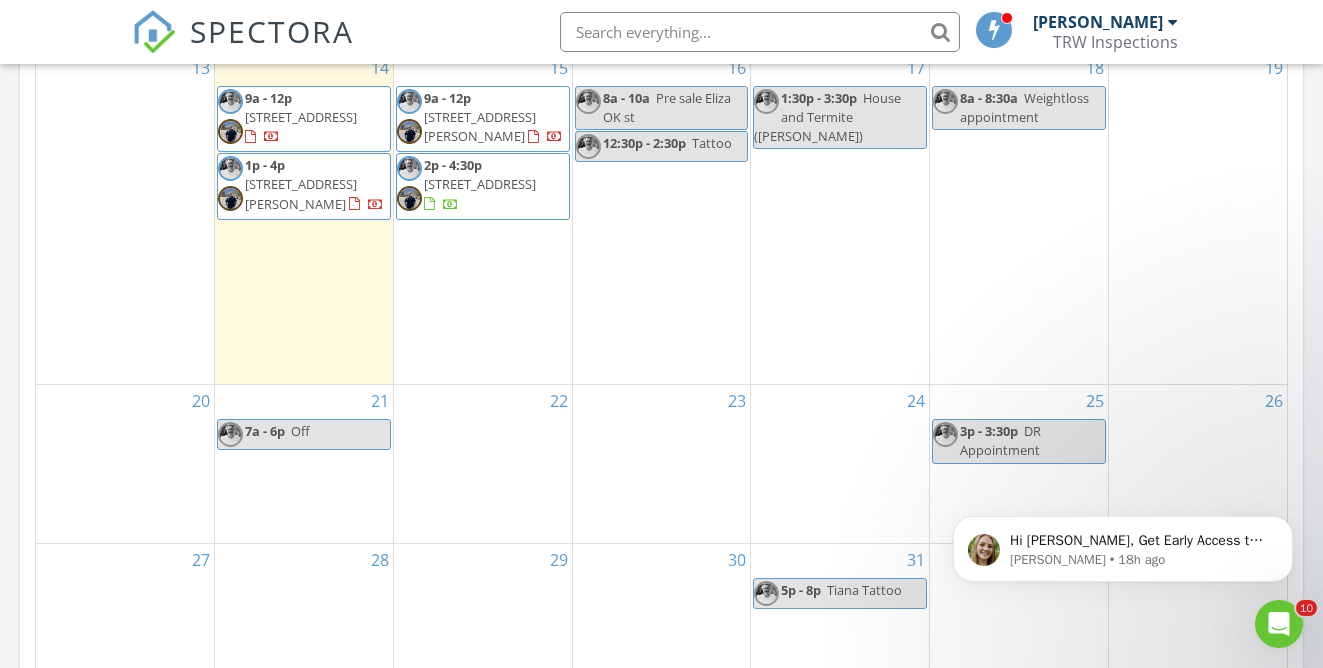click on "16
8a - 10a
Pre sale Eliza OK st
12:30p - 2:30p
Tattoo" at bounding box center (662, 218) 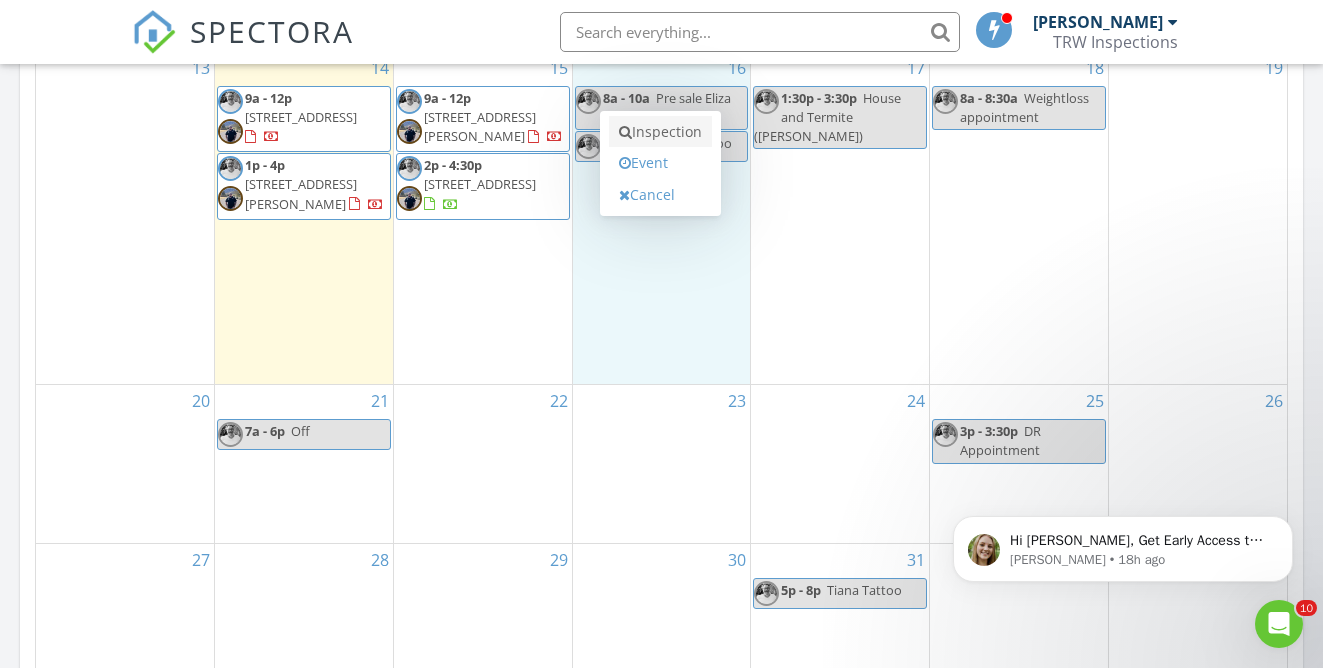 click on "Inspection" at bounding box center (660, 132) 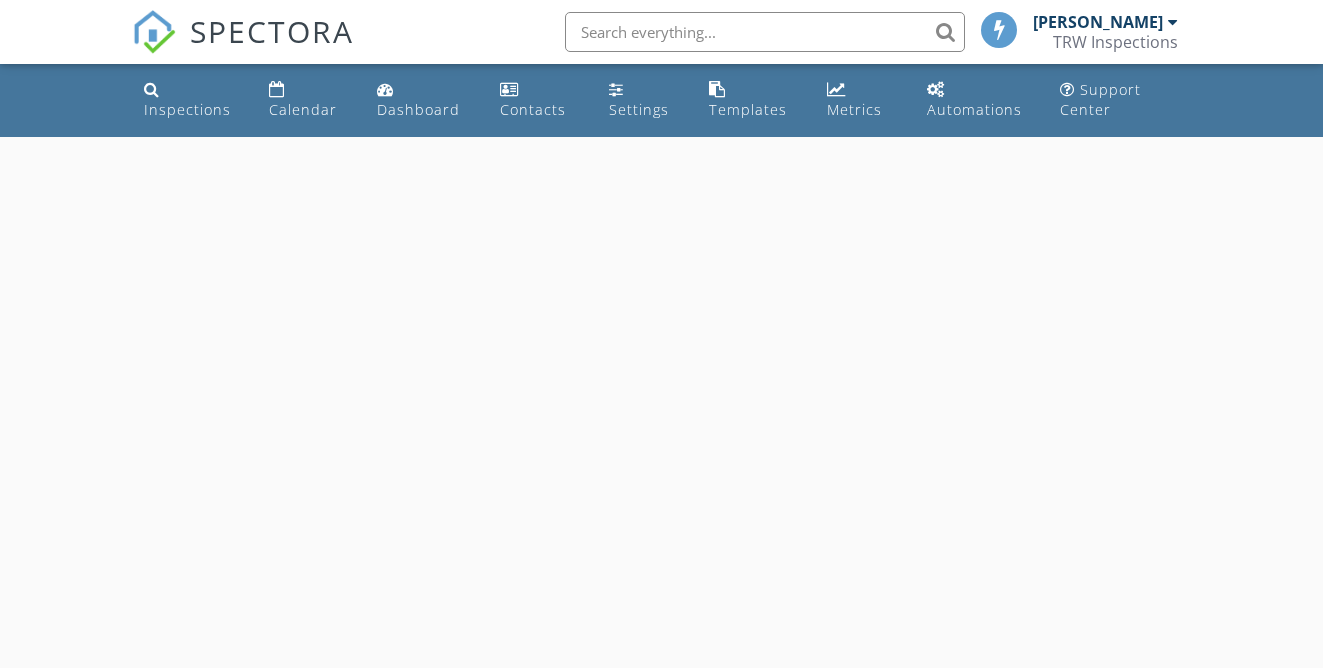 scroll, scrollTop: 0, scrollLeft: 0, axis: both 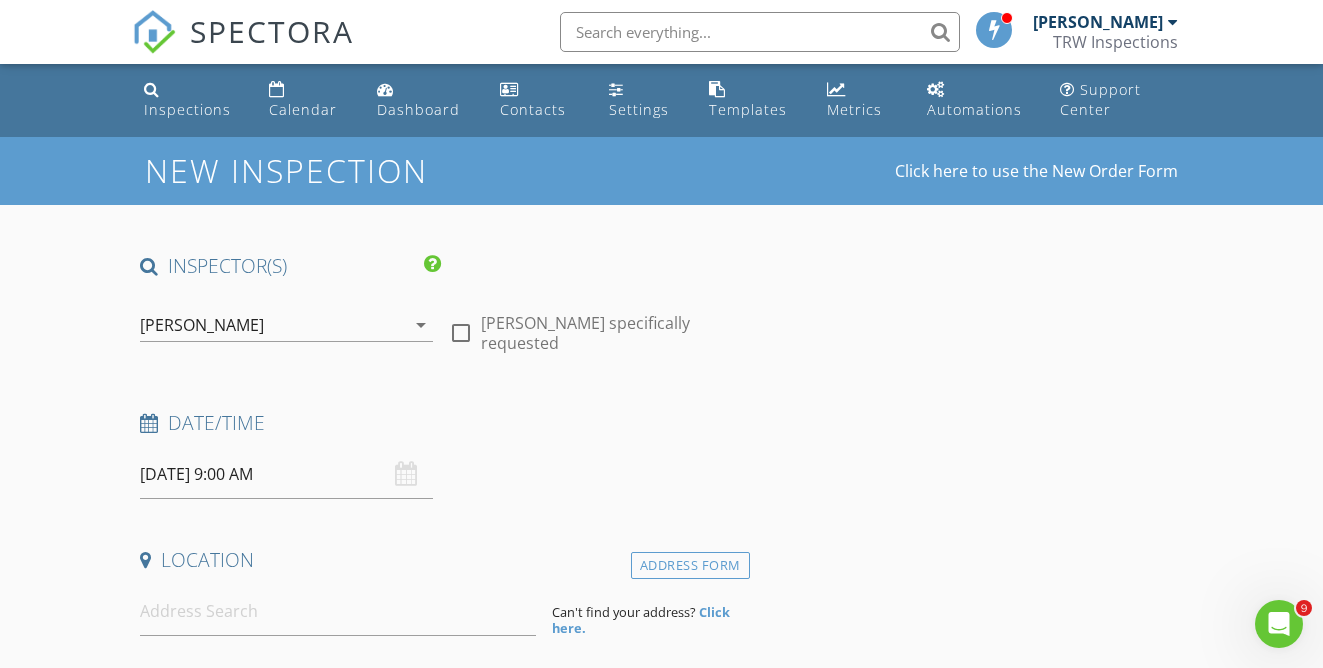 click on "arrow_drop_down" at bounding box center (421, 325) 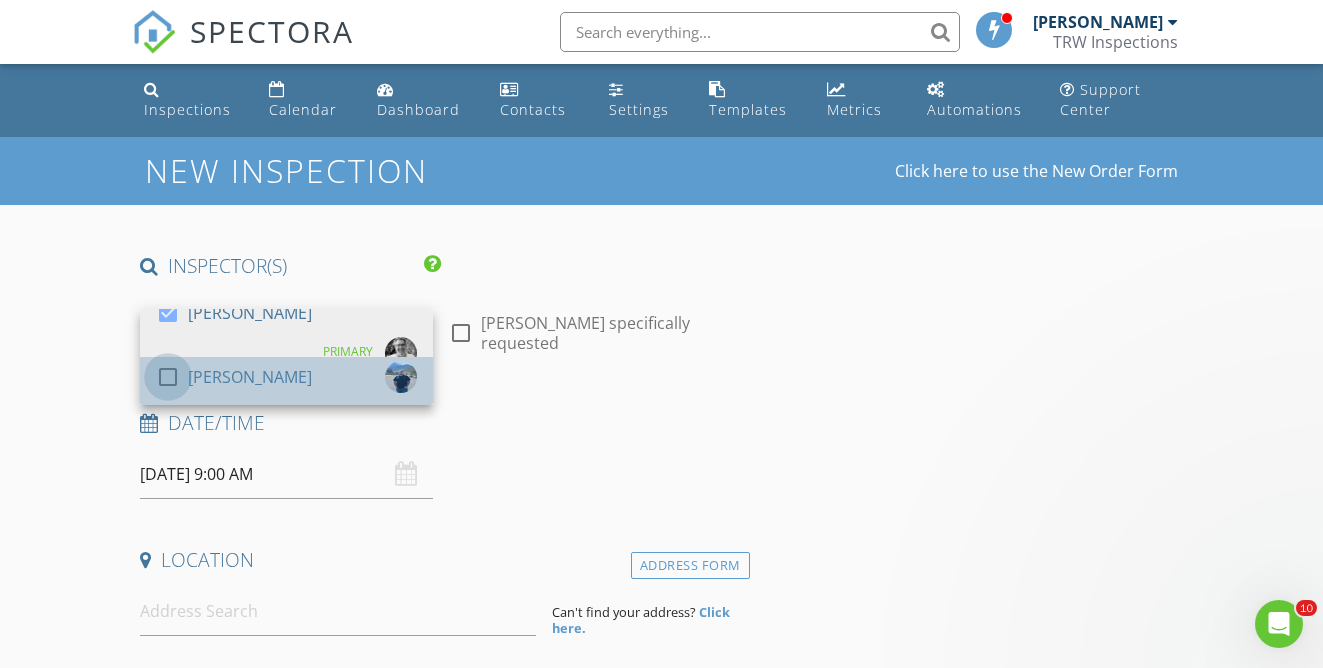 click at bounding box center (168, 377) 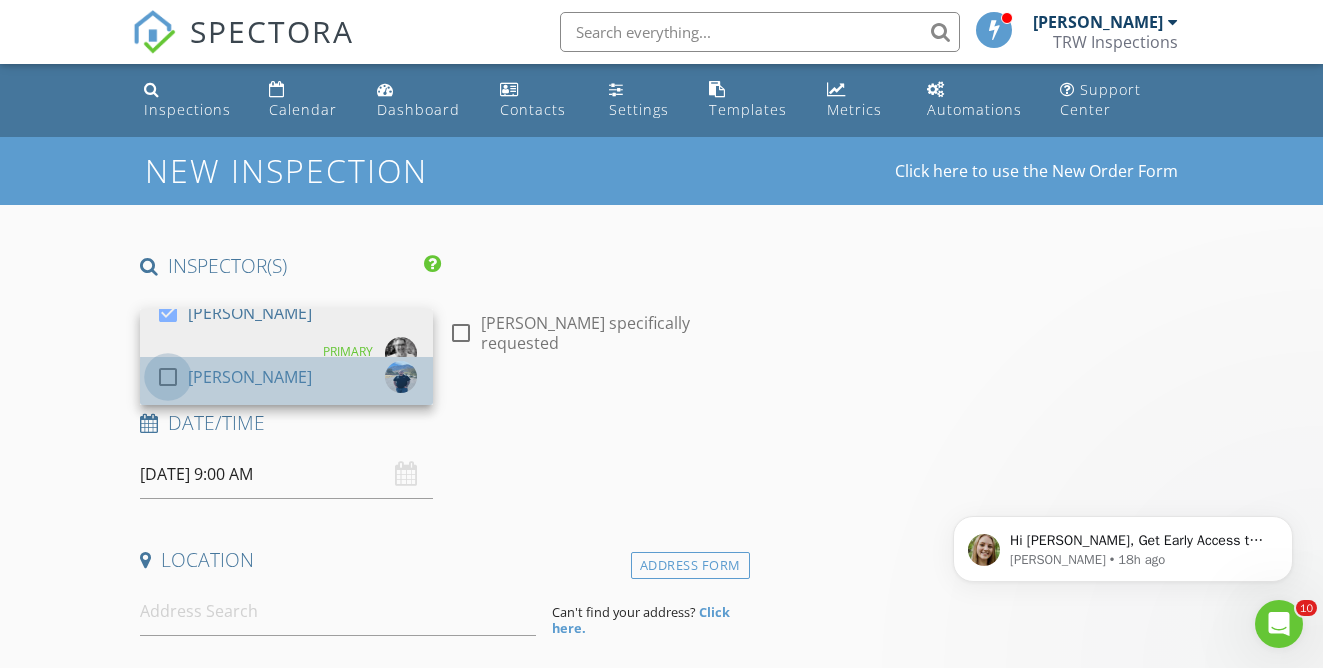 scroll, scrollTop: 0, scrollLeft: 0, axis: both 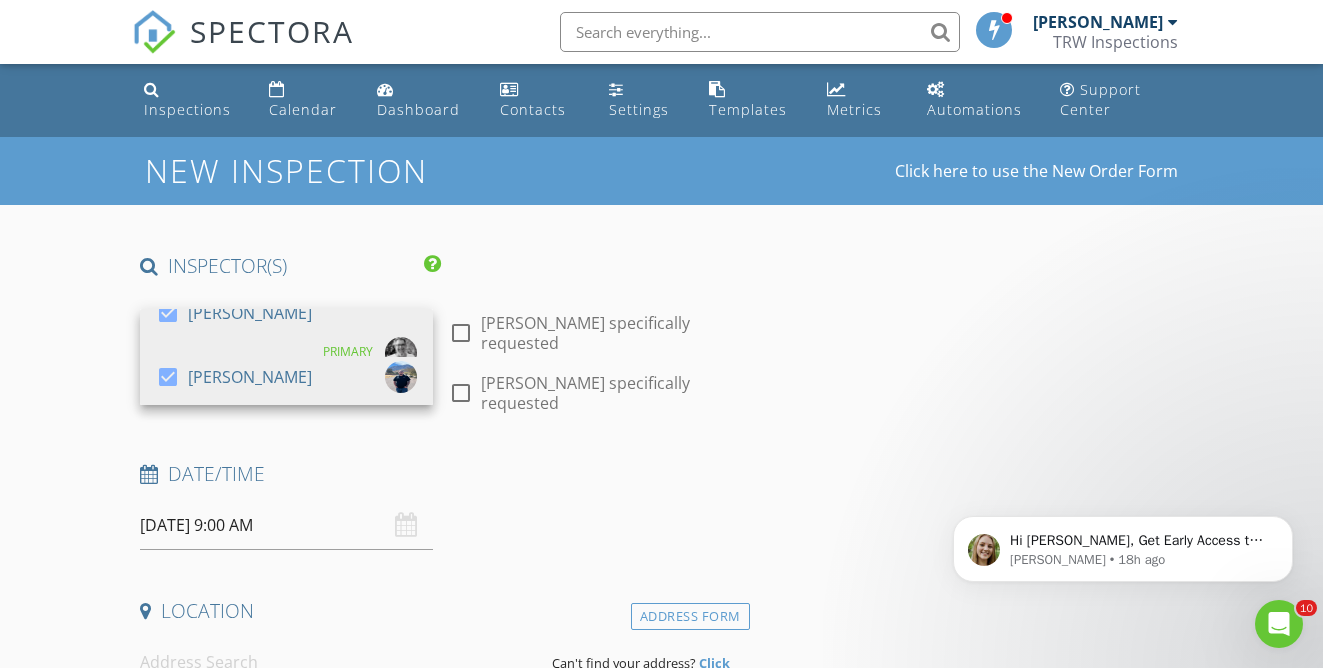 click on "[DATE] 9:00 AM" at bounding box center [286, 525] 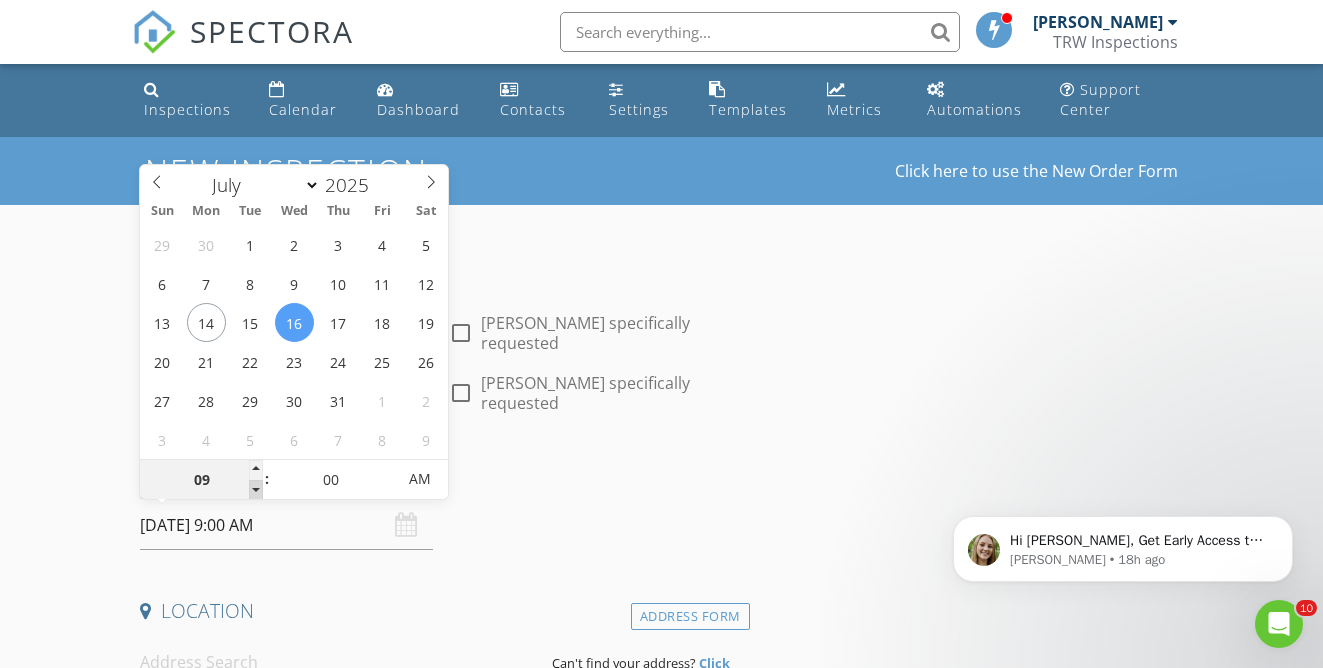 type on "08" 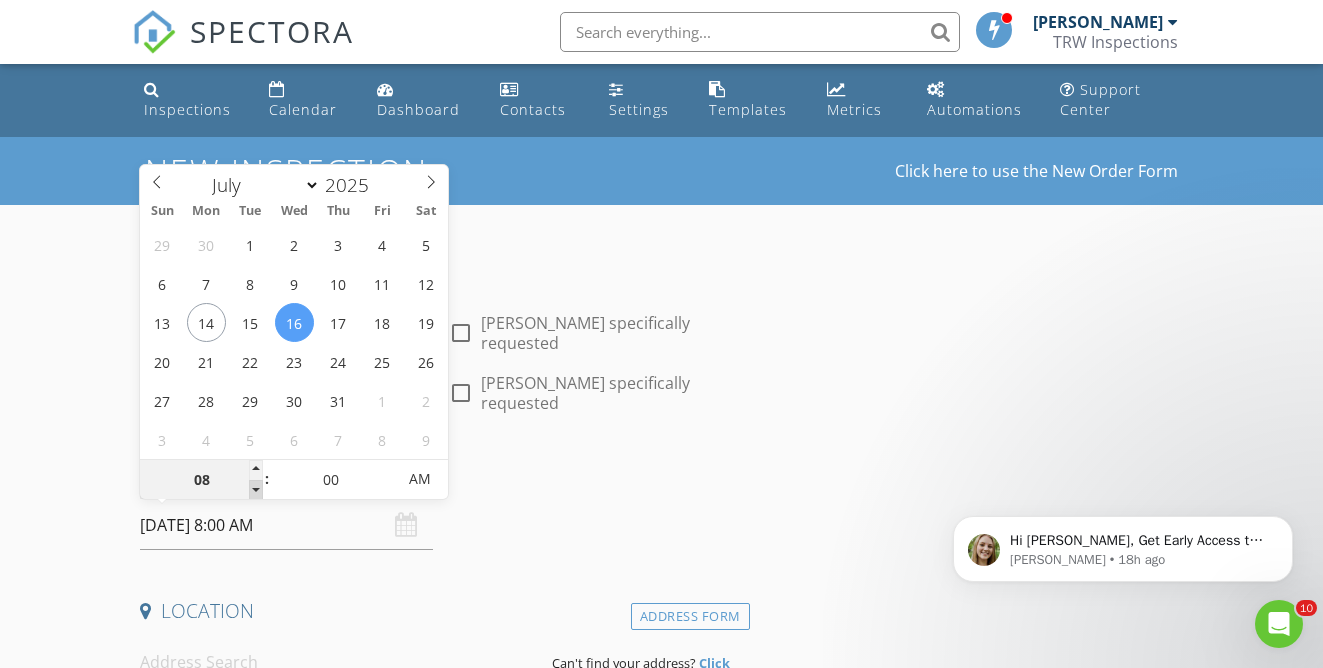 click at bounding box center (256, 490) 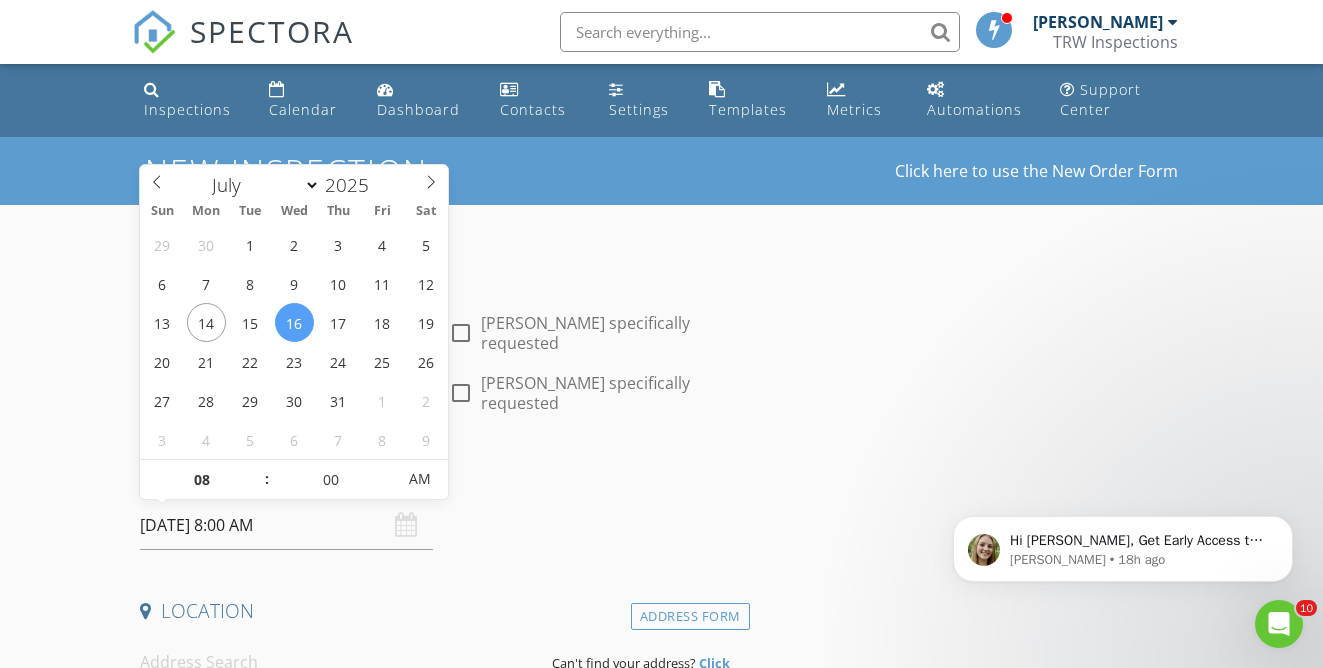 click on "Date/Time
[DATE] 8:00 AM" at bounding box center [440, 505] 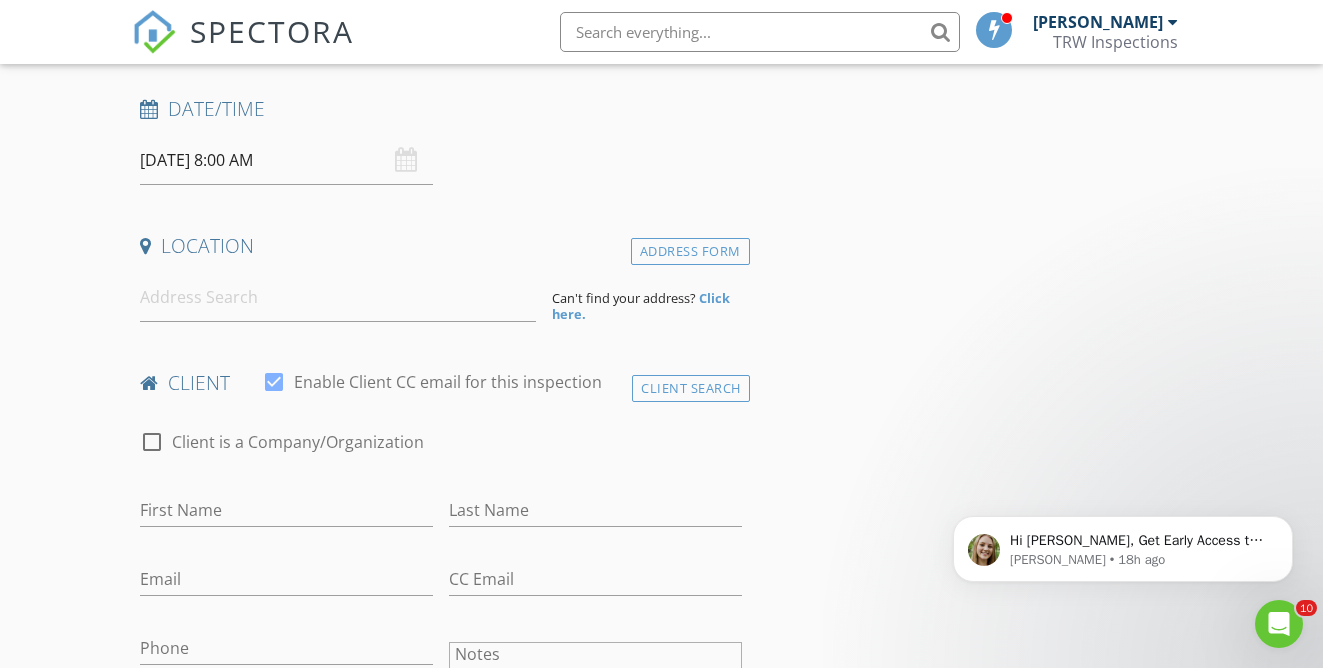 scroll, scrollTop: 364, scrollLeft: 0, axis: vertical 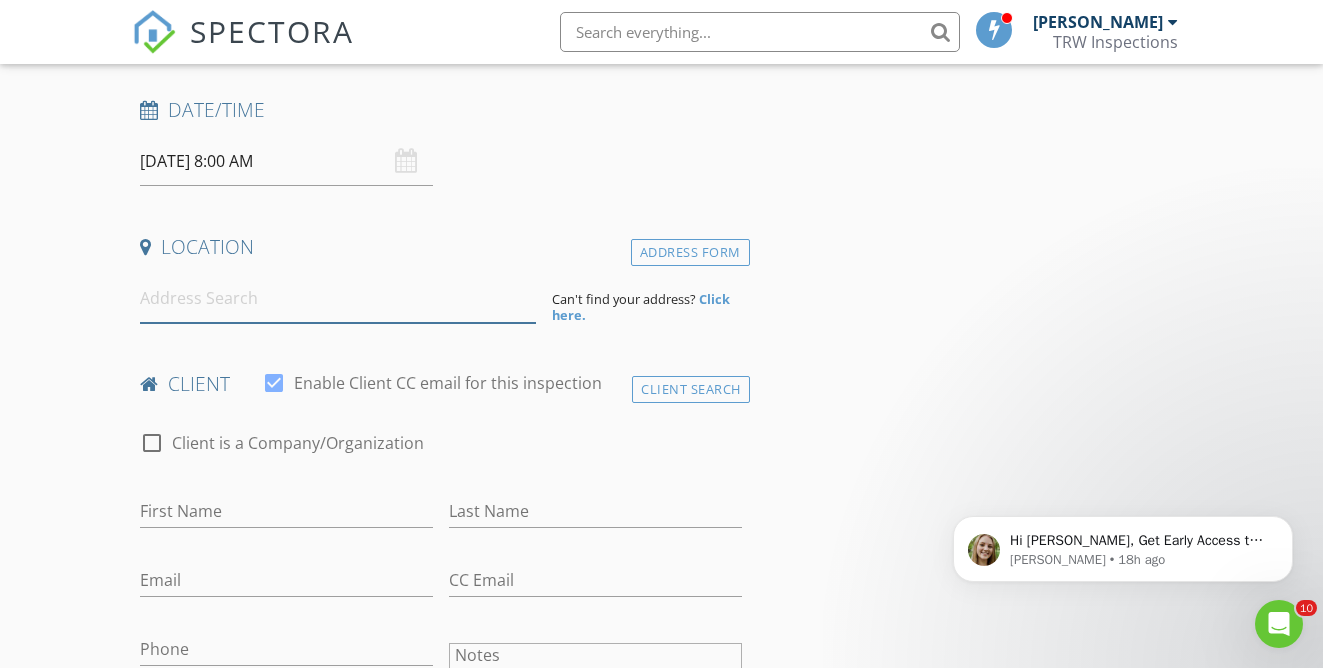 click at bounding box center (338, 298) 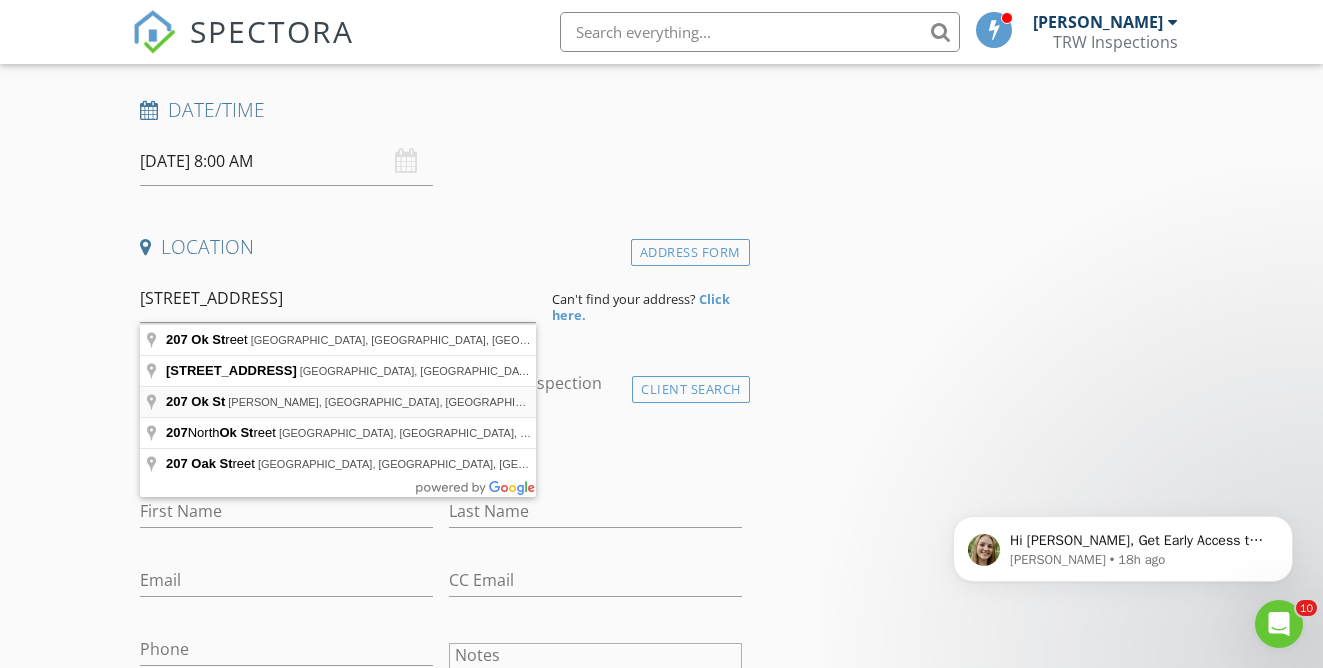 type on "207 Ok St, Bisbee, AZ, USA" 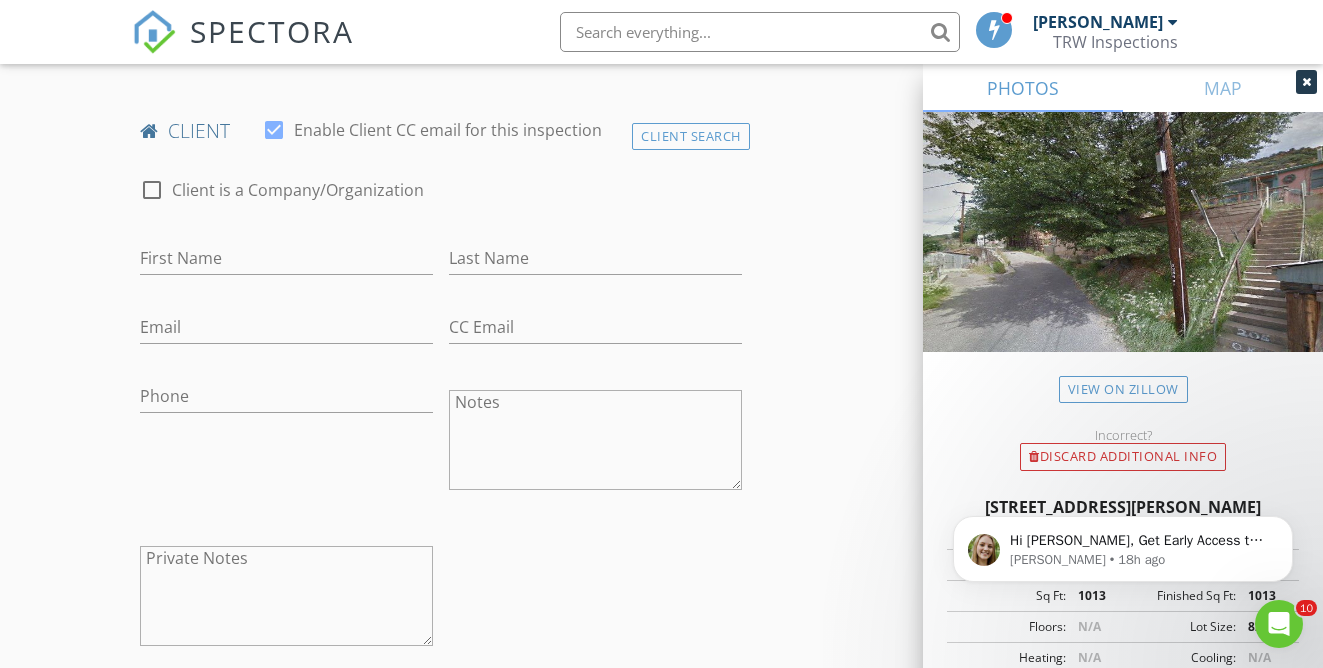 scroll, scrollTop: 1040, scrollLeft: 0, axis: vertical 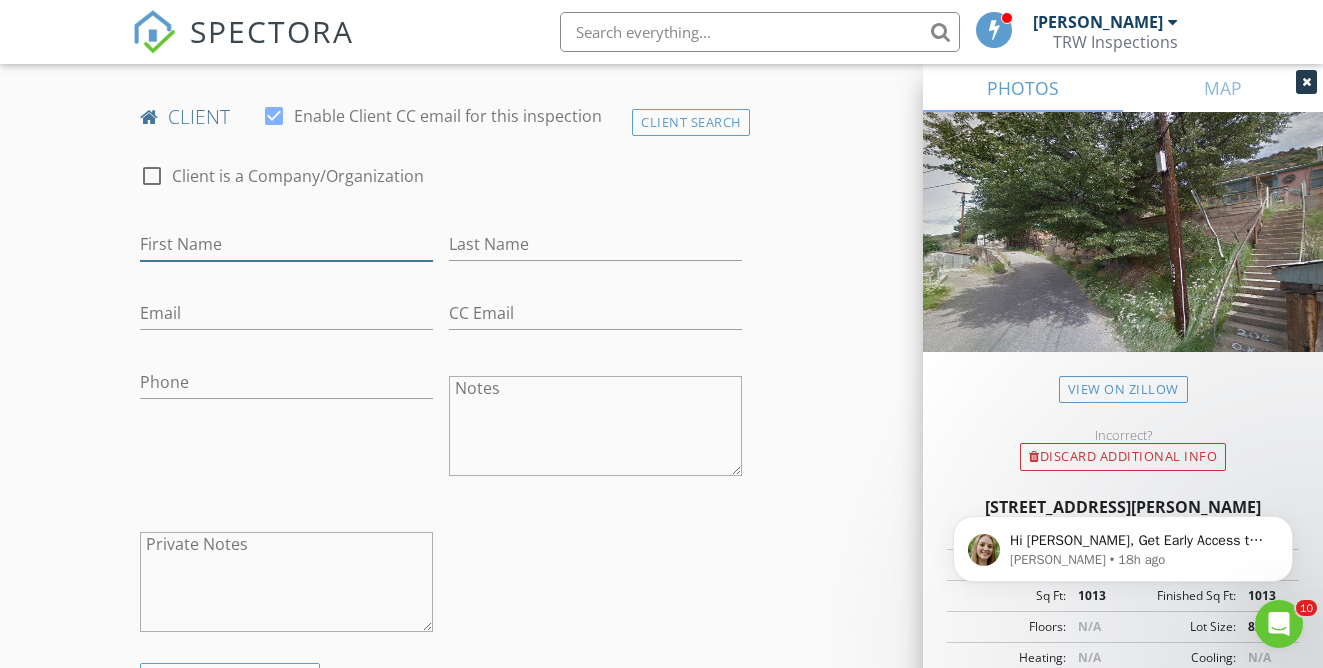click on "First Name" at bounding box center (286, 244) 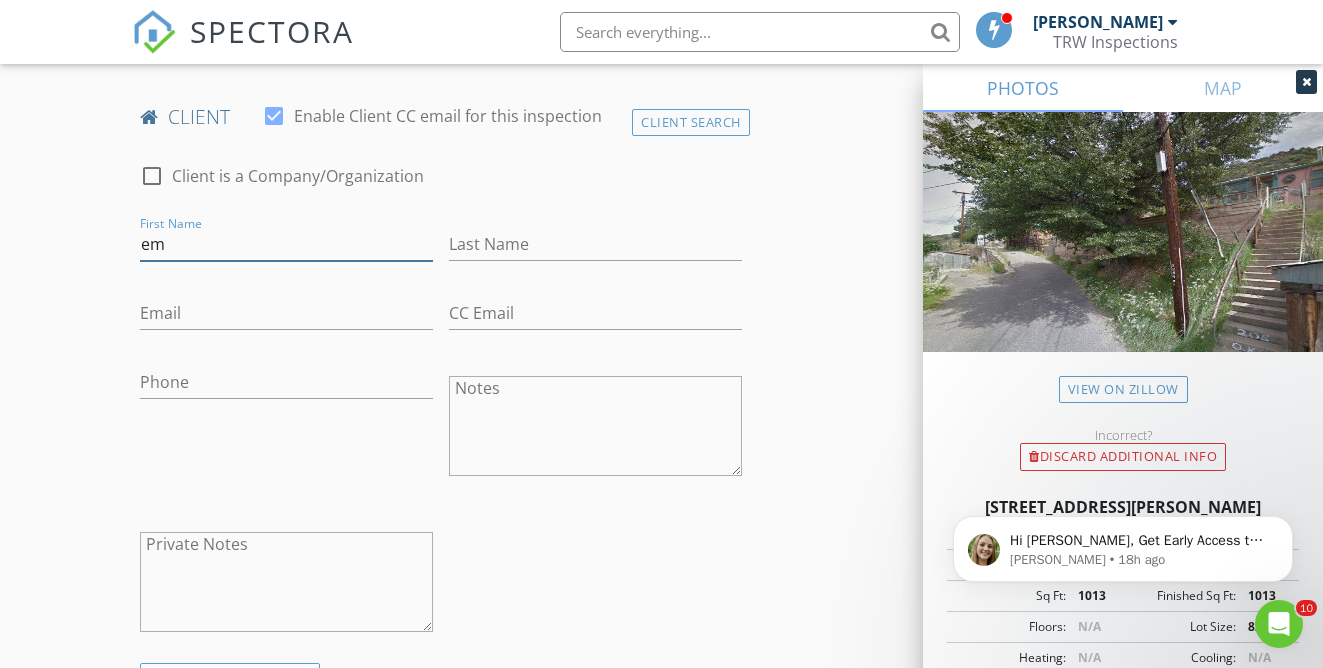 type on "e" 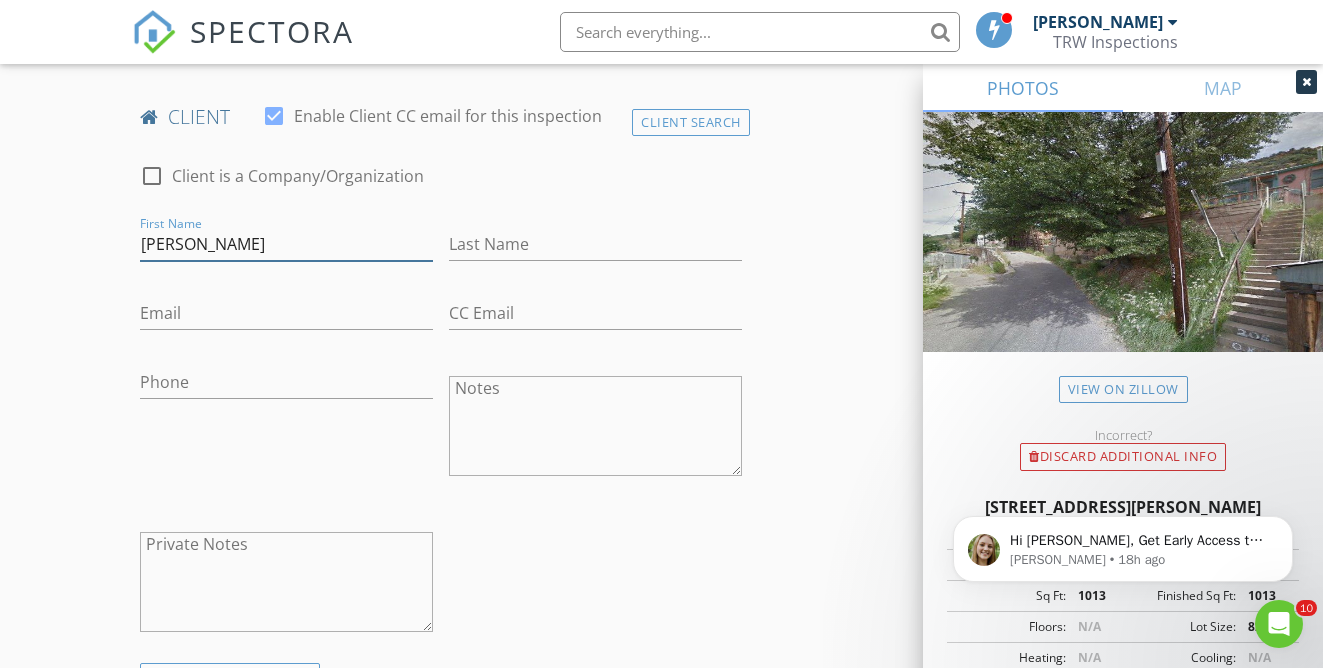 type on "[PERSON_NAME]" 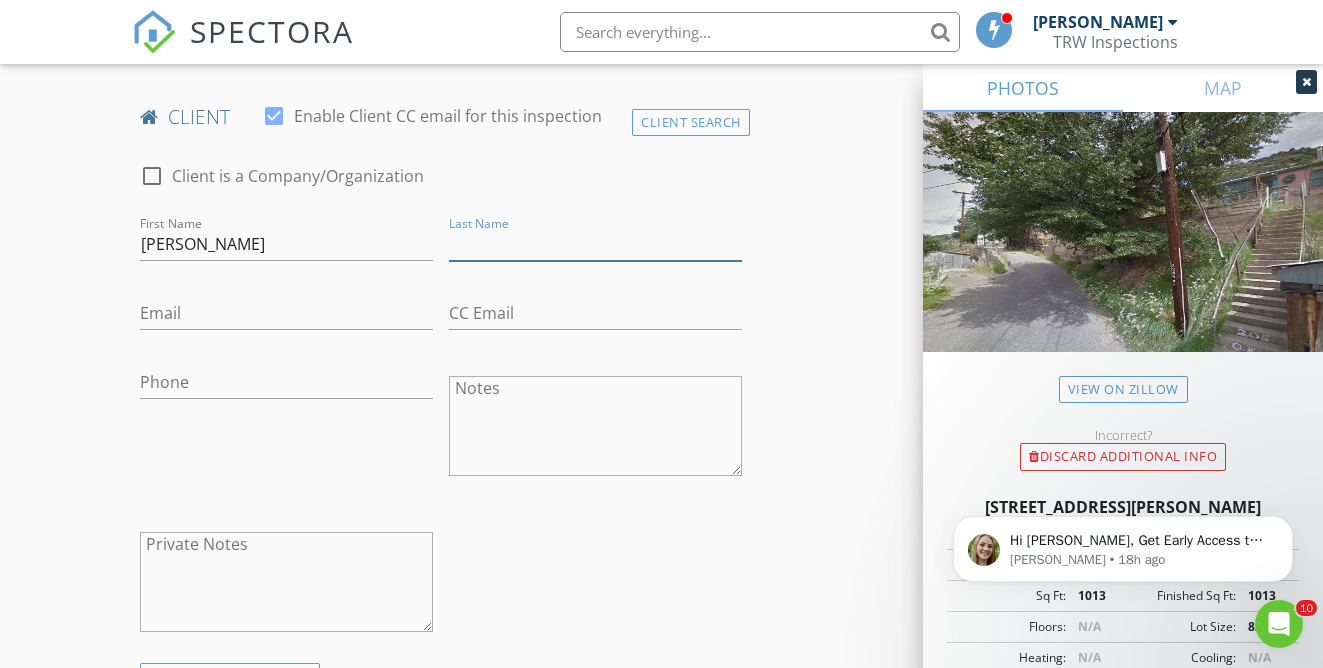 click on "Last Name" at bounding box center [595, 244] 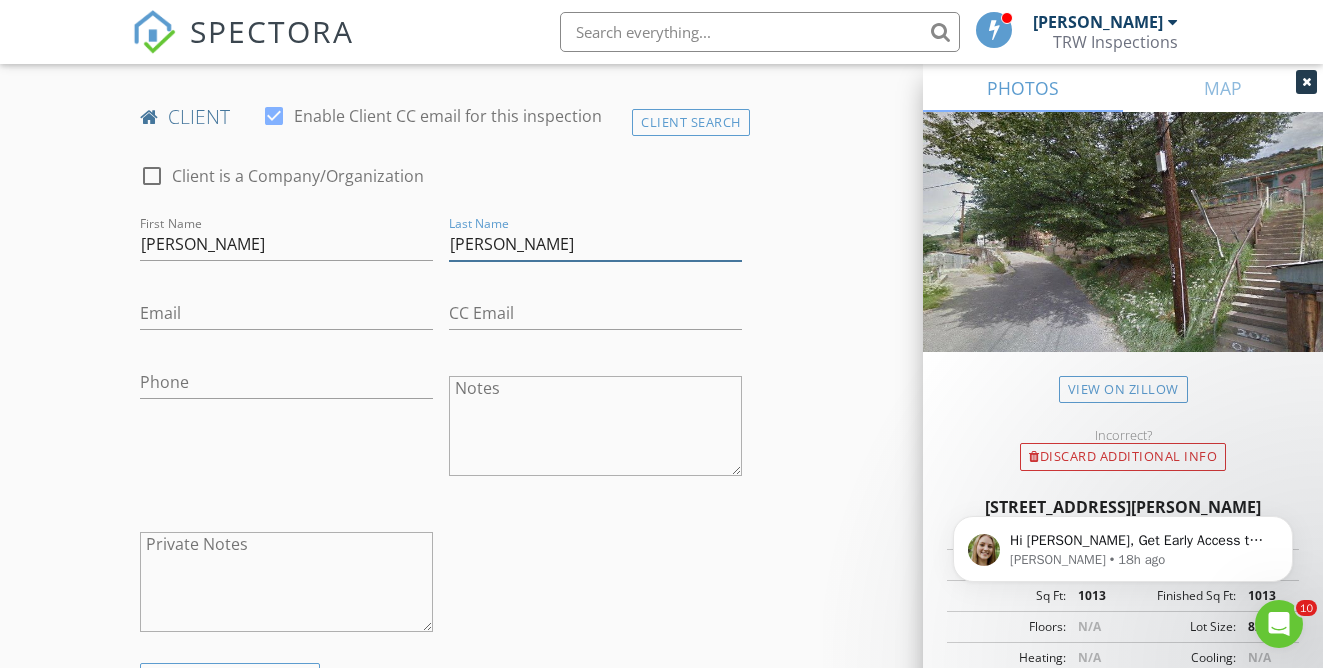type on "[PERSON_NAME]" 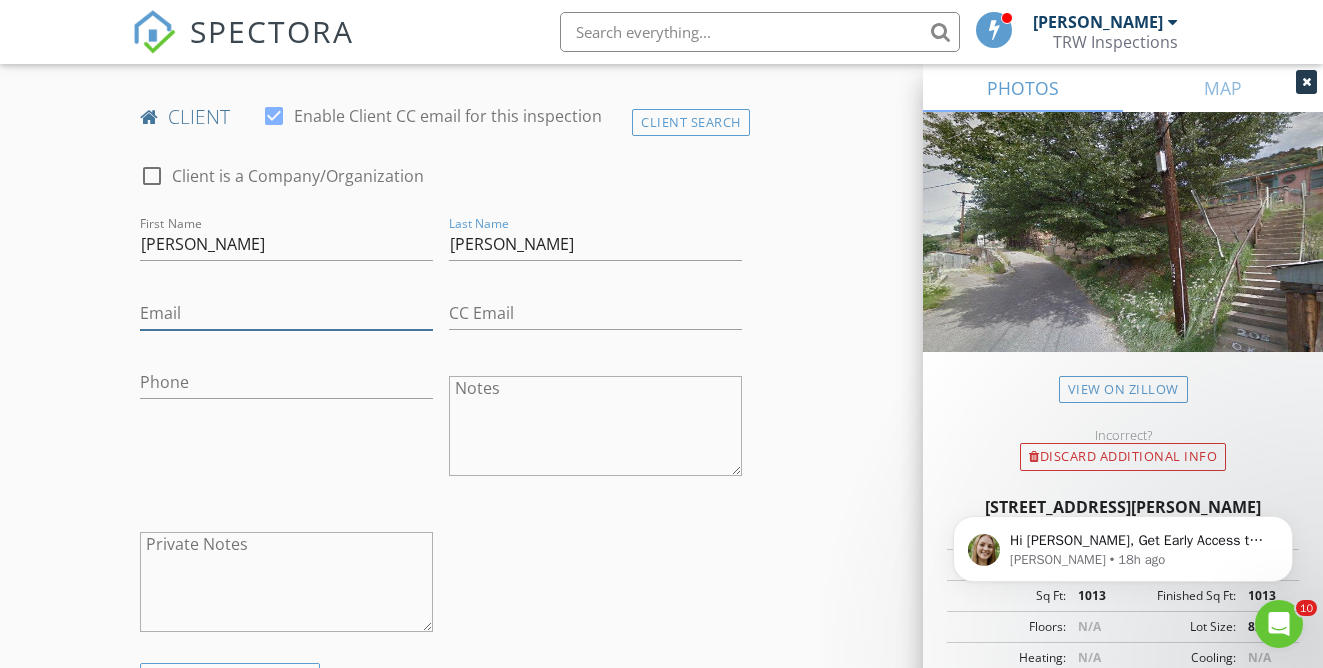 click on "Email" at bounding box center [286, 313] 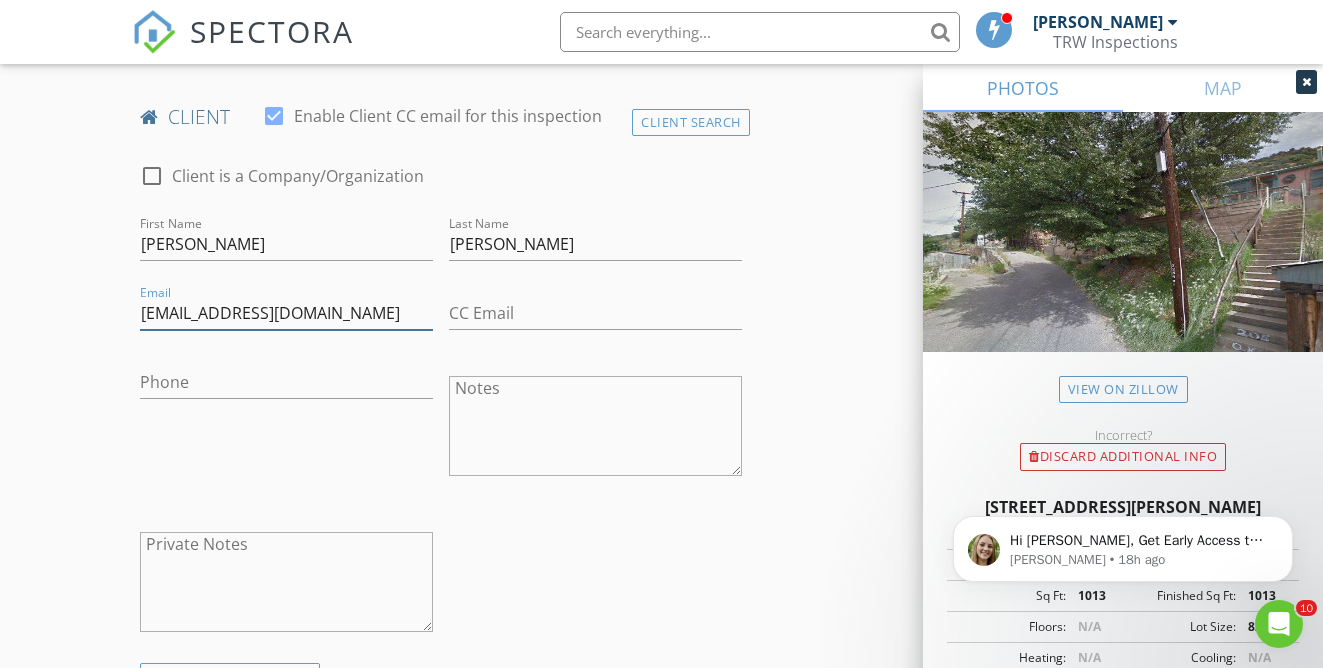 type on "[EMAIL_ADDRESS][DOMAIN_NAME]" 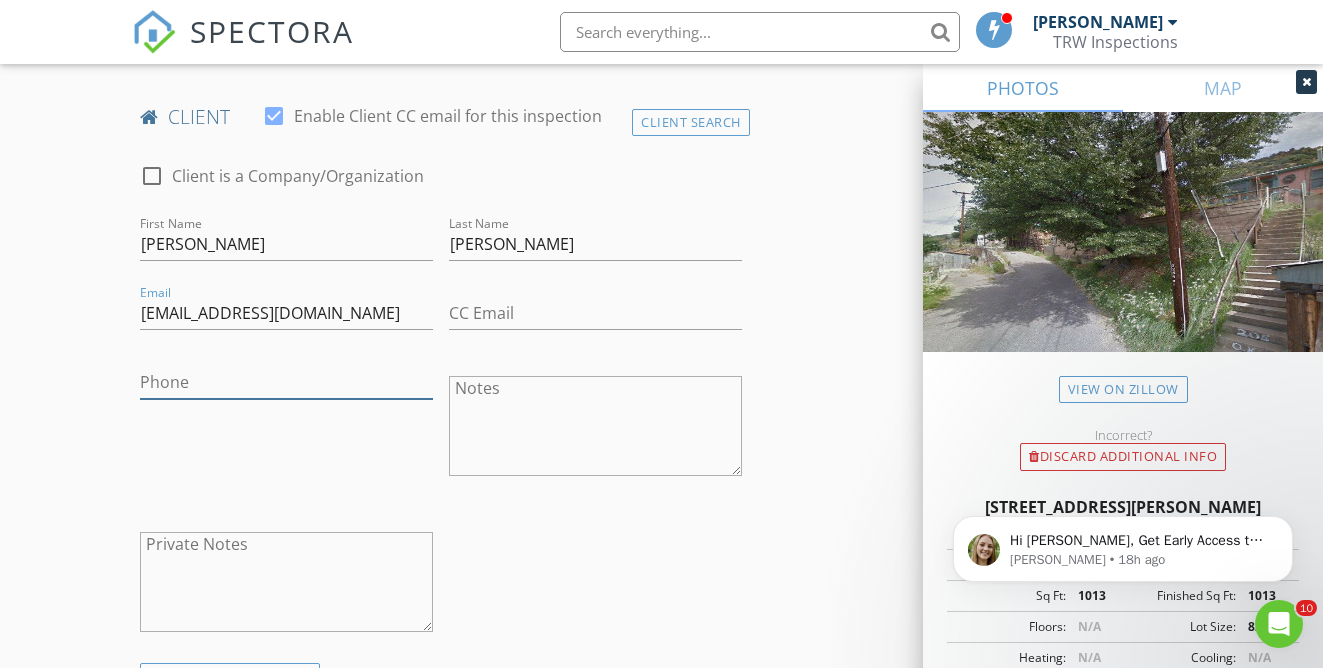 click on "Phone" at bounding box center [286, 382] 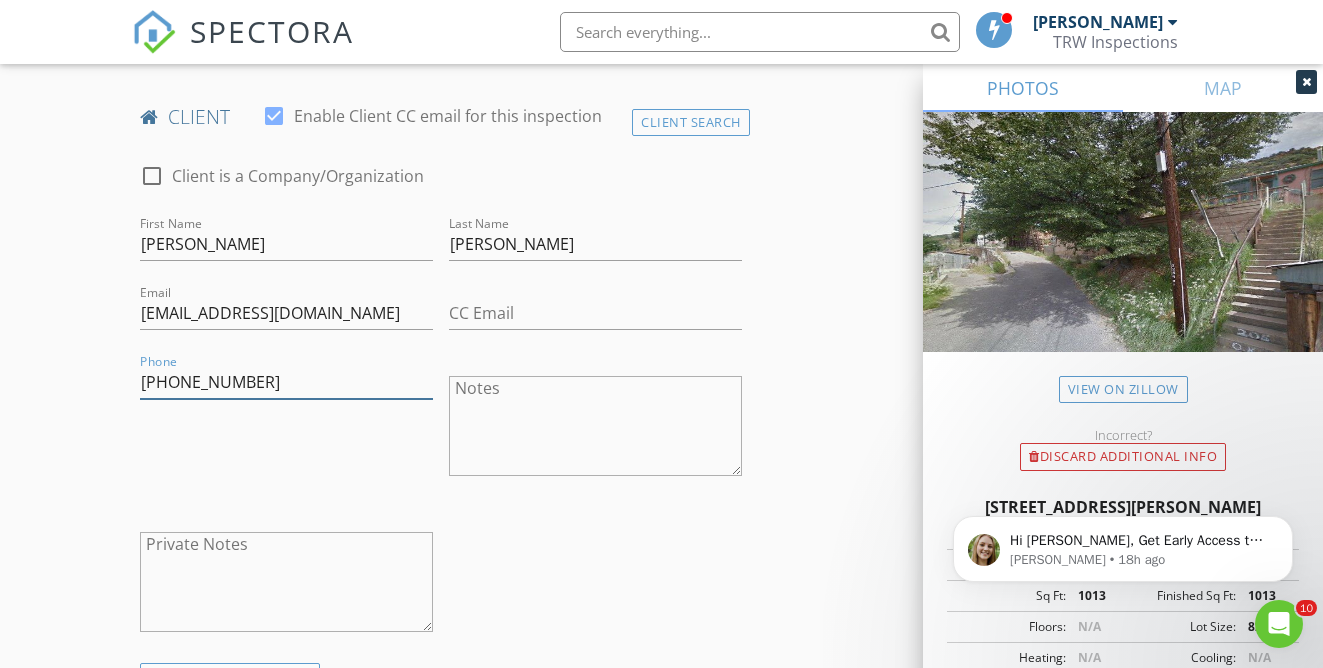 type on "206-618-5889" 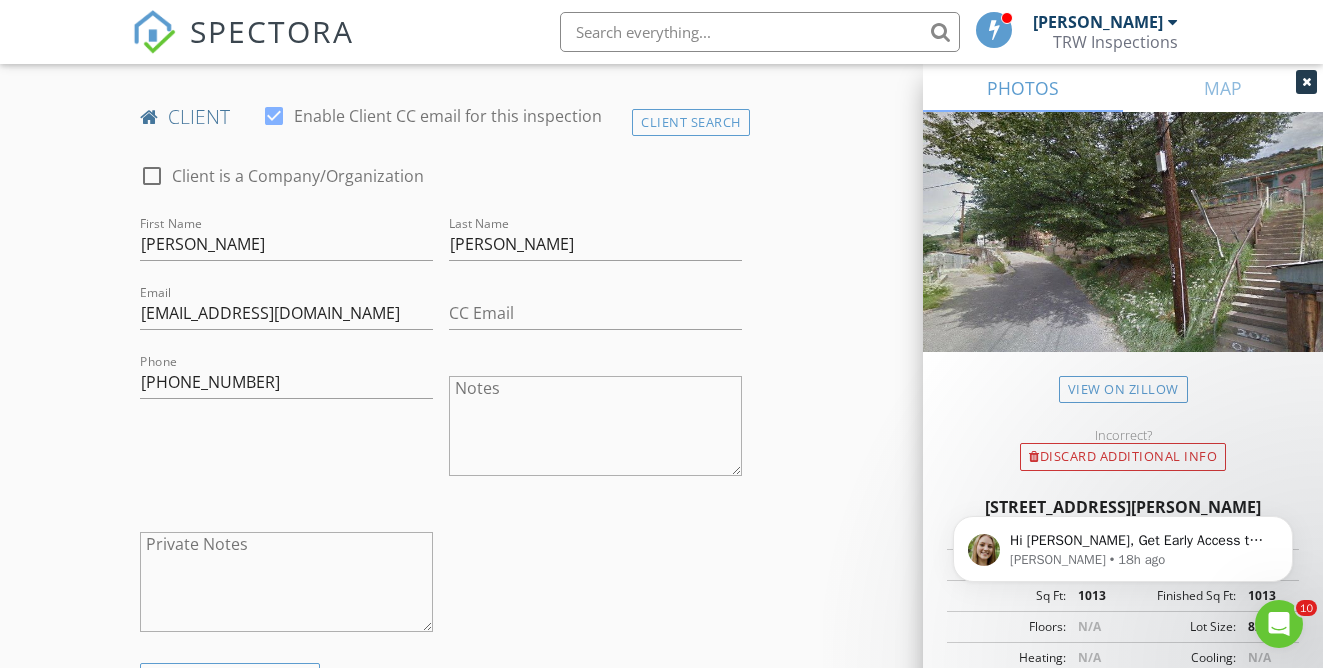 click on "Phone 206-618-5889" at bounding box center (286, 428) 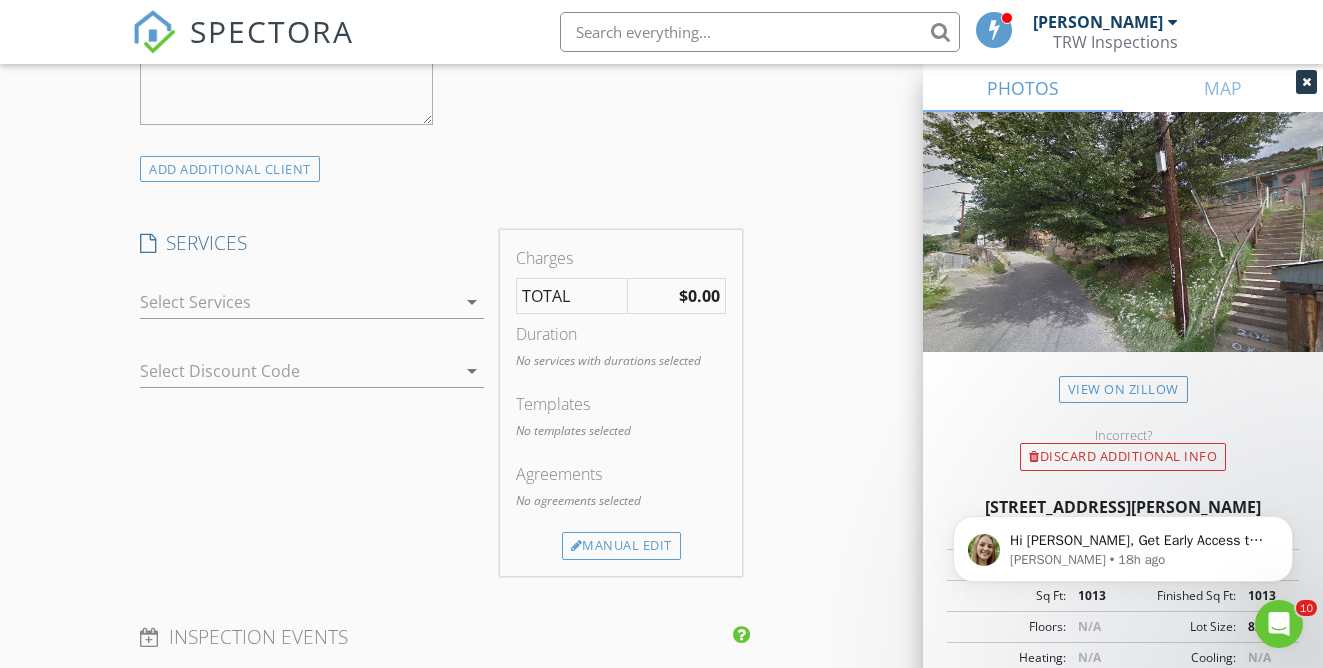 scroll, scrollTop: 1555, scrollLeft: 0, axis: vertical 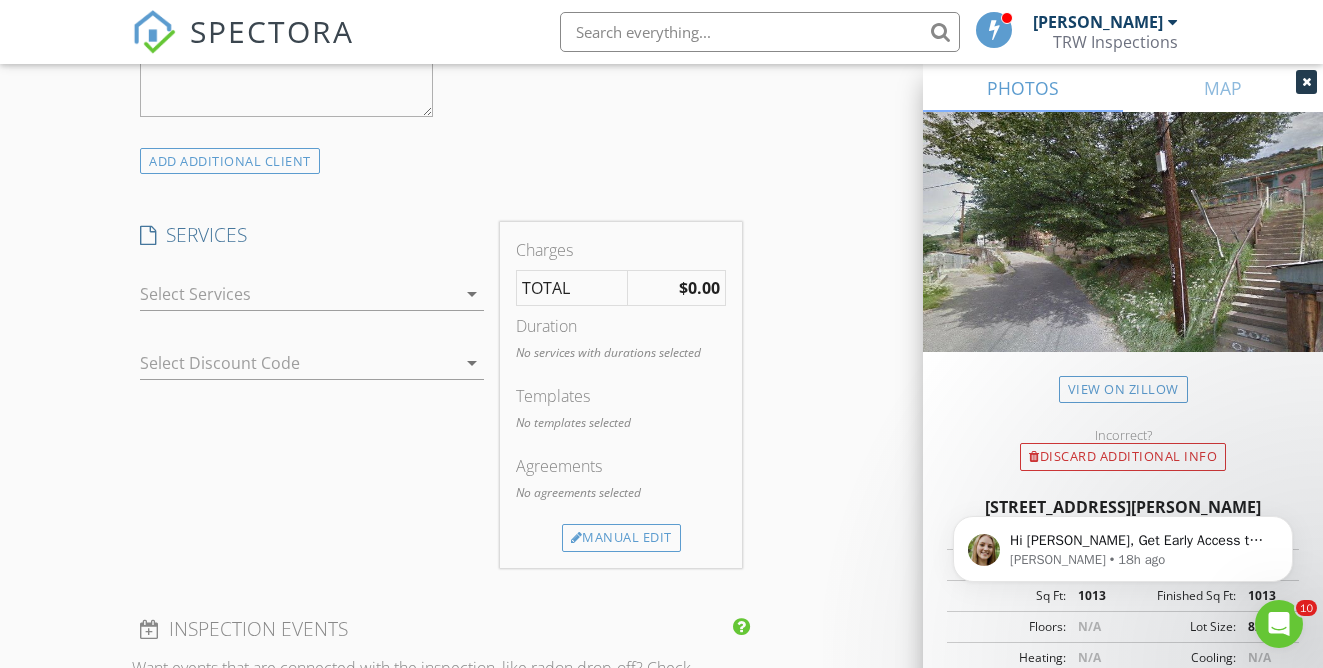 click at bounding box center [298, 294] 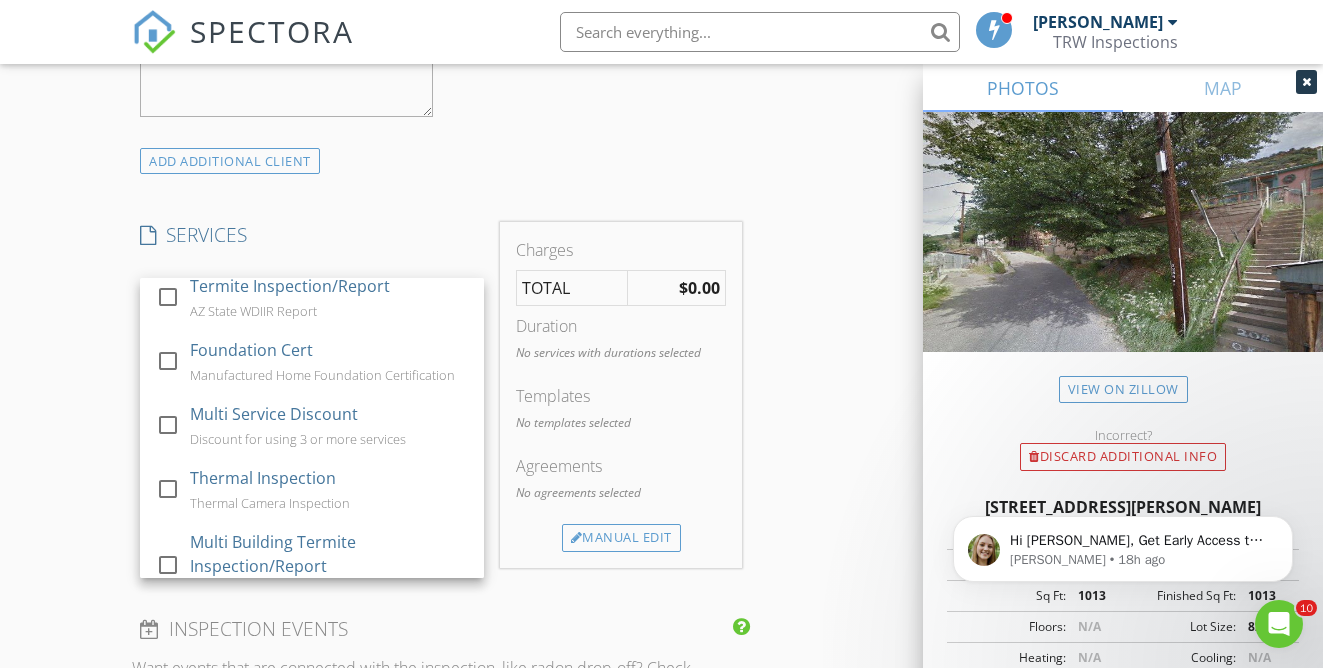 scroll, scrollTop: 332, scrollLeft: 0, axis: vertical 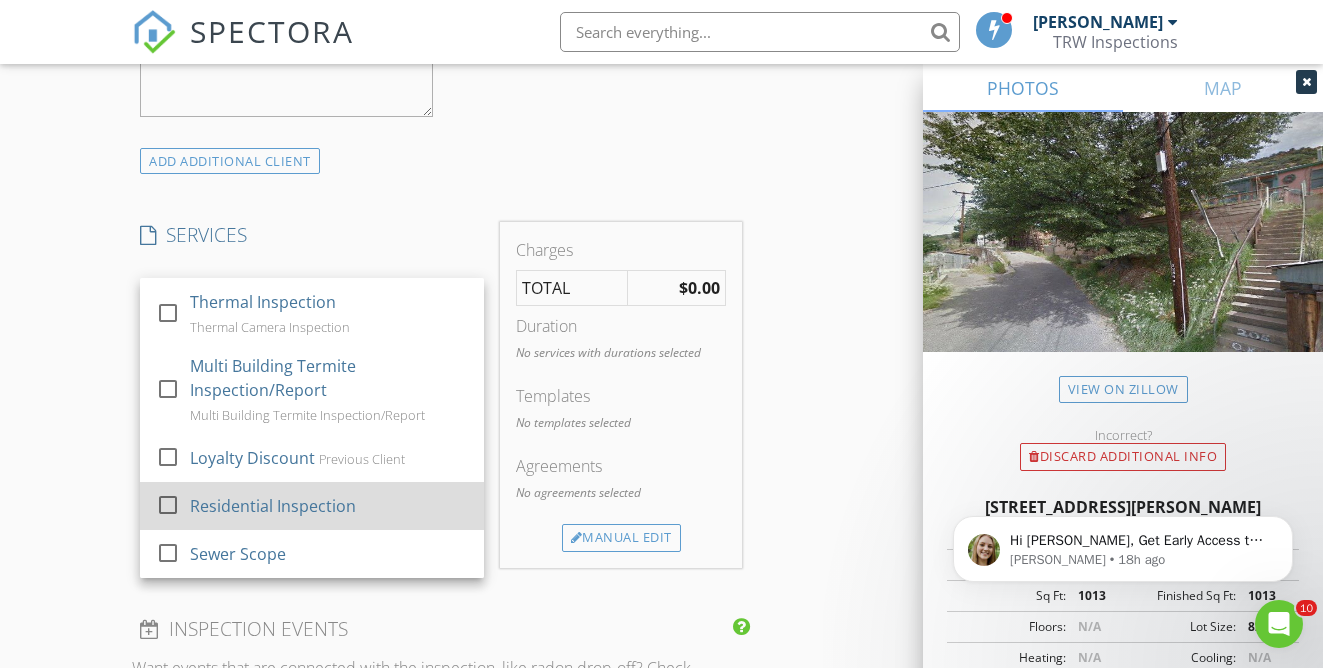 click at bounding box center (168, 505) 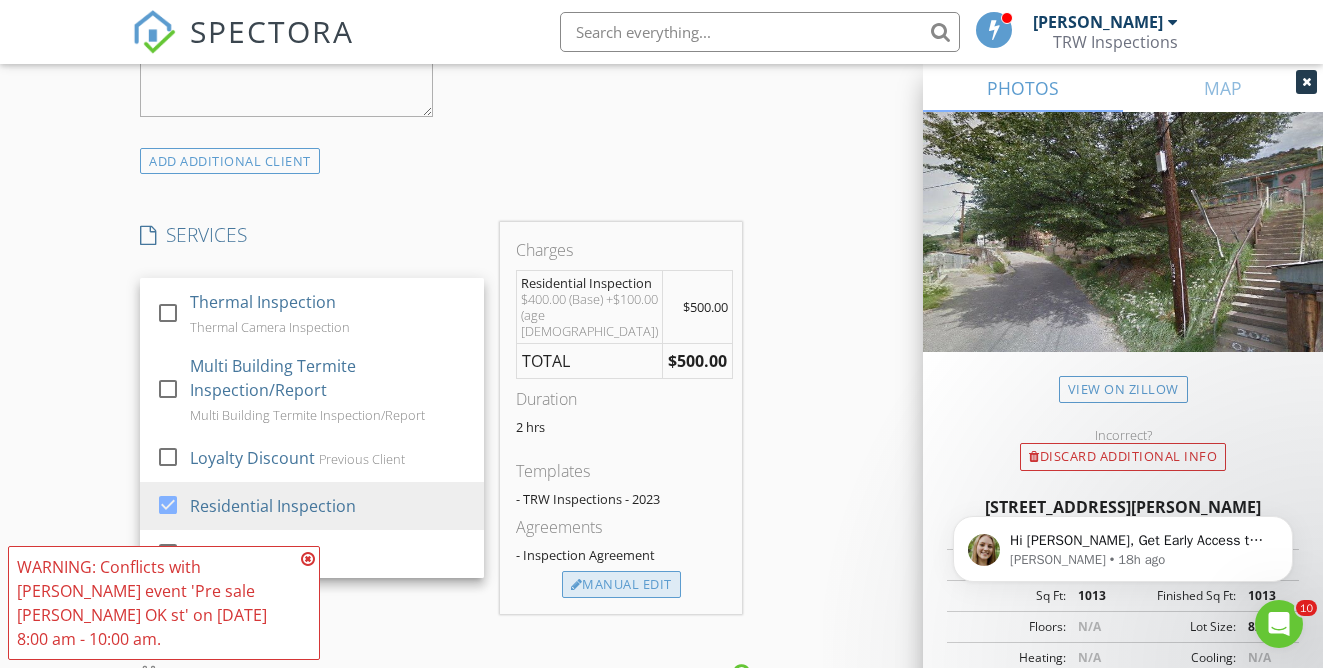 click on "Manual Edit" at bounding box center [621, 585] 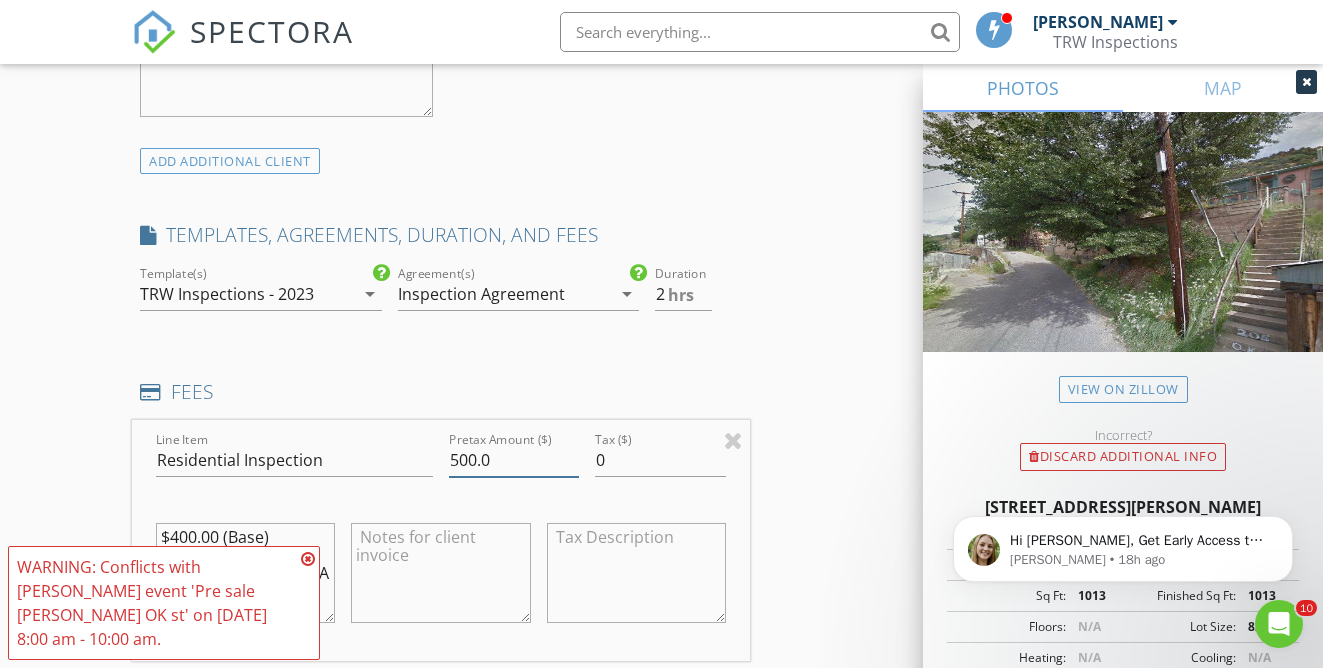 click on "500.0" at bounding box center [514, 460] 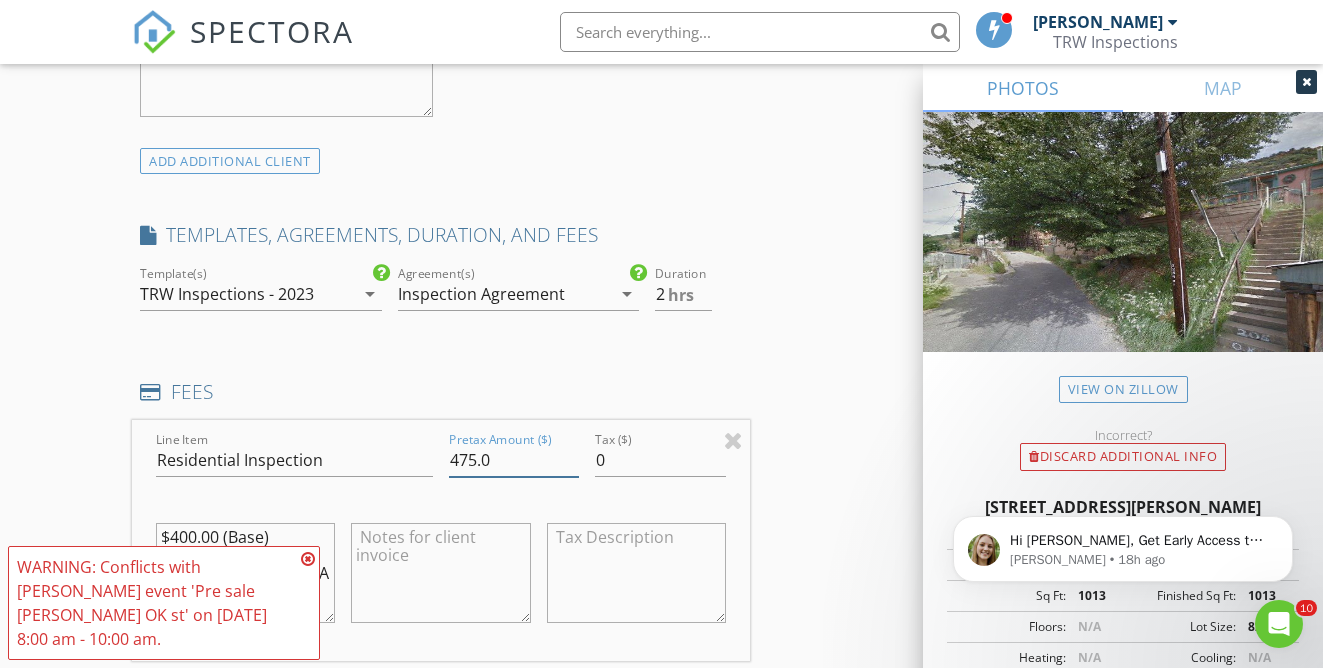 type on "475.0" 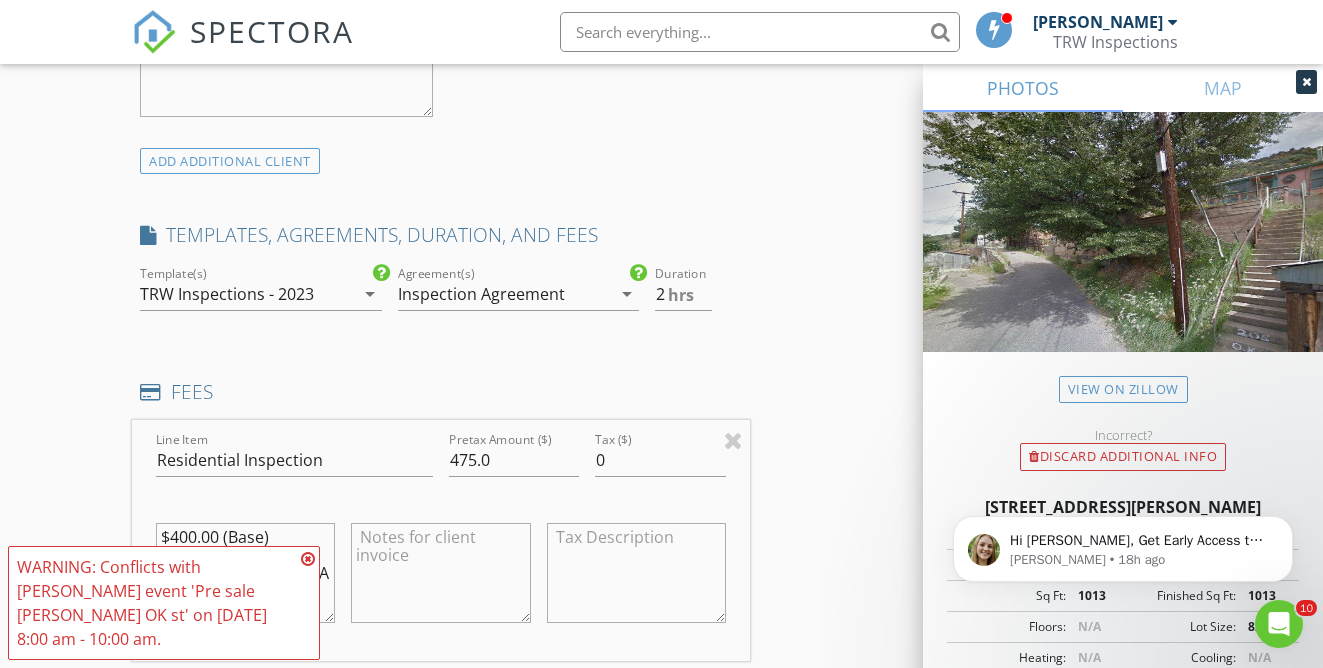 click on "INSPECTOR(S)
check_box   Travis Weddle   PRIMARY   check_box   Jaedon Weddle     Travis Weddle,  Jaedon Weddle arrow_drop_down   check_box_outline_blank Travis Weddle specifically requested check_box_outline_blank Jaedon Weddle specifically requested
Date/Time
07/16/2025 8:00 AM
Location
Address Search       Address 207 Ok St   Unit   City Bisbee   State AZ   Zip 85603   County Cochise     Square Feet 1013   Year Built 1945   Foundation arrow_drop_down     Travis Weddle     59.4 miles     (2 hours)         Jaedon Weddle     77.3 miles     (3 hours)
client
check_box Enable Client CC email for this inspection   Client Search     check_box_outline_blank Client is a Company/Organization     First Name Emily   Last Name Willoughby   Email emilywilloughby@me.com   CC Email   Phone 206-618-5889           Notes   Private Notes          check_box_outline_blank" at bounding box center [661, 506] 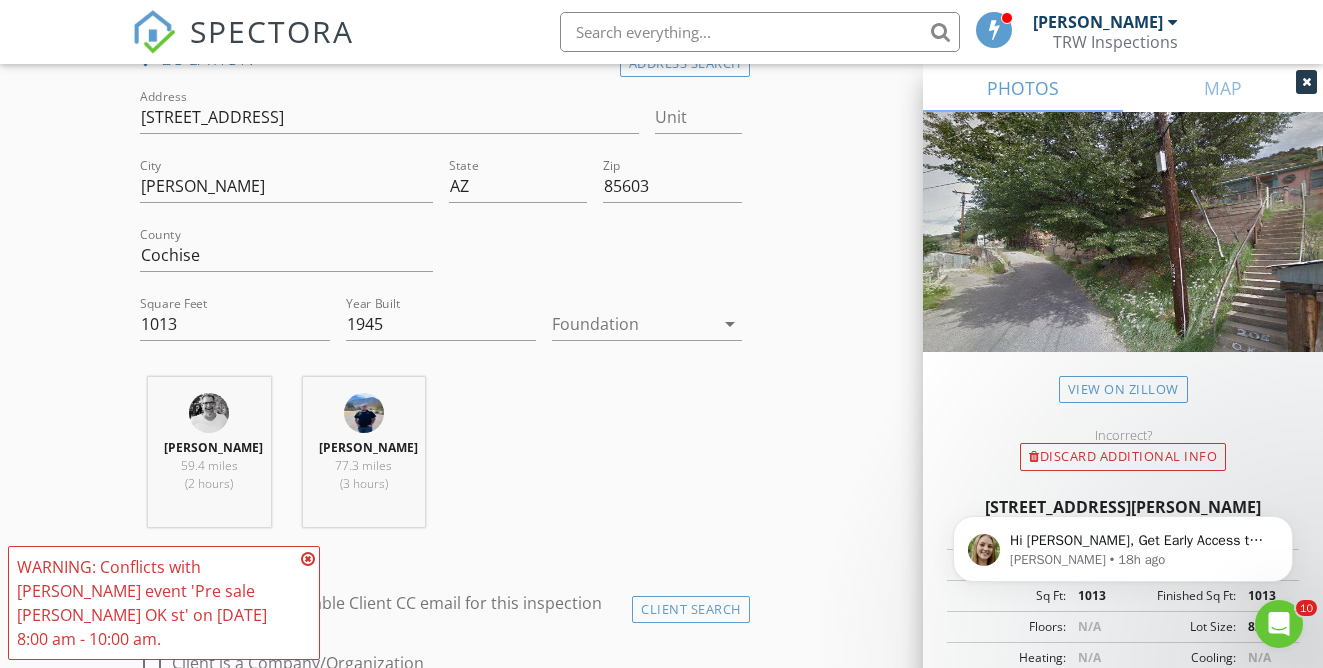 scroll, scrollTop: 549, scrollLeft: 0, axis: vertical 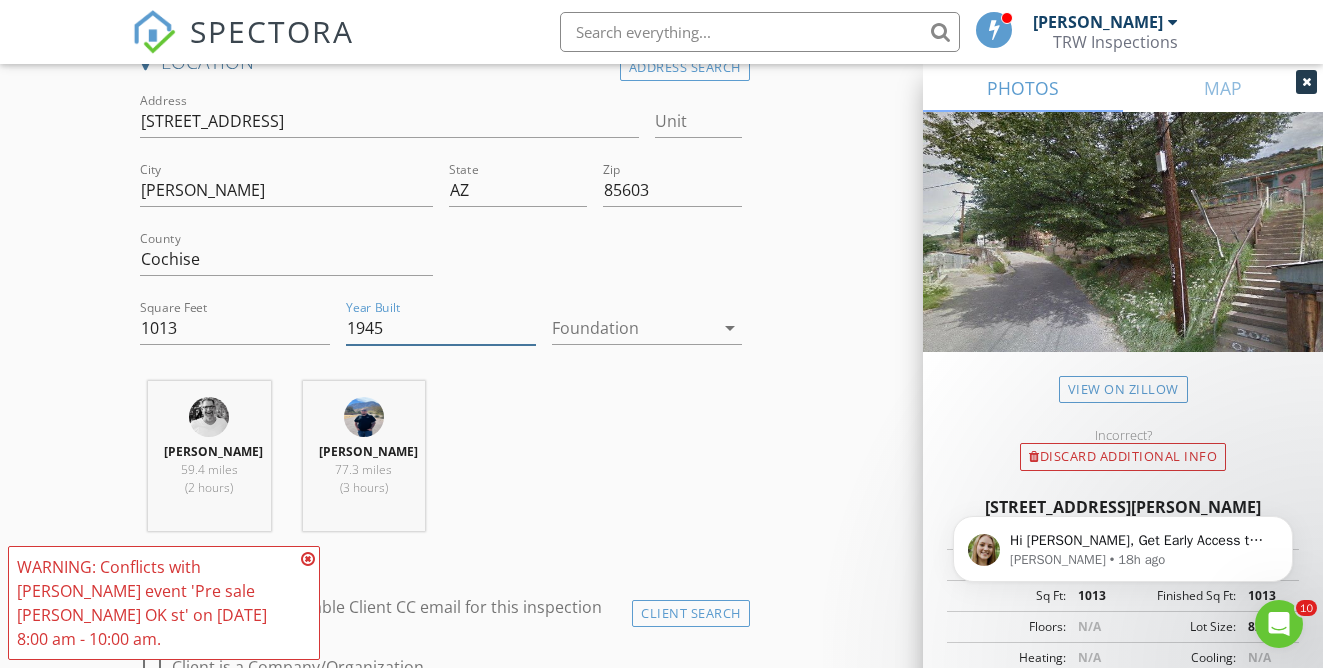 click on "1945" at bounding box center (441, 328) 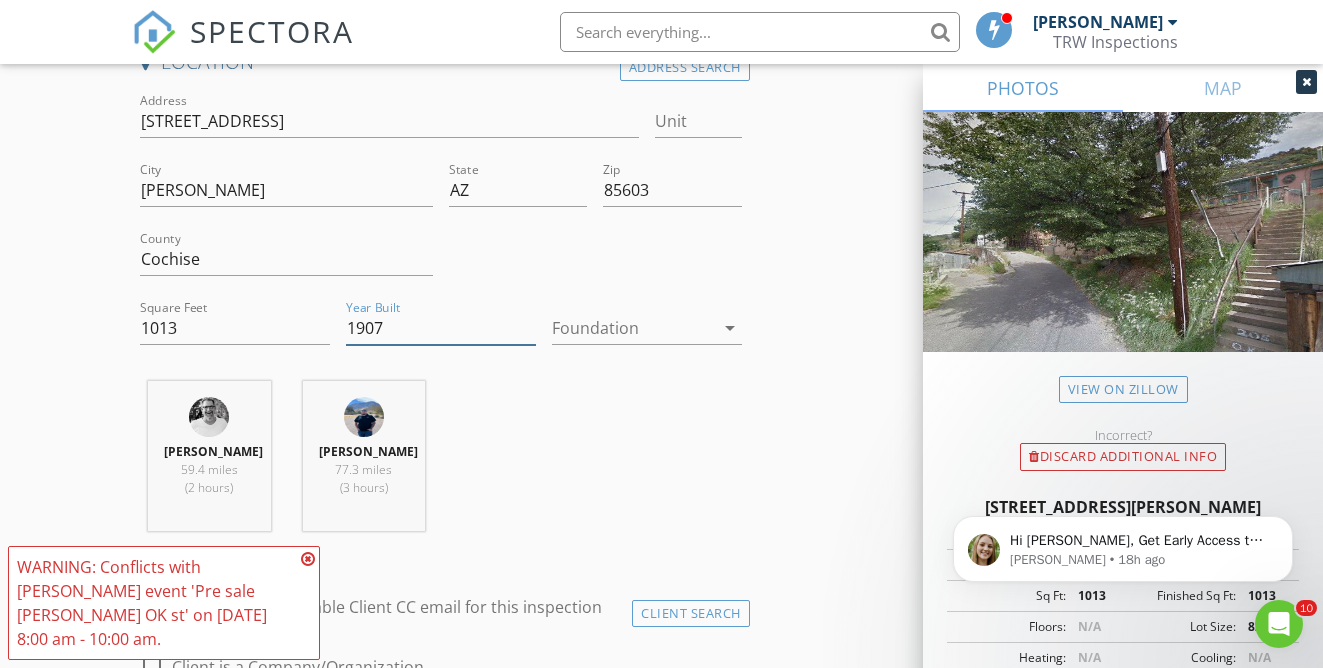 type on "1907" 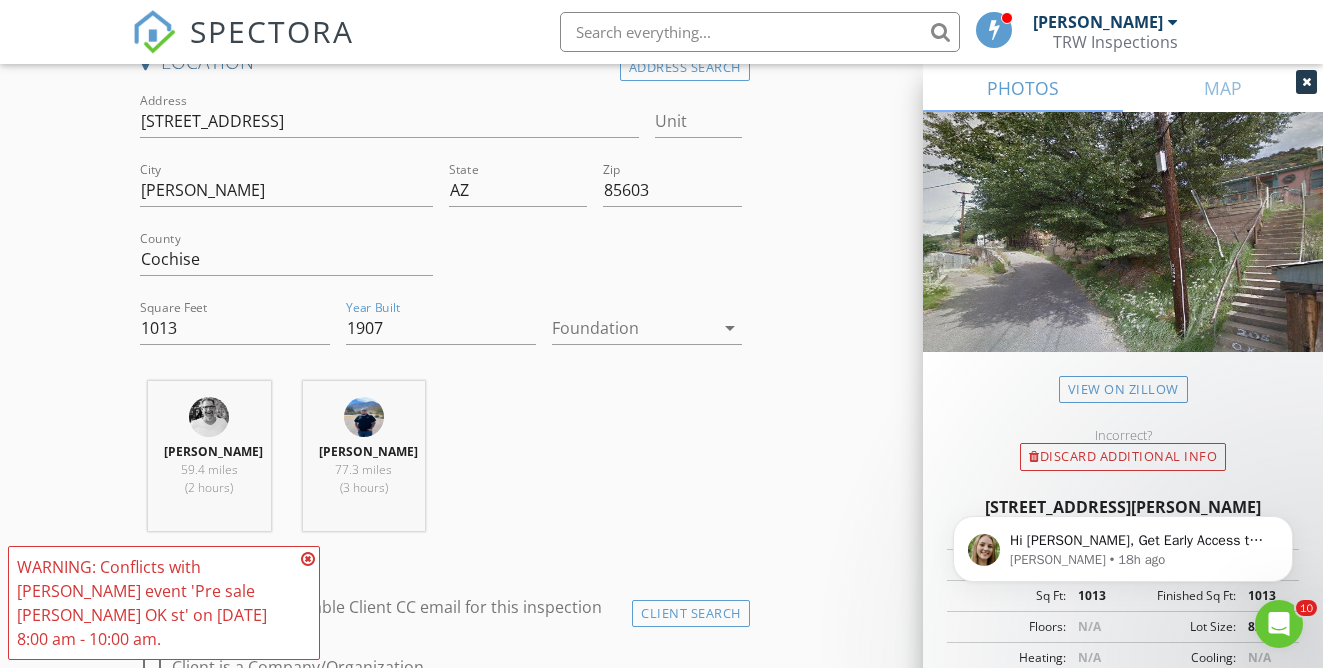 click on "Travis Weddle     59.4 miles     (2 hours)         Jaedon Weddle     77.3 miles     (3 hours)" at bounding box center (440, 464) 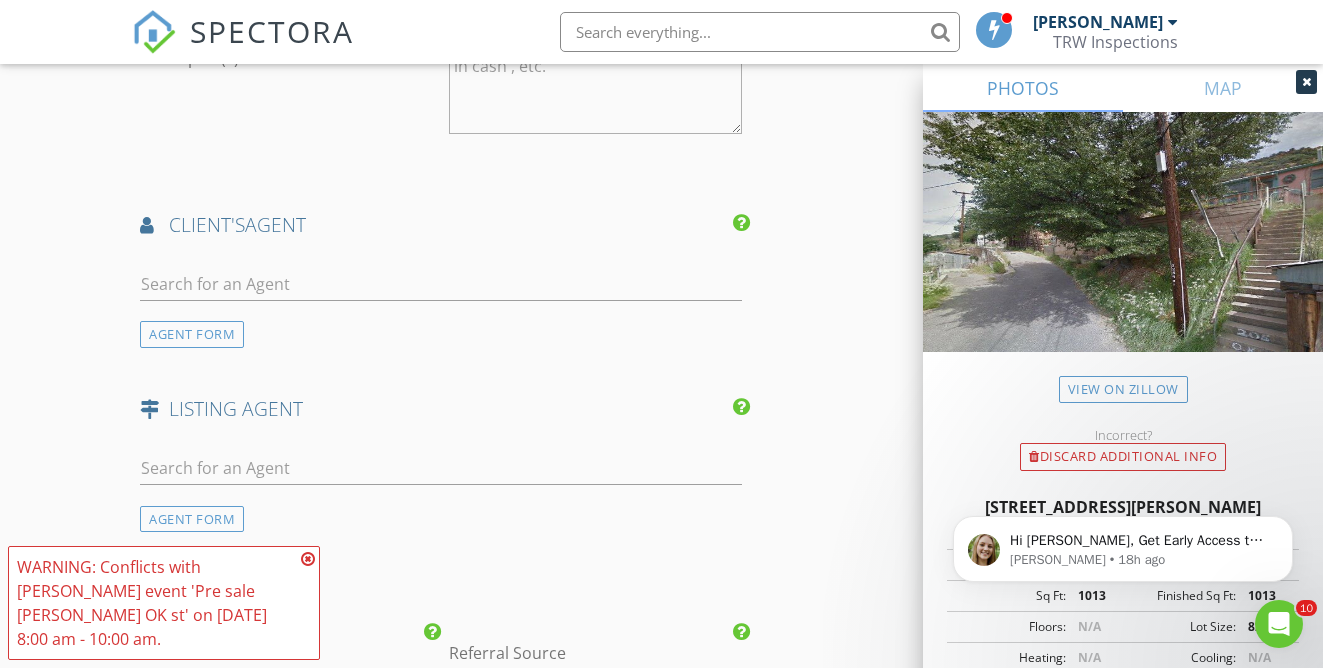 scroll, scrollTop: 2581, scrollLeft: 0, axis: vertical 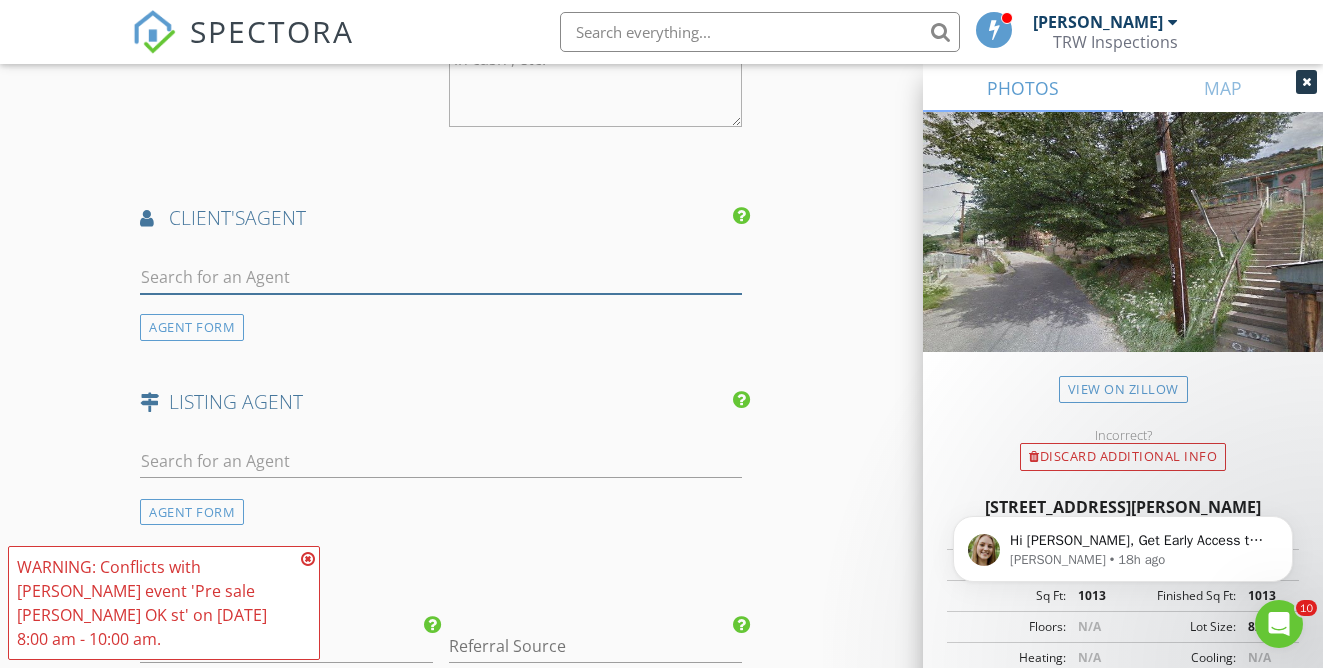 click at bounding box center [440, 277] 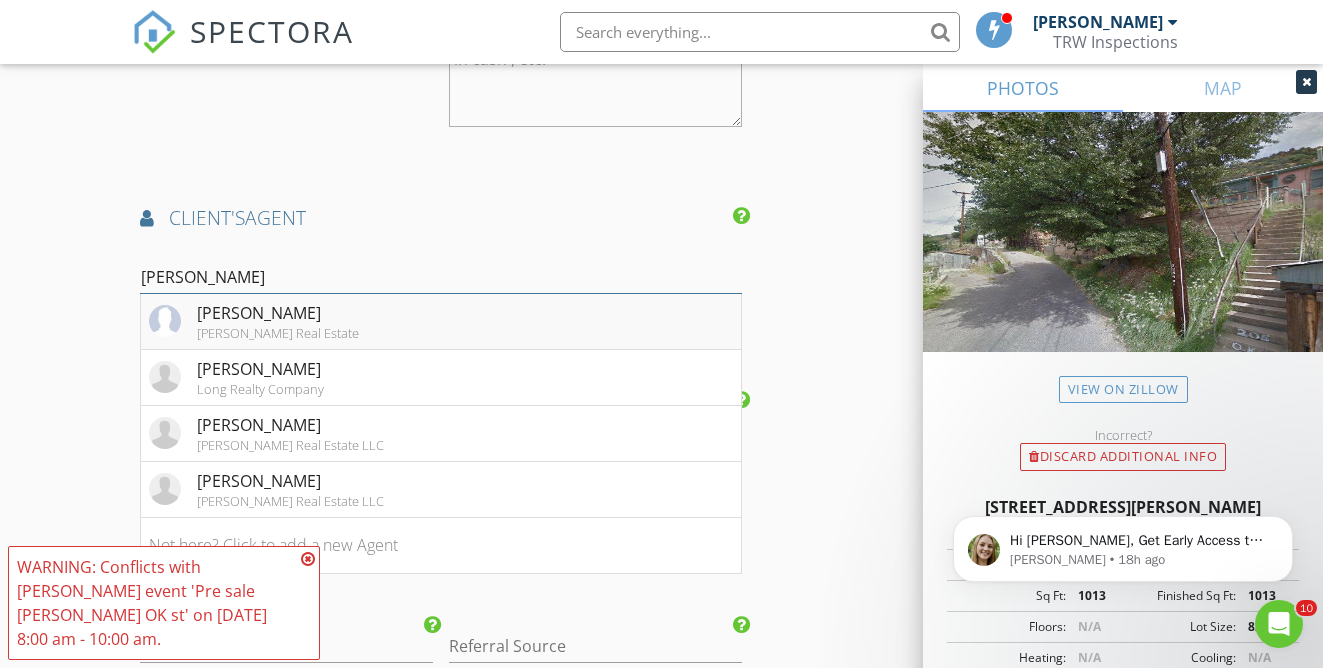 type on "eliza" 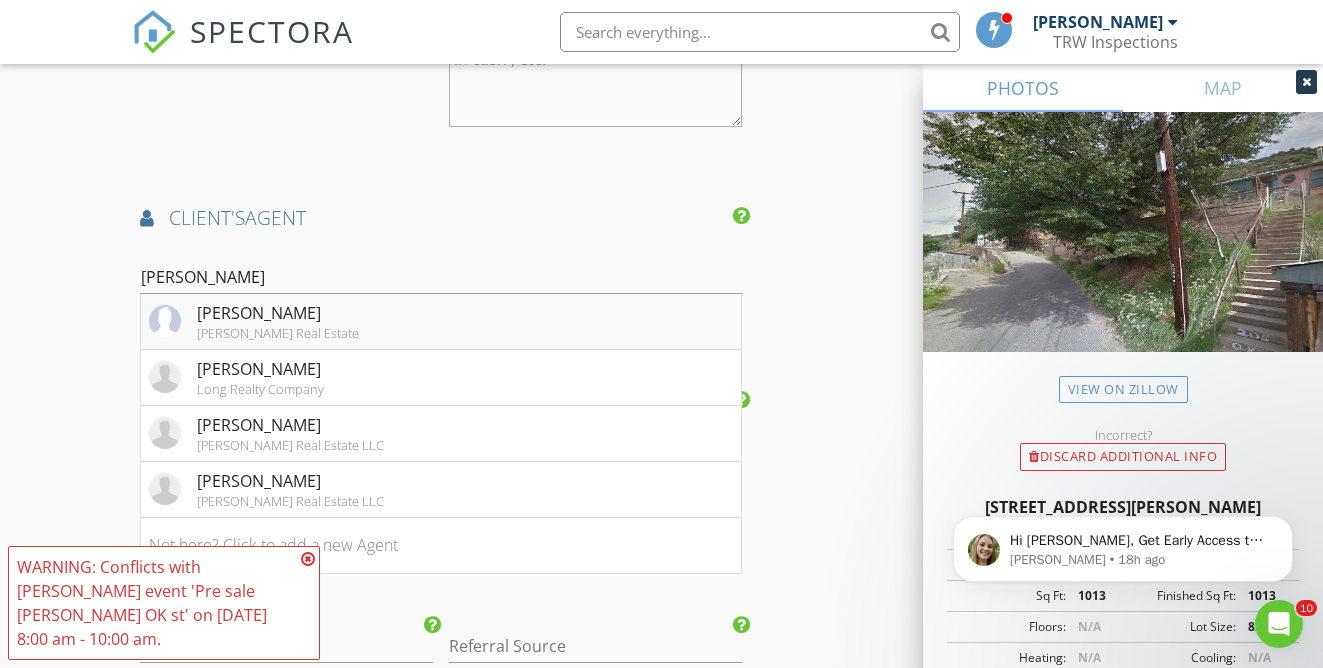 click on "Eliza Adams Real Estate" at bounding box center (278, 333) 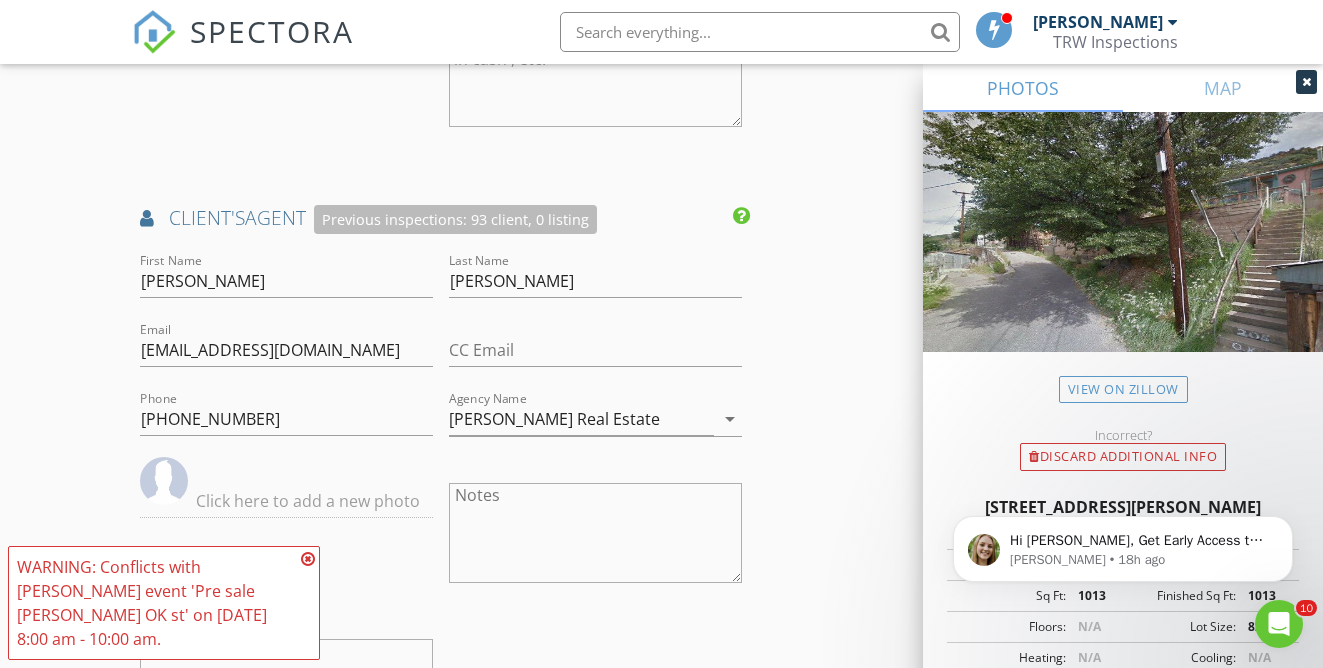 click on "INSPECTOR(S)
check_box   Travis Weddle   PRIMARY   check_box   Jaedon Weddle     Travis Weddle,  Jaedon Weddle arrow_drop_down   check_box_outline_blank Travis Weddle specifically requested check_box_outline_blank Jaedon Weddle specifically requested
Date/Time
07/16/2025 8:00 AM
Location
Address Search       Address 207 Ok St   Unit   City Bisbee   State AZ   Zip 85603   County Cochise     Square Feet 1013   Year Built 1907   Foundation arrow_drop_down     Travis Weddle     59.4 miles     (2 hours)         Jaedon Weddle     77.3 miles     (3 hours)
client
check_box Enable Client CC email for this inspection   Client Search     check_box_outline_blank Client is a Company/Organization     First Name Emily   Last Name Willoughby   Email emilywilloughby@me.com   CC Email   Phone 206-618-5889           Notes   Private Notes          check_box_outline_blank" at bounding box center [661, -293] 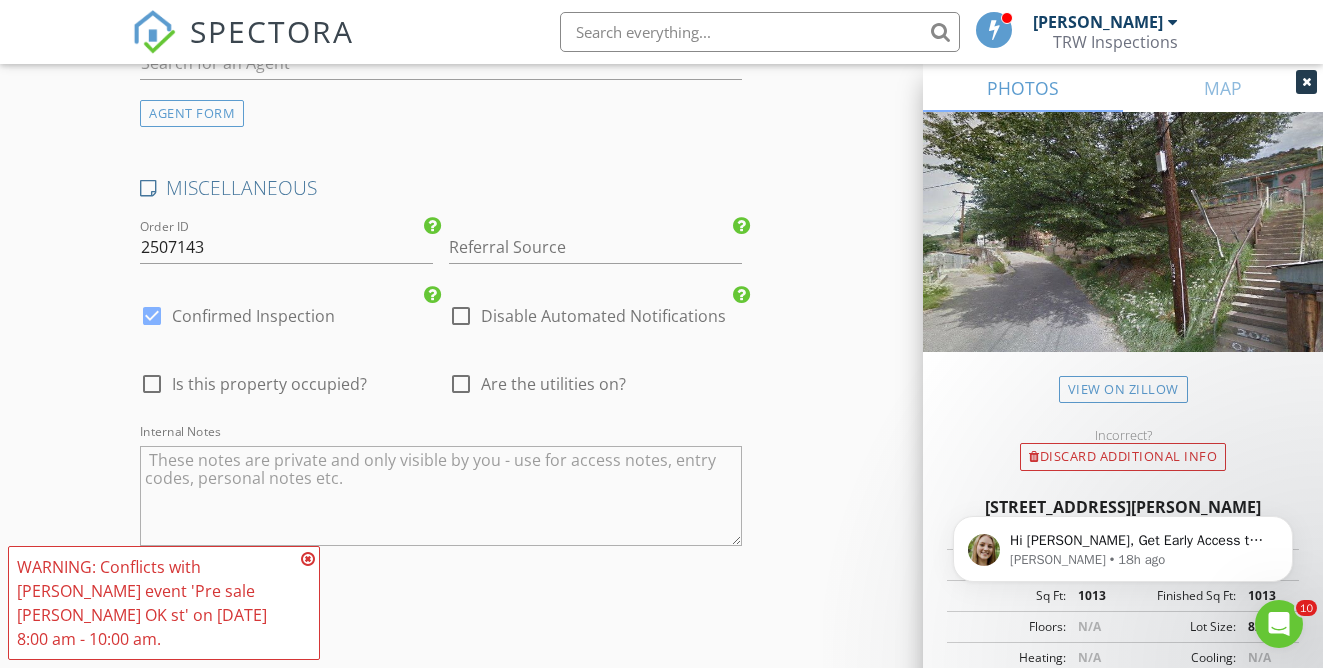 scroll, scrollTop: 3439, scrollLeft: 0, axis: vertical 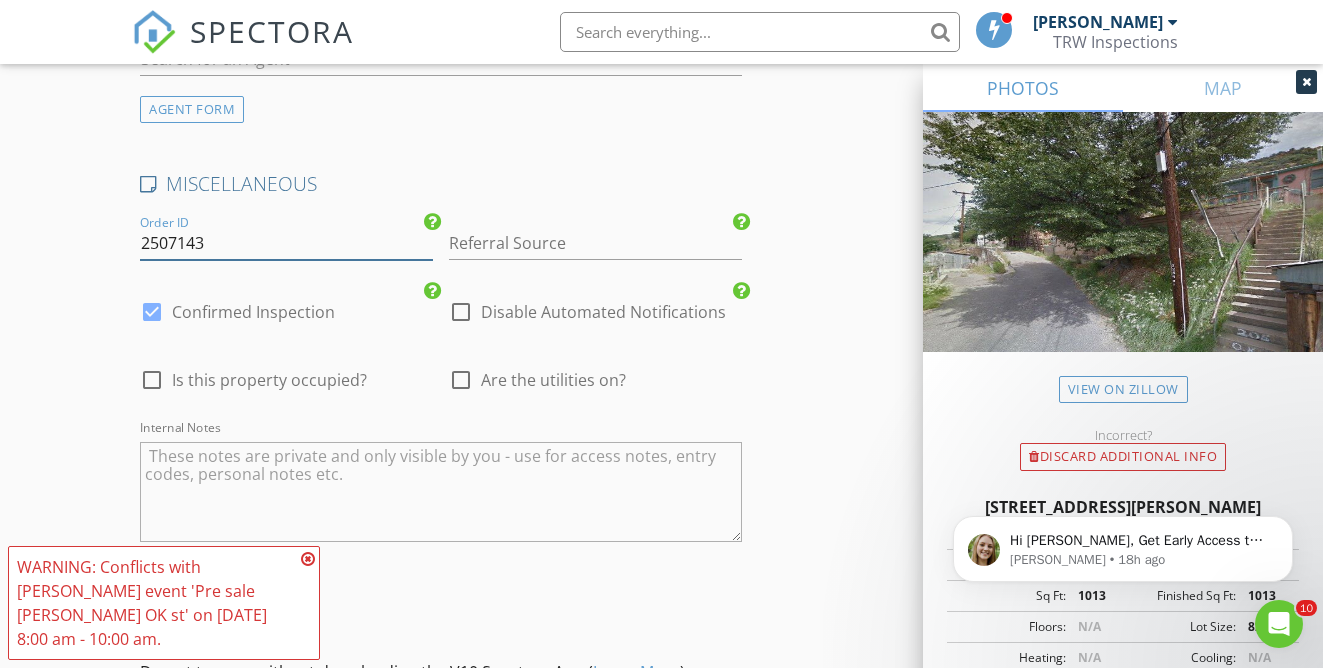 click on "2507143" at bounding box center (286, 243) 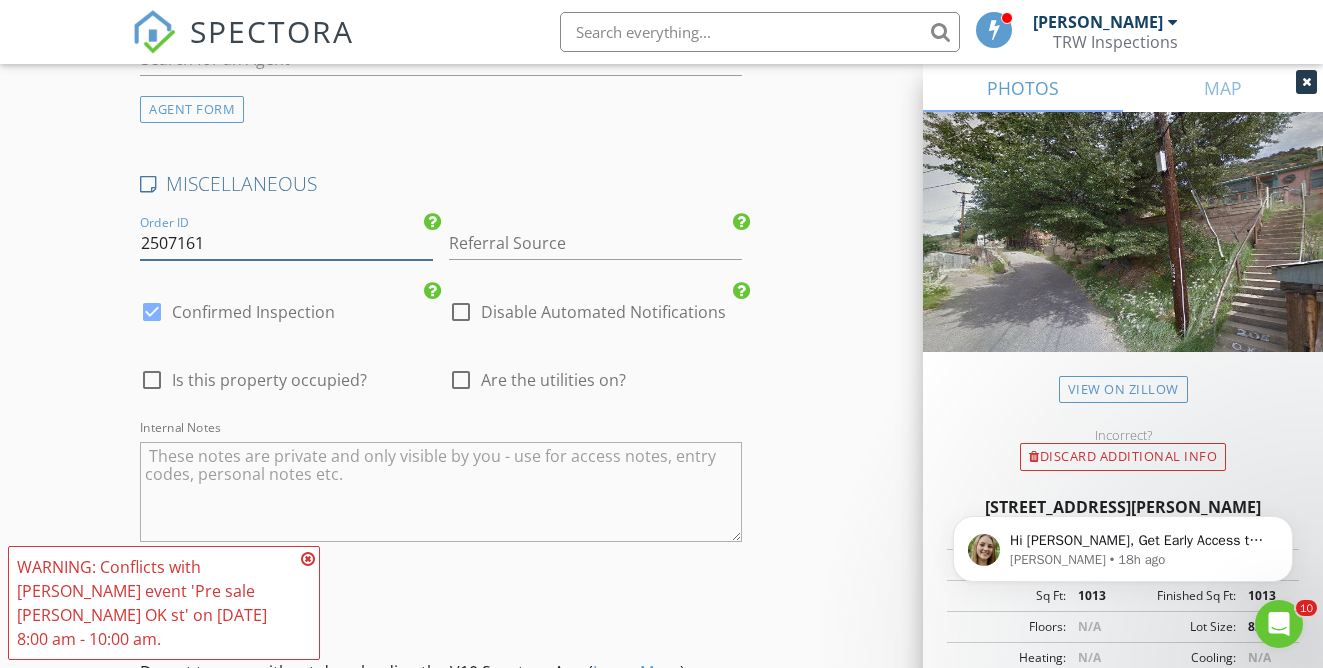 type on "2507161" 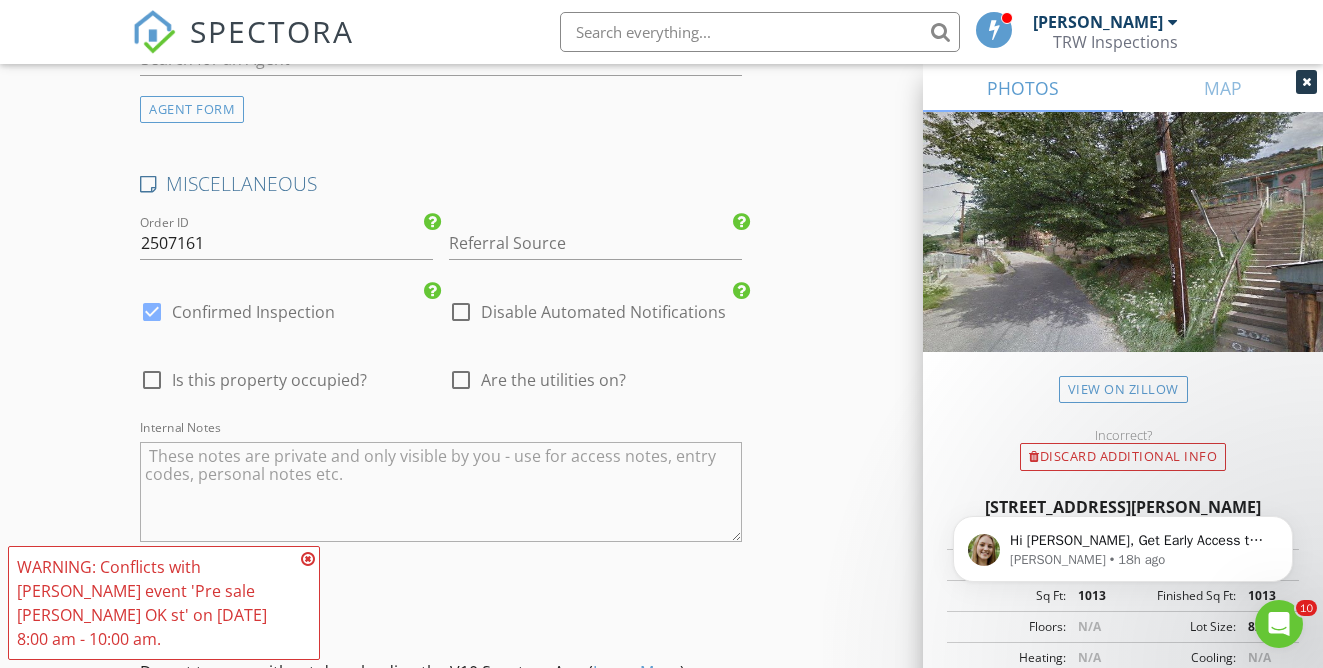 click on "INSPECTOR(S)
check_box   Travis Weddle   PRIMARY   check_box   Jaedon Weddle     Travis Weddle,  Jaedon Weddle arrow_drop_down   check_box_outline_blank Travis Weddle specifically requested check_box_outline_blank Jaedon Weddle specifically requested
Date/Time
07/16/2025 8:00 AM
Location
Address Search       Address 207 Ok St   Unit   City Bisbee   State AZ   Zip 85603   County Cochise     Square Feet 1013   Year Built 1907   Foundation arrow_drop_down     Travis Weddle     59.4 miles     (2 hours)         Jaedon Weddle     77.3 miles     (3 hours)
client
check_box Enable Client CC email for this inspection   Client Search     check_box_outline_blank Client is a Company/Organization     First Name Emily   Last Name Willoughby   Email emilywilloughby@me.com   CC Email   Phone 206-618-5889           Notes   Private Notes          check_box_outline_blank" at bounding box center (661, -1151) 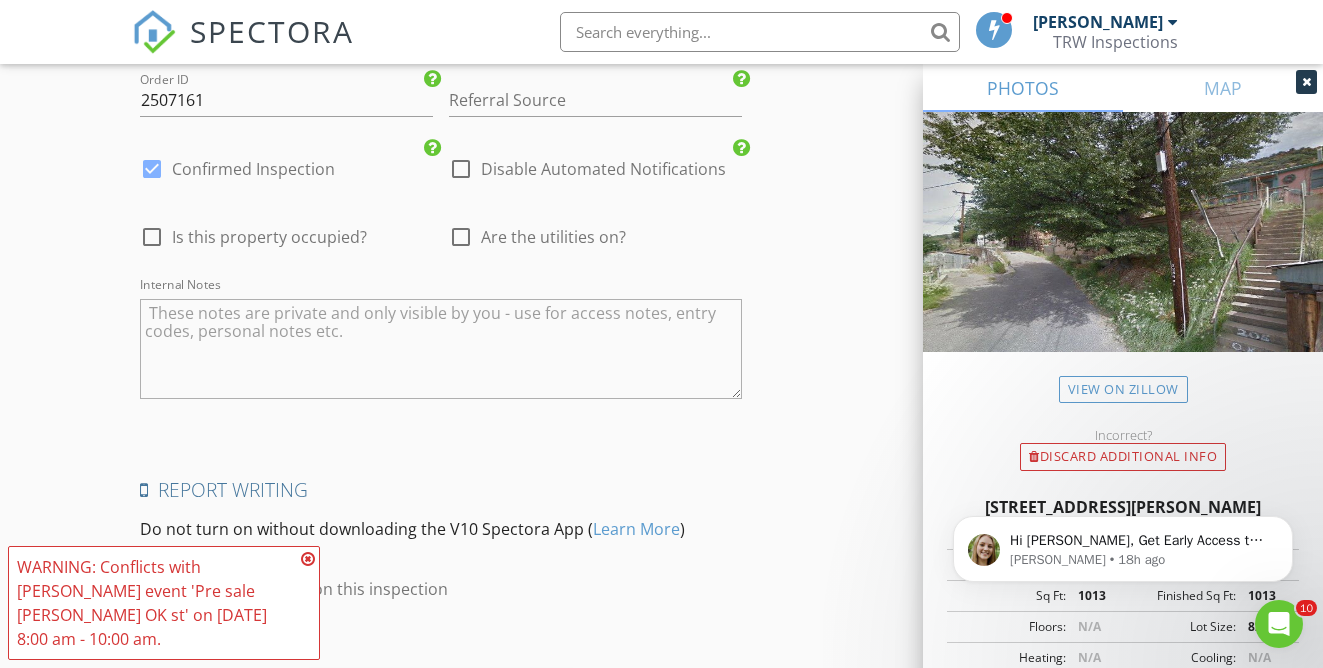 scroll, scrollTop: 3703, scrollLeft: 0, axis: vertical 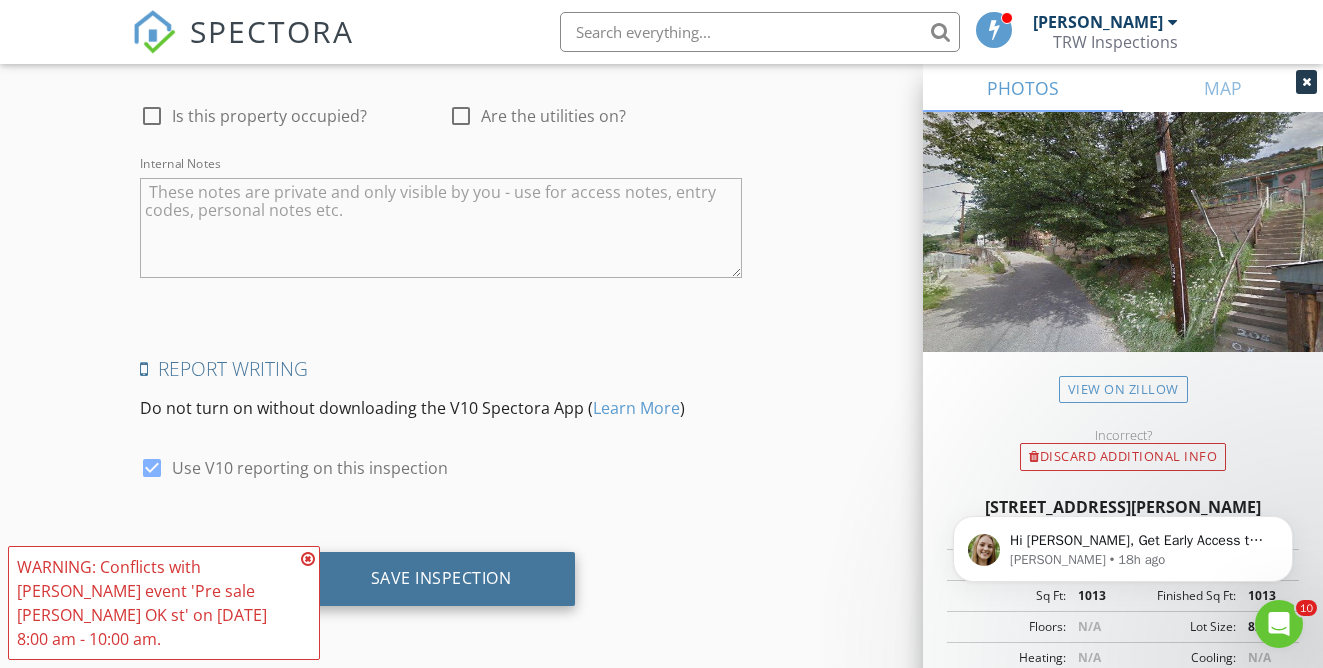 click on "Save Inspection" at bounding box center (441, 578) 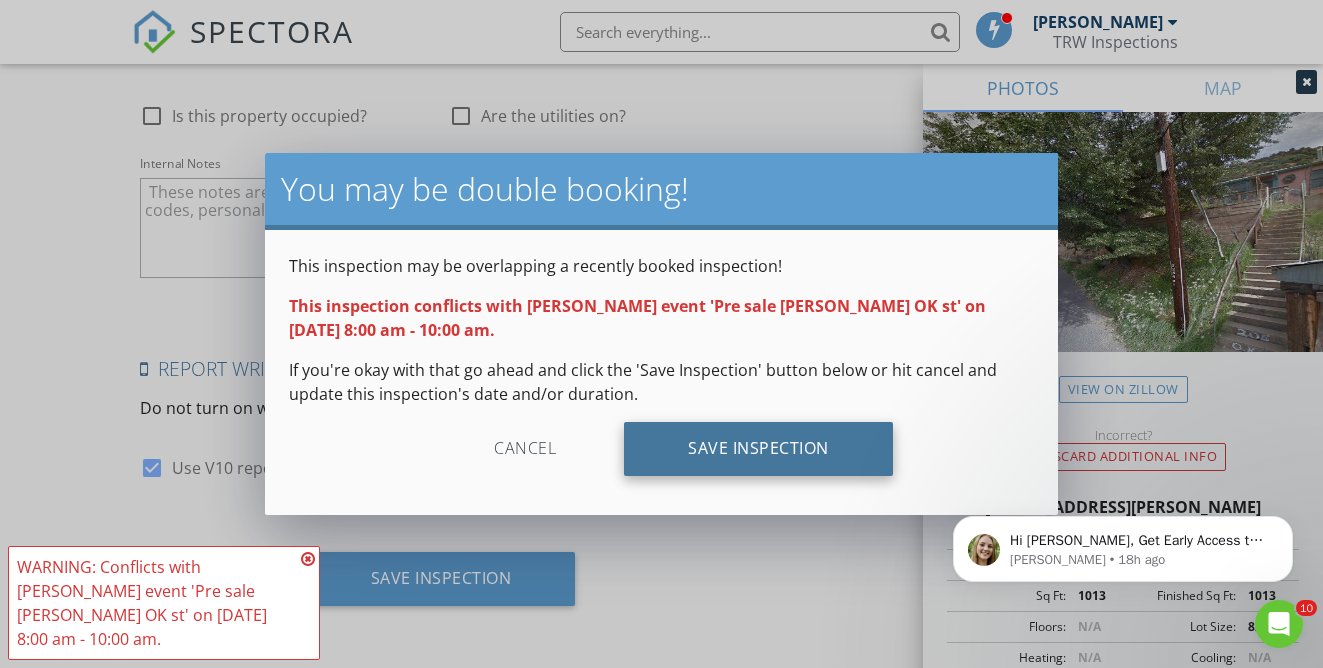 click on "Save Inspection" at bounding box center [758, 449] 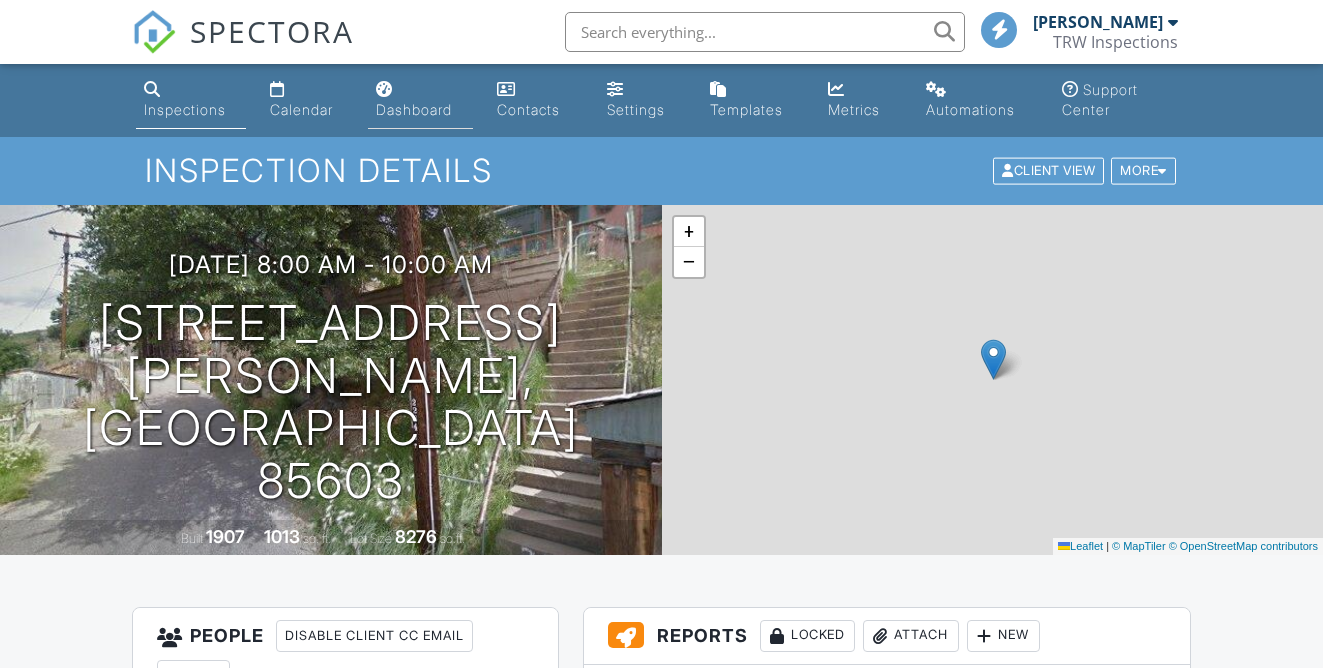 scroll, scrollTop: 0, scrollLeft: 0, axis: both 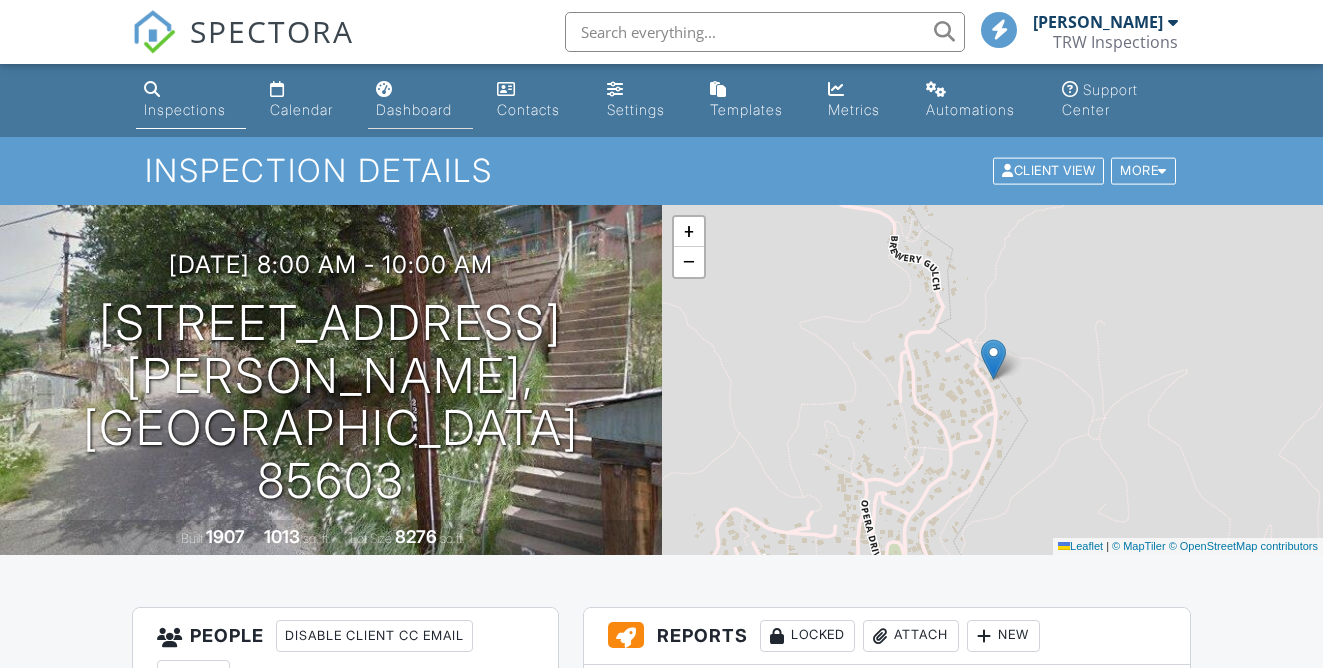 click on "Dashboard" at bounding box center (414, 109) 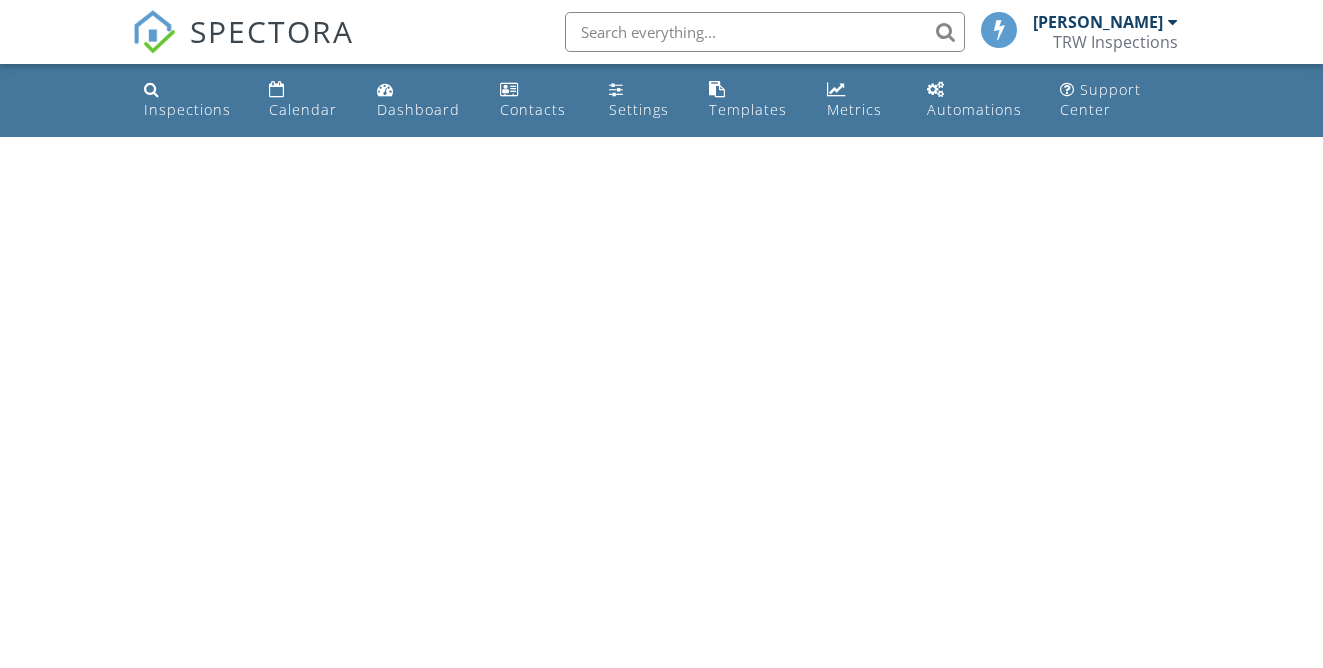 scroll, scrollTop: 0, scrollLeft: 0, axis: both 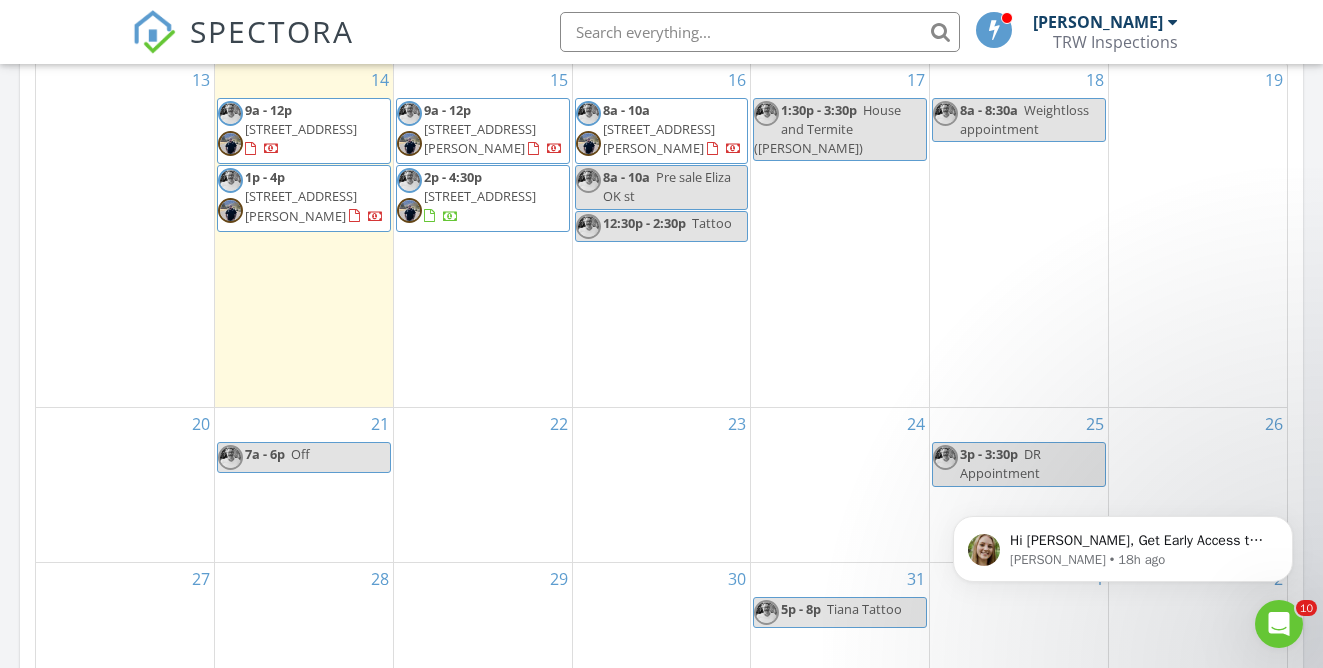 click on "8a - 10a
Pre sale Eliza OK st" at bounding box center (662, 187) 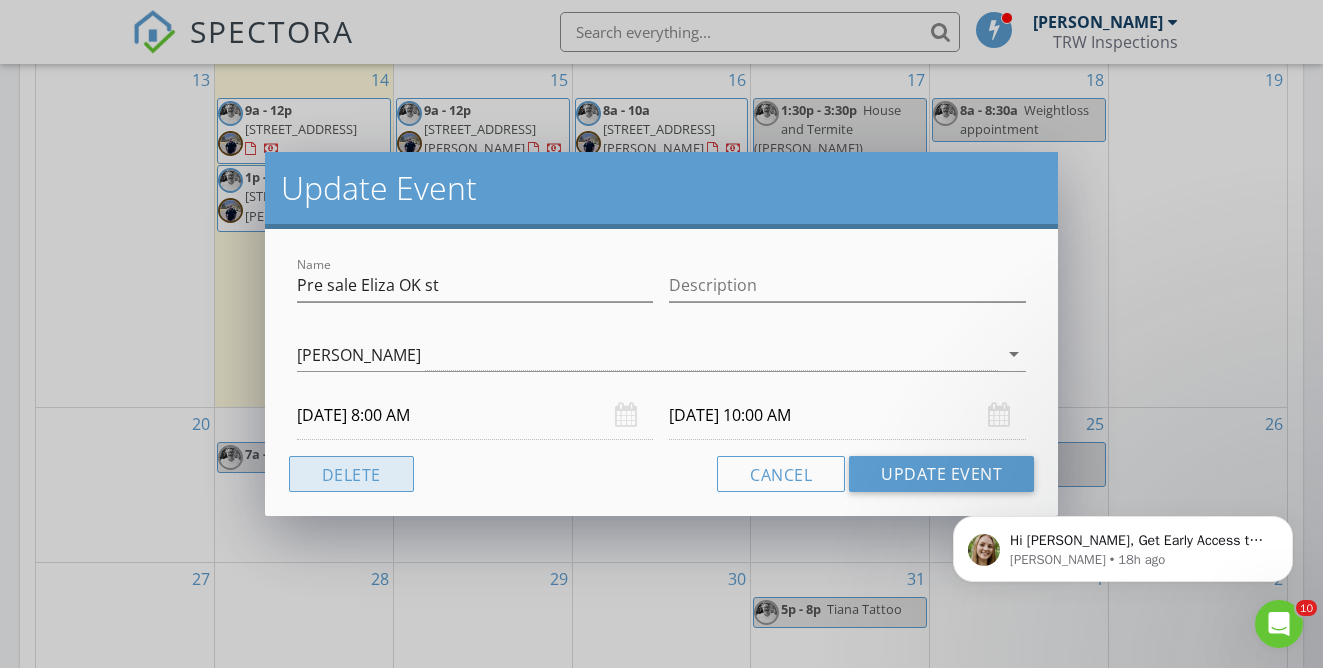 click on "Delete" at bounding box center (351, 474) 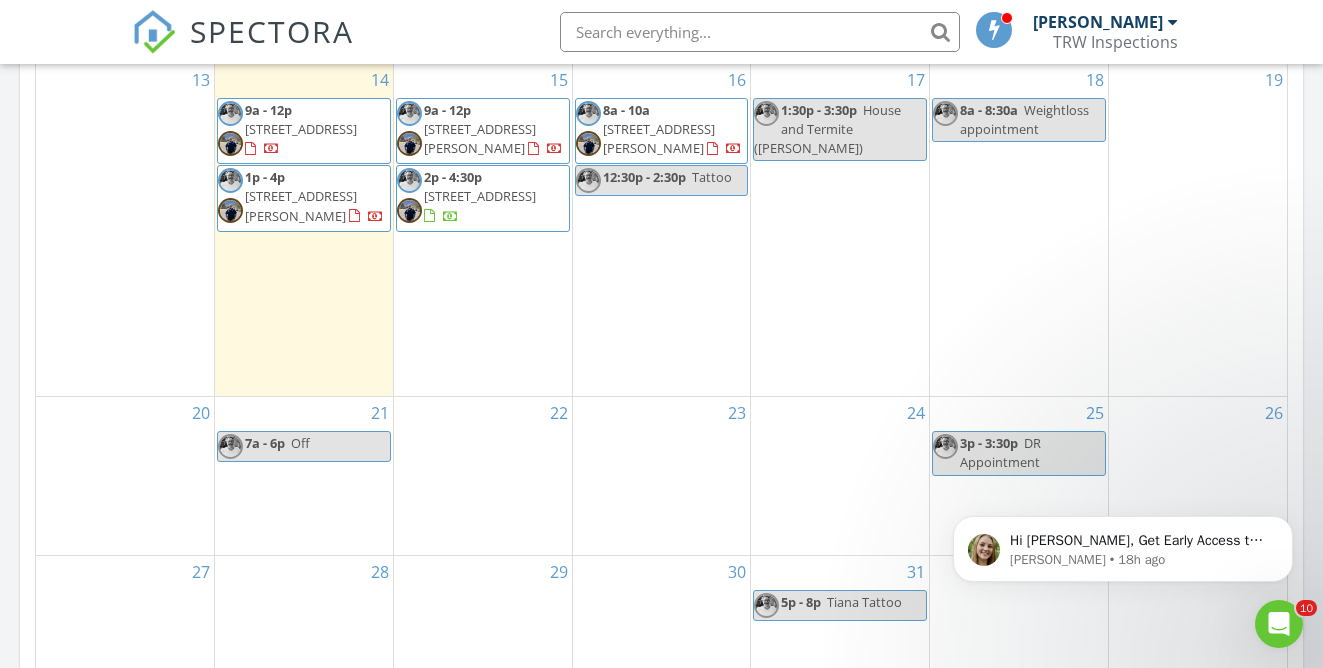 click on "17
1:30p - 3:30p
House and Termite ([PERSON_NAME])" at bounding box center (840, 230) 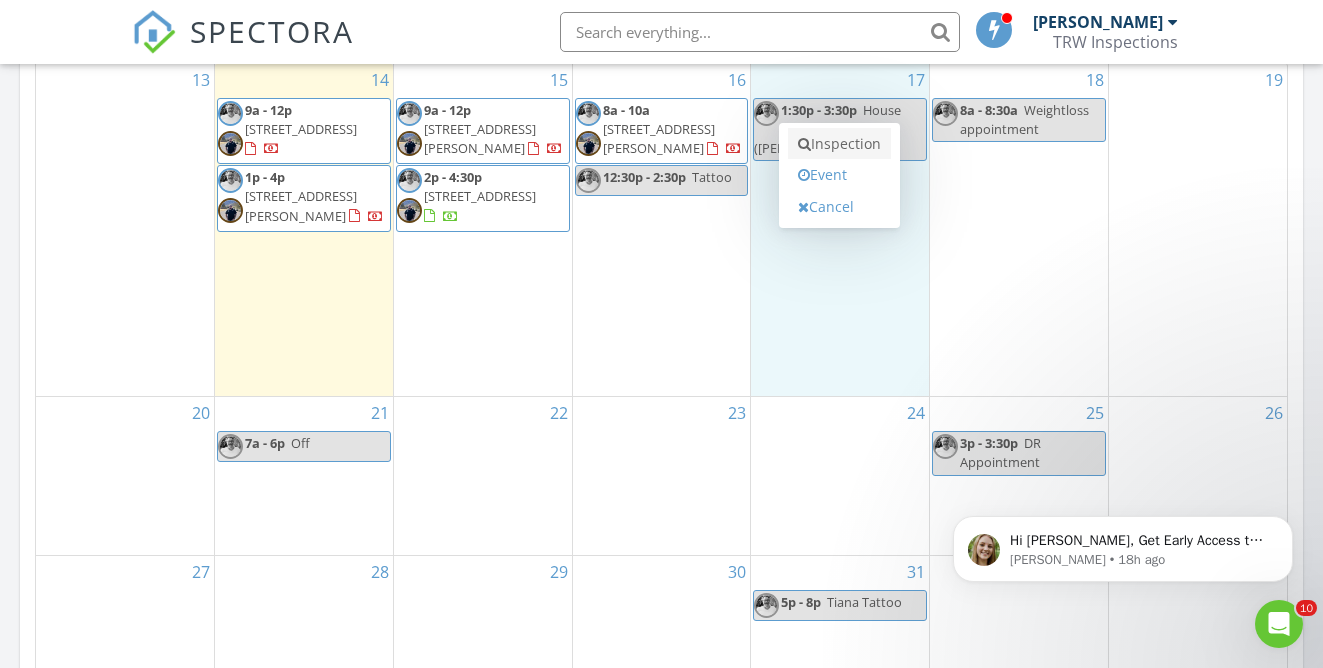 click on "Inspection" at bounding box center (839, 144) 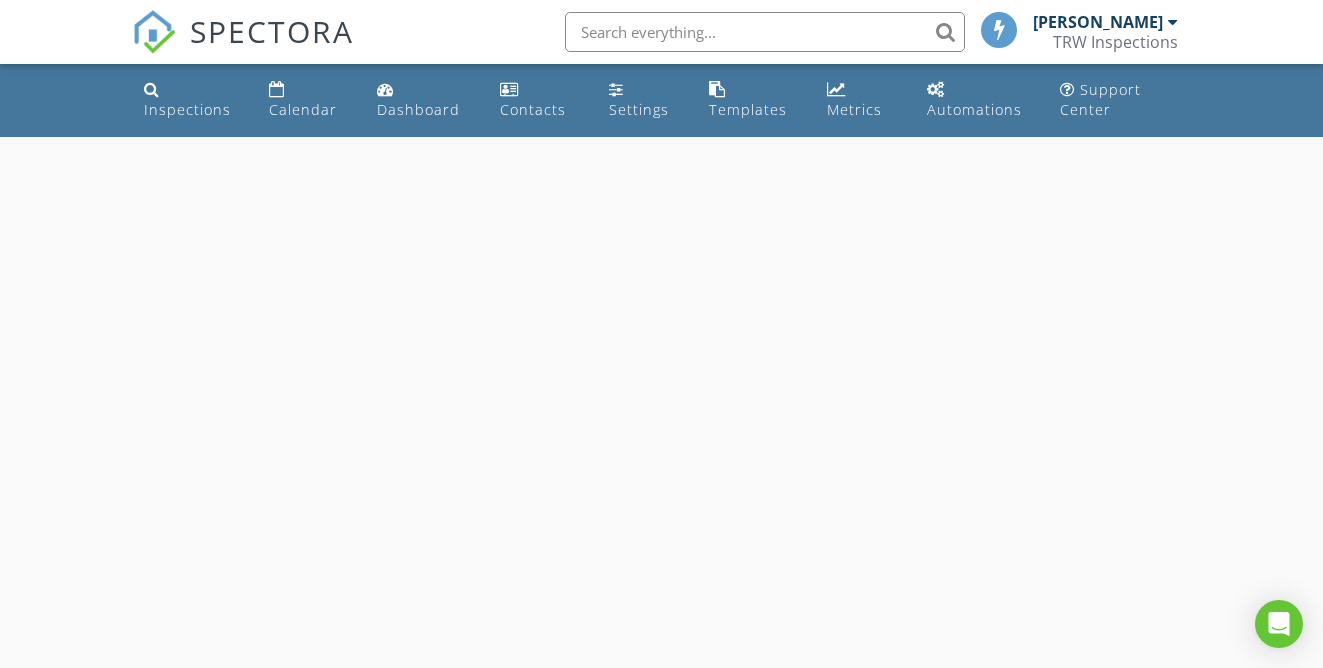 scroll, scrollTop: 0, scrollLeft: 0, axis: both 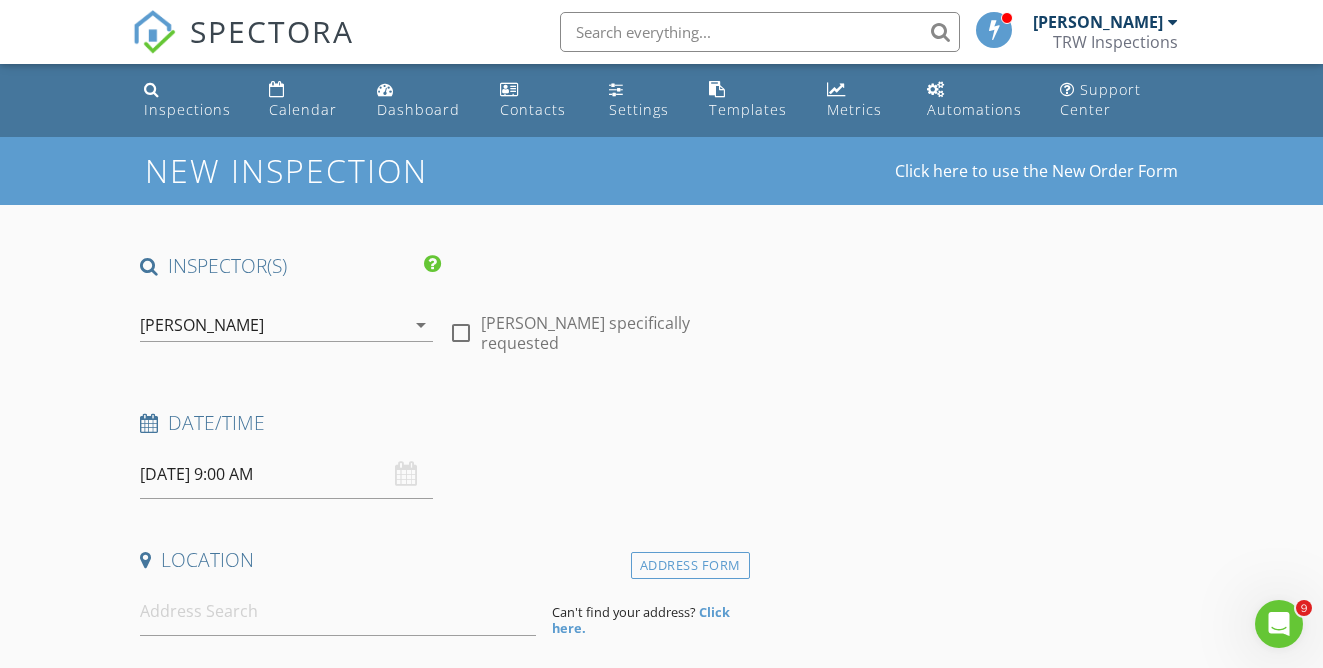 click on "[PERSON_NAME]" at bounding box center [202, 325] 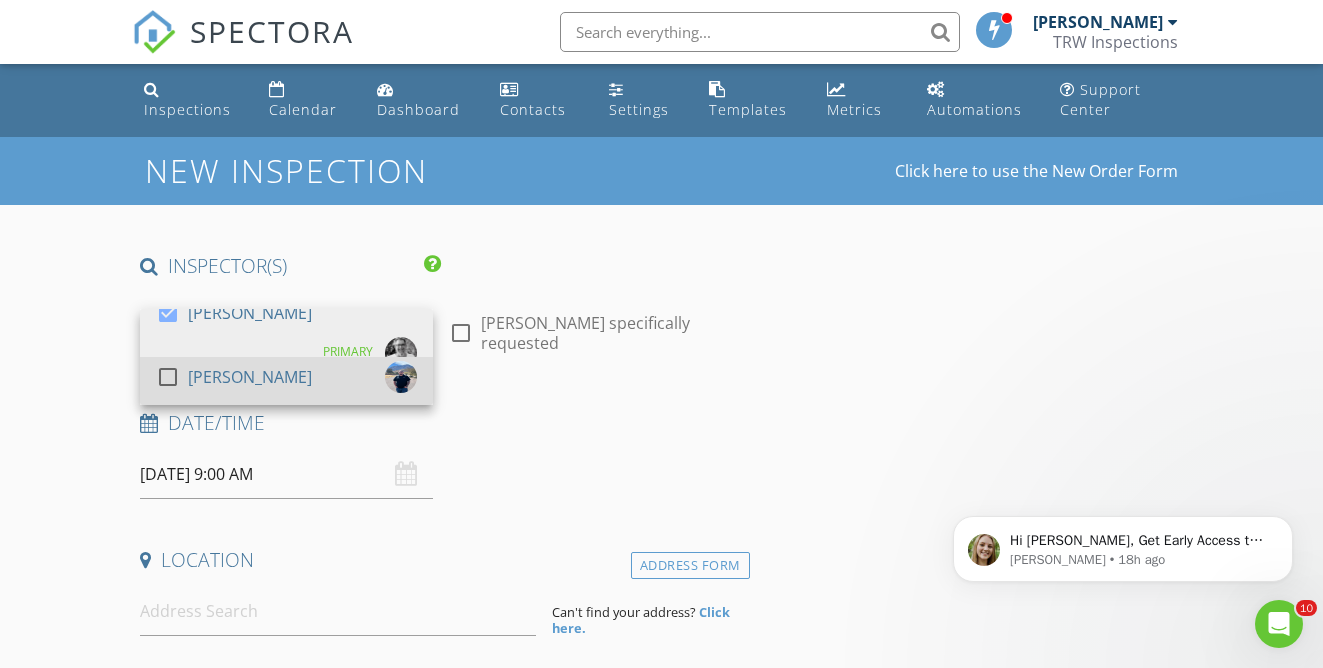 scroll, scrollTop: 0, scrollLeft: 0, axis: both 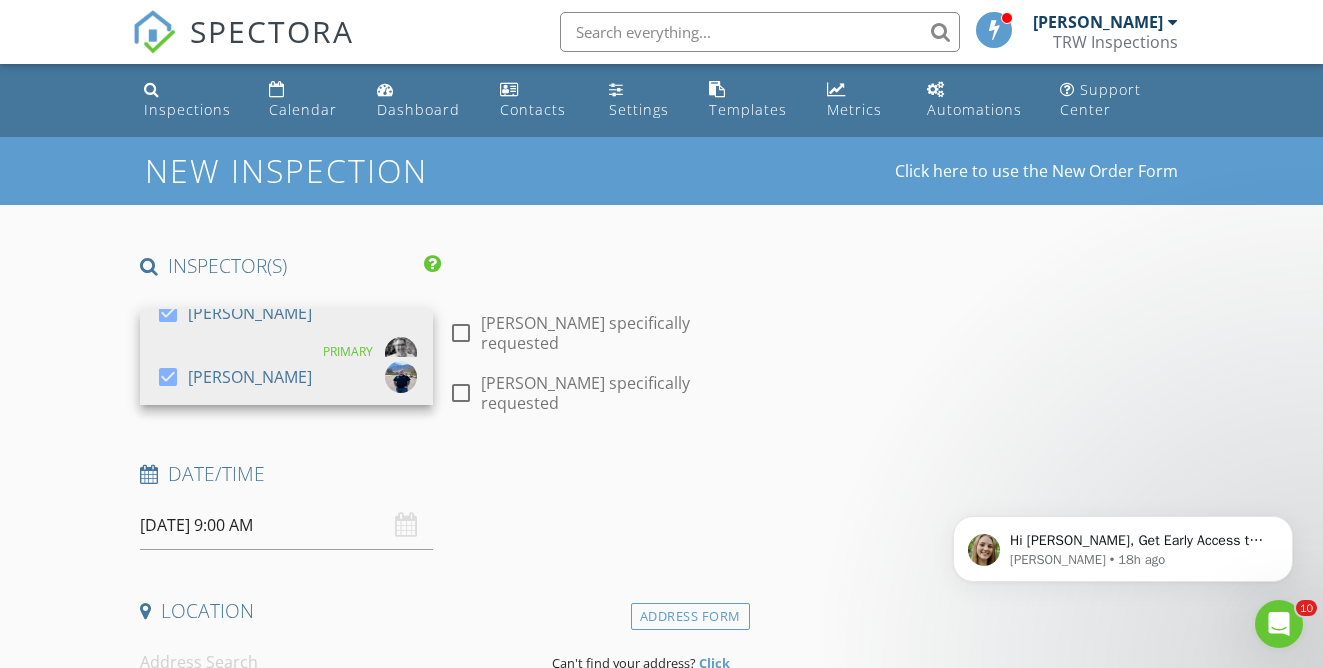 click on "[DATE] 9:00 AM" at bounding box center [286, 525] 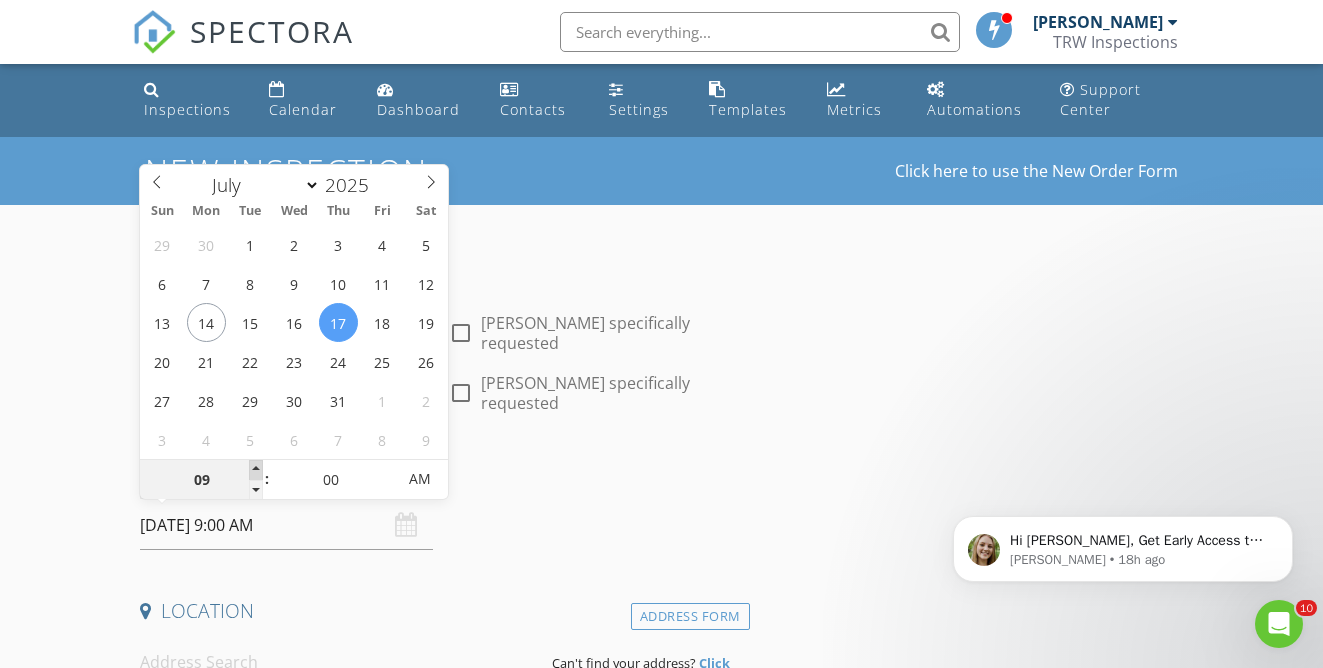 type on "10" 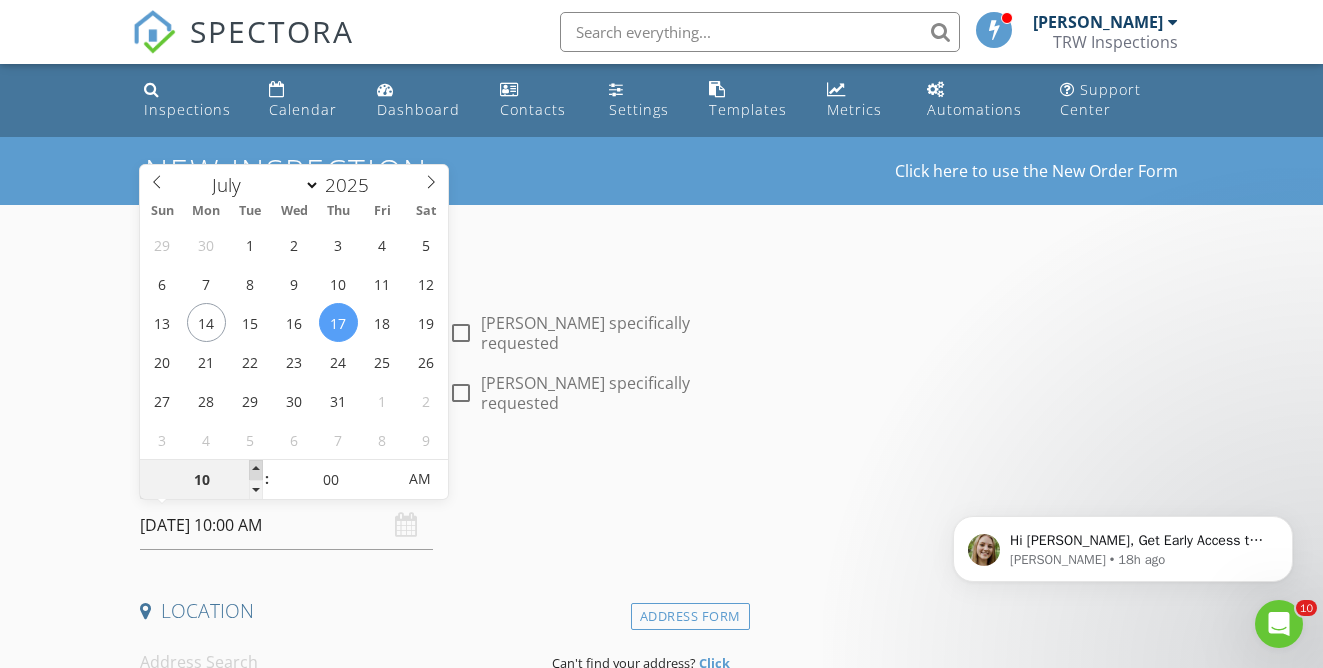click at bounding box center [256, 470] 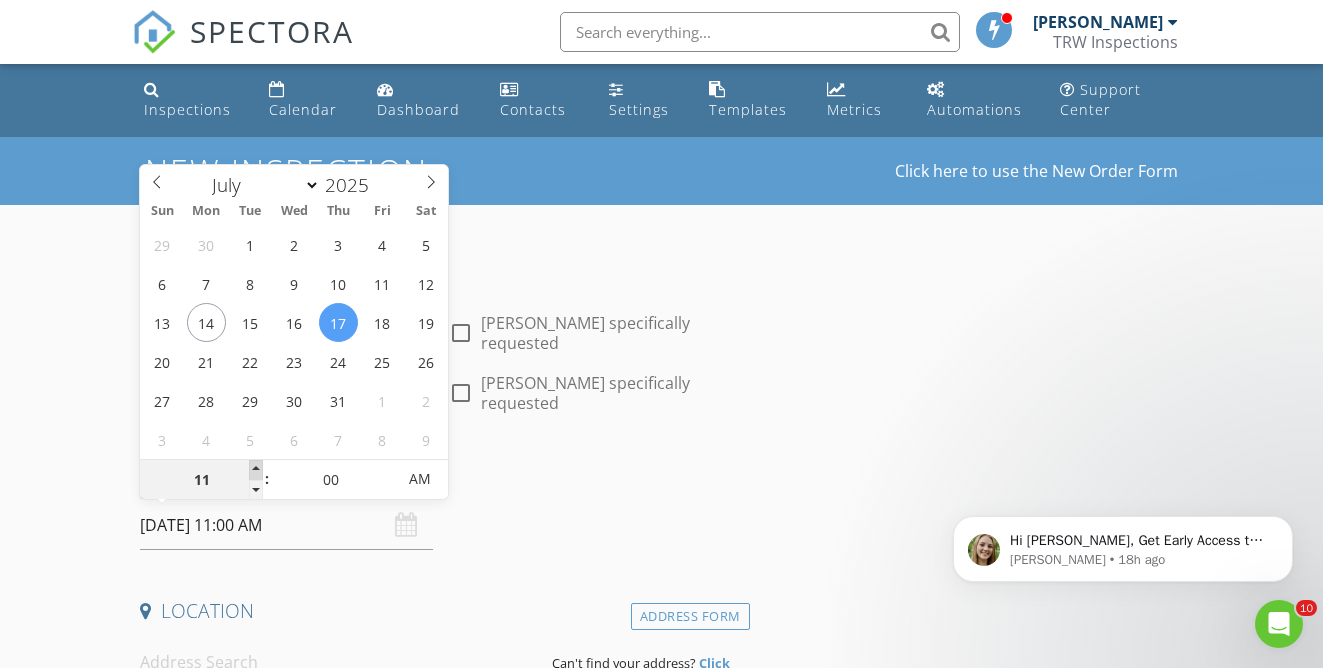 click at bounding box center [256, 470] 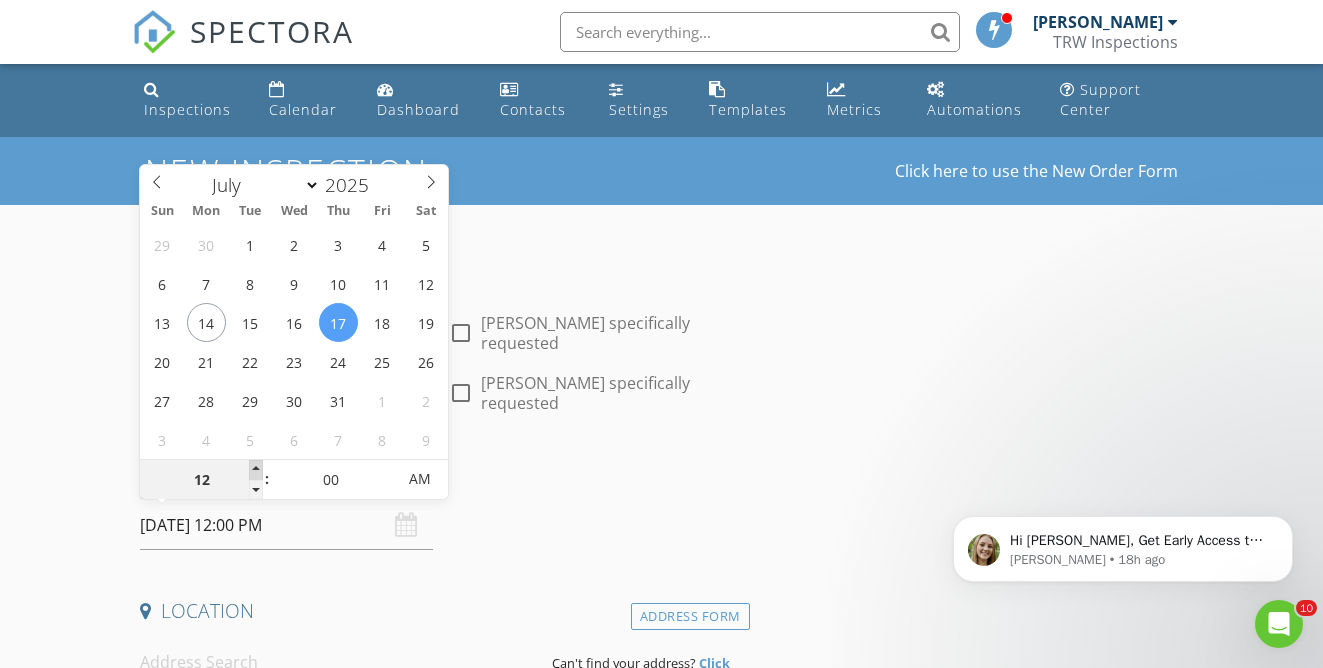 click at bounding box center (256, 470) 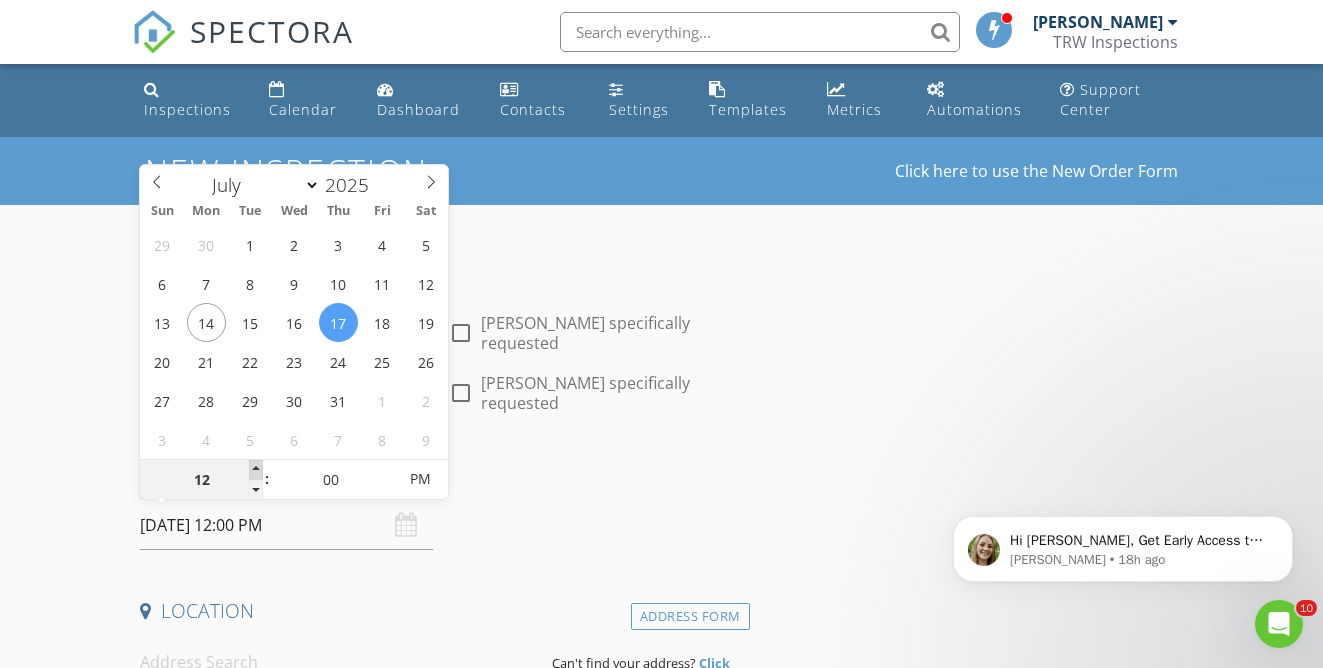 type on "01" 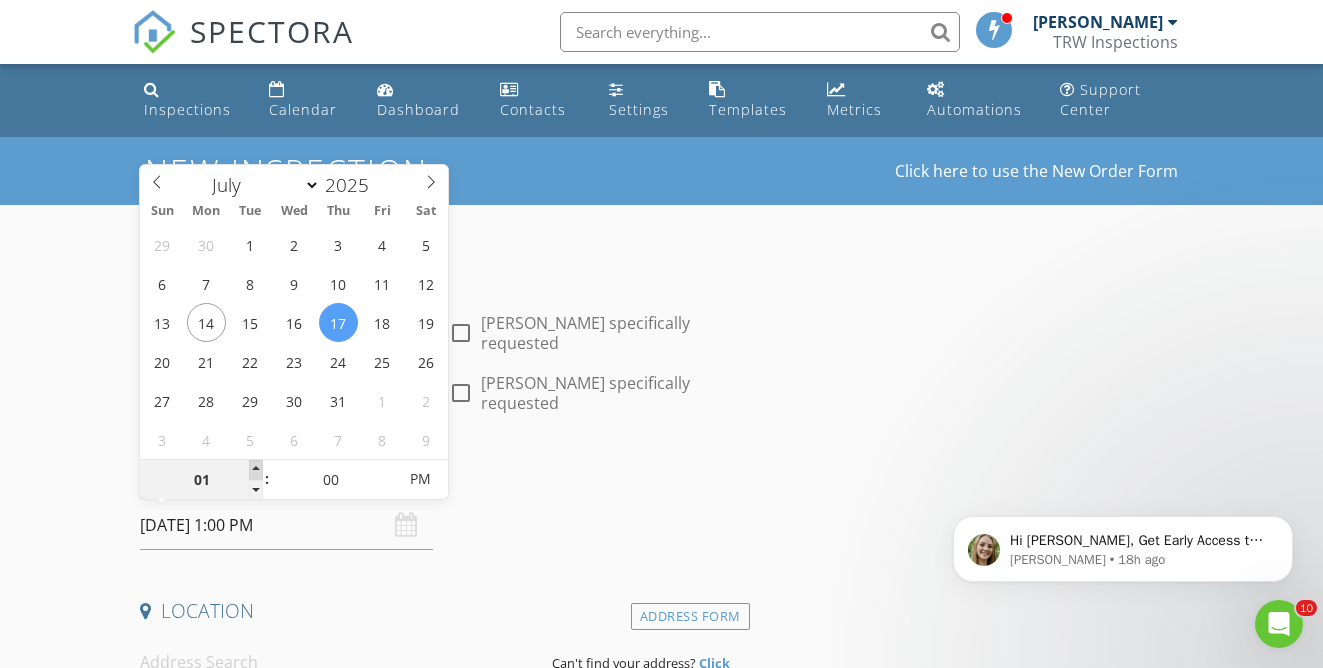 click at bounding box center [256, 470] 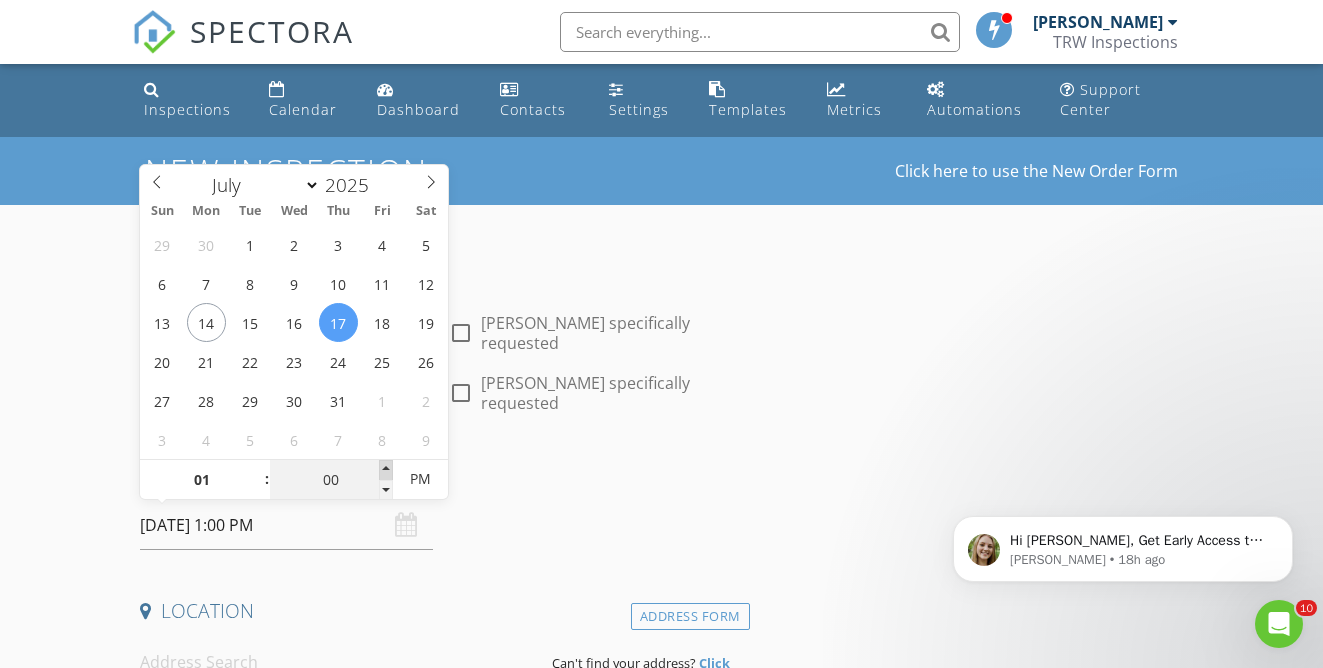 type on "05" 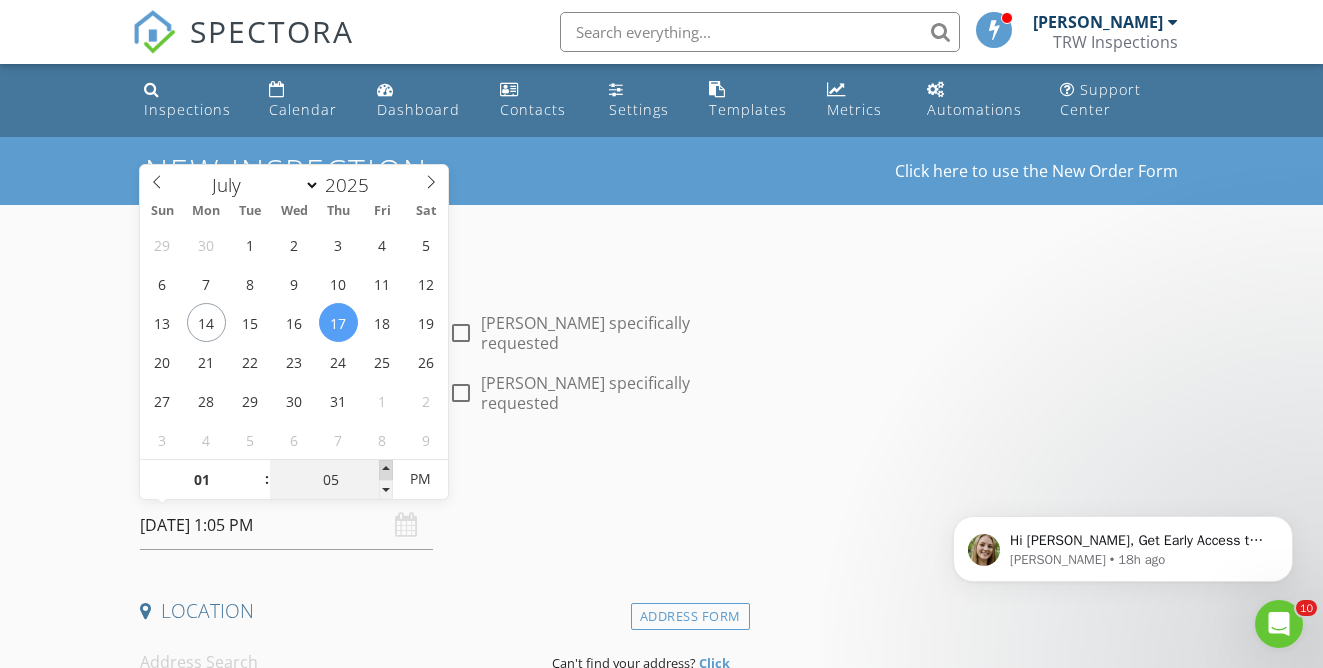 click at bounding box center [386, 470] 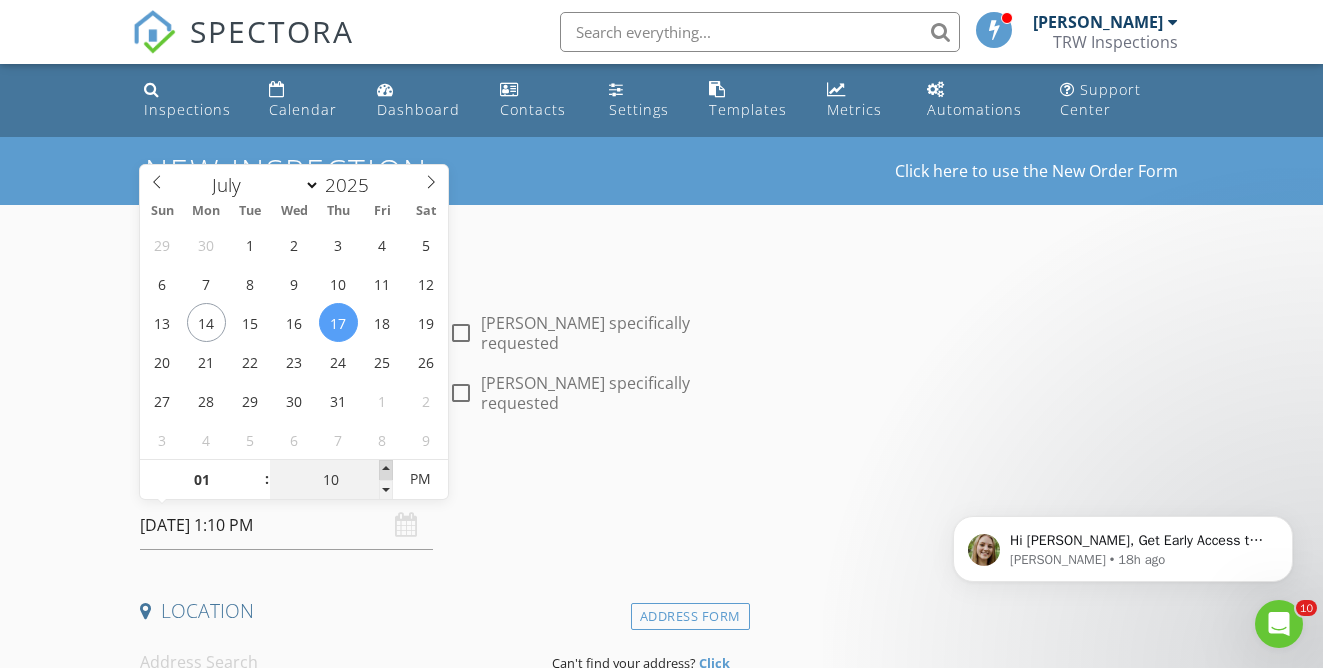 click at bounding box center (386, 470) 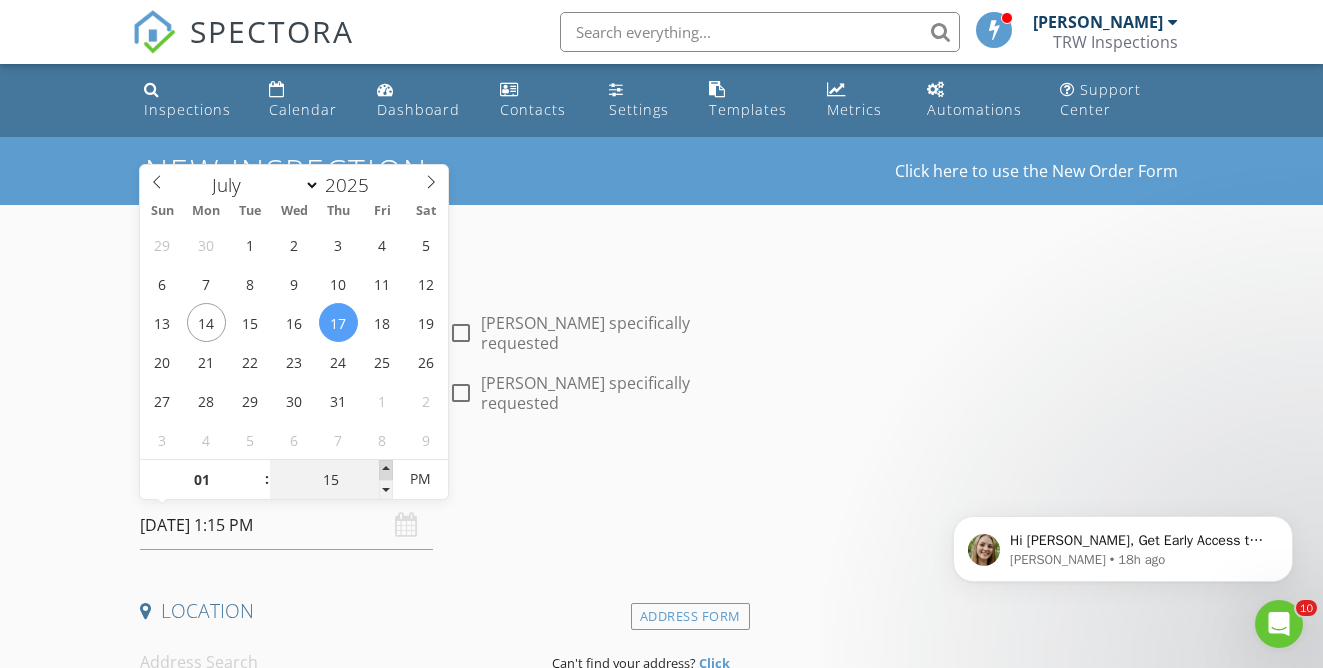 click at bounding box center (386, 470) 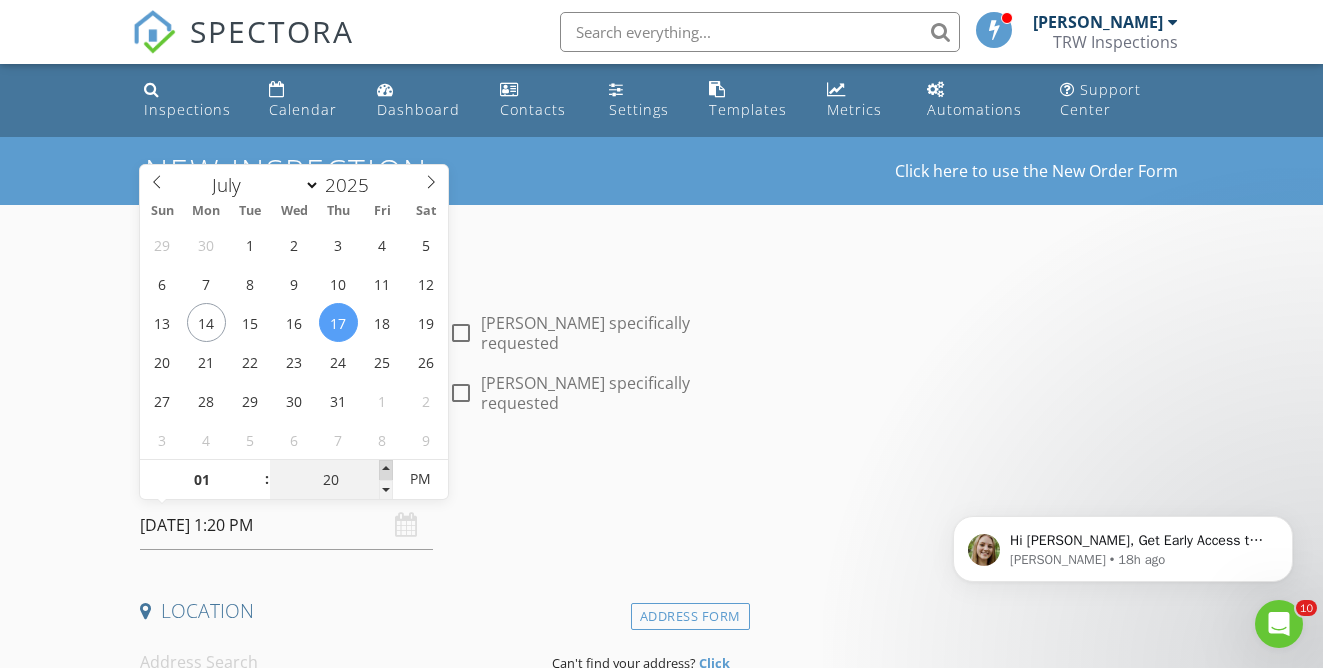 click at bounding box center (386, 470) 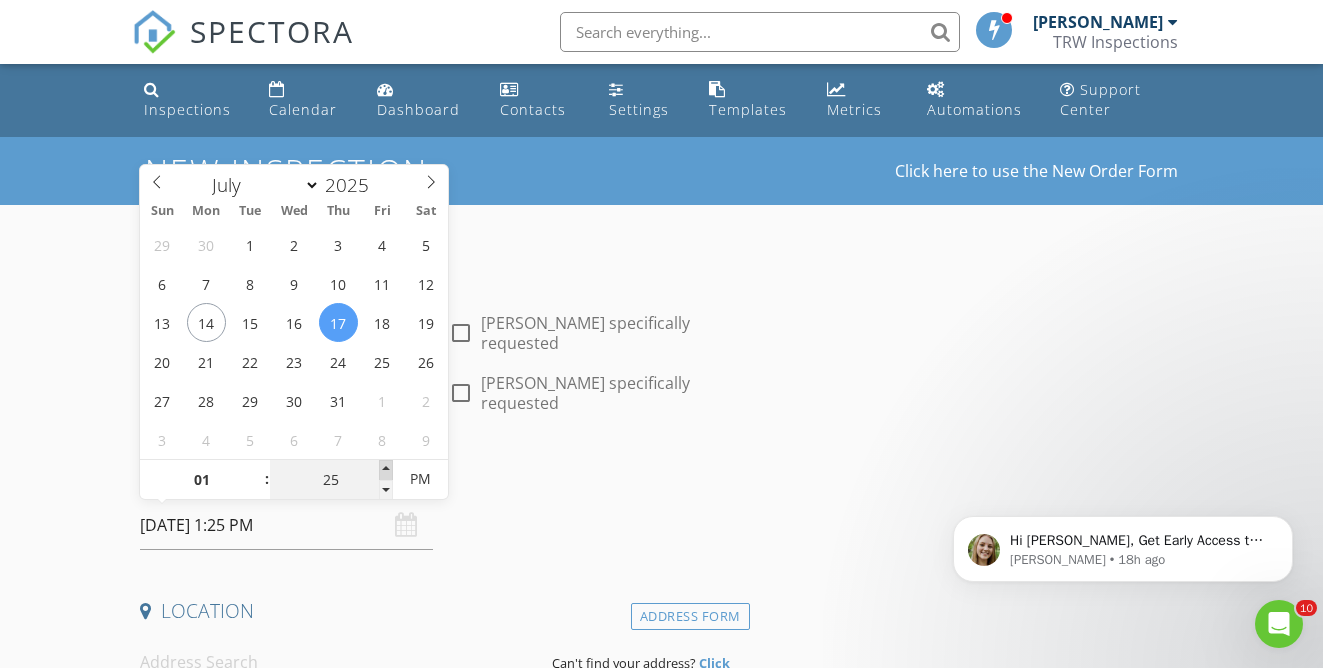 click at bounding box center (386, 470) 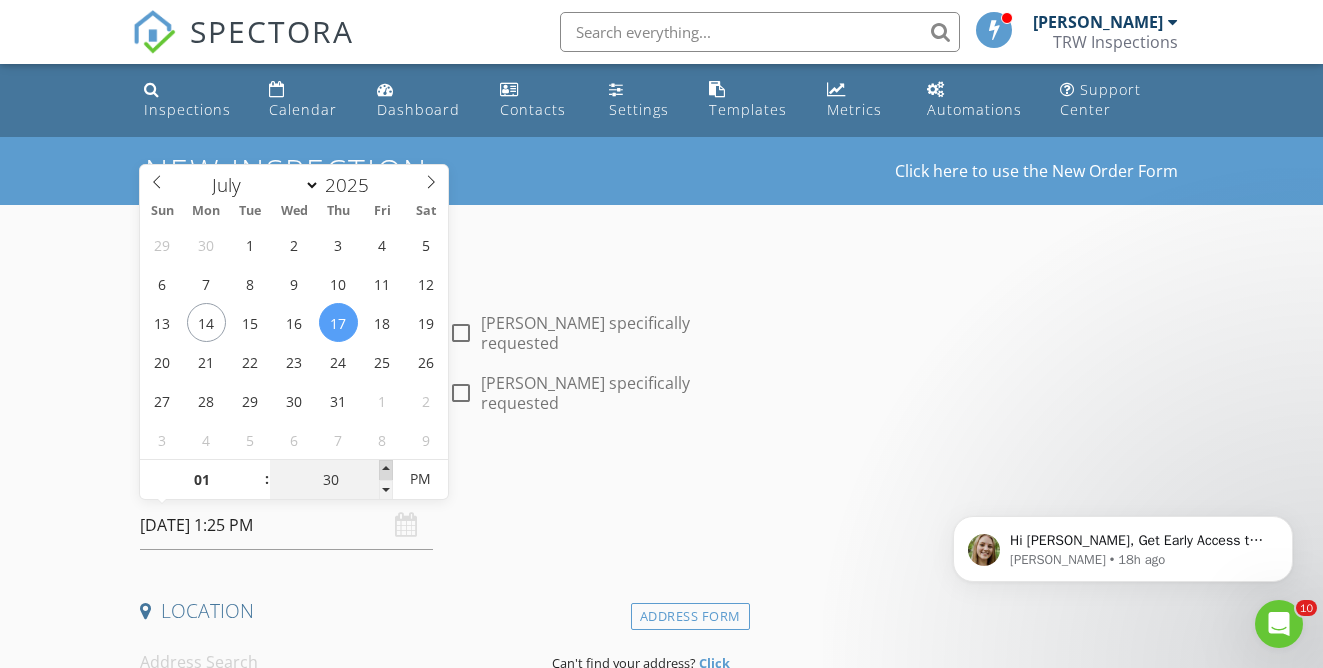 type on "[DATE] 1:30 PM" 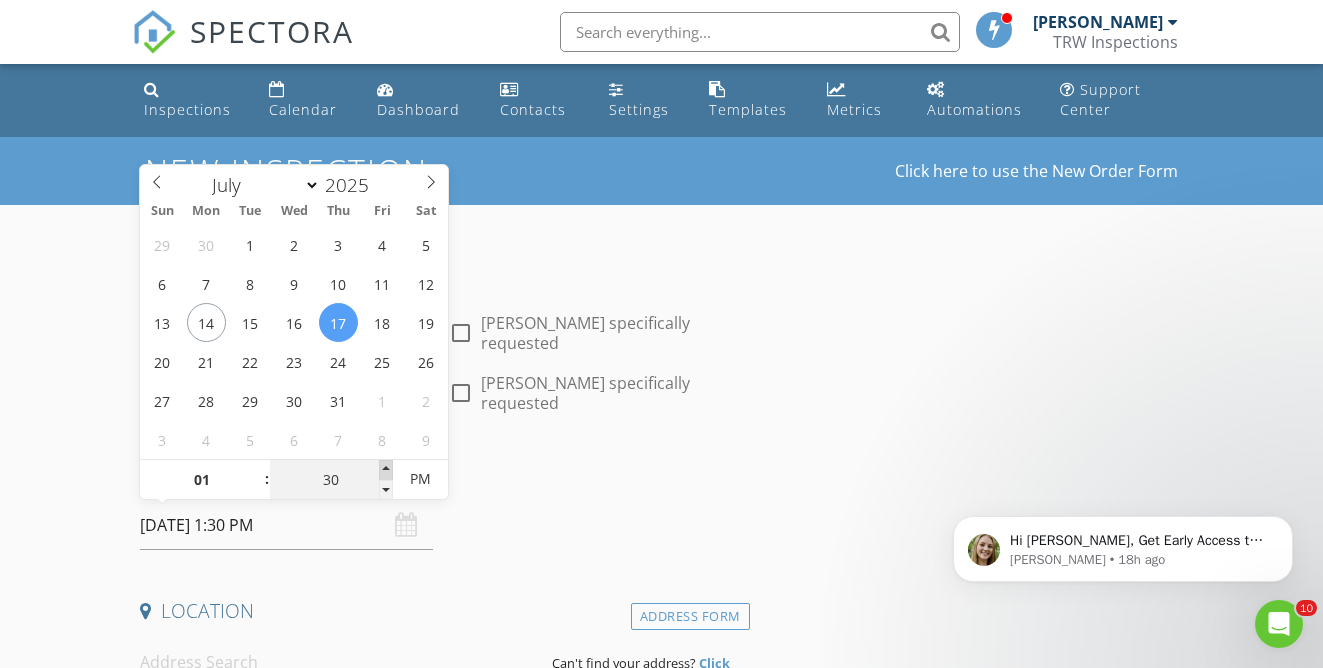 click at bounding box center [386, 470] 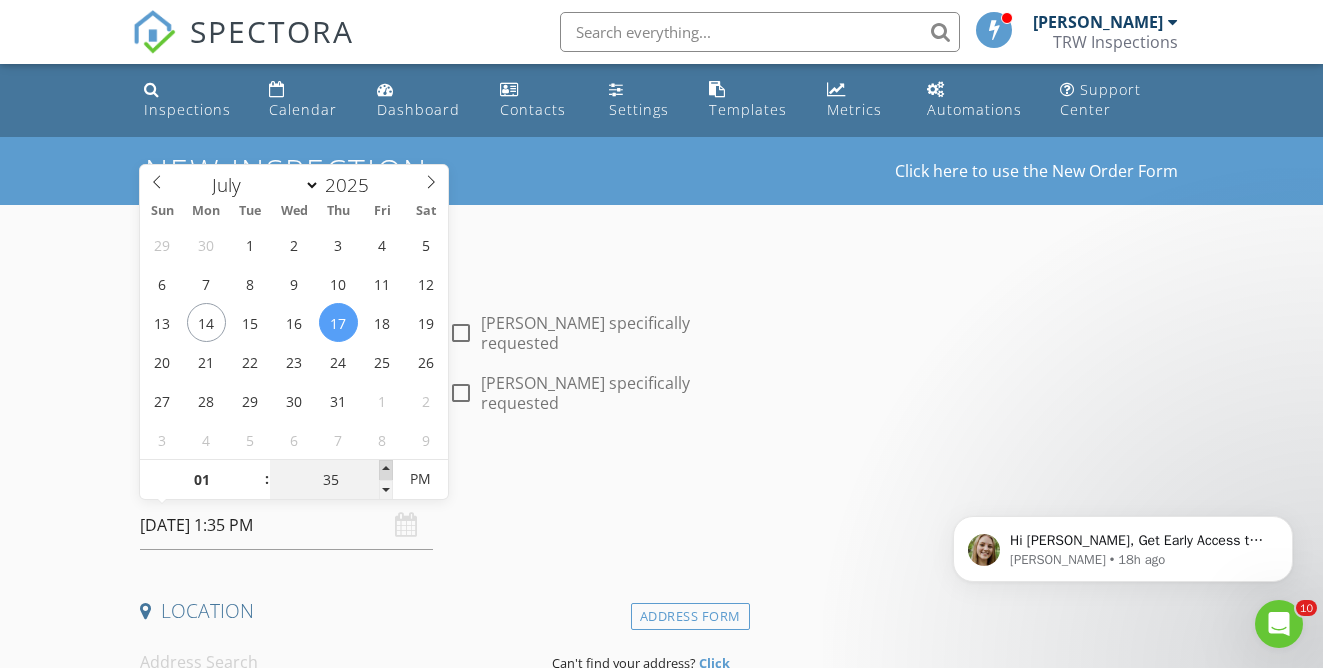 click at bounding box center [386, 470] 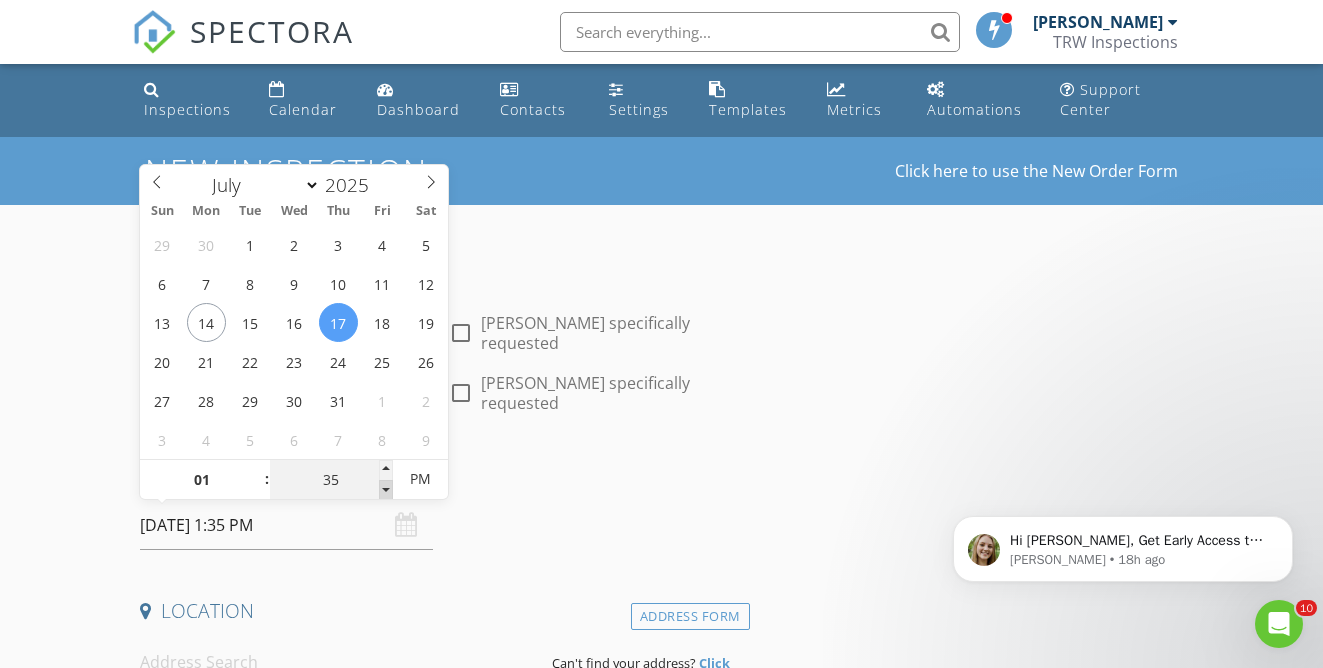 type on "30" 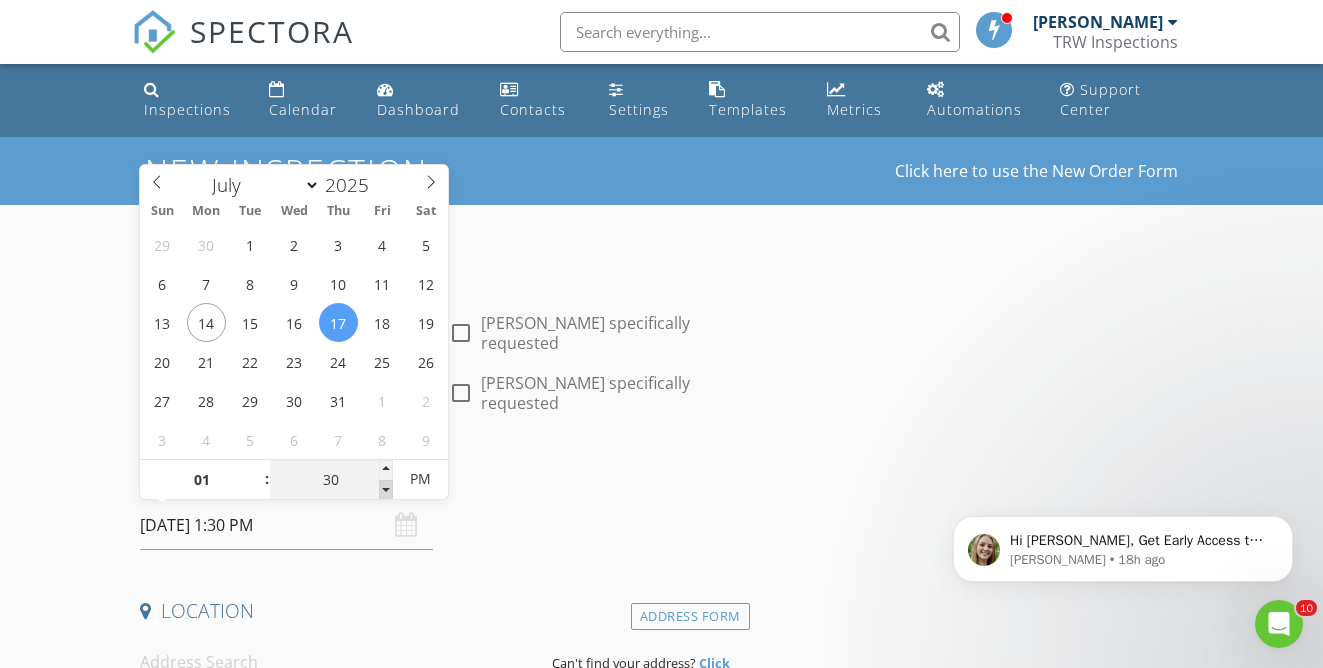 click at bounding box center [386, 490] 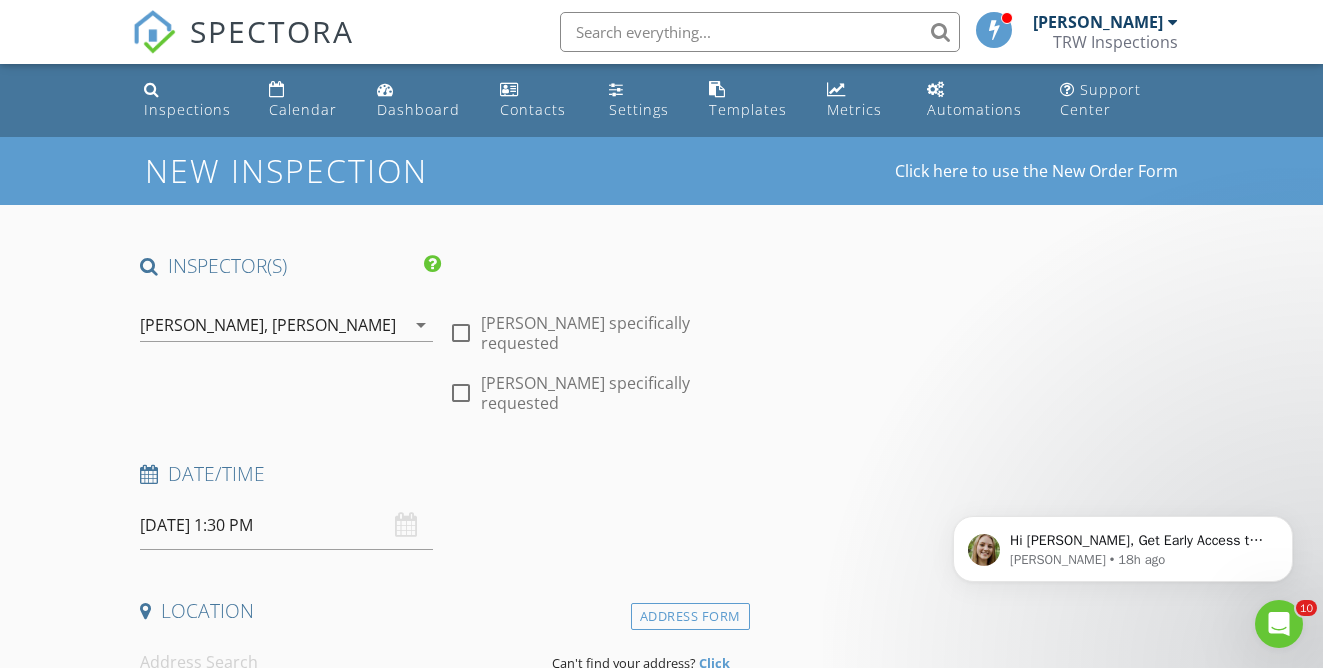 click on "Date/Time
[DATE] 1:30 PM" at bounding box center [440, 505] 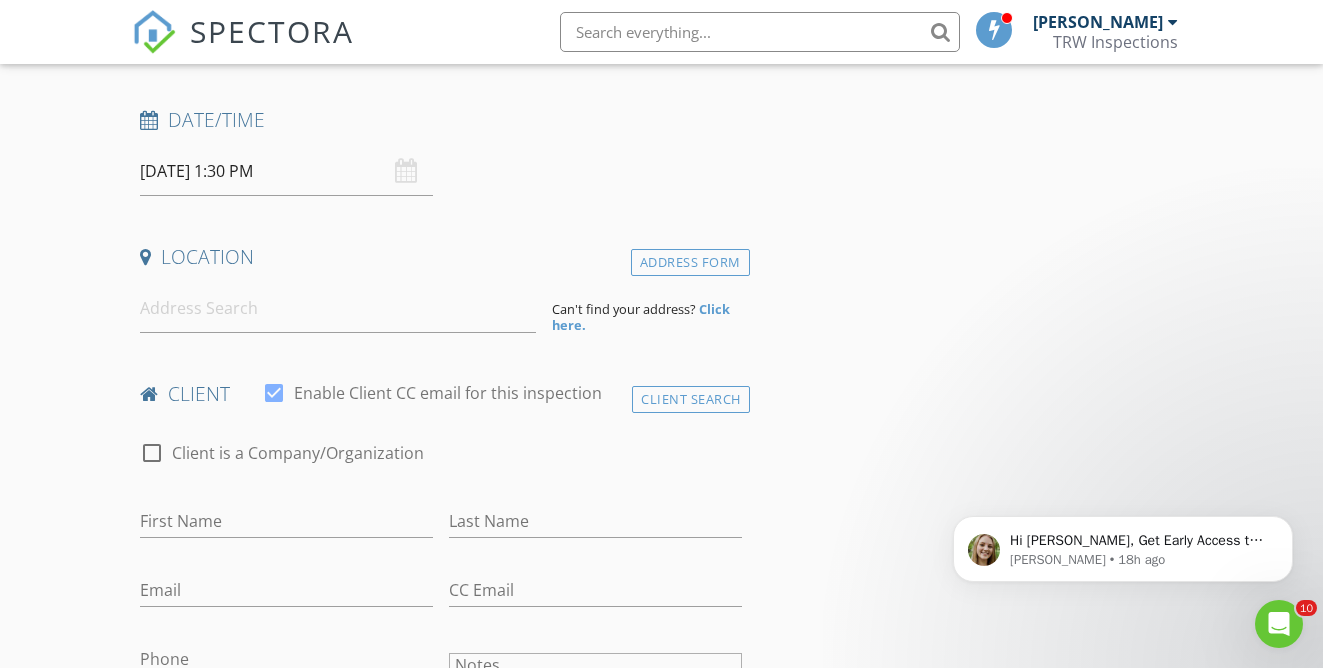 scroll, scrollTop: 362, scrollLeft: 0, axis: vertical 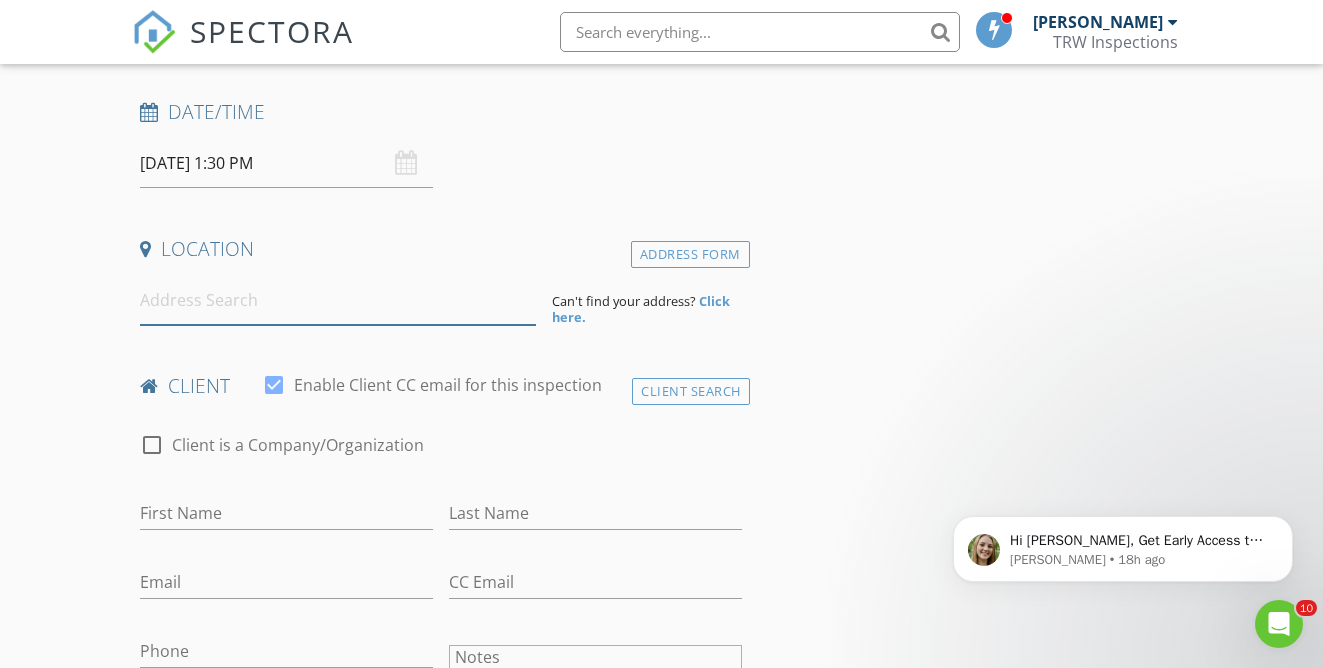 click at bounding box center (338, 300) 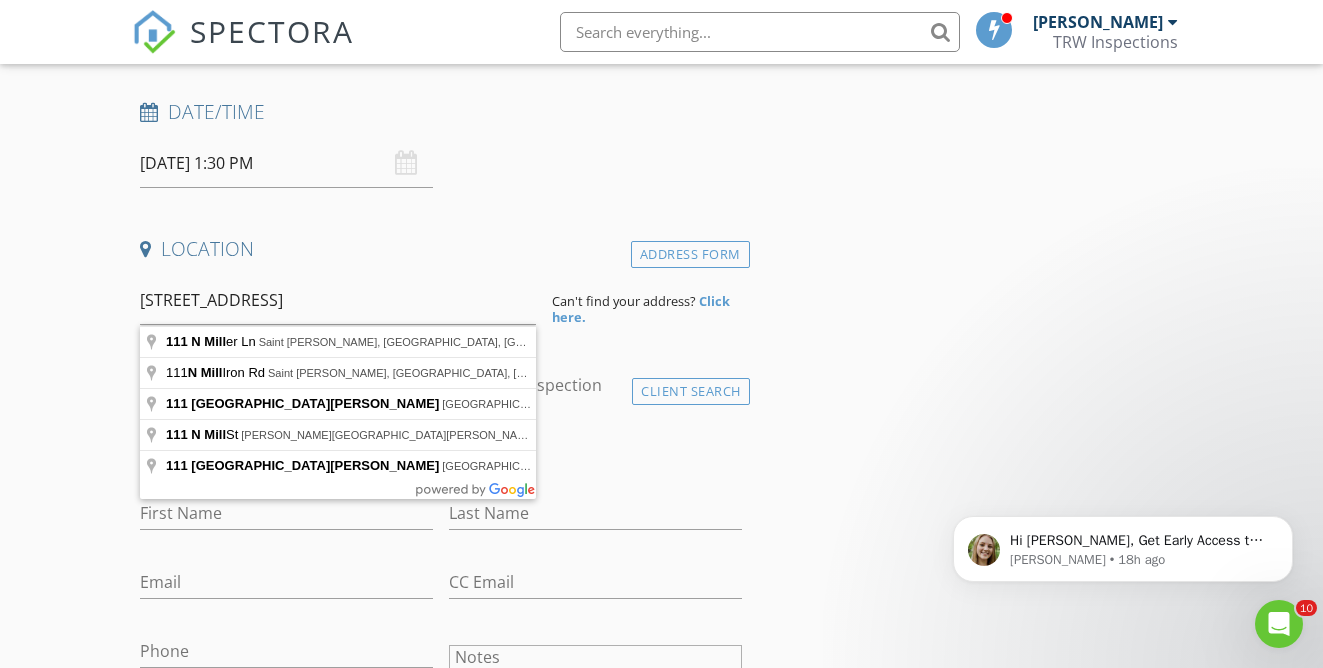 type on "[STREET_ADDRESS][PERSON_NAME][PERSON_NAME]" 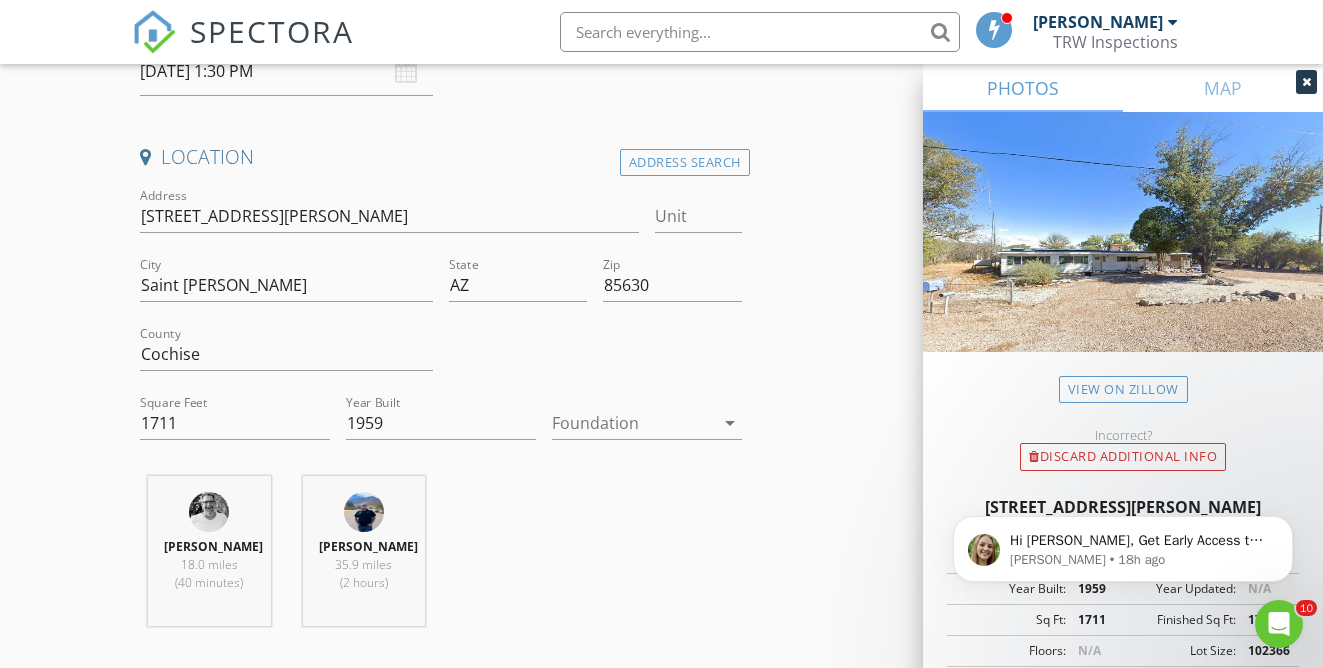 scroll, scrollTop: 457, scrollLeft: 0, axis: vertical 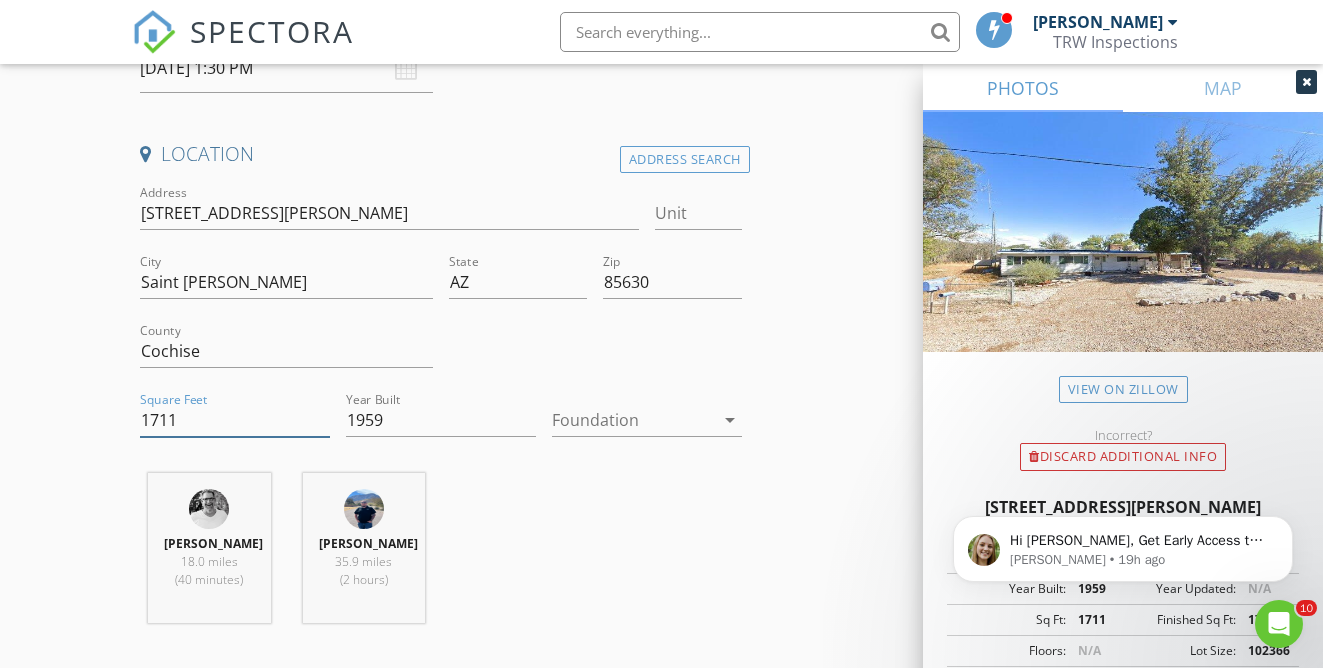 click on "1711" at bounding box center [235, 420] 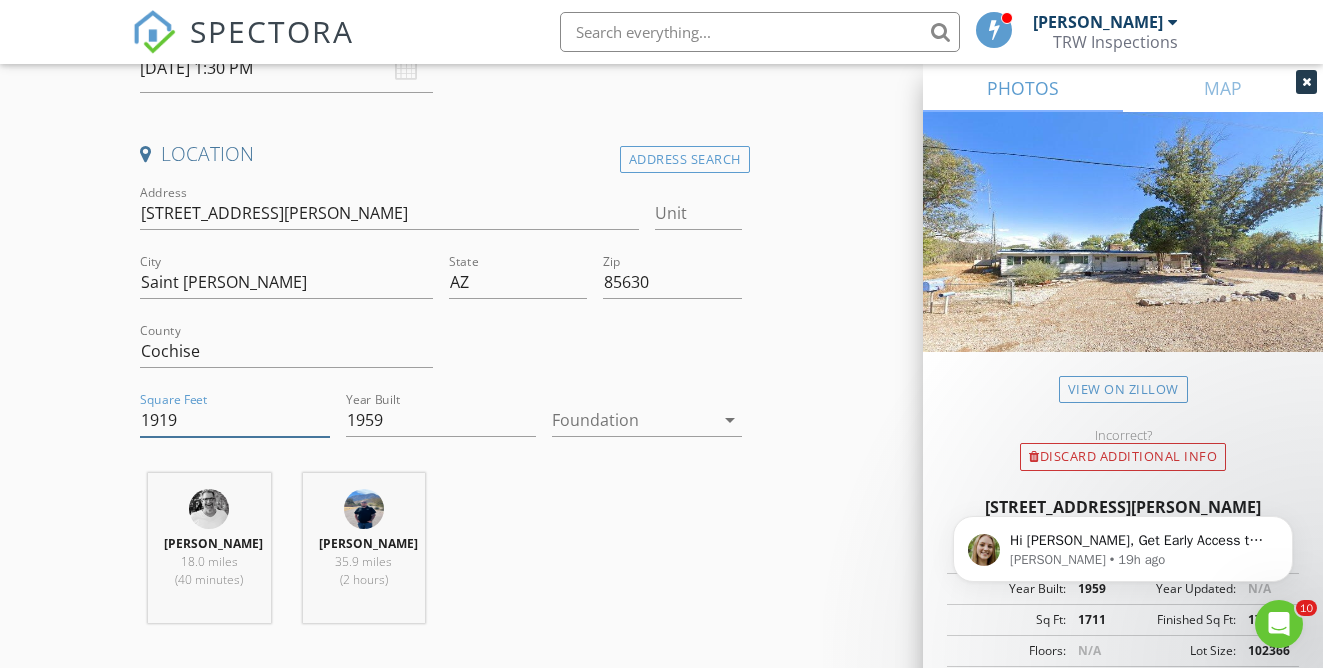 type on "1919" 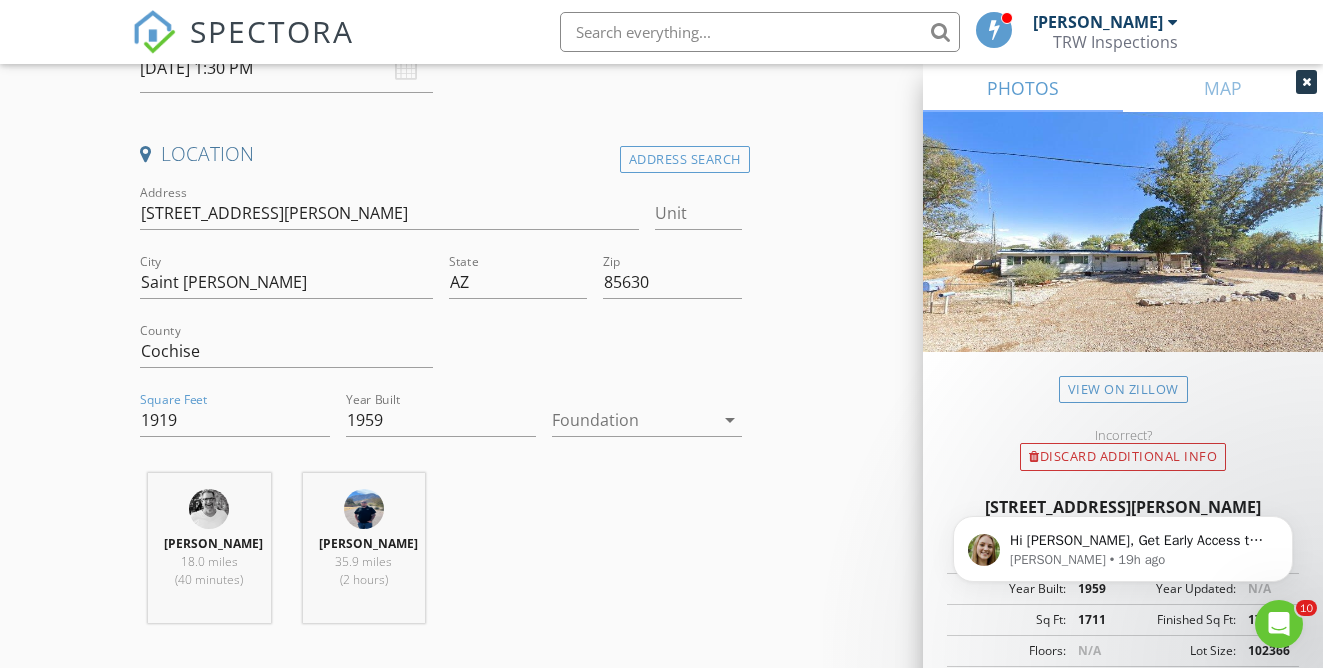 click on "Travis Weddle     18.0 miles     (40 minutes)         Jaedon Weddle     35.9 miles     (2 hours)" at bounding box center [440, 556] 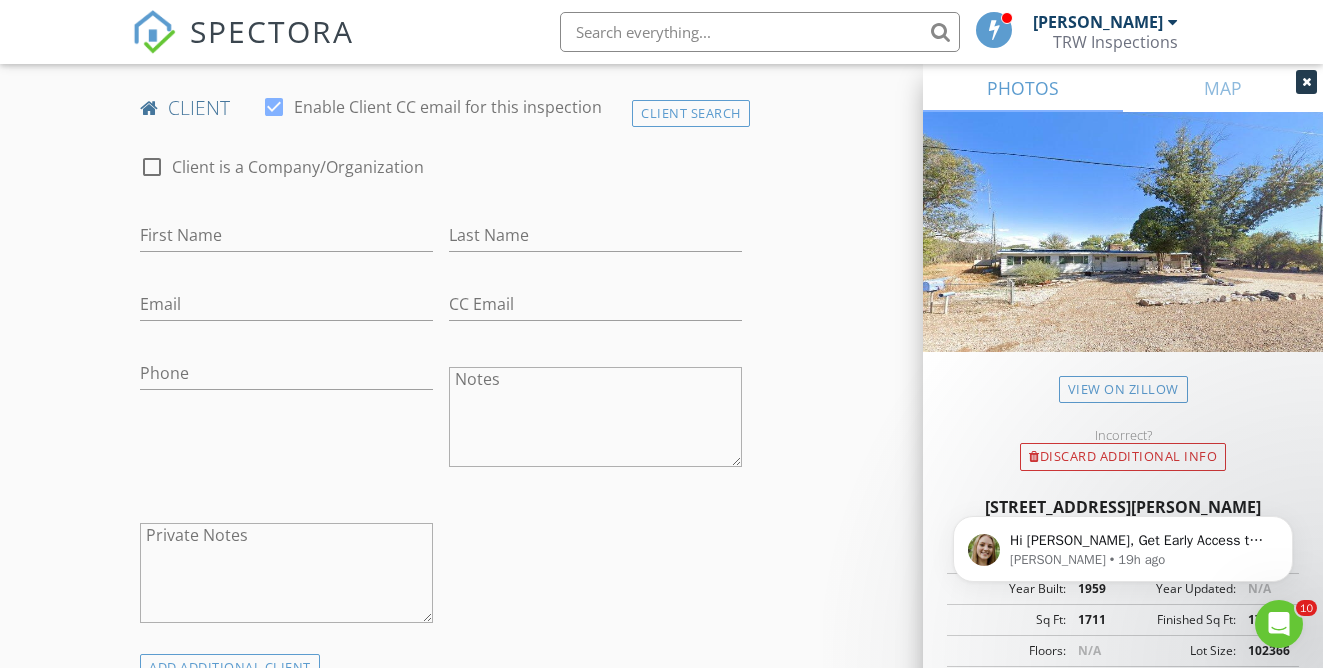 scroll, scrollTop: 1069, scrollLeft: 0, axis: vertical 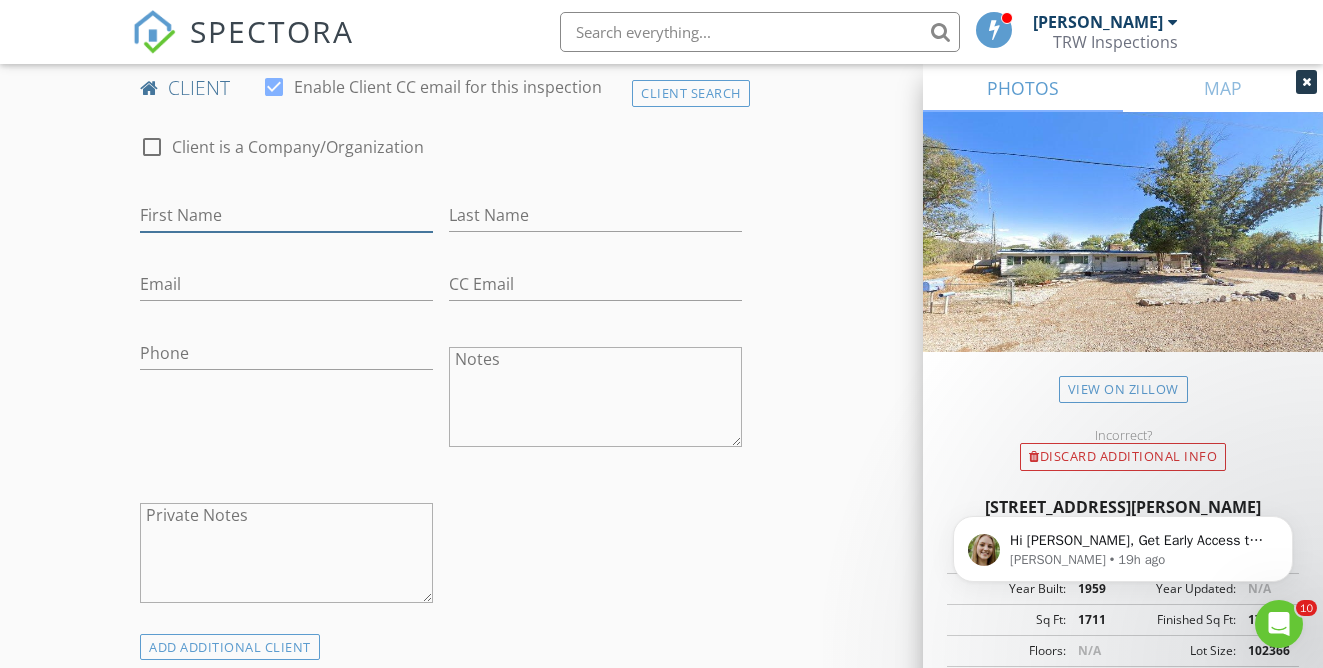 click on "First Name" at bounding box center [286, 215] 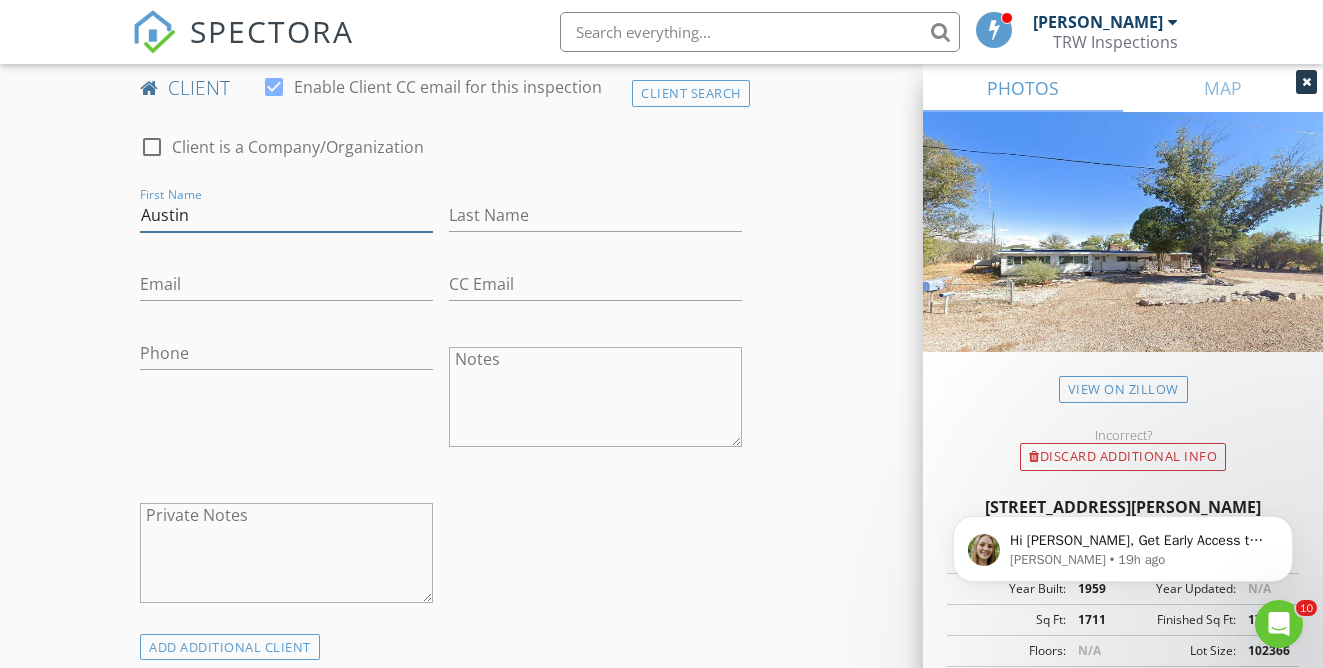 type on "Austin" 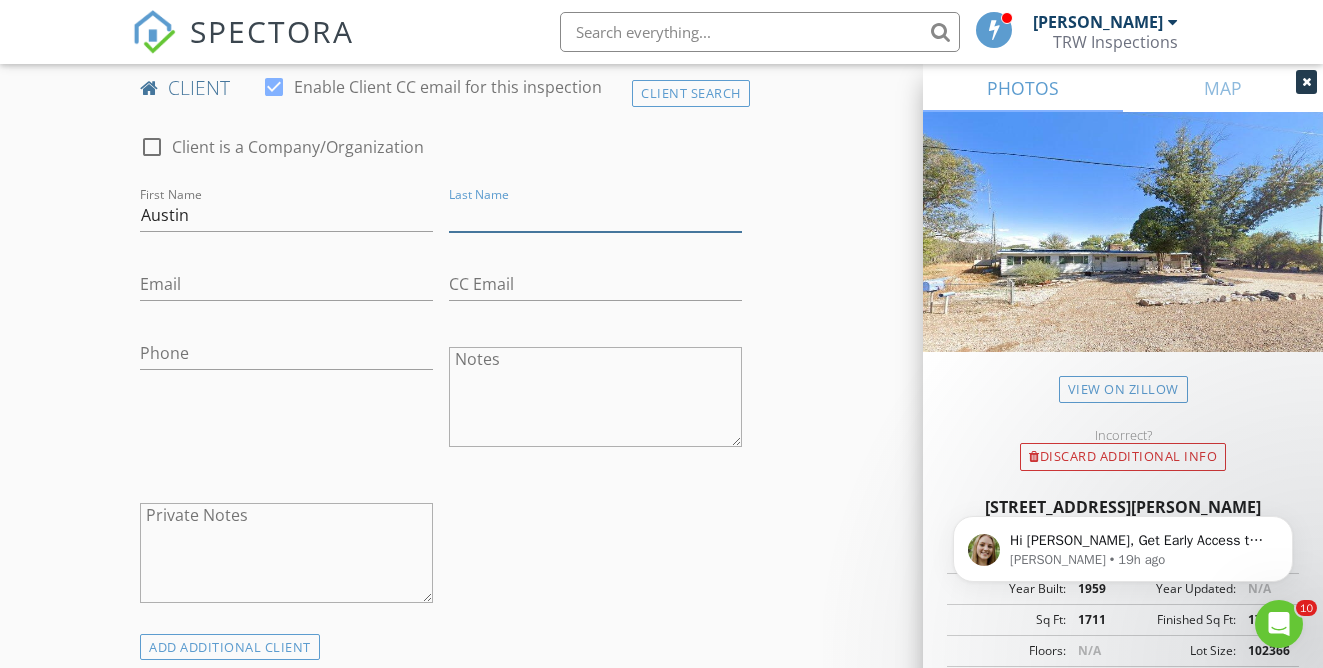 click on "Last Name" at bounding box center (595, 215) 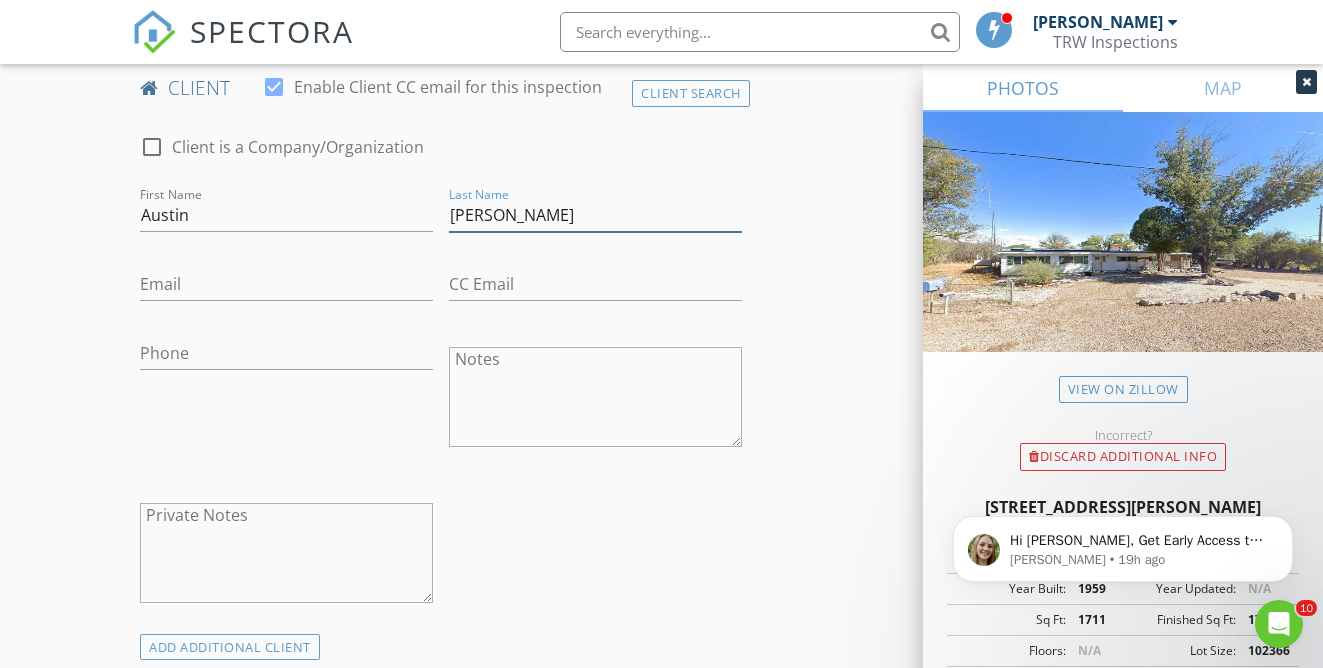 type on "Kilpatrick" 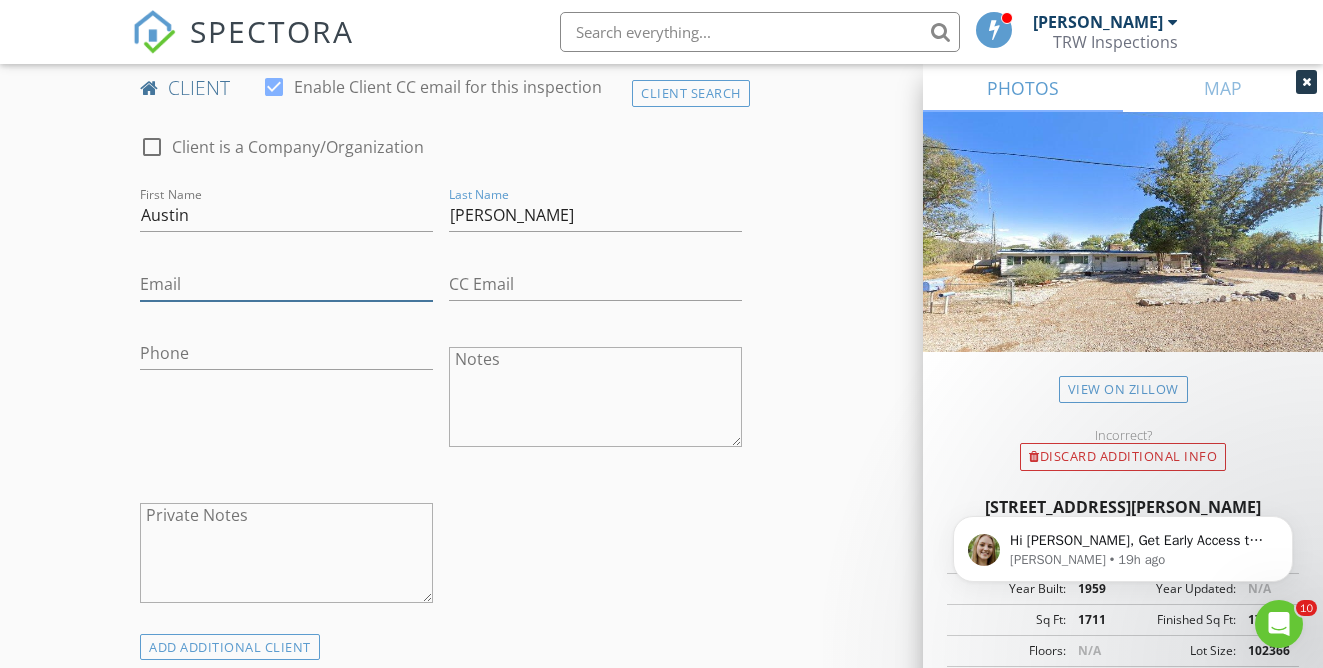 click on "Email" at bounding box center [286, 284] 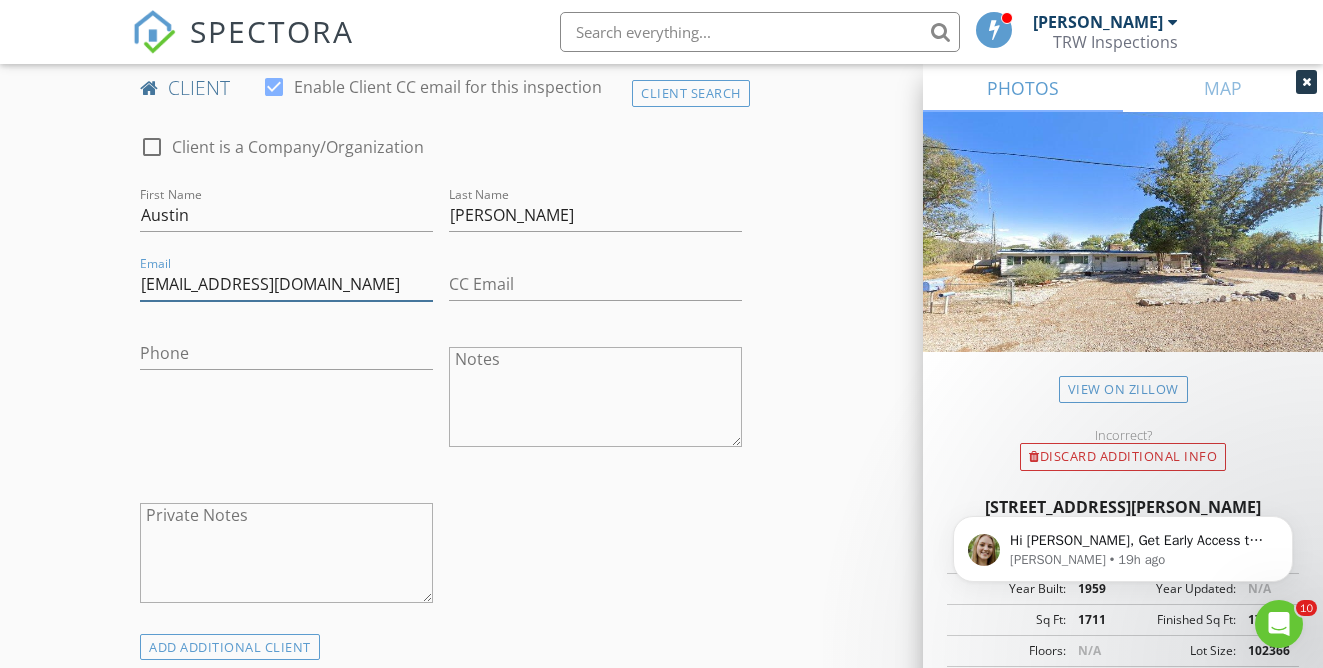type on "austinkilpatrick1995@gmail.com" 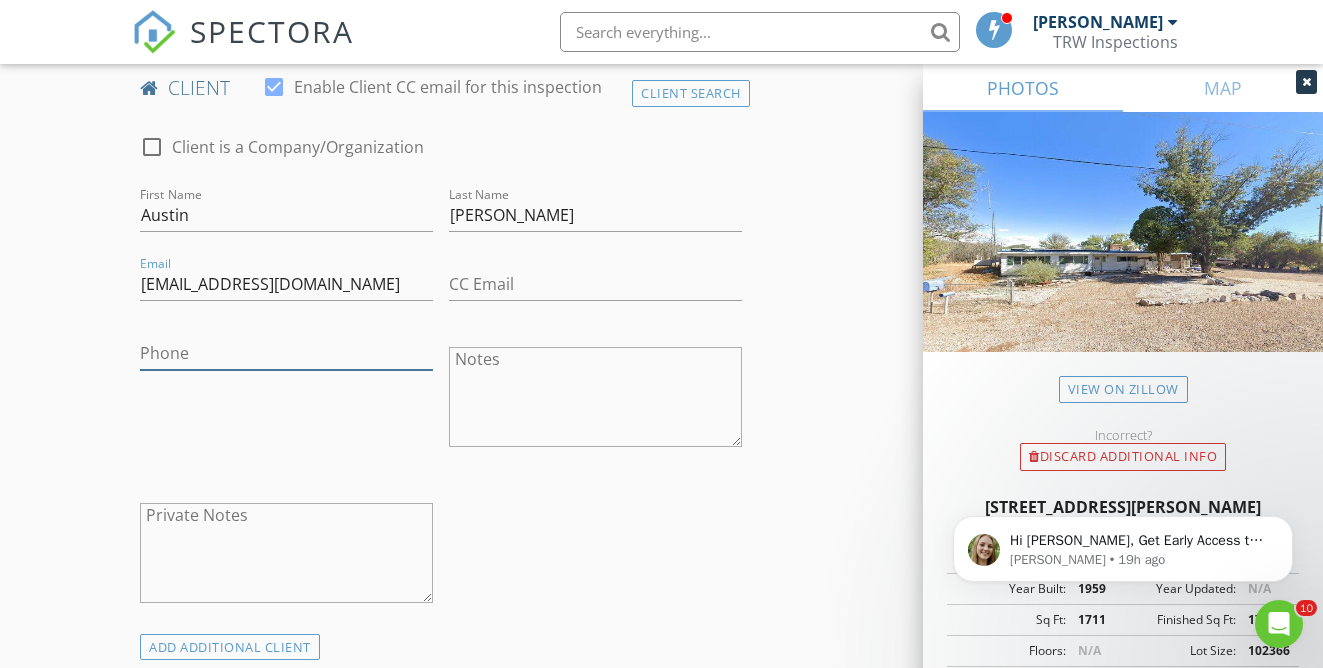 click on "Phone" at bounding box center (286, 353) 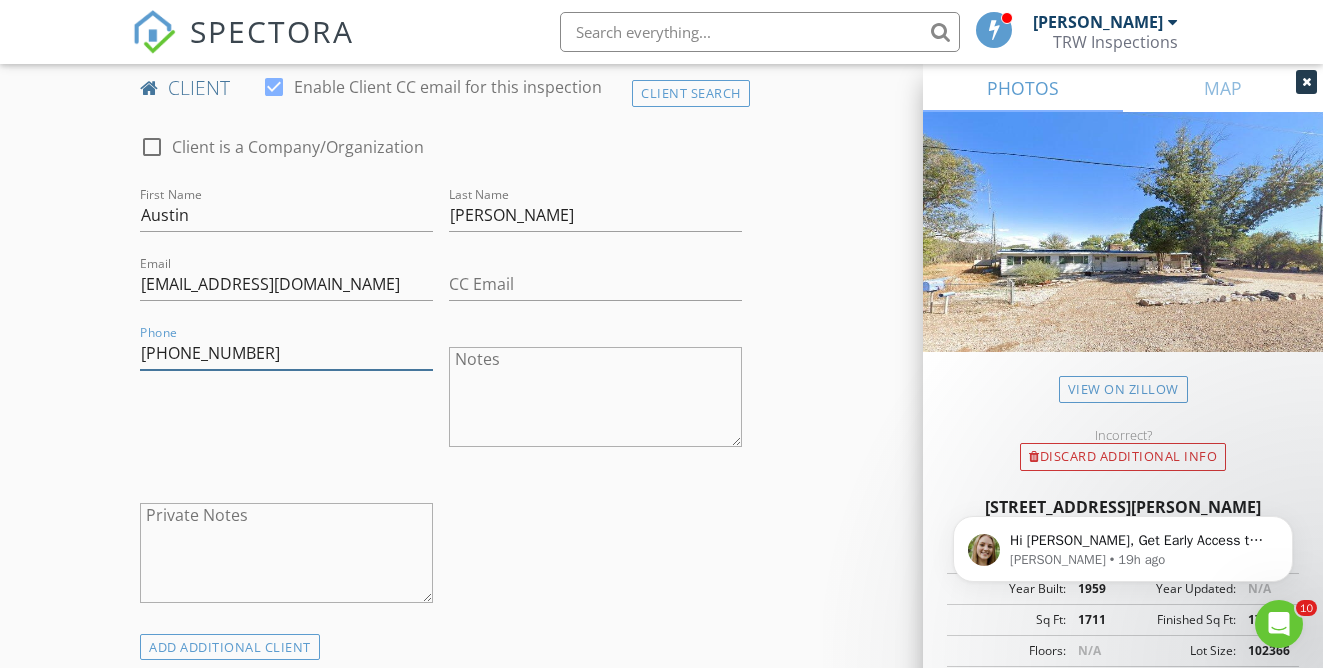type on "520-686-3683" 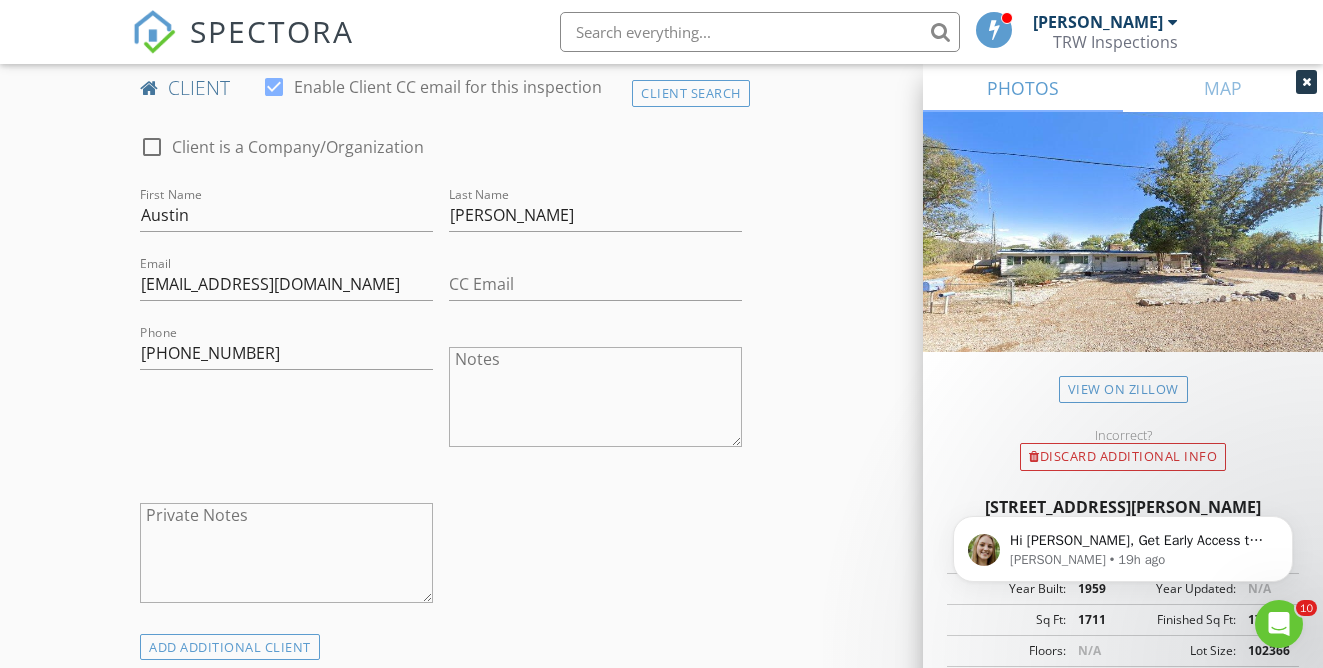 click on "Phone 520-686-3683" at bounding box center [286, 399] 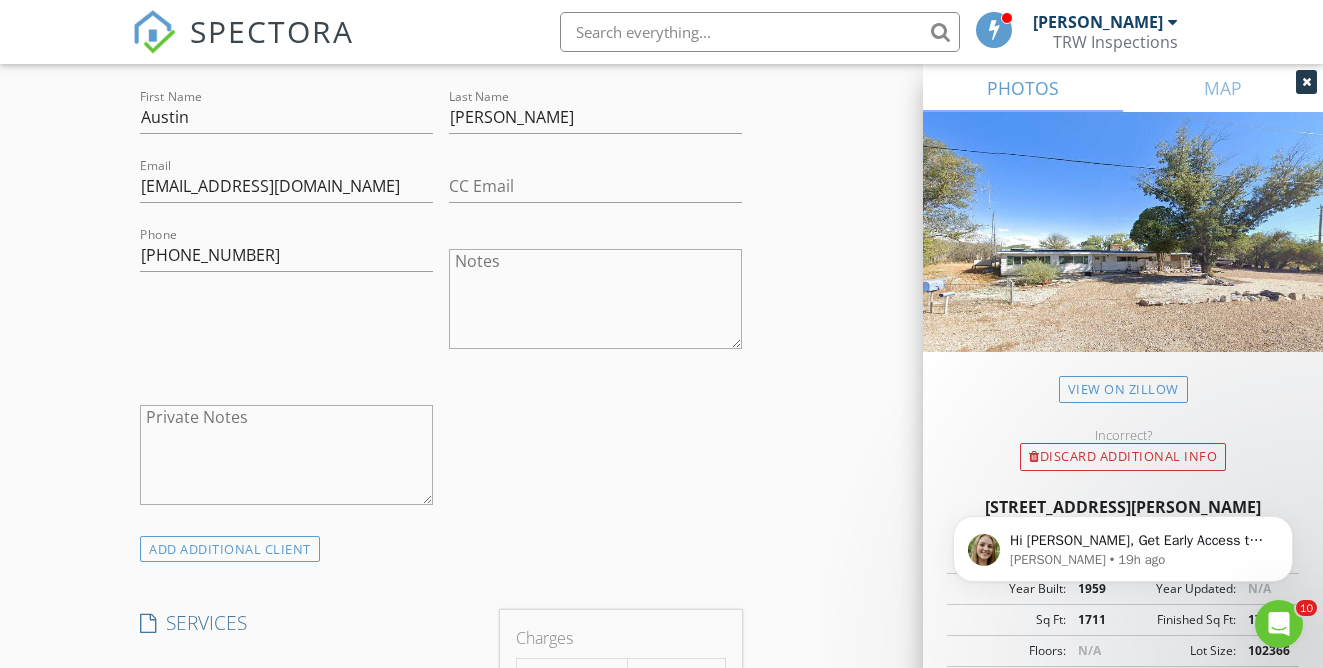 scroll, scrollTop: 1276, scrollLeft: 0, axis: vertical 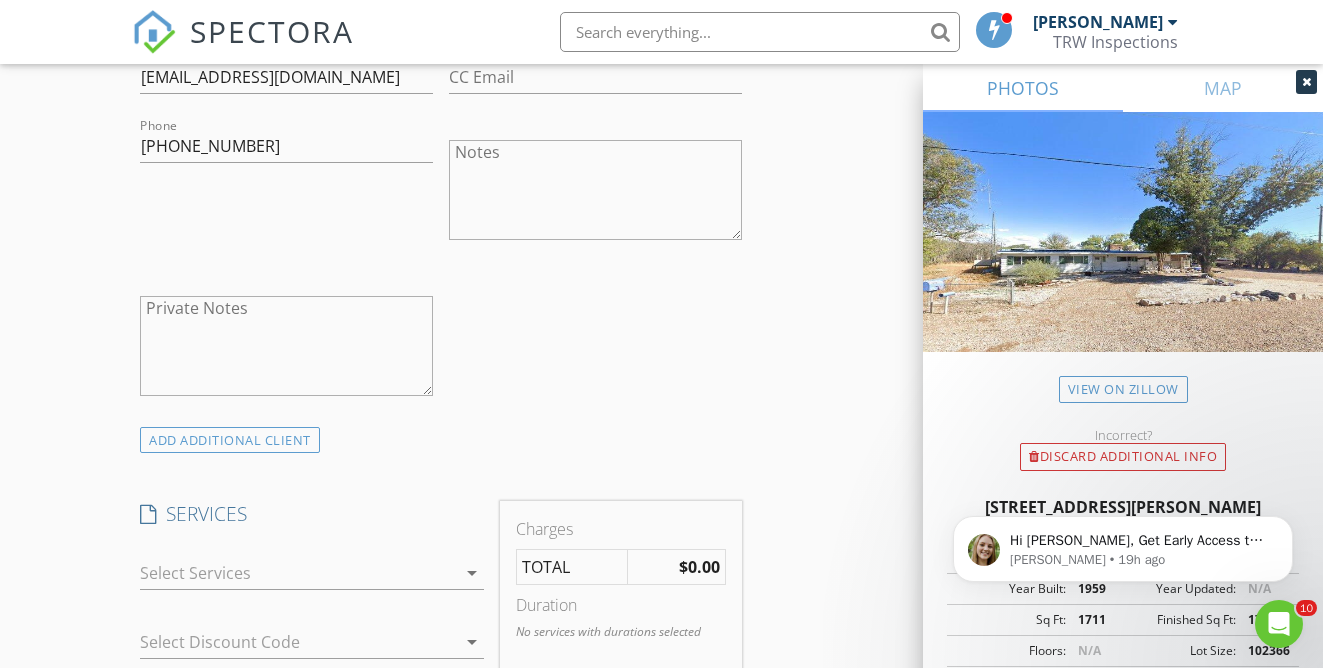 click on "ADD ADDITIONAL client" at bounding box center (230, 440) 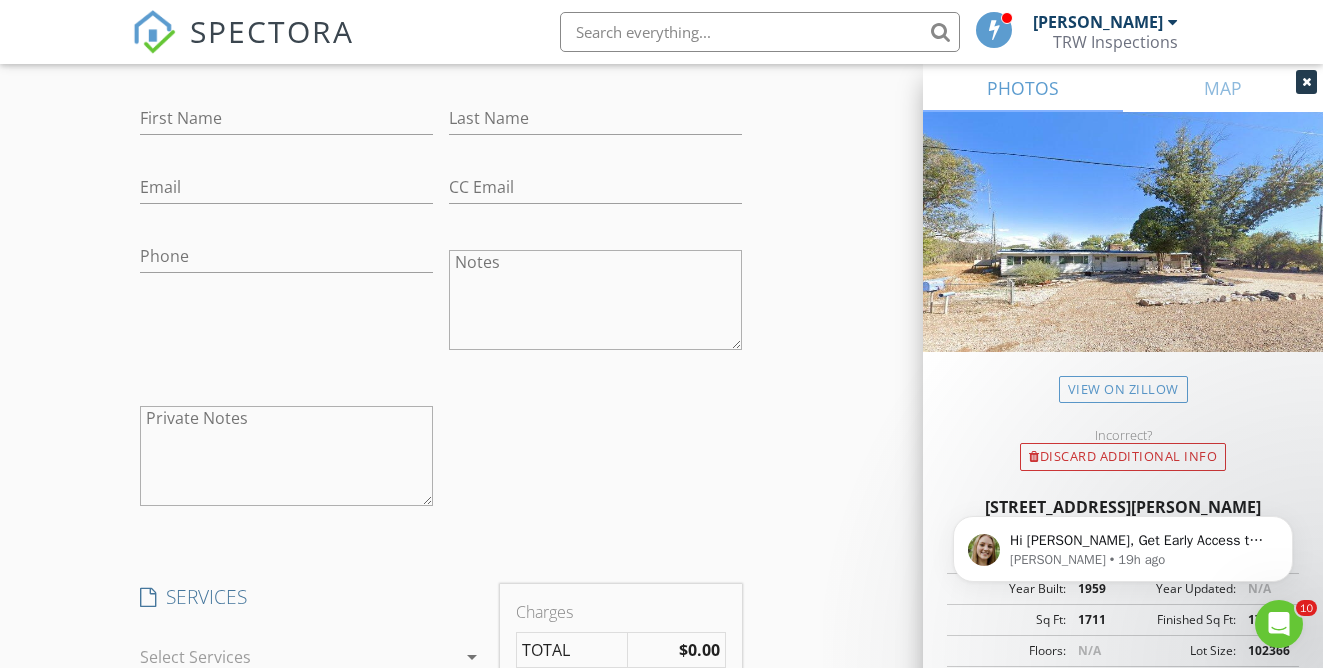 scroll, scrollTop: 1768, scrollLeft: 0, axis: vertical 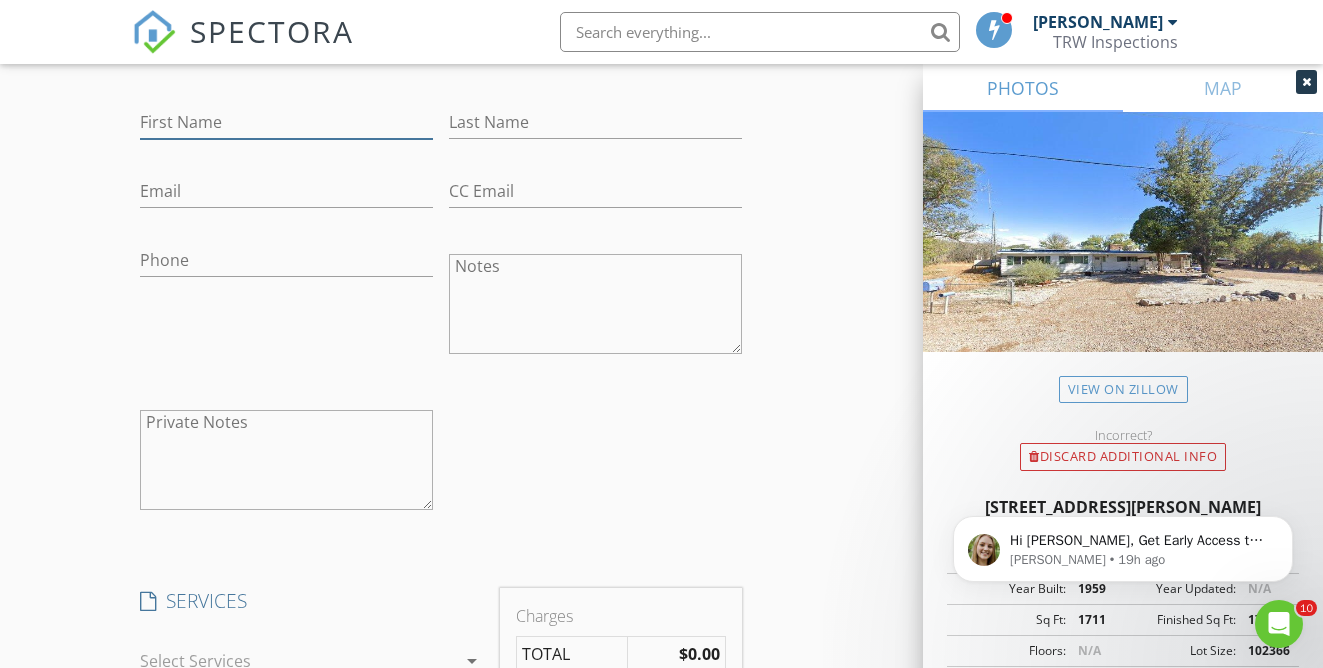 click on "First Name" at bounding box center [286, 122] 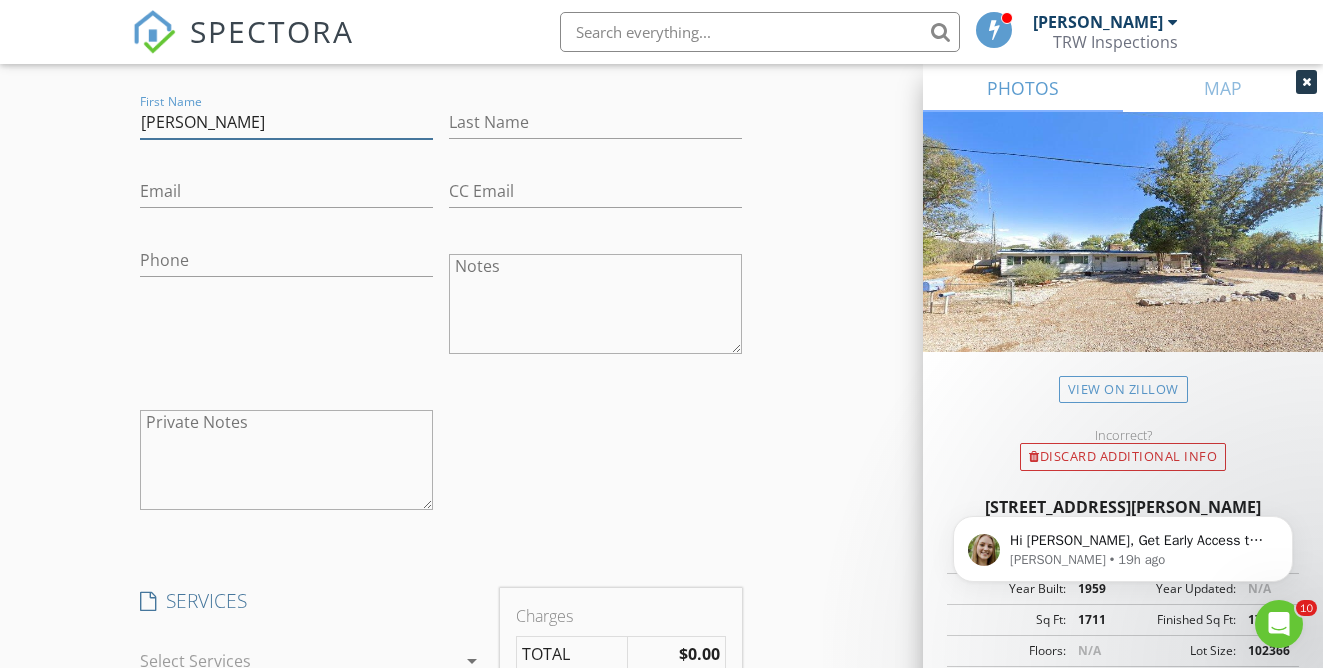 type on "Ashley" 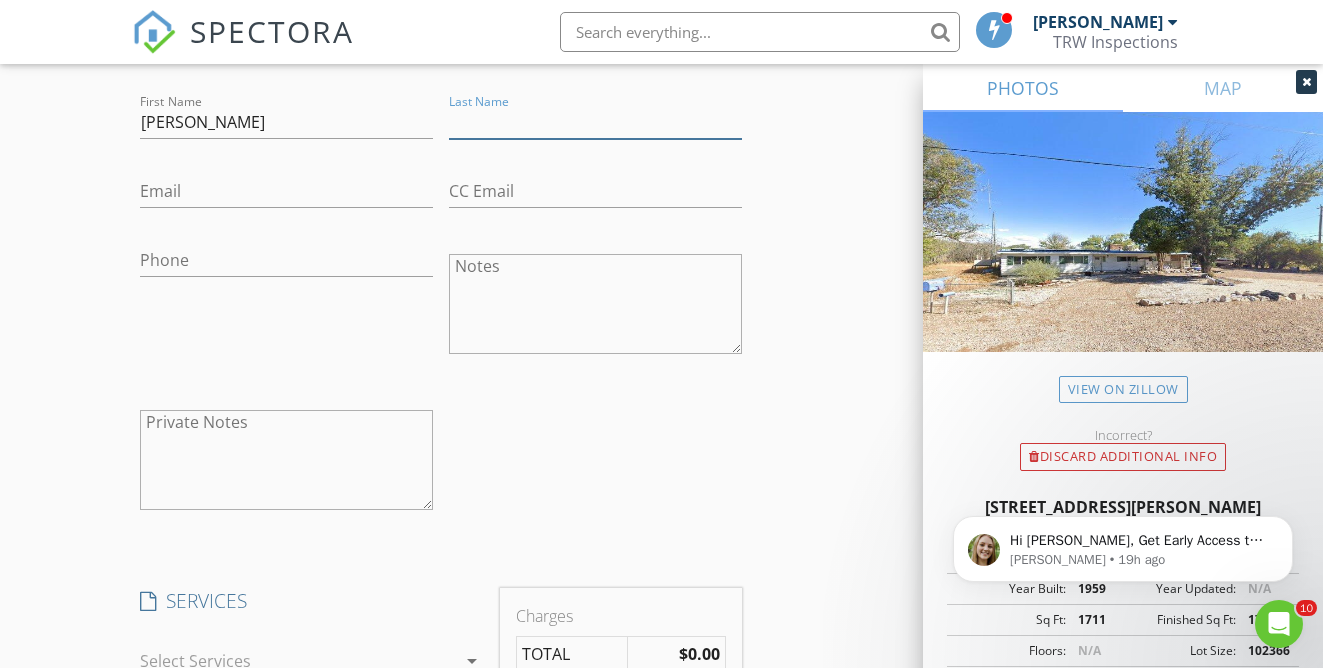 click on "Last Name" at bounding box center (595, 122) 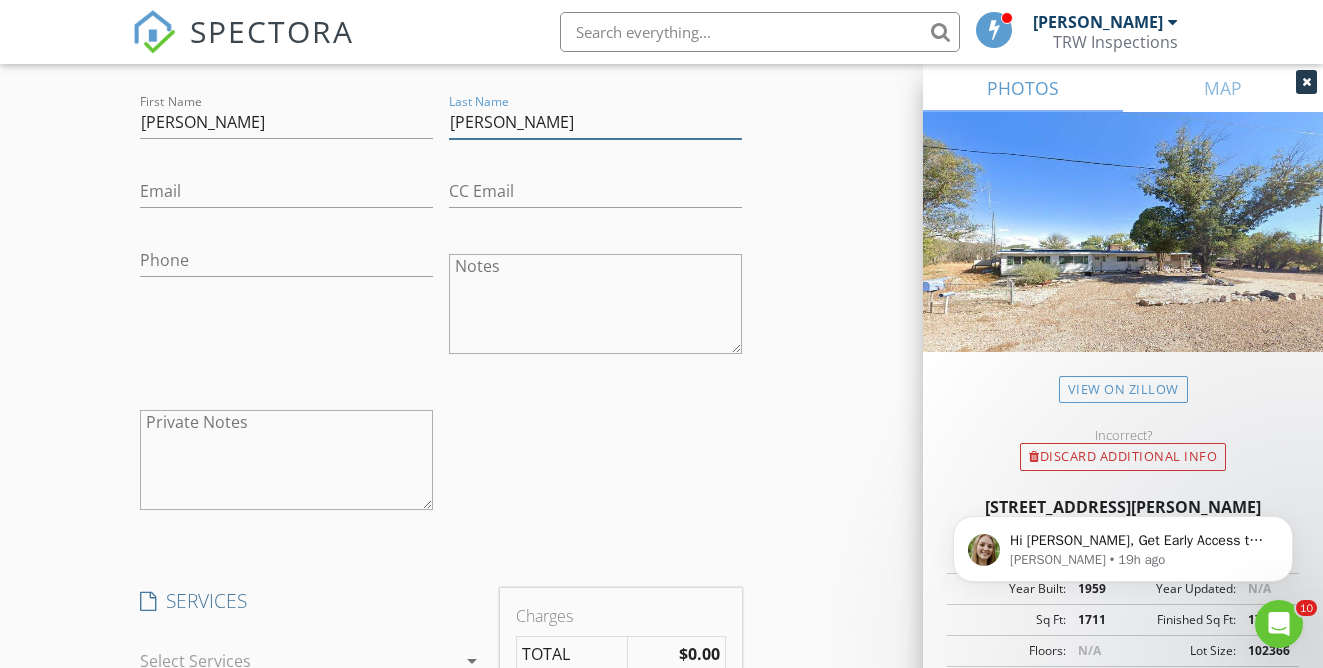 type on "McCaw" 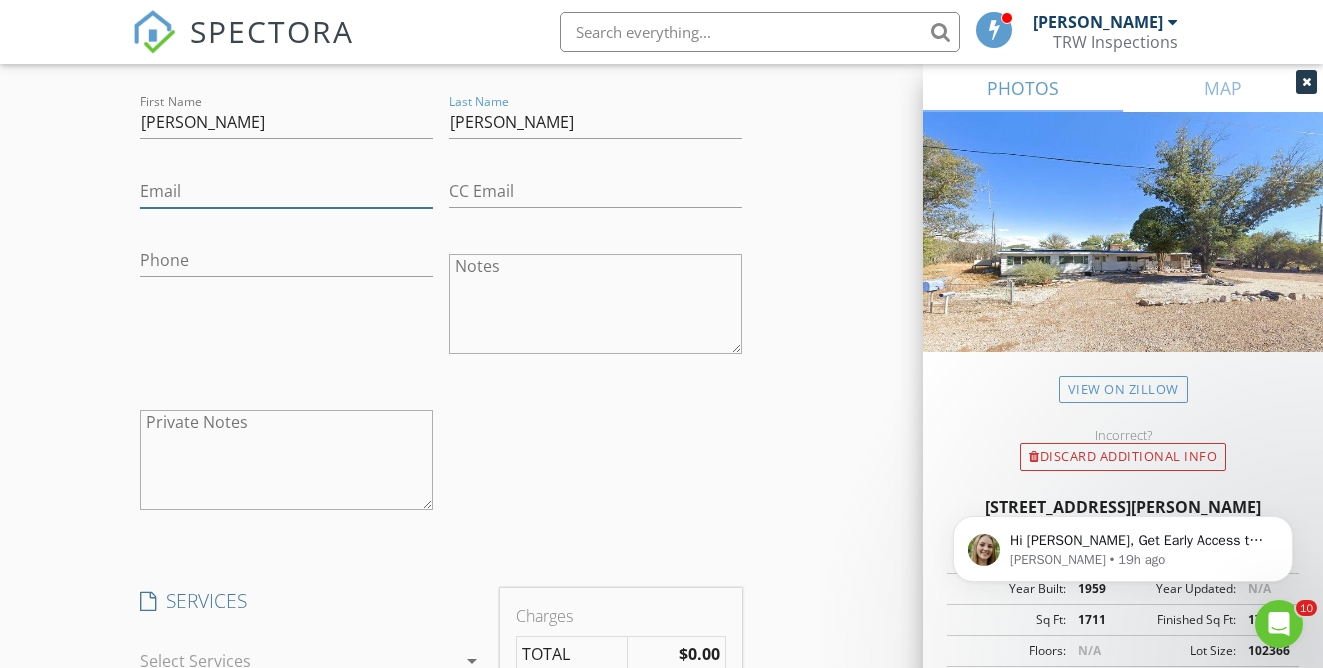 click on "Email" at bounding box center (286, 191) 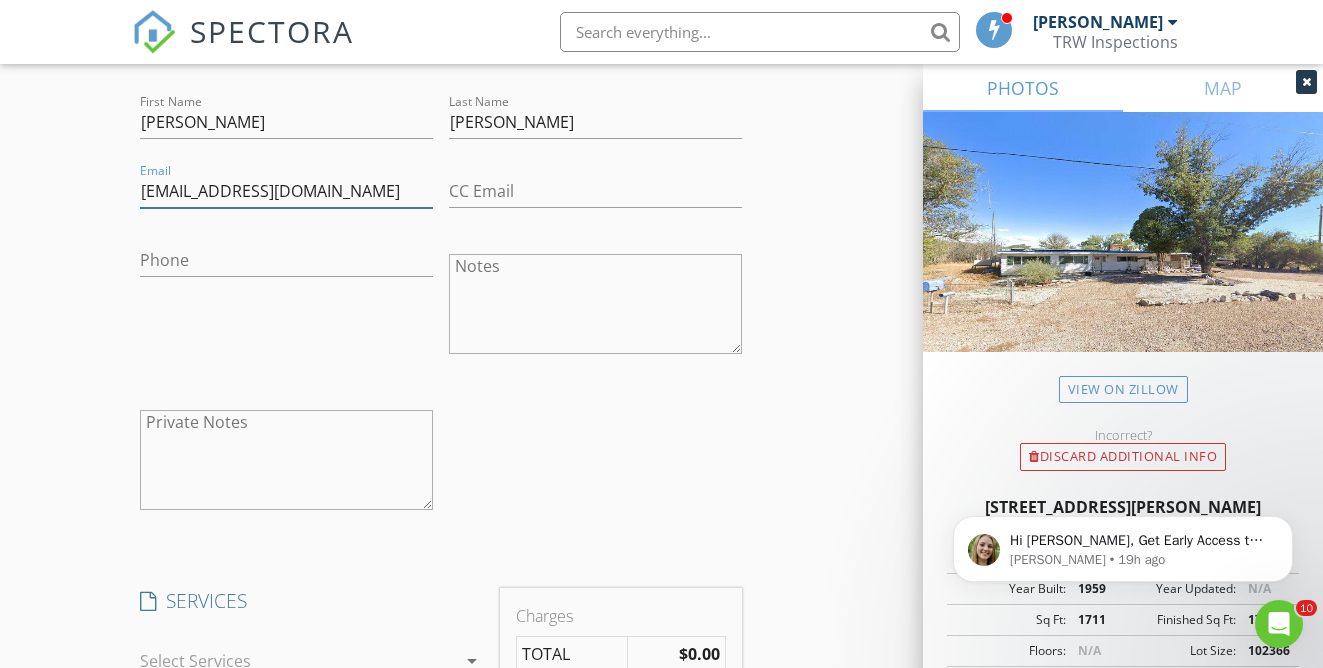 type on "amccaw1217@gmail.com" 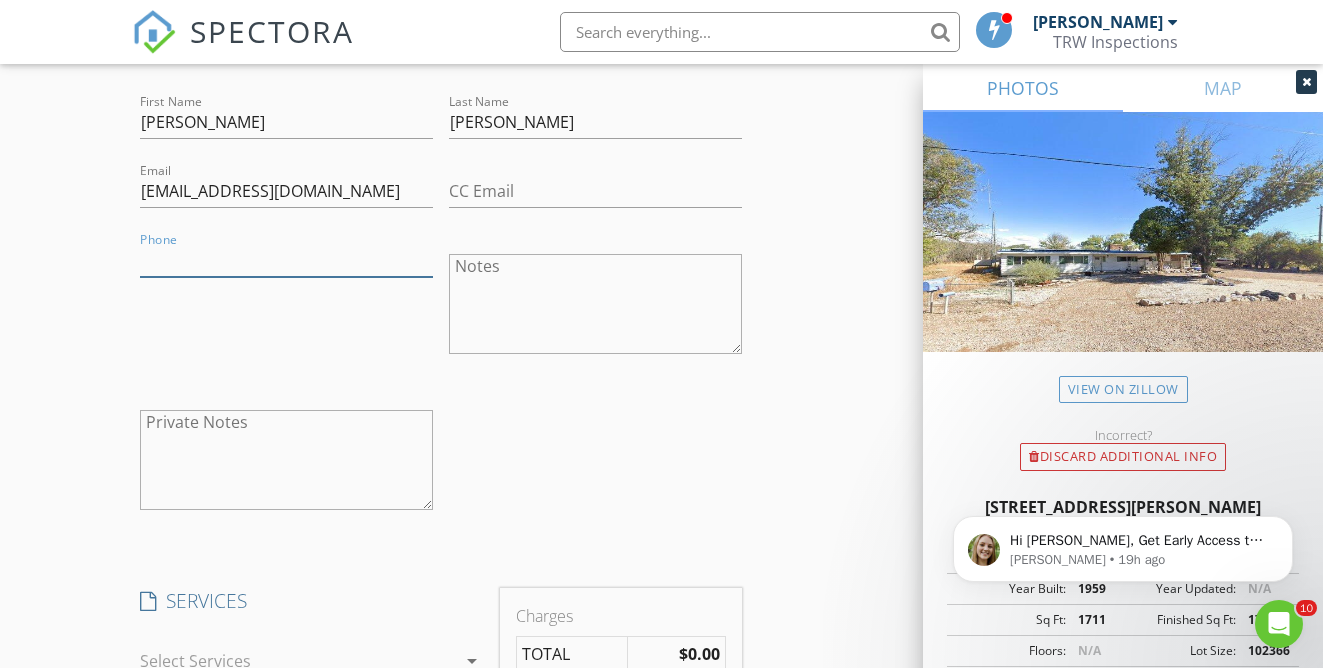 click on "Phone" at bounding box center (286, 260) 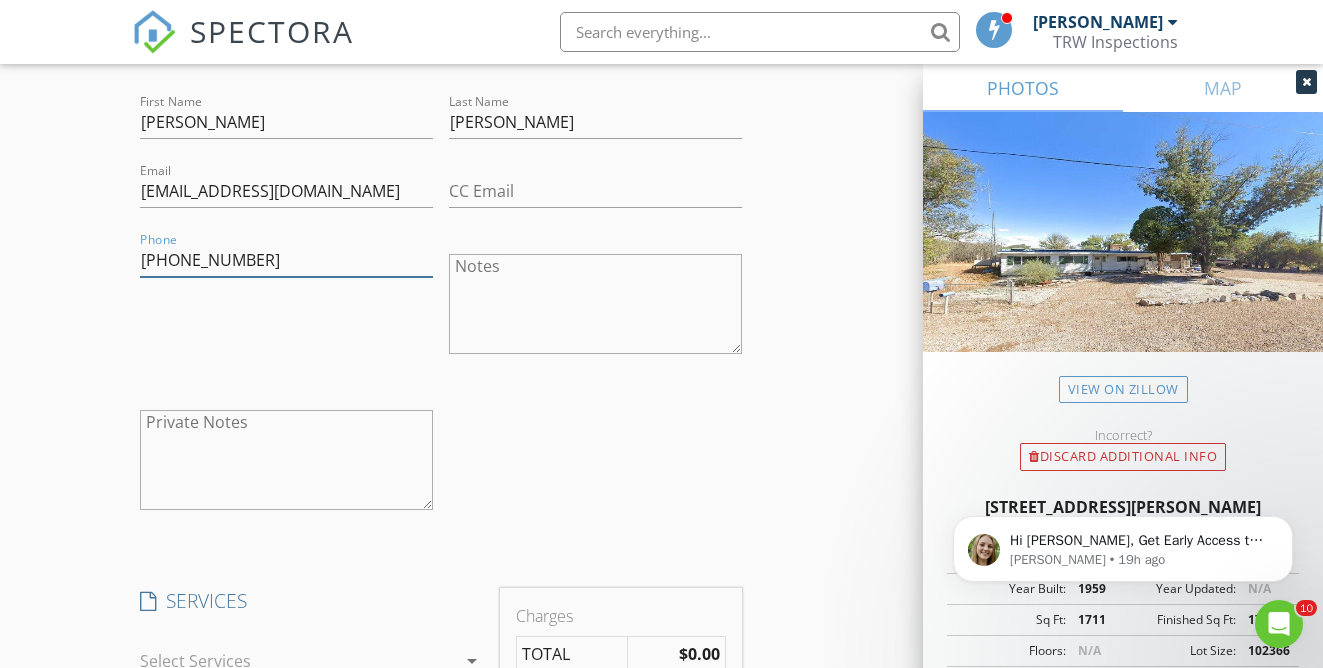 type on "520-221-5159" 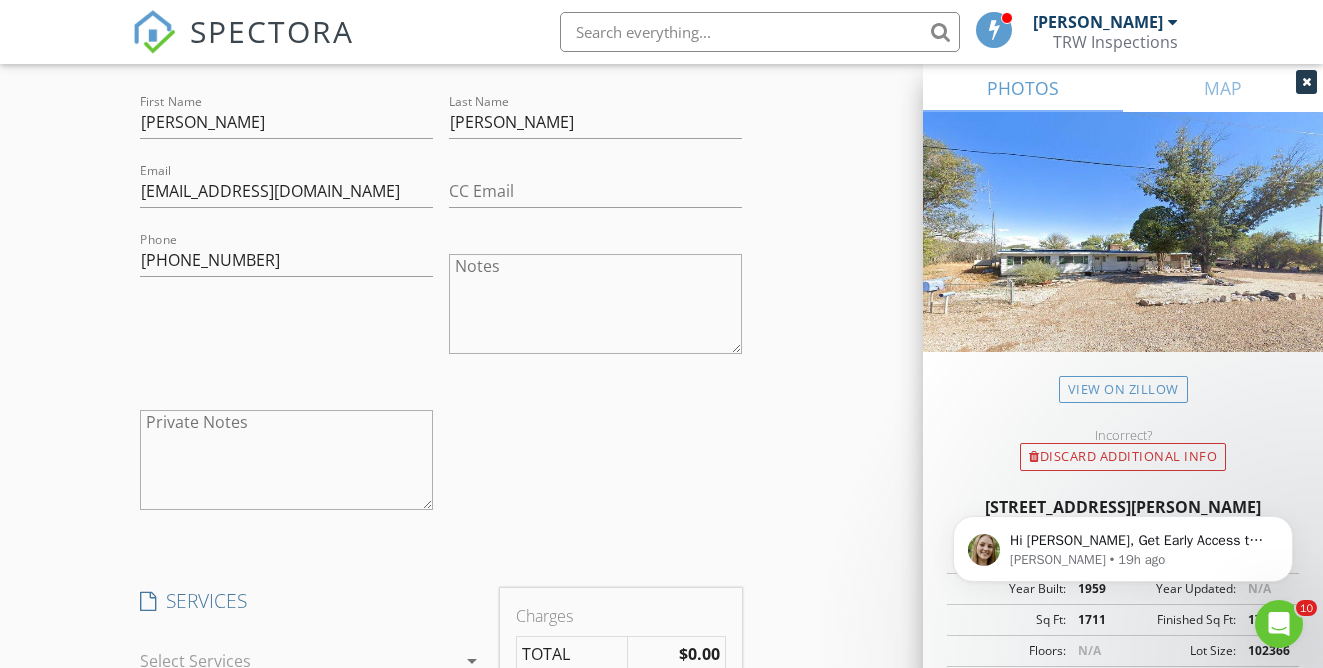 click on "check_box_outline_blank Client is a Company/Organization     First Name Ashley   Last Name McCaw   Email amccaw1217@gmail.com   CC Email   Phone 520-221-5159           Notes   Private Notes" at bounding box center [440, 281] 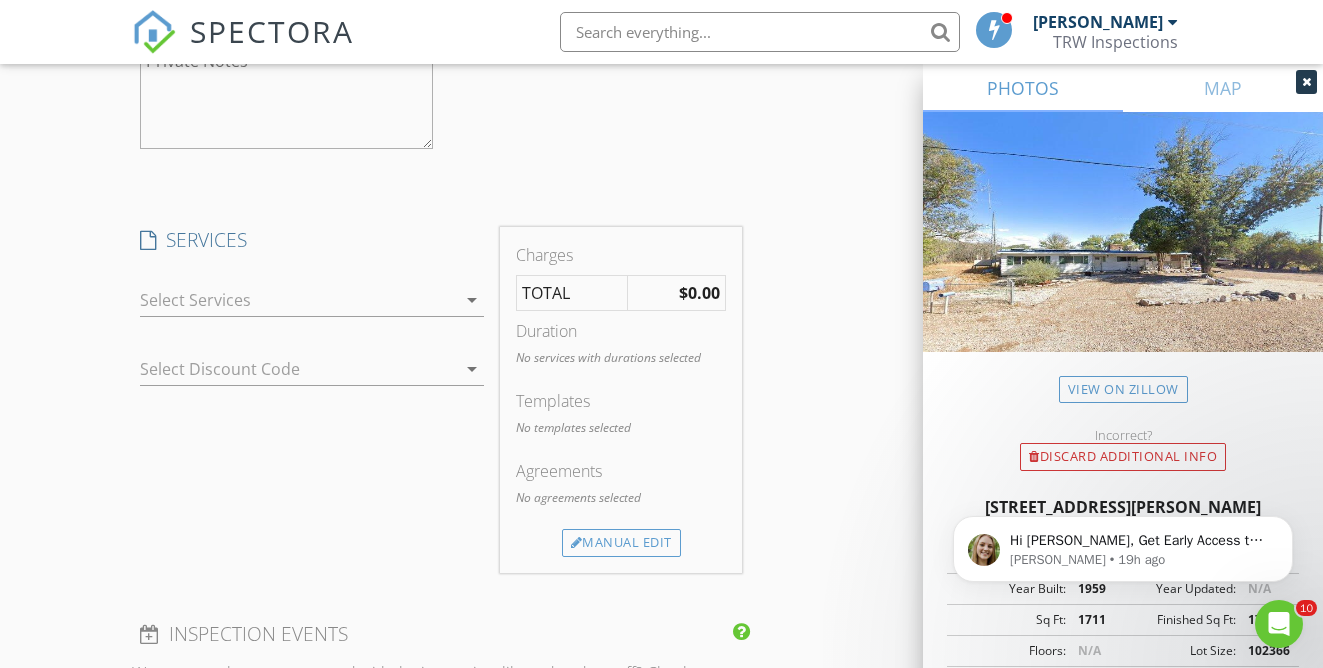 scroll, scrollTop: 2152, scrollLeft: 0, axis: vertical 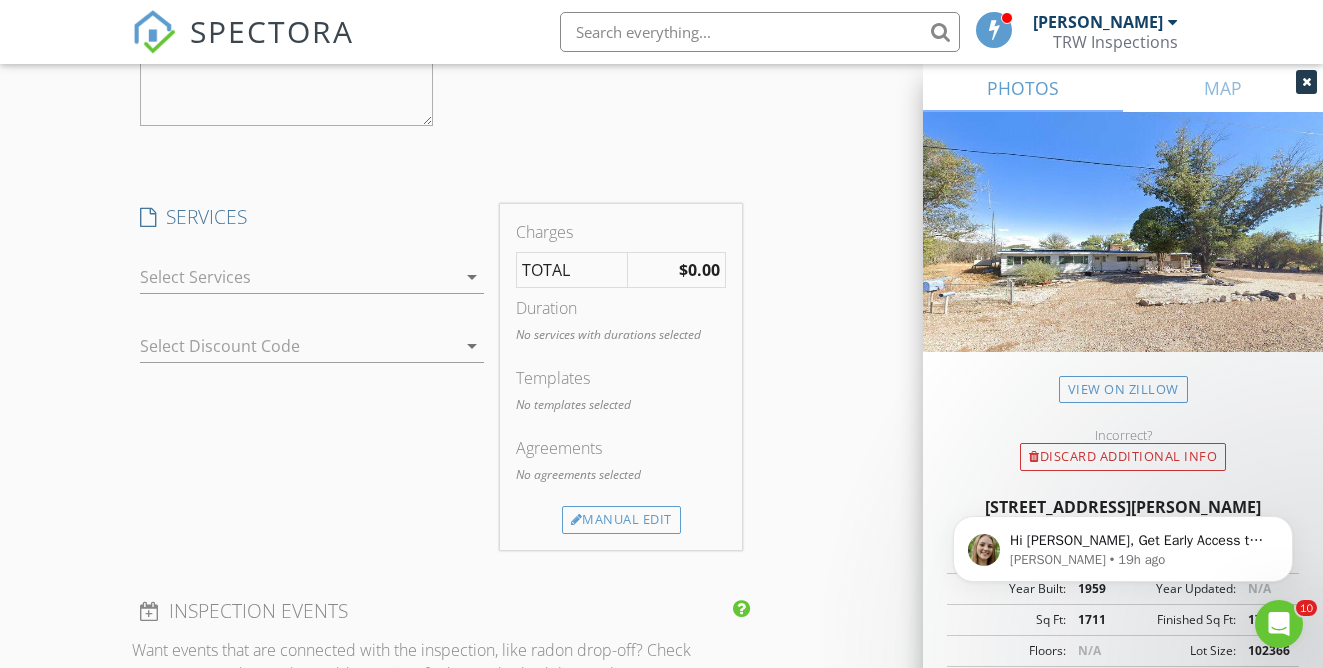 click on "arrow_drop_down" at bounding box center [312, 277] 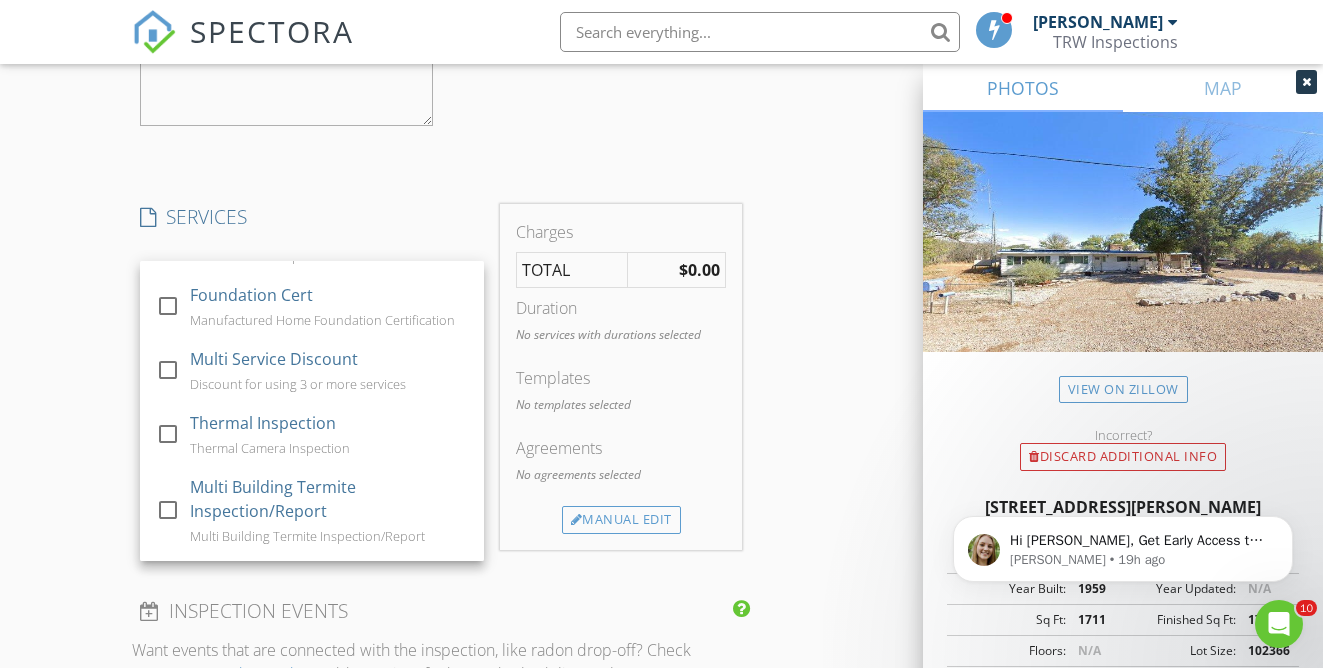 scroll, scrollTop: 332, scrollLeft: 0, axis: vertical 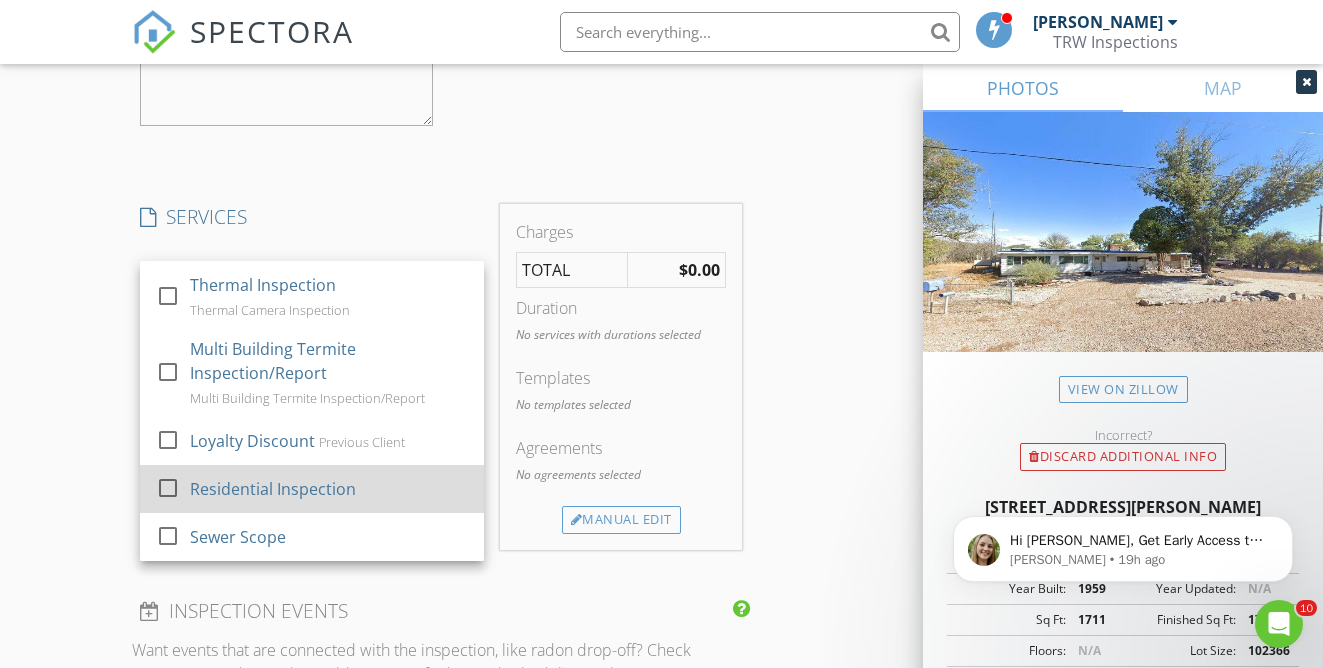 click at bounding box center (168, 487) 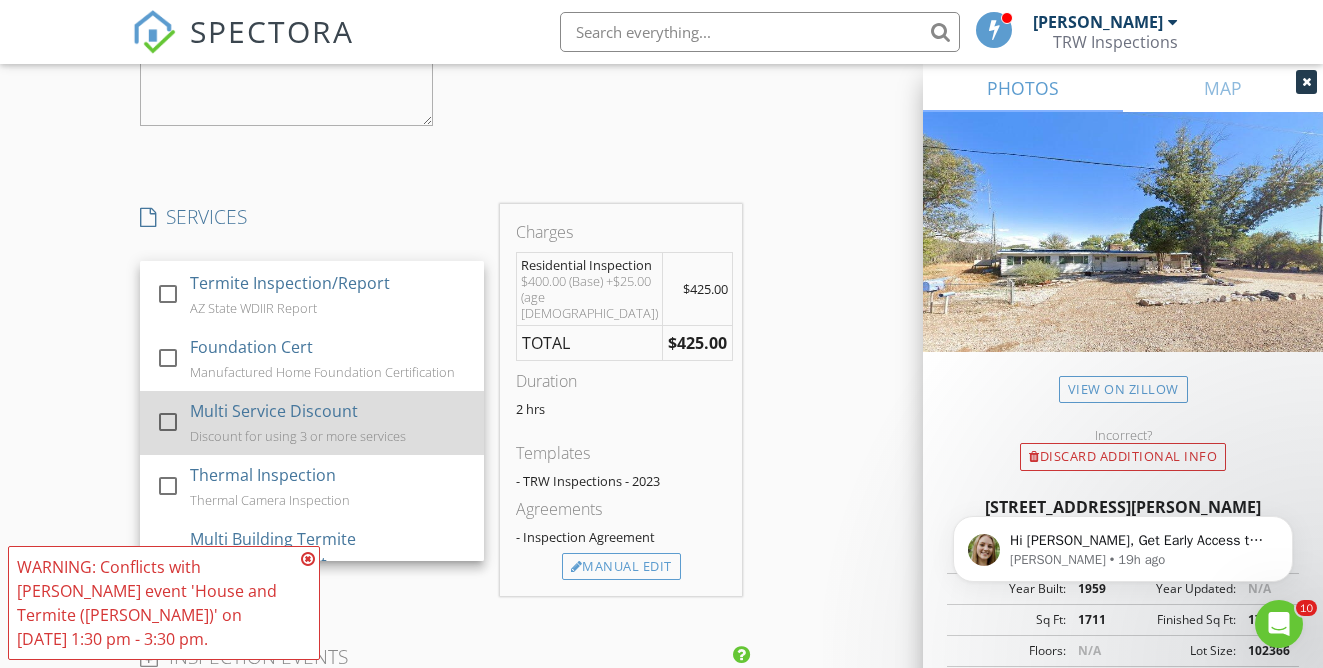 scroll, scrollTop: 106, scrollLeft: 0, axis: vertical 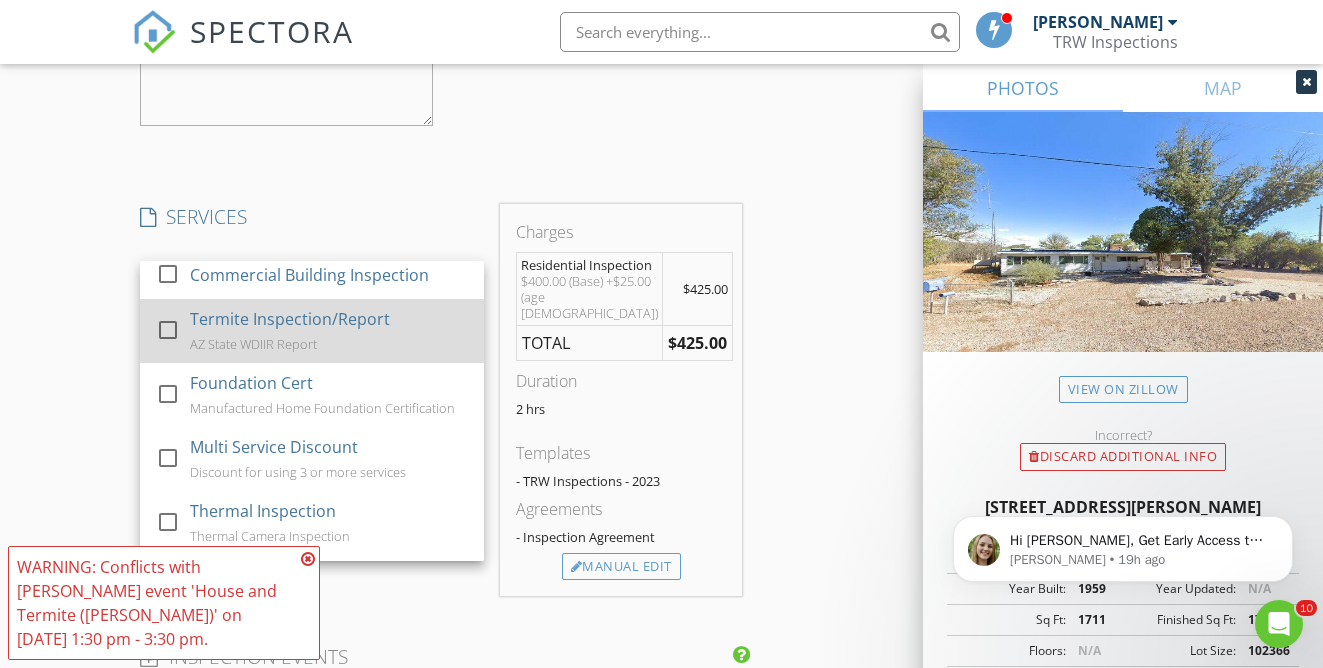 click at bounding box center (172, 347) 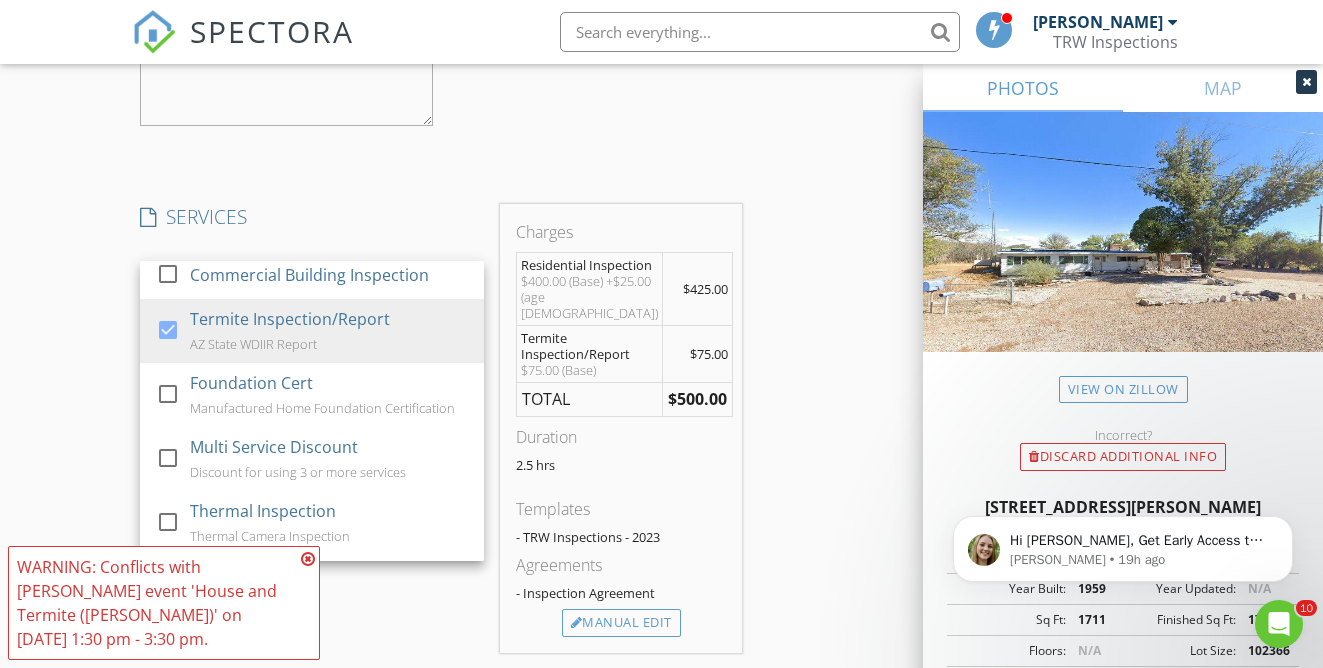 click on "INSPECTOR(S)
check_box   Travis Weddle   PRIMARY   check_box   Jaedon Weddle     Travis Weddle,  Jaedon Weddle arrow_drop_down   check_box_outline_blank Travis Weddle specifically requested check_box_outline_blank Jaedon Weddle specifically requested
Date/Time
07/17/2025 1:30 PM
Location
Address Search       Address 111 N Miller Ln   Unit   City Saint David   State AZ   Zip 85630   County Cochise     Square Feet 1919   Year Built 1959   Foundation arrow_drop_down     Travis Weddle     18.0 miles     (40 minutes)         Jaedon Weddle     35.9 miles     (2 hours)
client
check_box Enable Client CC email for this inspection   Client Search     check_box_outline_blank Client is a Company/Organization     First Name Austin   Last Name Kilpatrick   Email austinkilpatrick1995@gmail.com   CC Email   Phone 520-686-3683           Notes   Private Notes" at bounding box center (661, 141) 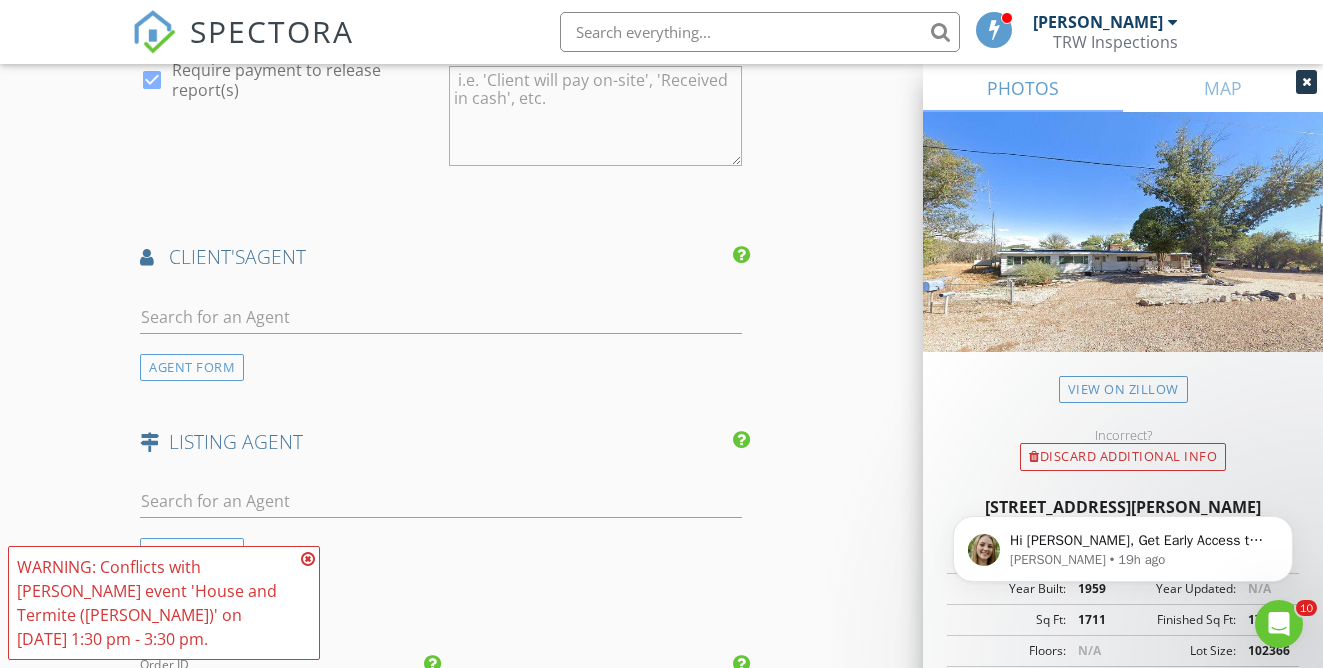 scroll, scrollTop: 3054, scrollLeft: 0, axis: vertical 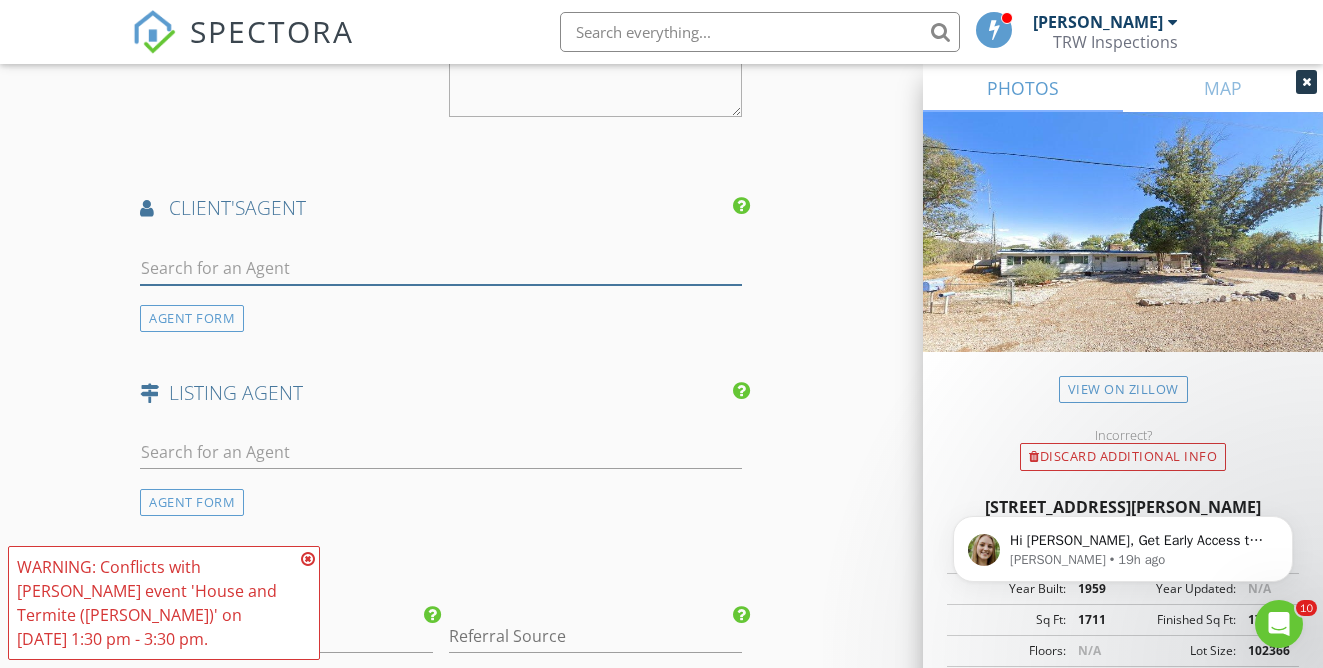 click at bounding box center [440, 268] 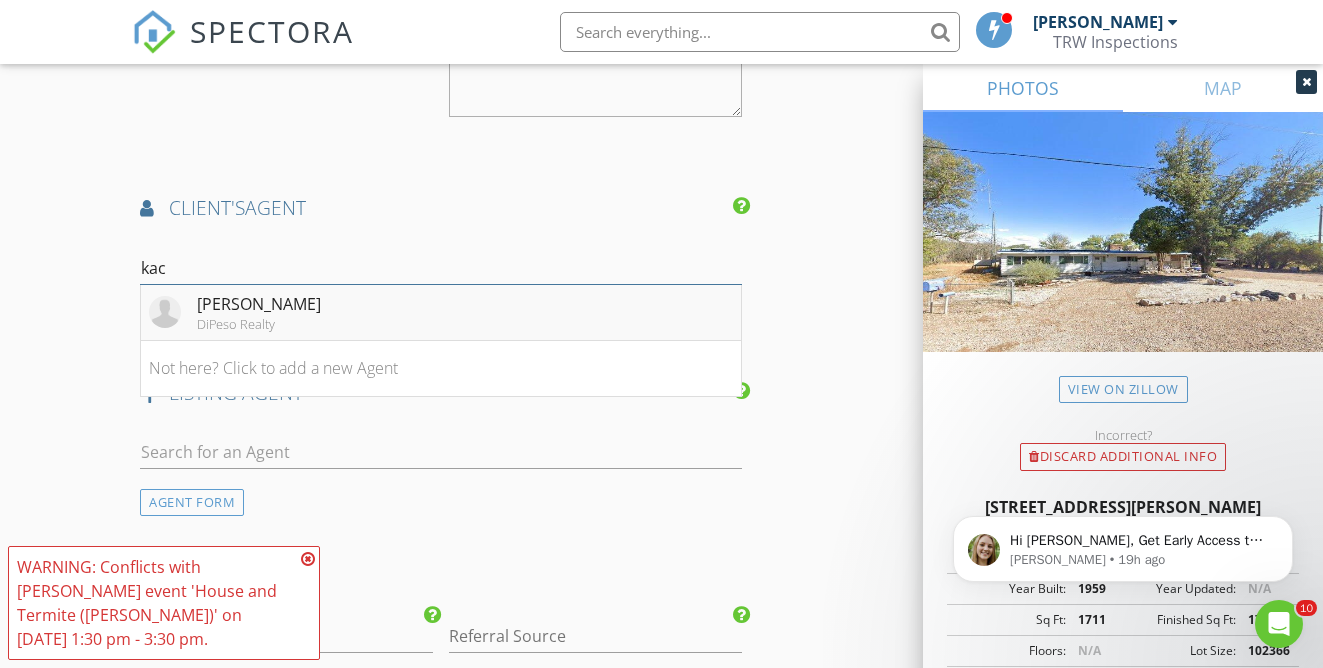 type on "kac" 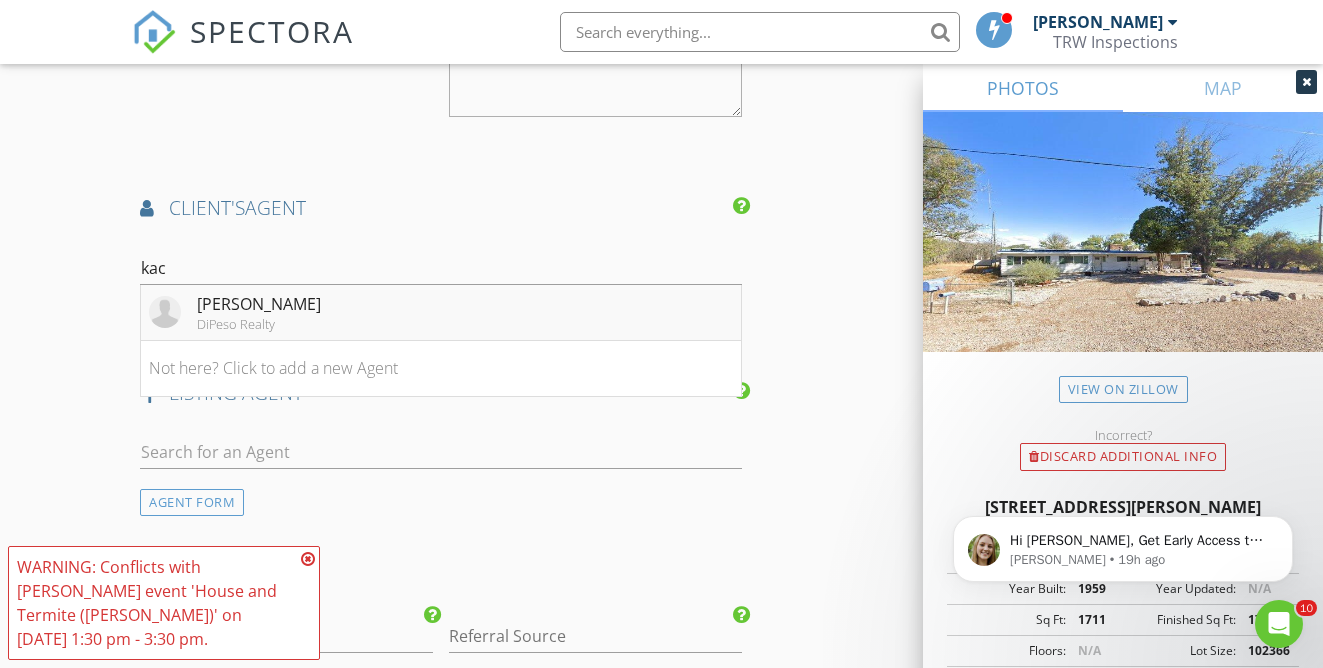 click on "Kacy Agredano
DiPeso Realty" at bounding box center [235, 312] 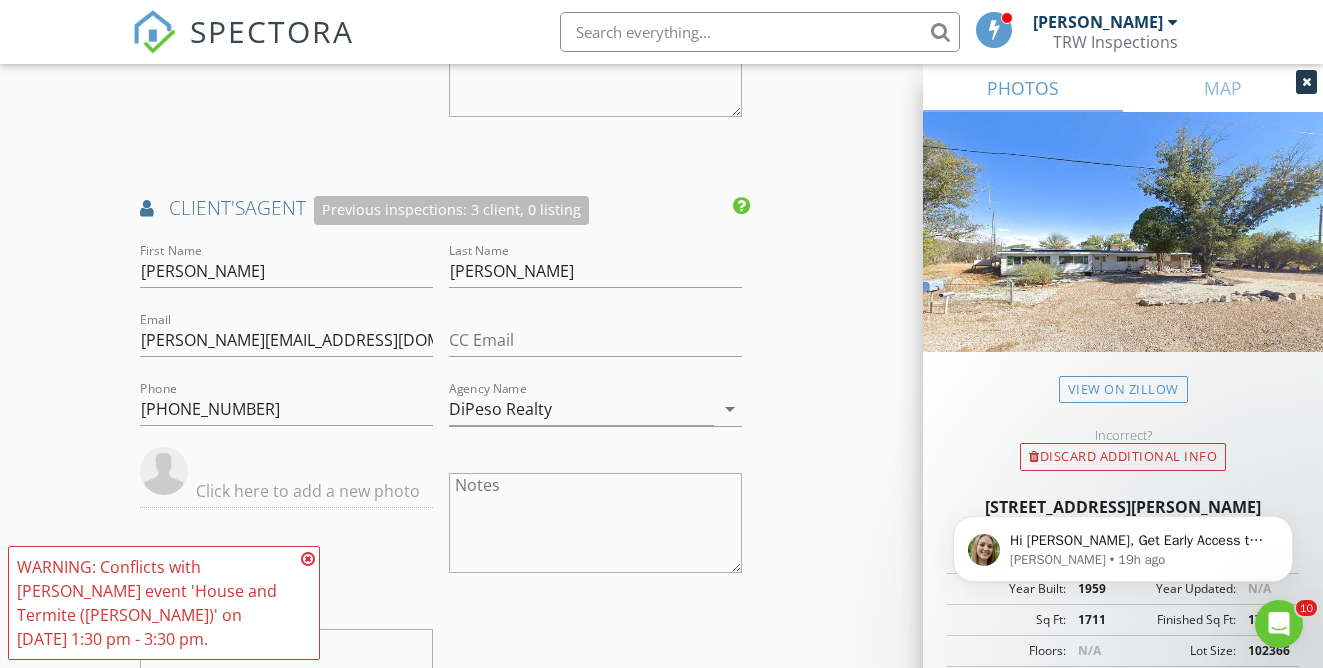 click on "INSPECTOR(S)
check_box   Travis Weddle   PRIMARY   check_box   Jaedon Weddle     Travis Weddle,  Jaedon Weddle arrow_drop_down   check_box_outline_blank Travis Weddle specifically requested check_box_outline_blank Jaedon Weddle specifically requested
Date/Time
07/17/2025 1:30 PM
Location
Address Search       Address 111 N Miller Ln   Unit   City Saint David   State AZ   Zip 85630   County Cochise     Square Feet 1919   Year Built 1959   Foundation arrow_drop_down     Travis Weddle     18.0 miles     (40 minutes)         Jaedon Weddle     35.9 miles     (2 hours)
client
check_box Enable Client CC email for this inspection   Client Search     check_box_outline_blank Client is a Company/Organization     First Name Austin   Last Name Kilpatrick   Email austinkilpatrick1995@gmail.com   CC Email   Phone 520-686-3683           Notes   Private Notes" at bounding box center (661, -534) 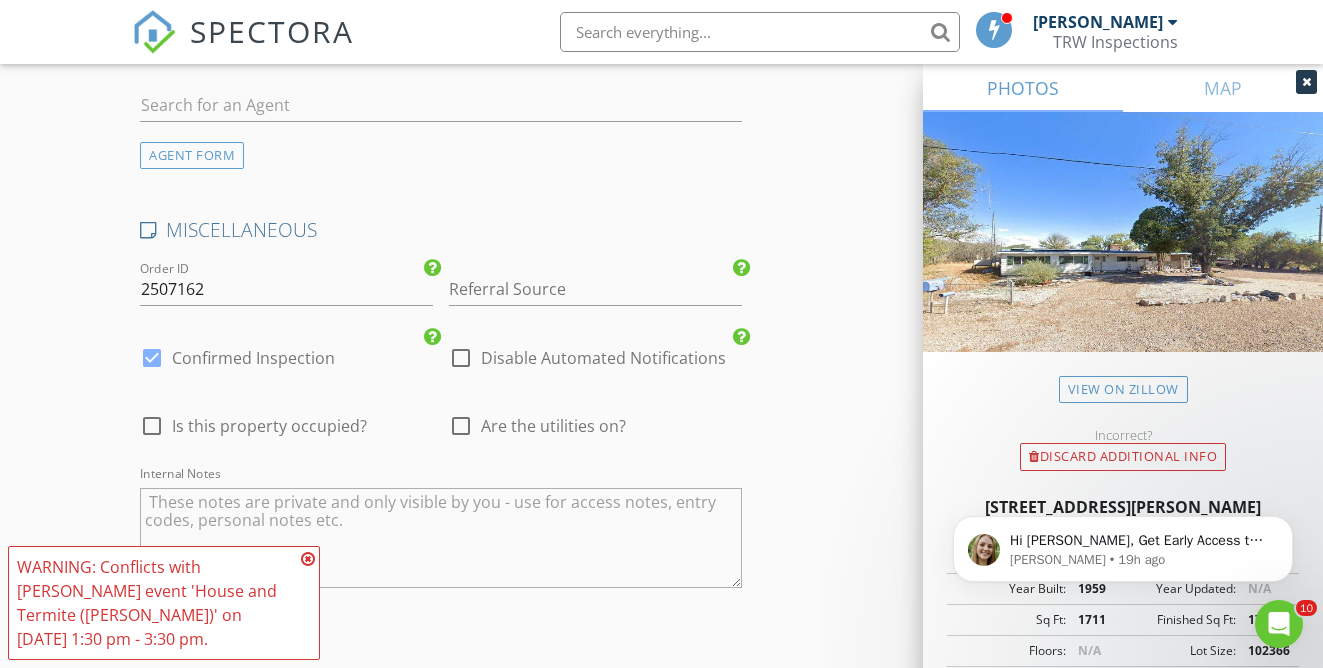 scroll, scrollTop: 3862, scrollLeft: 0, axis: vertical 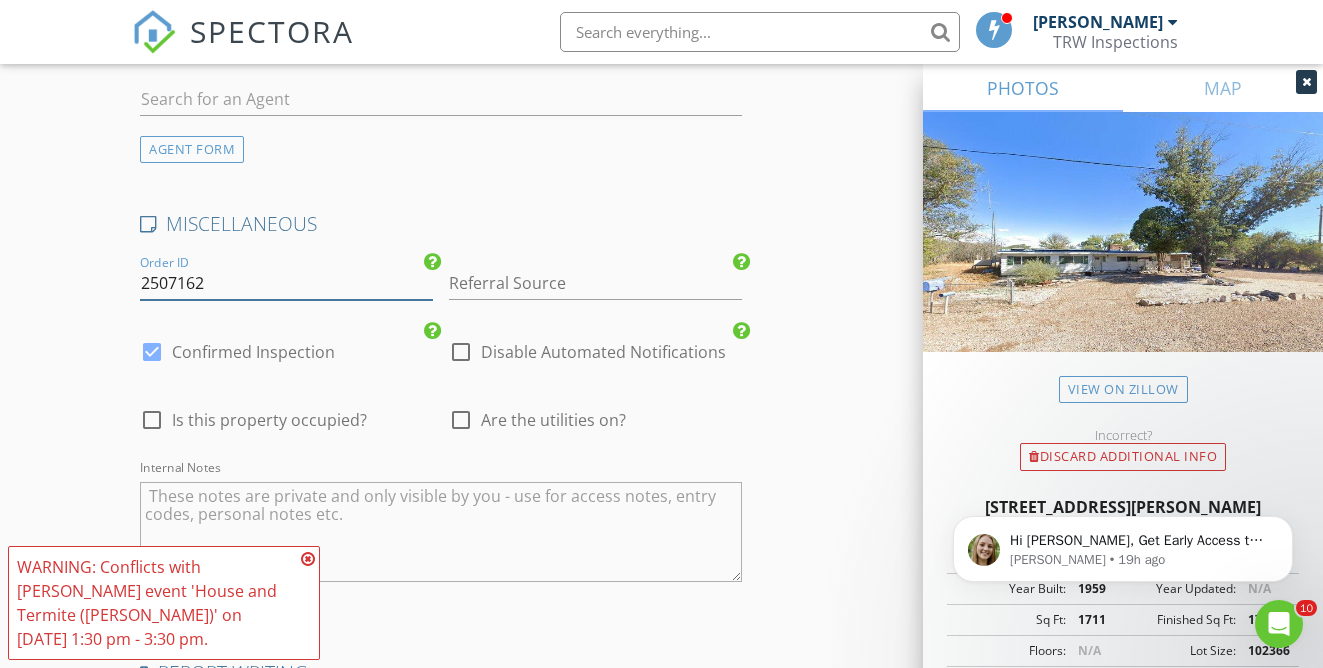click on "2507162" at bounding box center (286, 283) 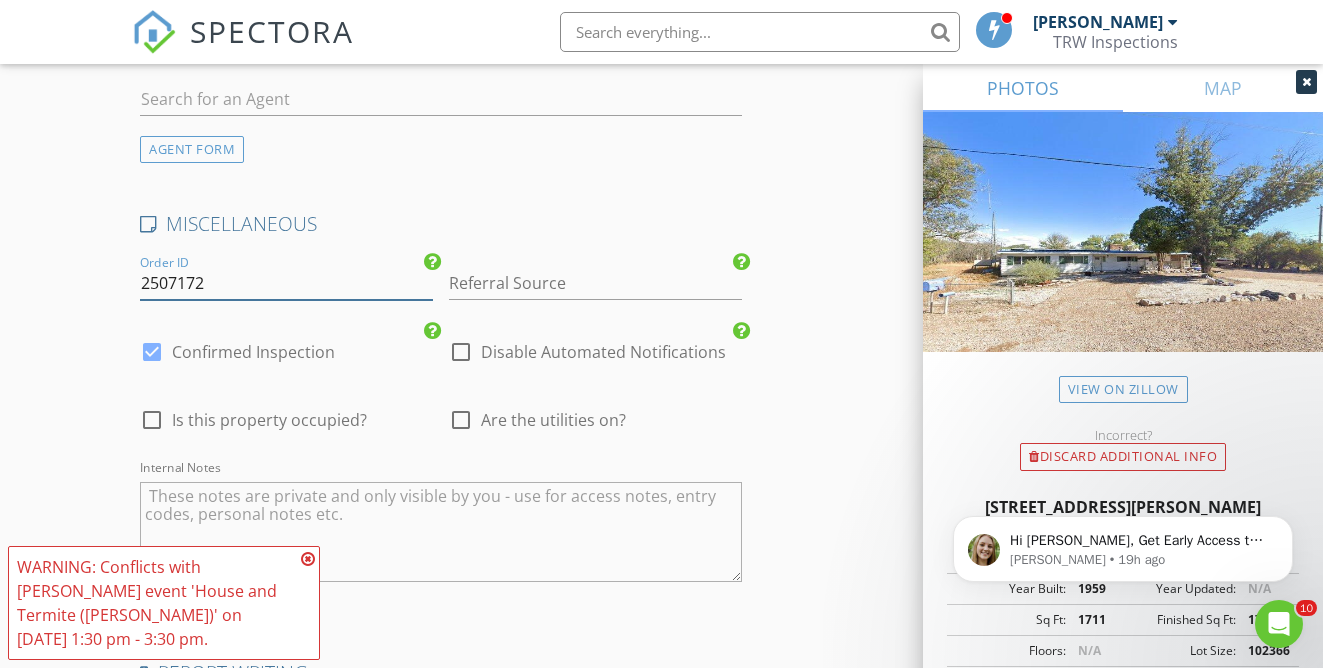 type on "2507172" 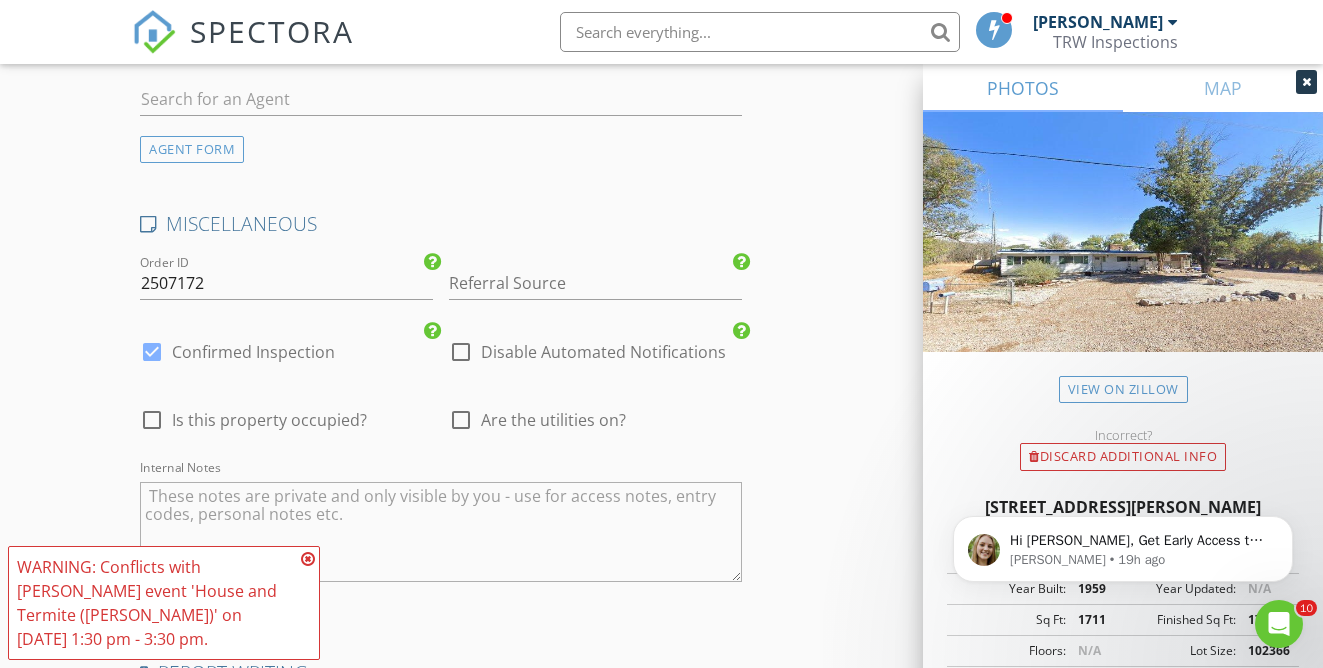 click on "INSPECTOR(S)
check_box   Travis Weddle   PRIMARY   check_box   Jaedon Weddle     Travis Weddle,  Jaedon Weddle arrow_drop_down   check_box_outline_blank Travis Weddle specifically requested check_box_outline_blank Jaedon Weddle specifically requested
Date/Time
07/17/2025 1:30 PM
Location
Address Search       Address 111 N Miller Ln   Unit   City Saint David   State AZ   Zip 85630   County Cochise     Square Feet 1919   Year Built 1959   Foundation arrow_drop_down     Travis Weddle     18.0 miles     (40 minutes)         Jaedon Weddle     35.9 miles     (2 hours)
client
check_box Enable Client CC email for this inspection   Client Search     check_box_outline_blank Client is a Company/Organization     First Name Austin   Last Name Kilpatrick   Email austinkilpatrick1995@gmail.com   CC Email   Phone 520-686-3683           Notes   Private Notes" at bounding box center (661, -1342) 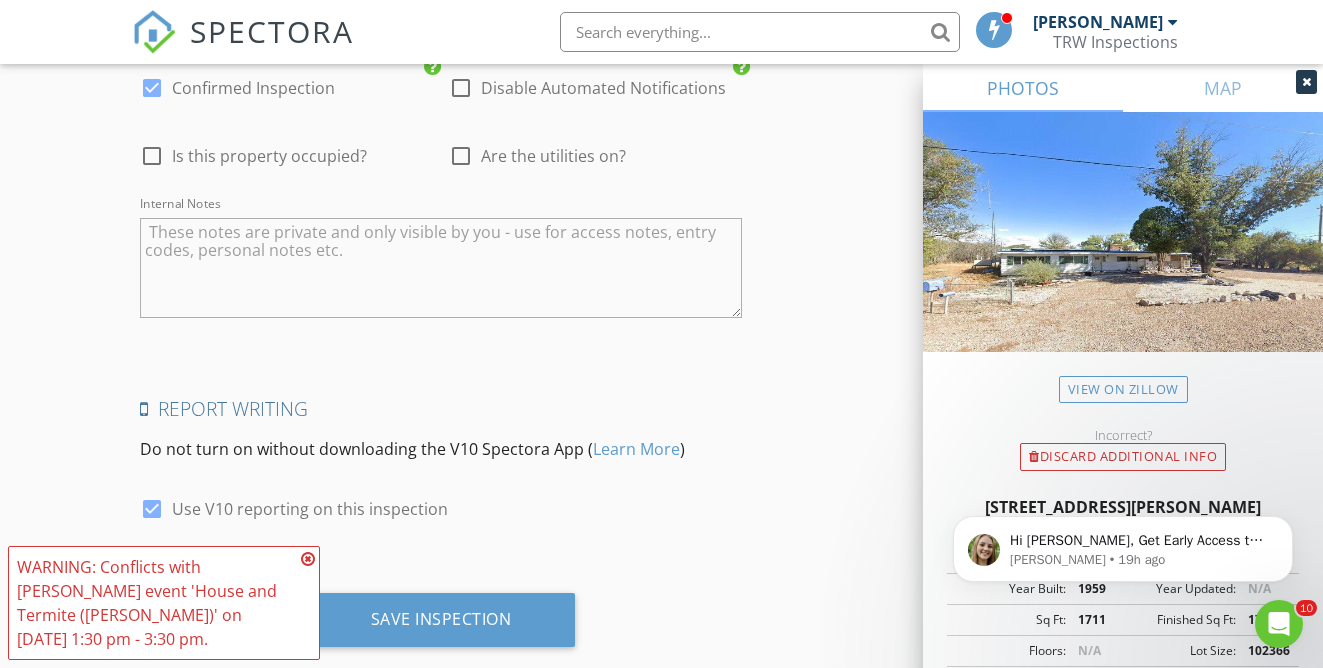 scroll, scrollTop: 4166, scrollLeft: 0, axis: vertical 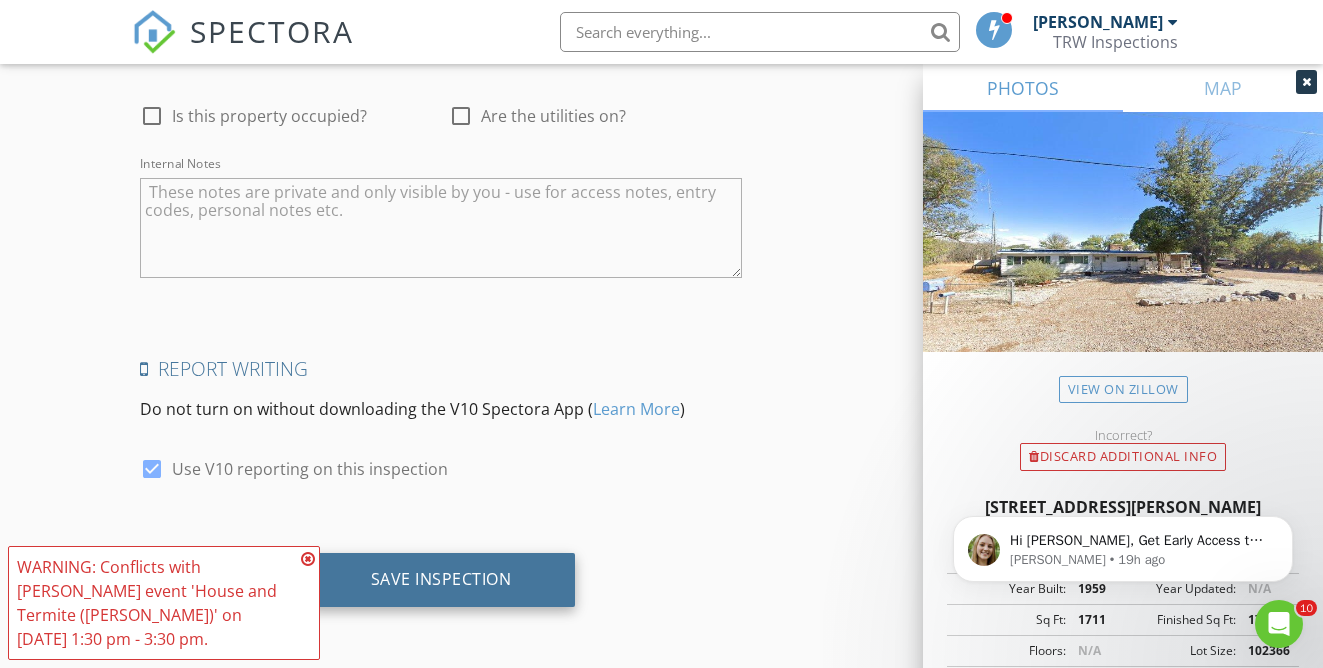 click on "Save Inspection" at bounding box center (441, 580) 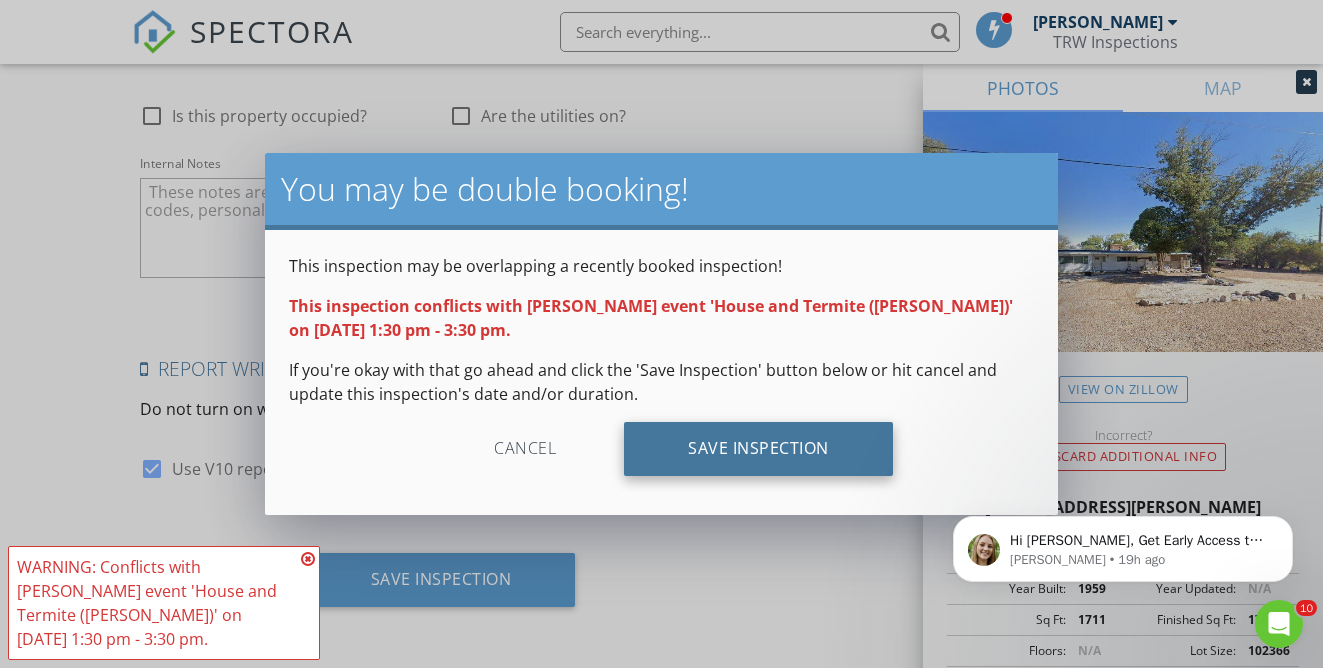 click on "Save Inspection" at bounding box center (758, 449) 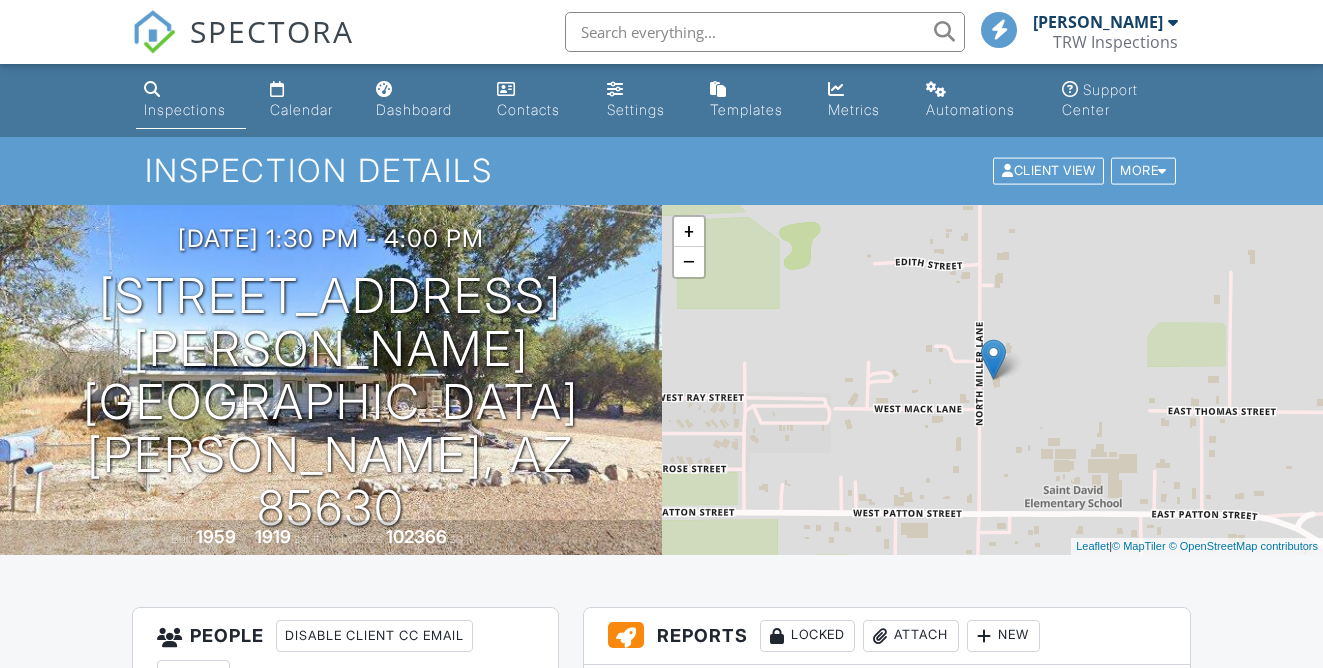 scroll, scrollTop: 0, scrollLeft: 0, axis: both 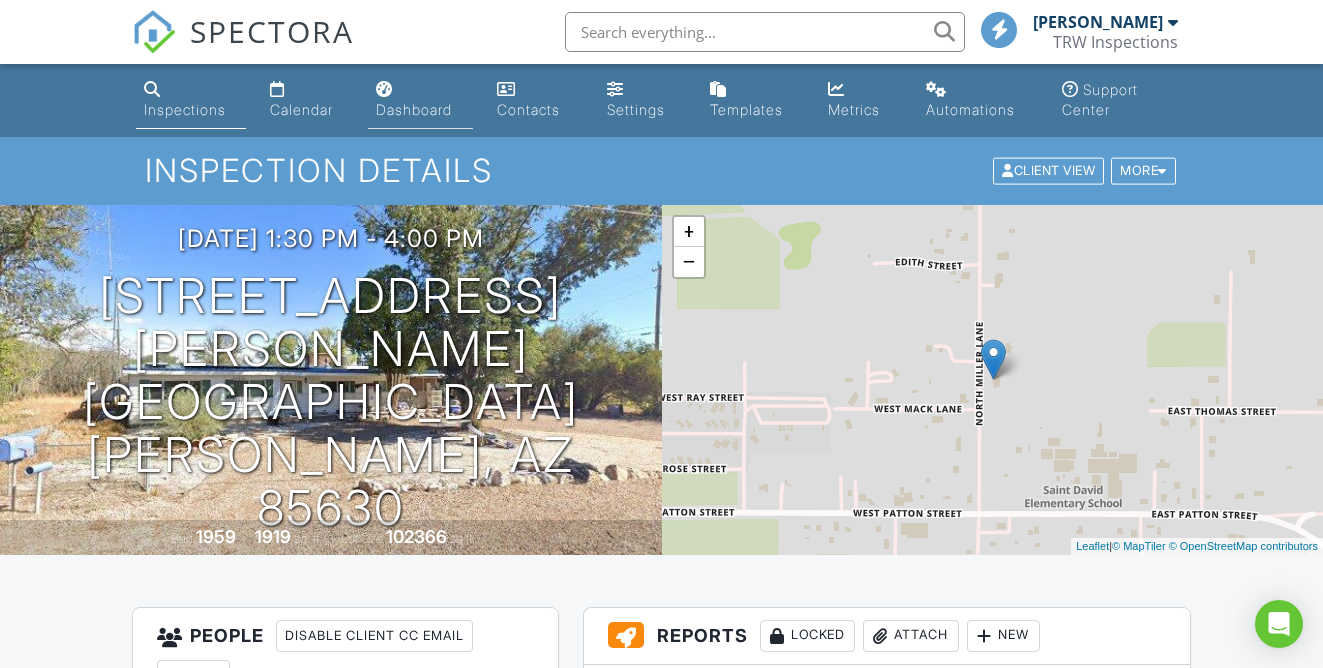 click on "Dashboard" at bounding box center (420, 100) 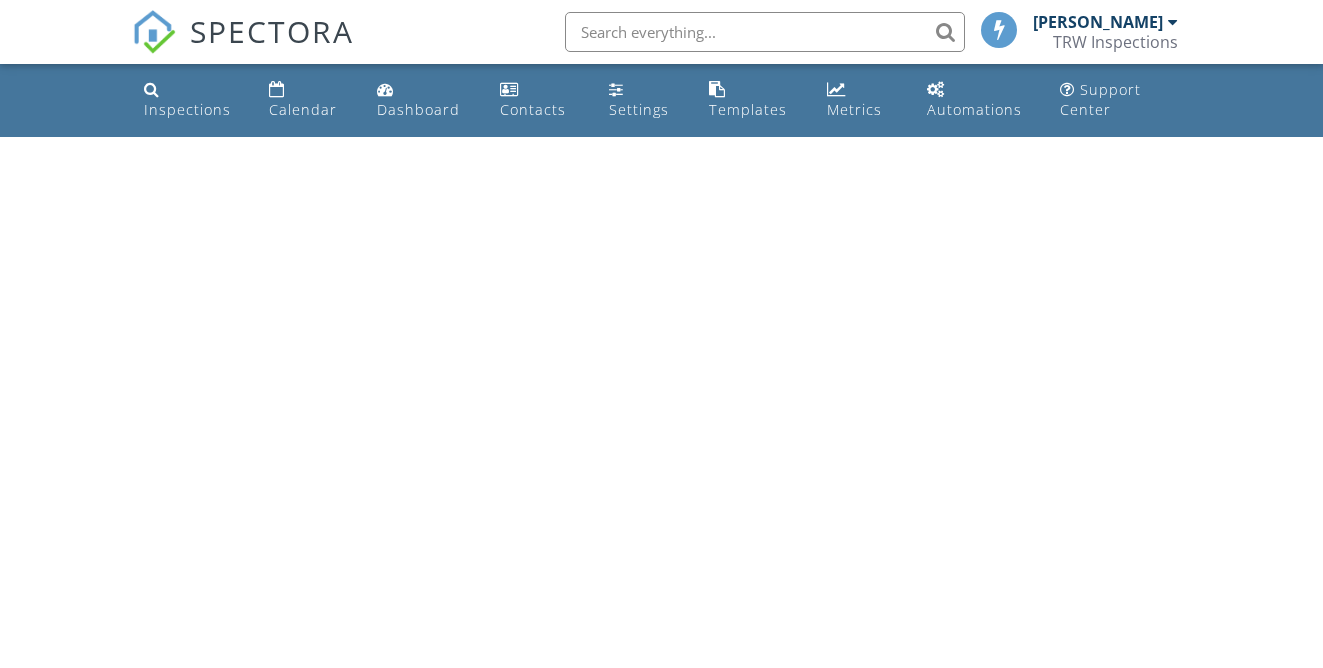 scroll, scrollTop: 0, scrollLeft: 0, axis: both 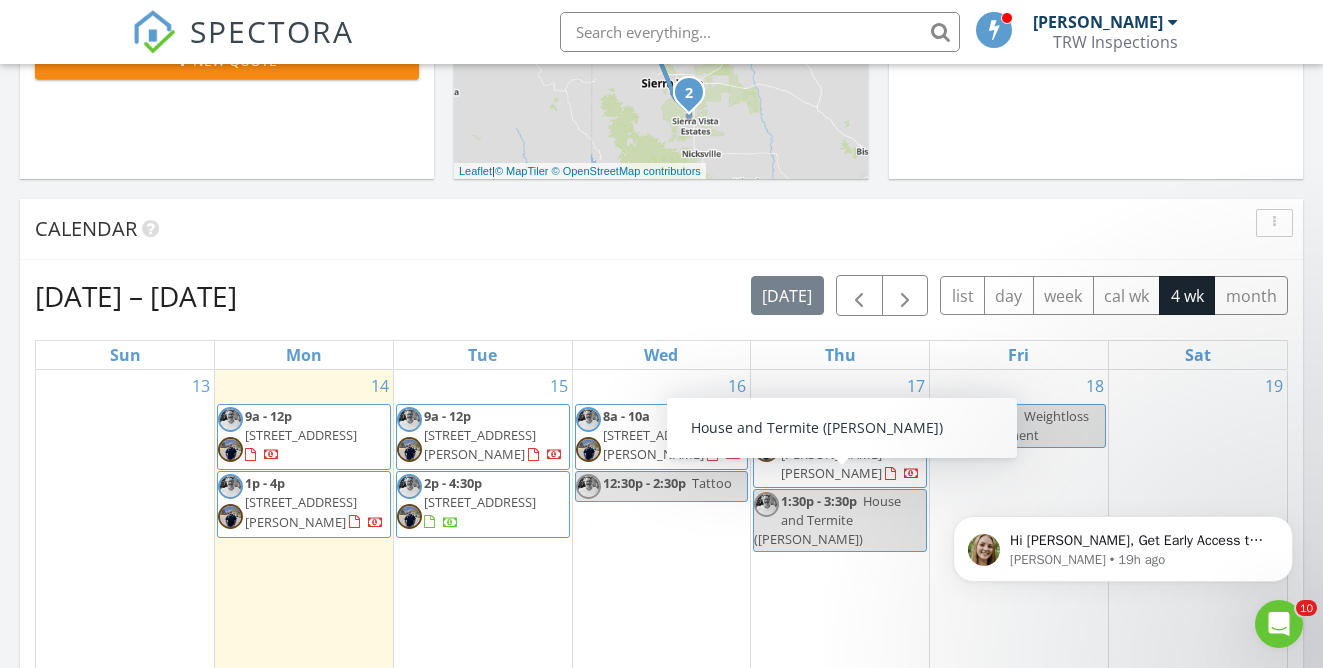 click on "House and Termite (Kacy)" at bounding box center [827, 520] 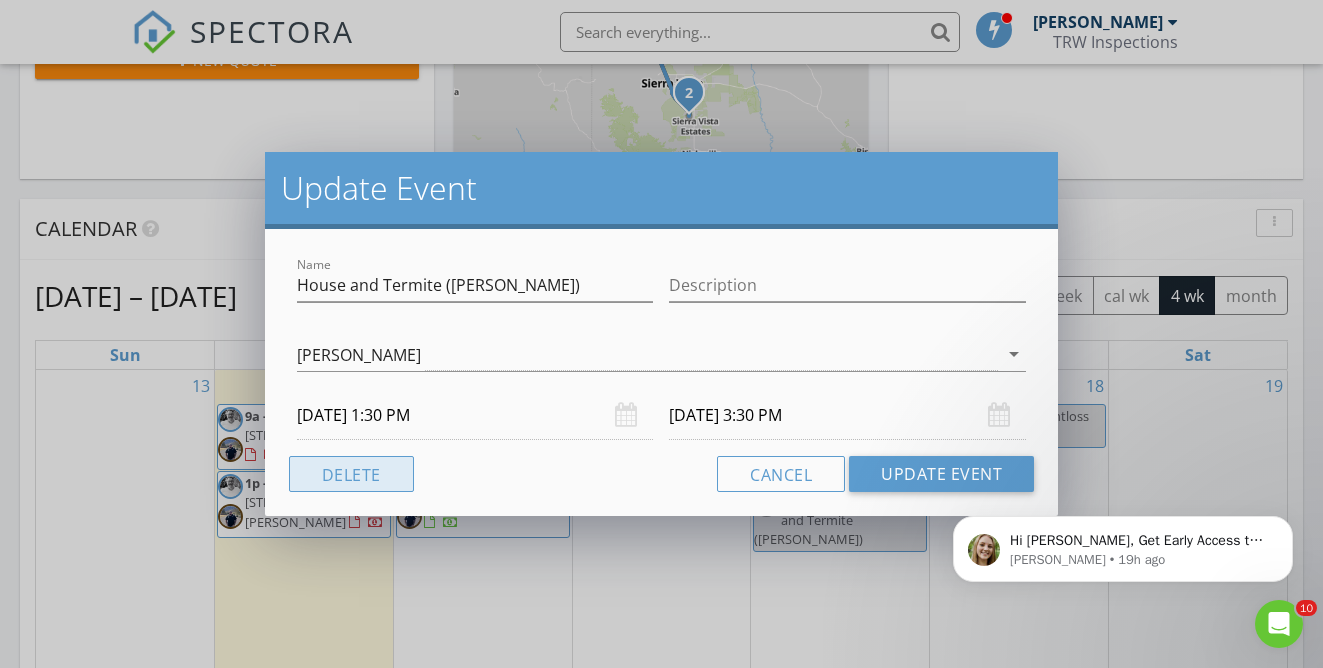 click on "Delete" at bounding box center (351, 474) 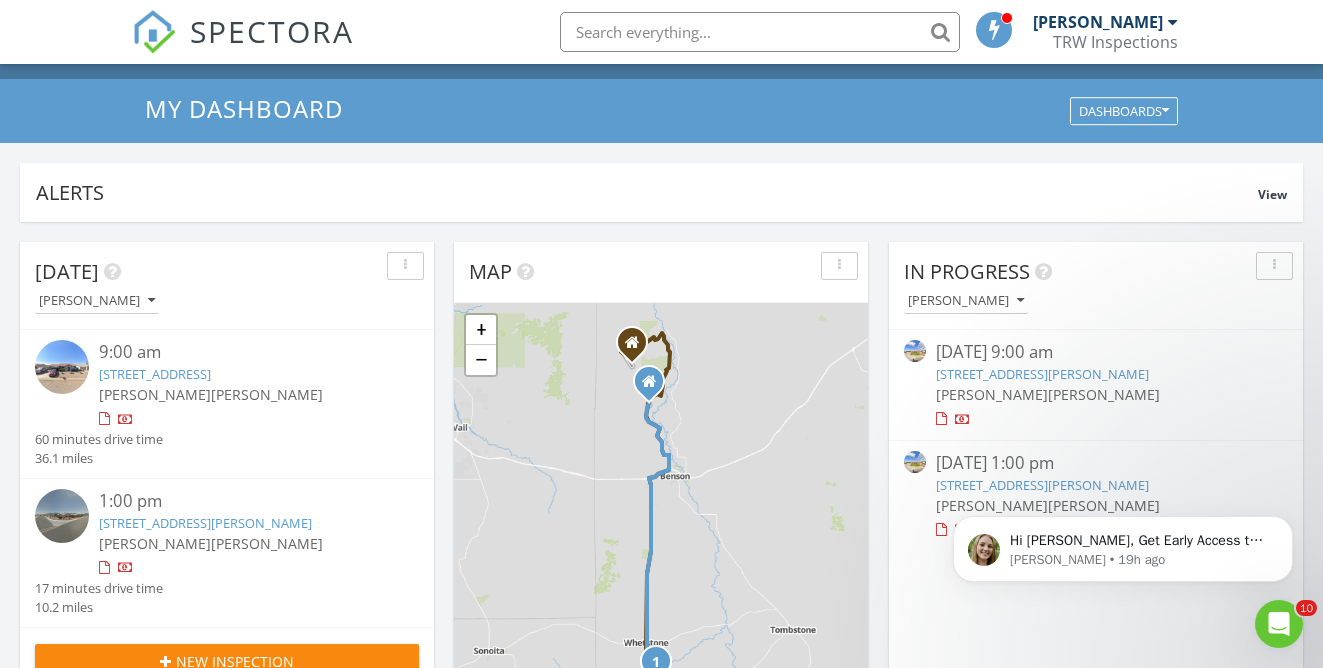 scroll, scrollTop: 0, scrollLeft: 0, axis: both 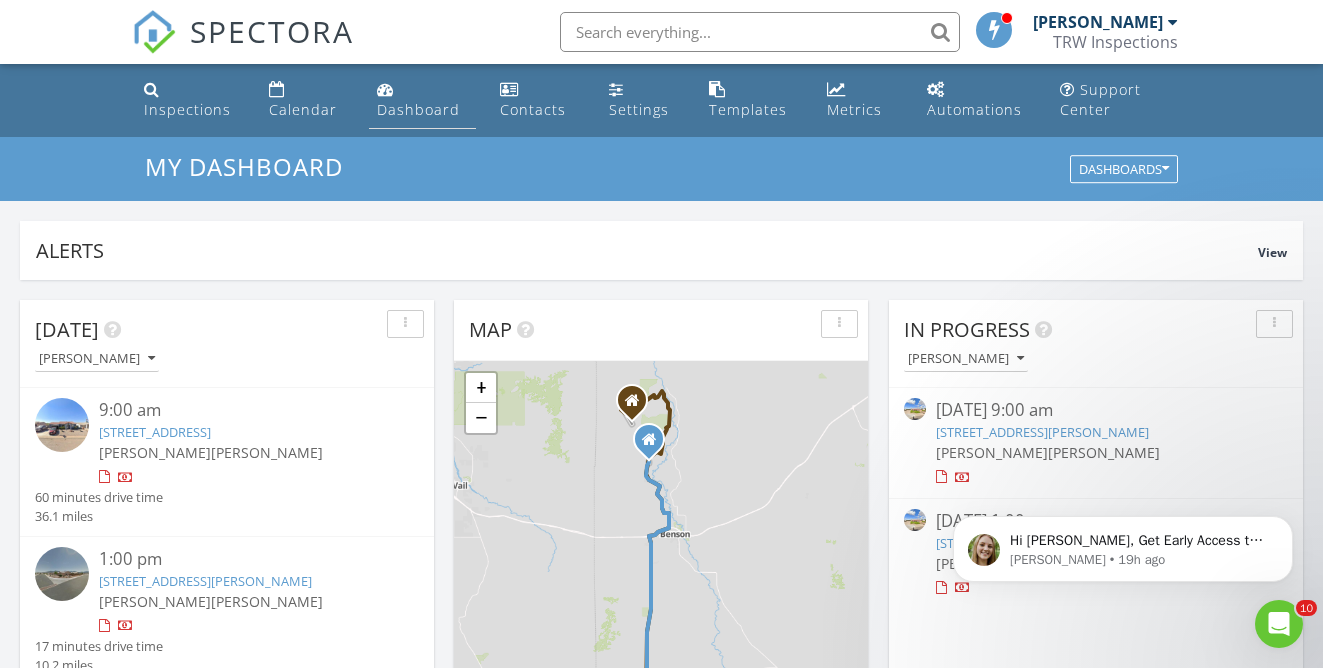 click on "Dashboard" at bounding box center (418, 109) 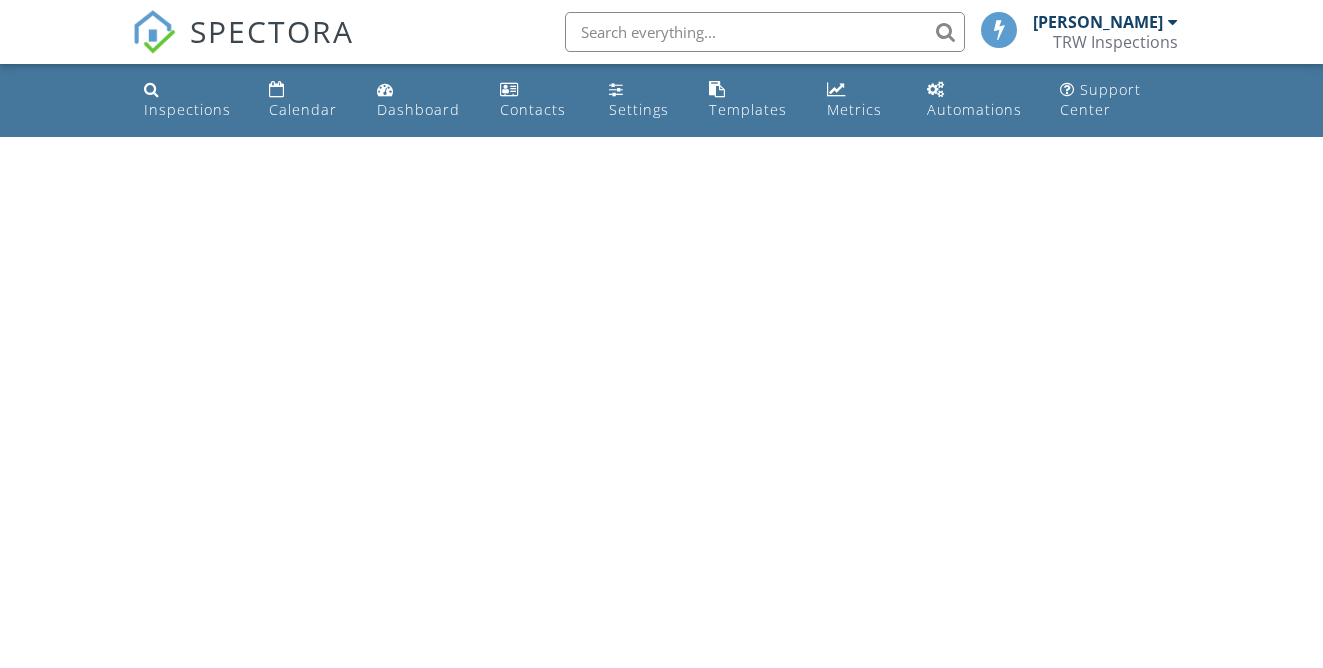 scroll, scrollTop: 0, scrollLeft: 0, axis: both 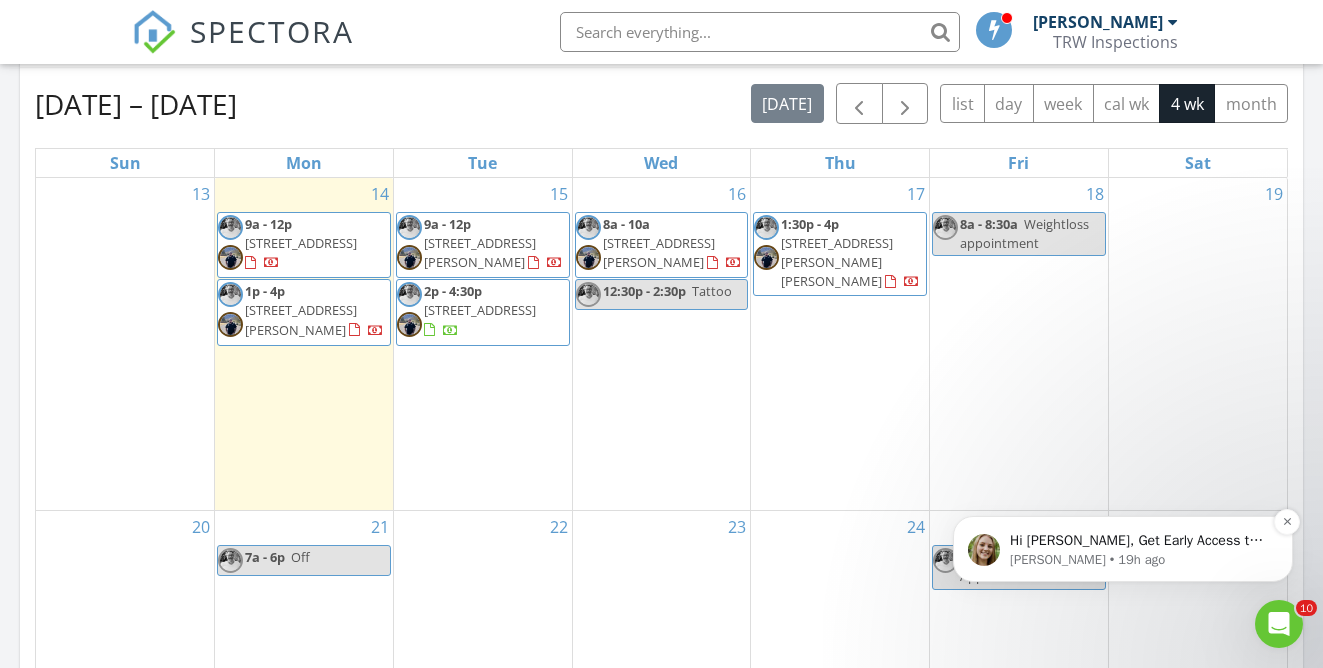 click on "Hi Travis, Get Early Access to New Report Writing Features &amp; Updates Want to be the first to try Spectora’s latest updates? Join our early access group and be the first to use new features before they’re released. Features and updates coming soon that you will get early access to include: Update: The upgraded Rapid Fire Camera, New: Photo preview before adding images to a report, New: The .5 camera lens" at bounding box center (1139, 541) 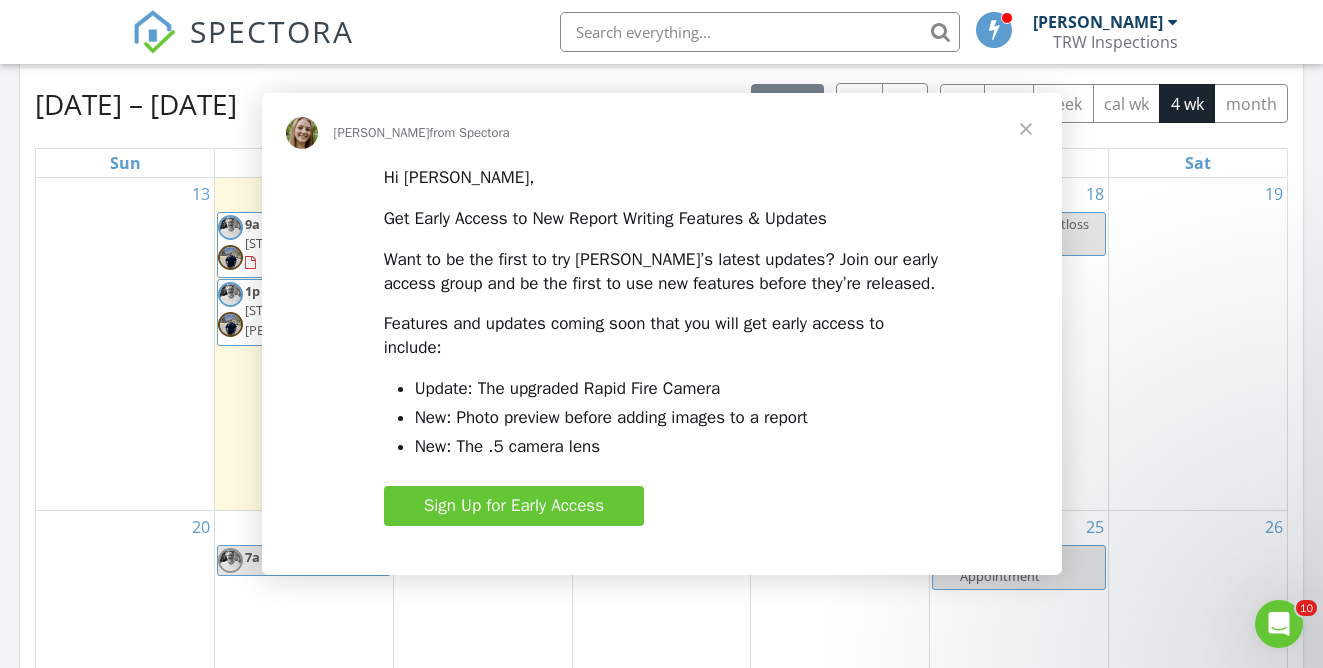 scroll, scrollTop: 0, scrollLeft: 0, axis: both 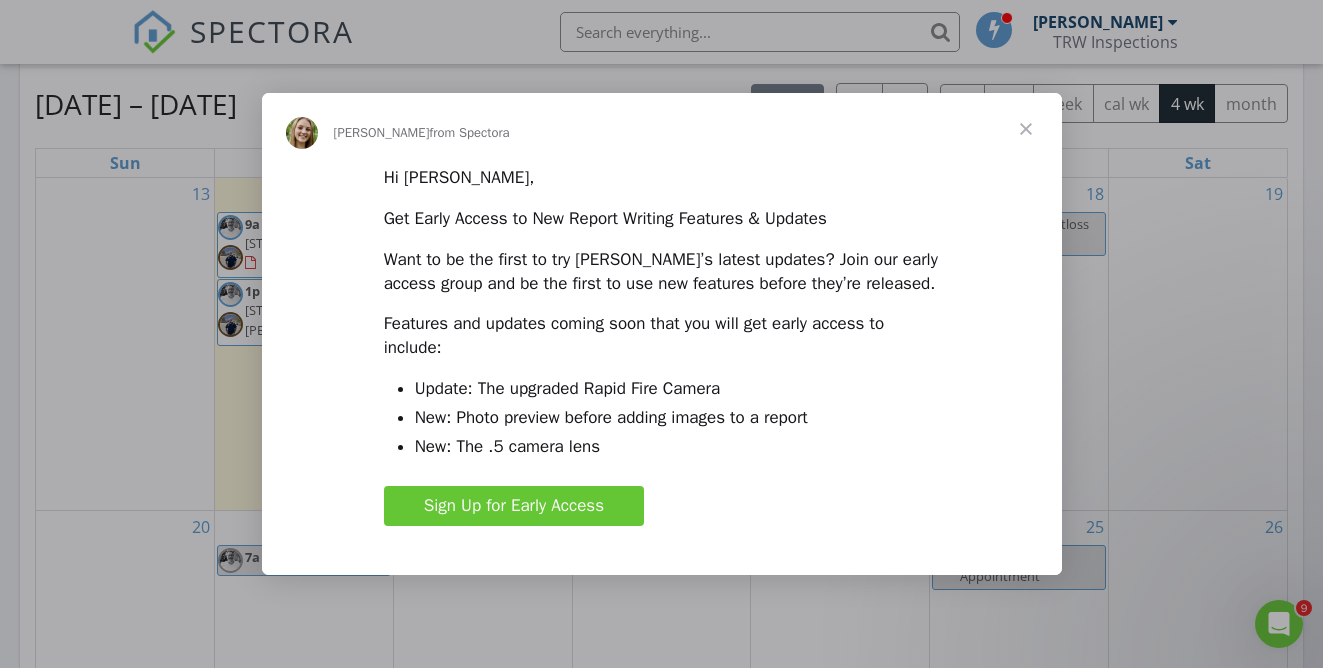 click at bounding box center (1026, 129) 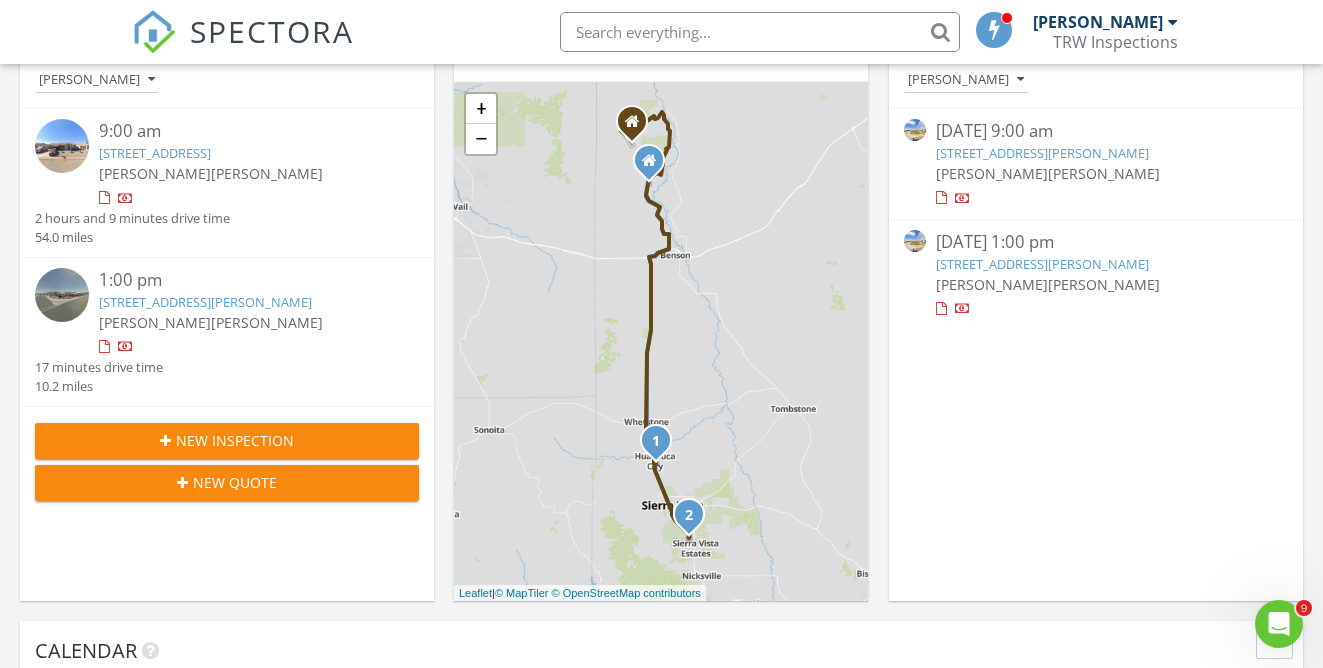 scroll, scrollTop: 0, scrollLeft: 0, axis: both 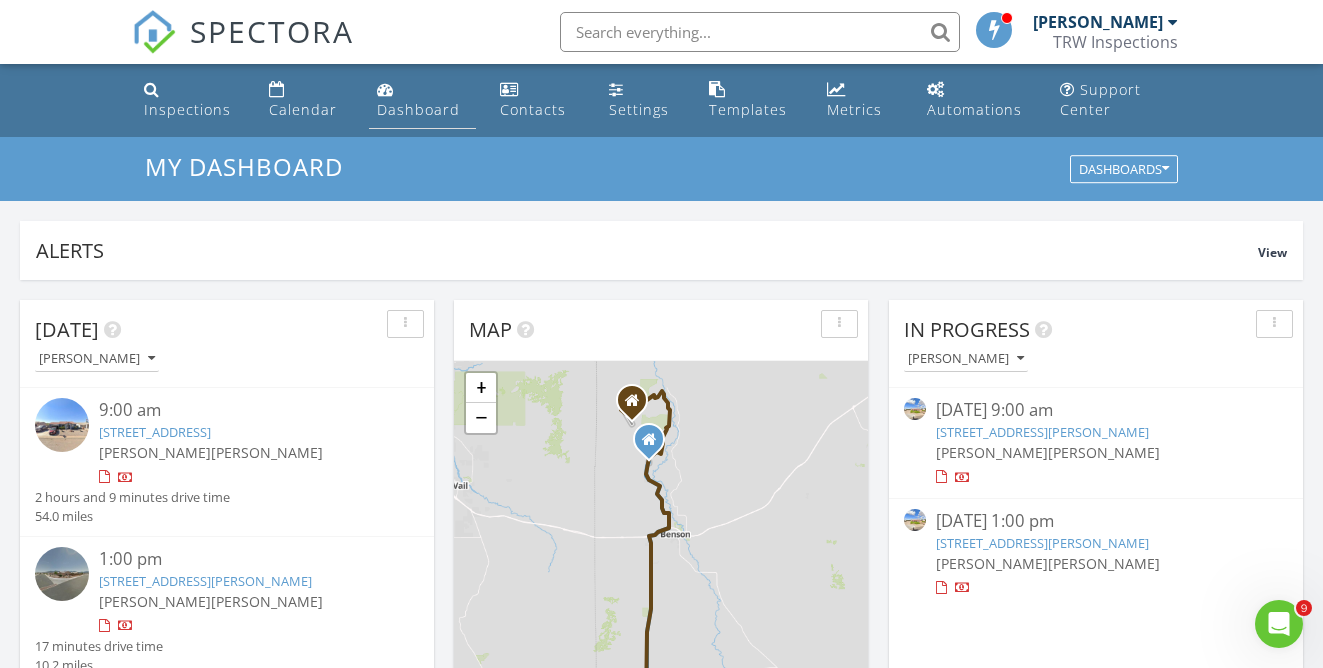 click on "Dashboard" at bounding box center (418, 109) 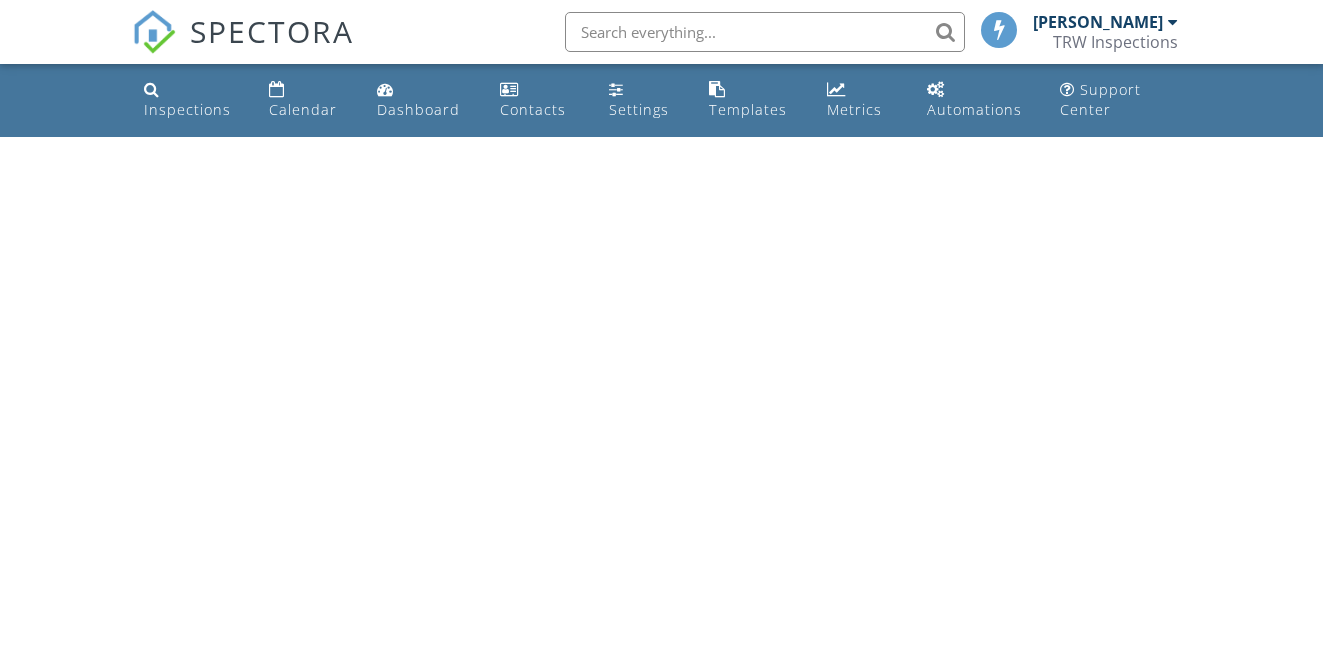 scroll, scrollTop: 0, scrollLeft: 0, axis: both 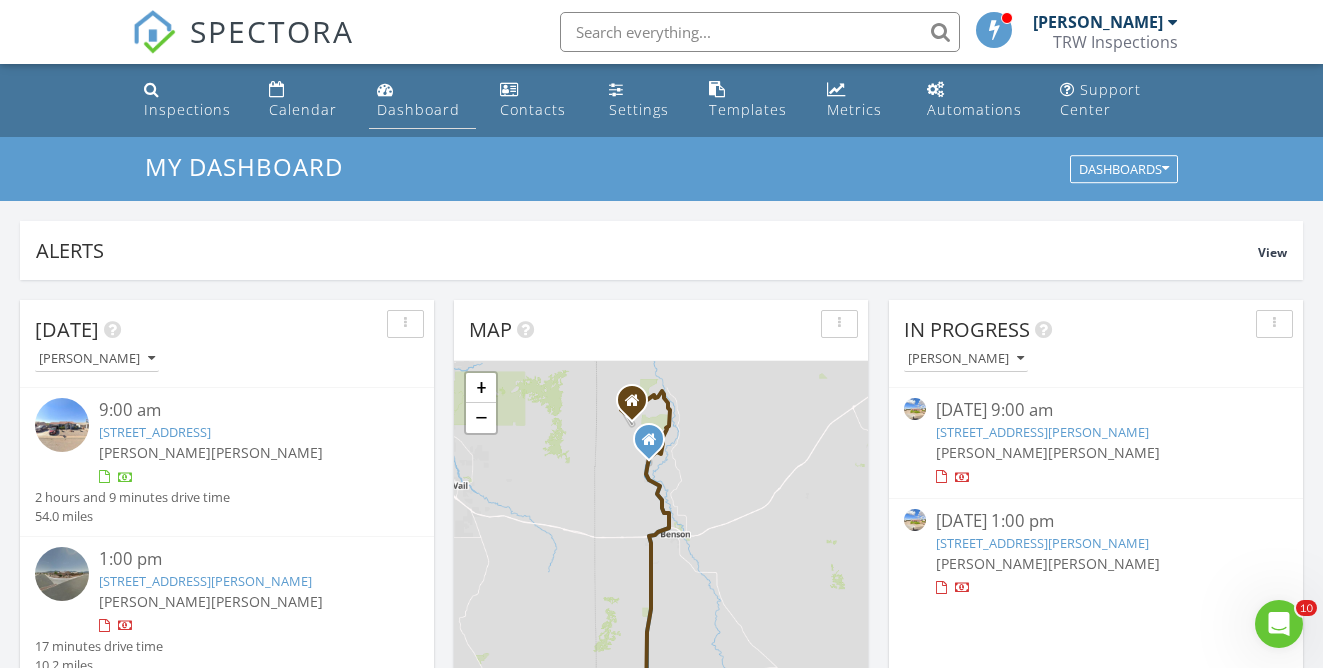 drag, startPoint x: 600, startPoint y: 353, endPoint x: 467, endPoint y: 97, distance: 288.48743 